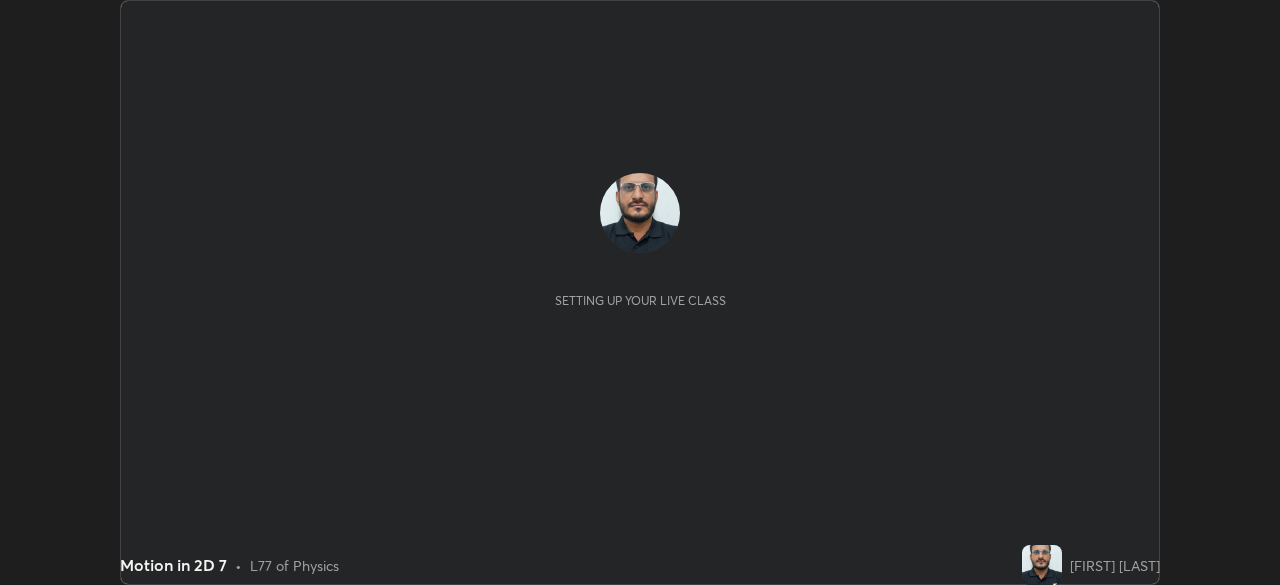 scroll, scrollTop: 0, scrollLeft: 0, axis: both 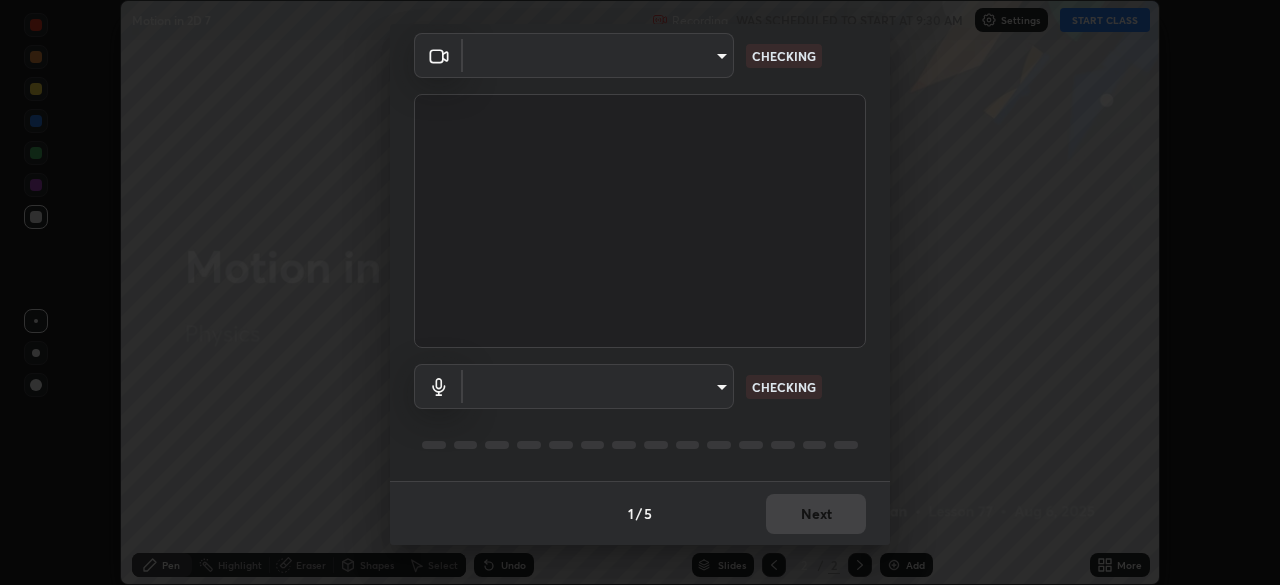 type on "219a49c928e9c0b46faffe4f39ef64d047ff4b9bef24b59344cfd42c927ef79e" 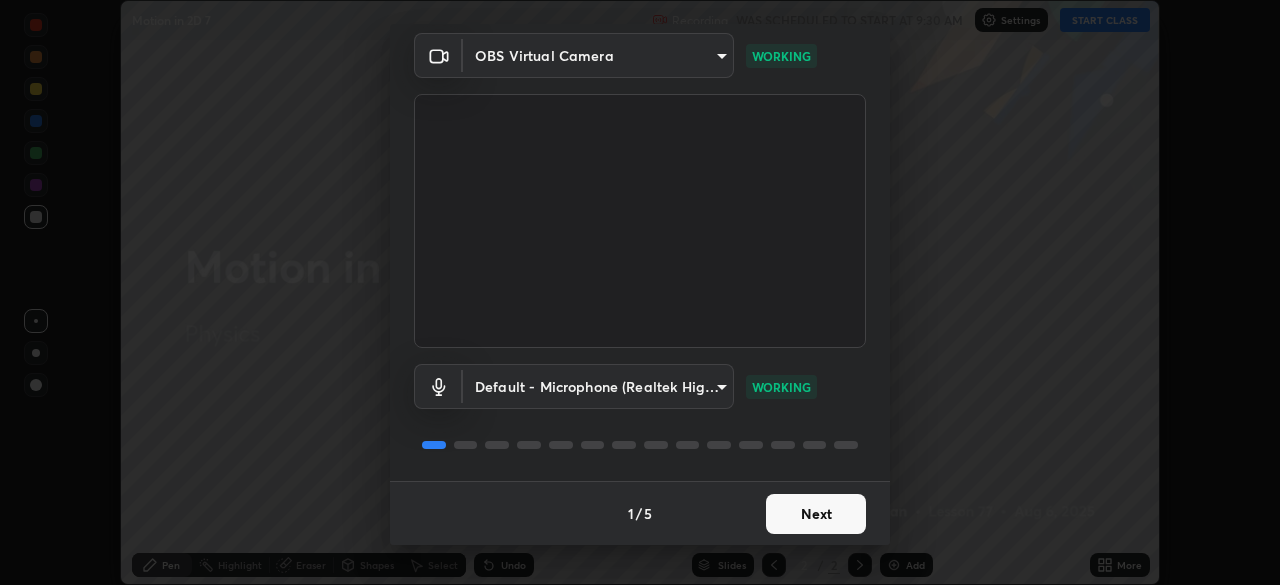 click on "Next" at bounding box center (816, 514) 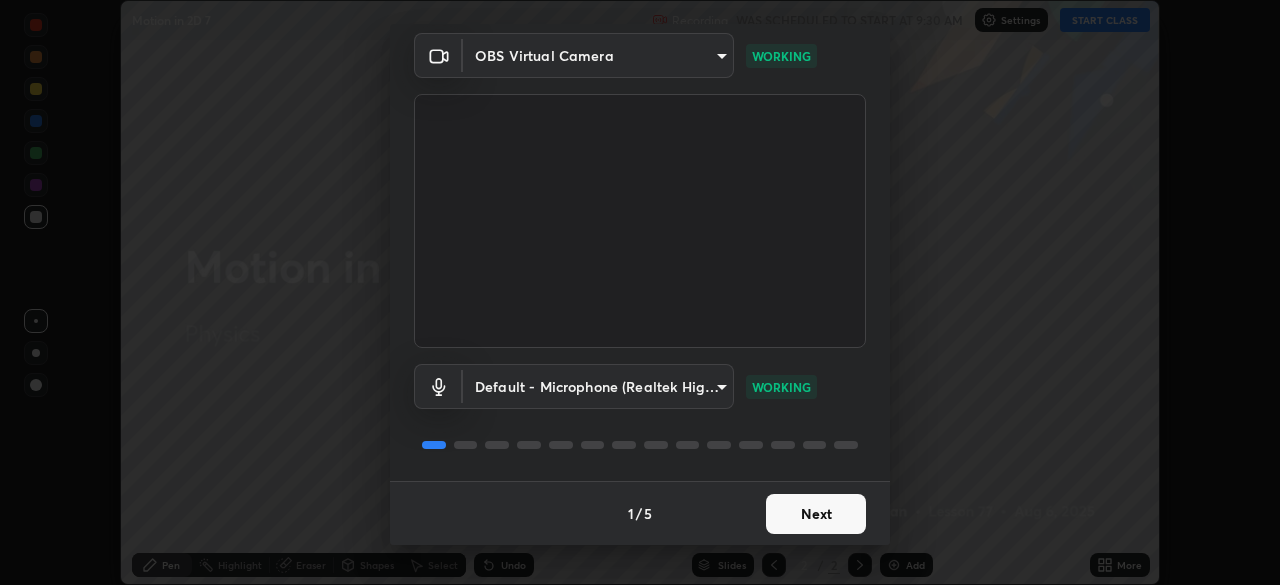scroll, scrollTop: 0, scrollLeft: 0, axis: both 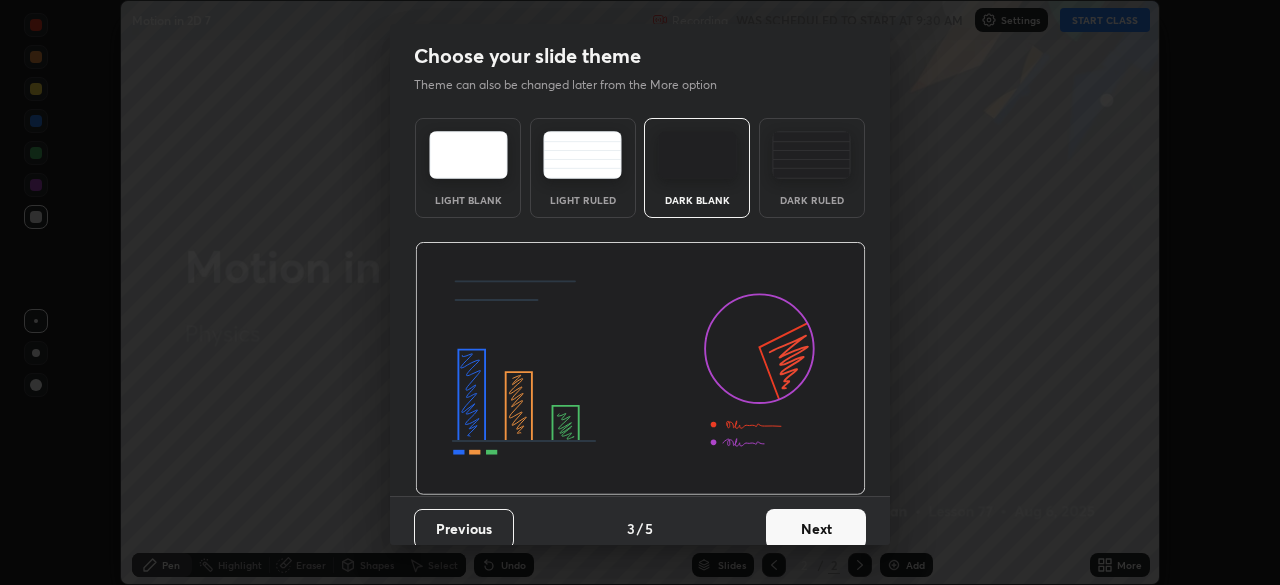 click on "Next" at bounding box center (816, 529) 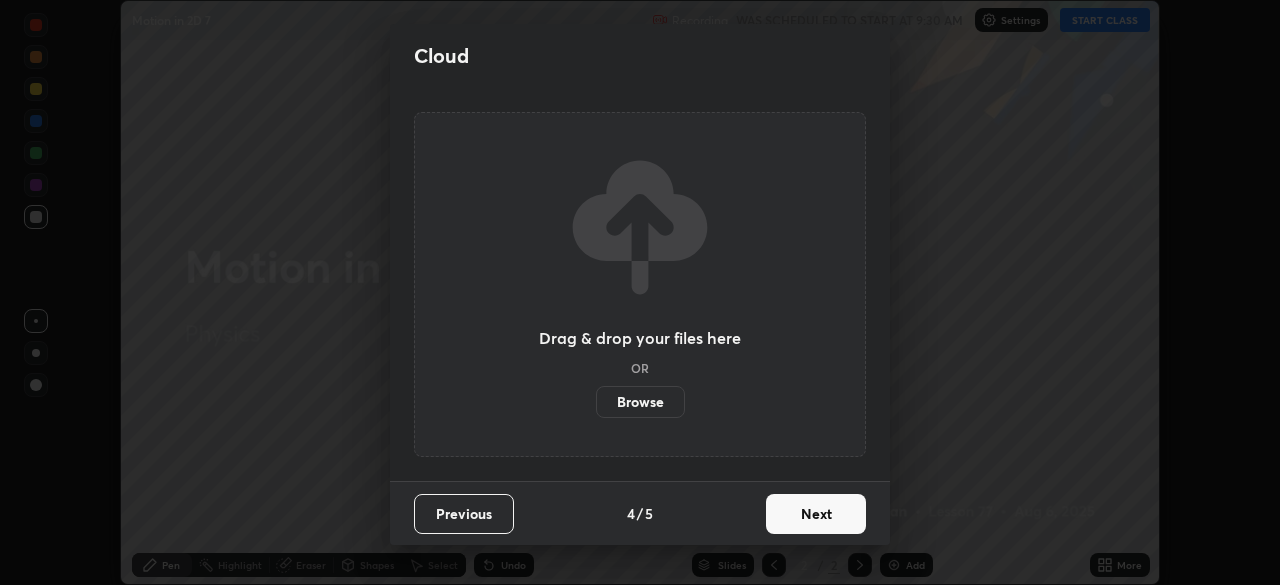 click on "Next" at bounding box center (816, 514) 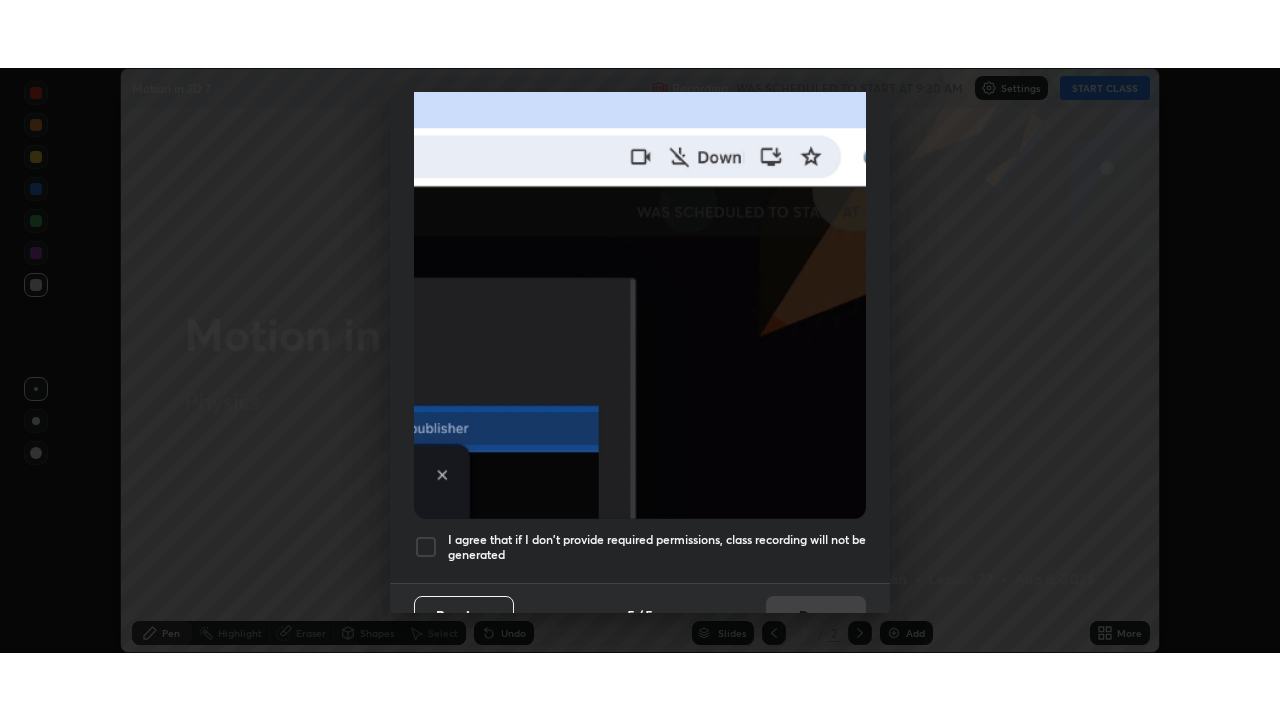scroll, scrollTop: 479, scrollLeft: 0, axis: vertical 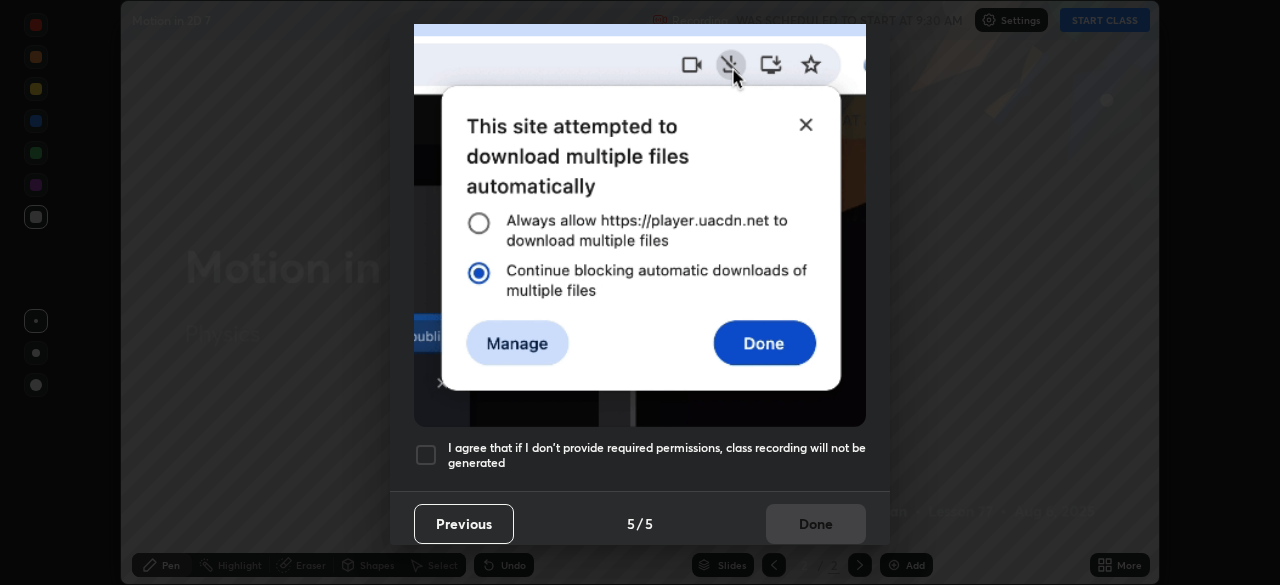 click at bounding box center (426, 455) 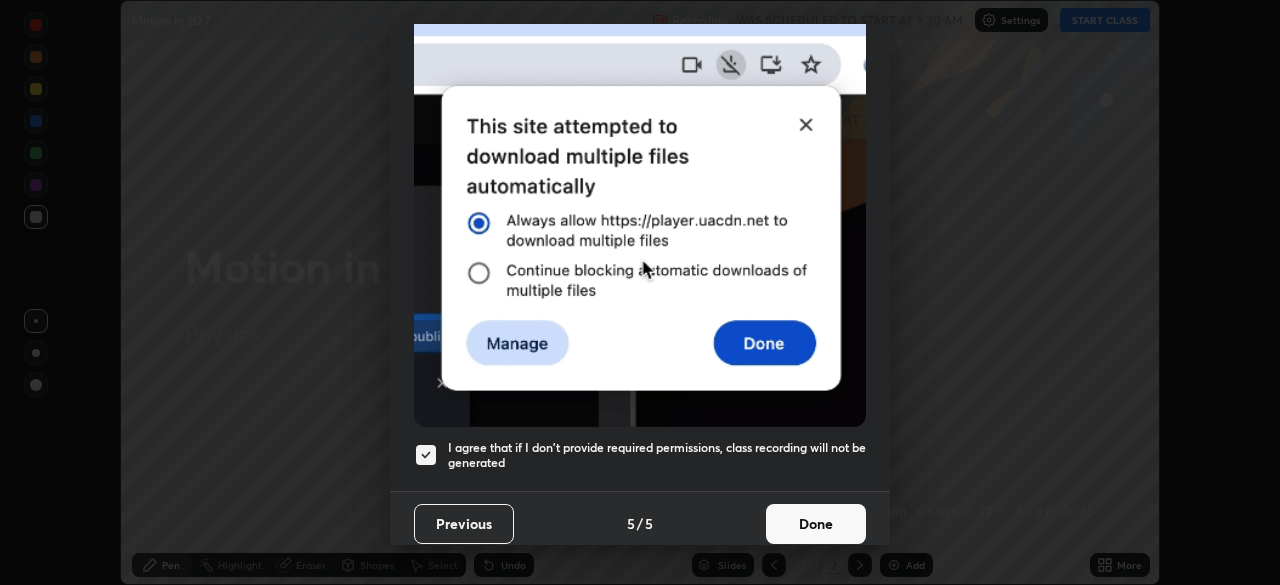 click on "Done" at bounding box center (816, 524) 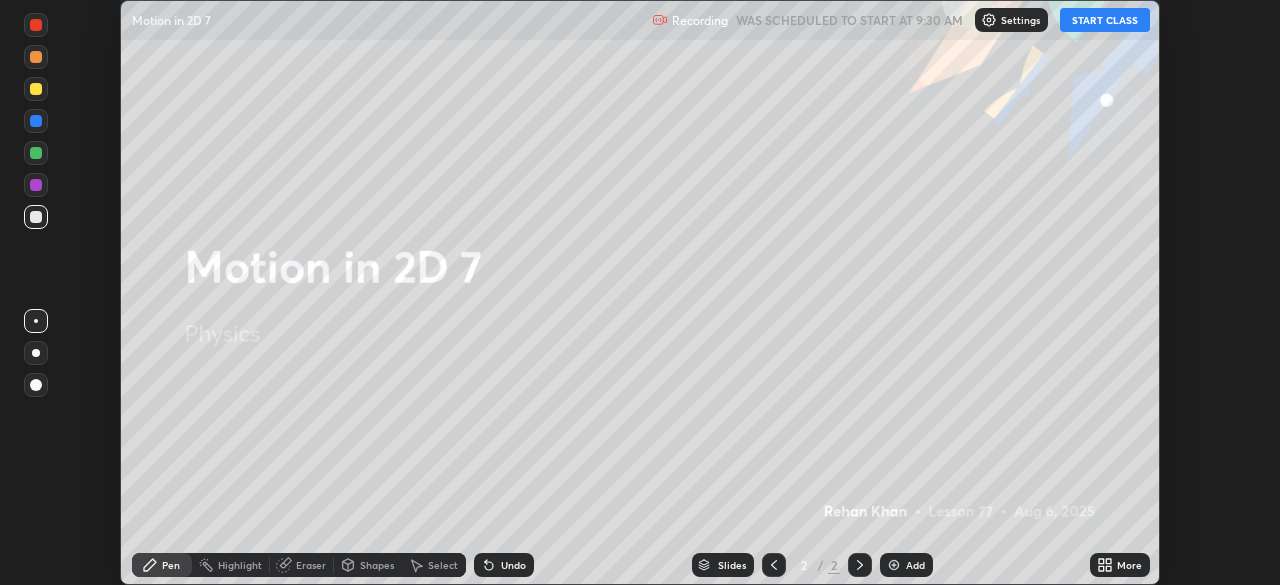 click on "START CLASS" at bounding box center (1105, 20) 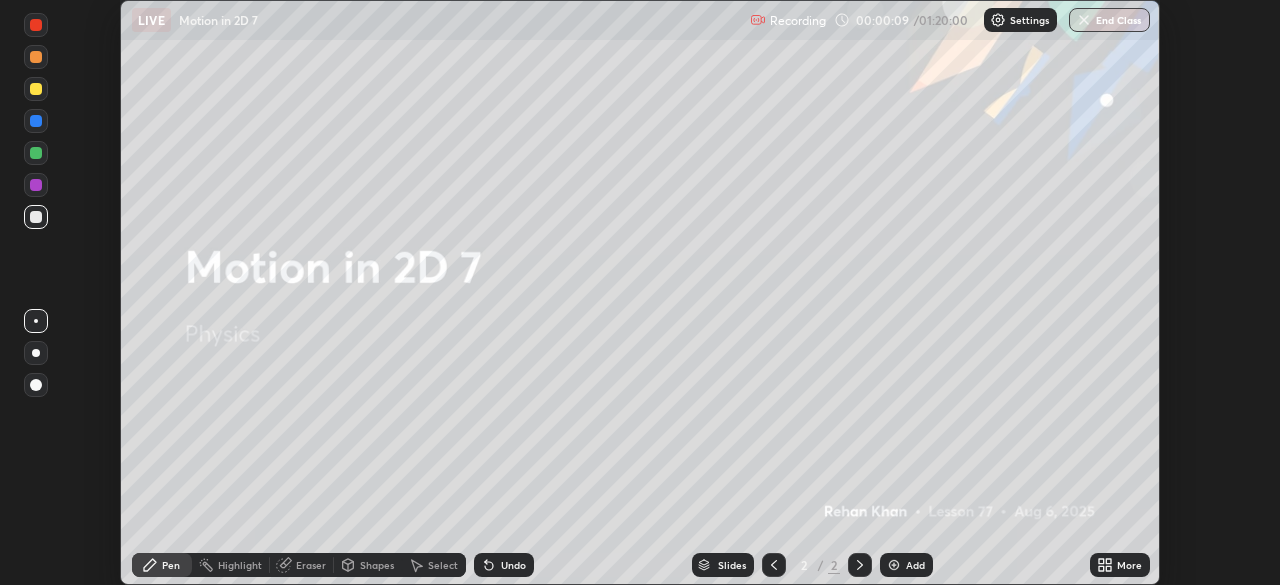 click 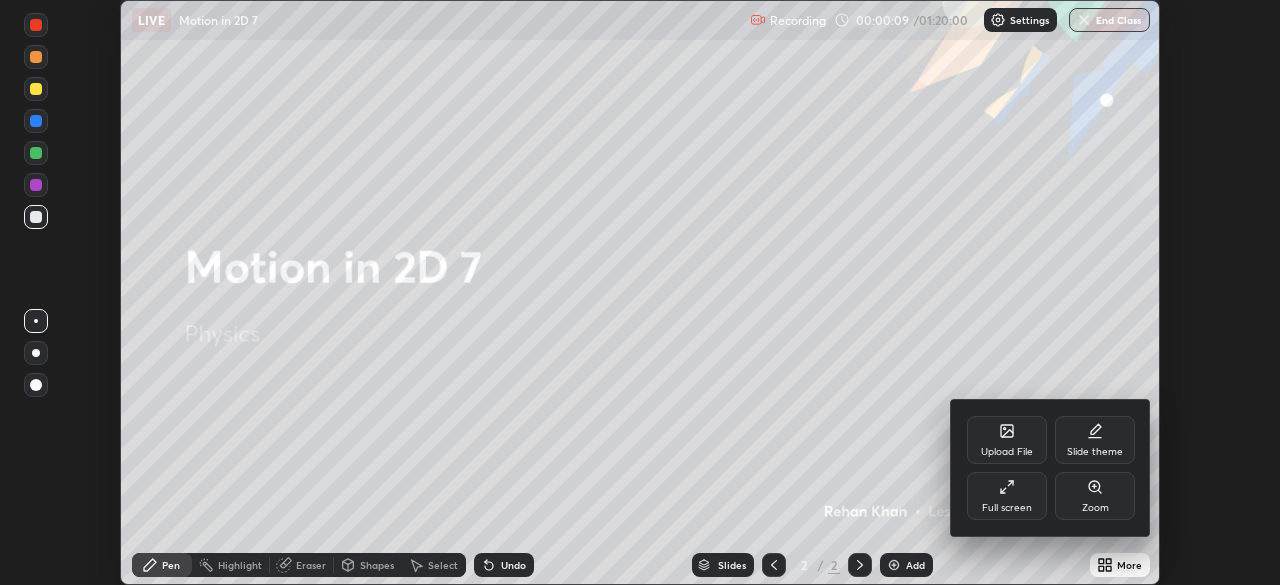 click on "Full screen" at bounding box center [1007, 496] 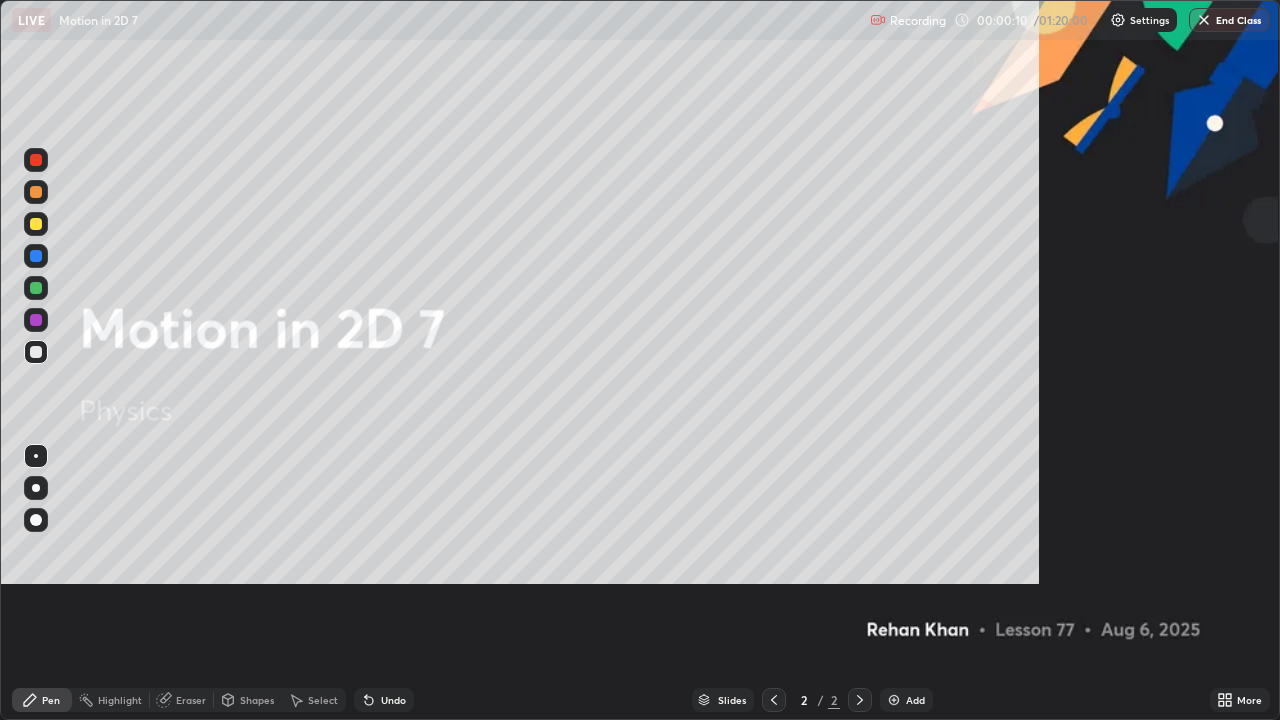 scroll, scrollTop: 99280, scrollLeft: 98720, axis: both 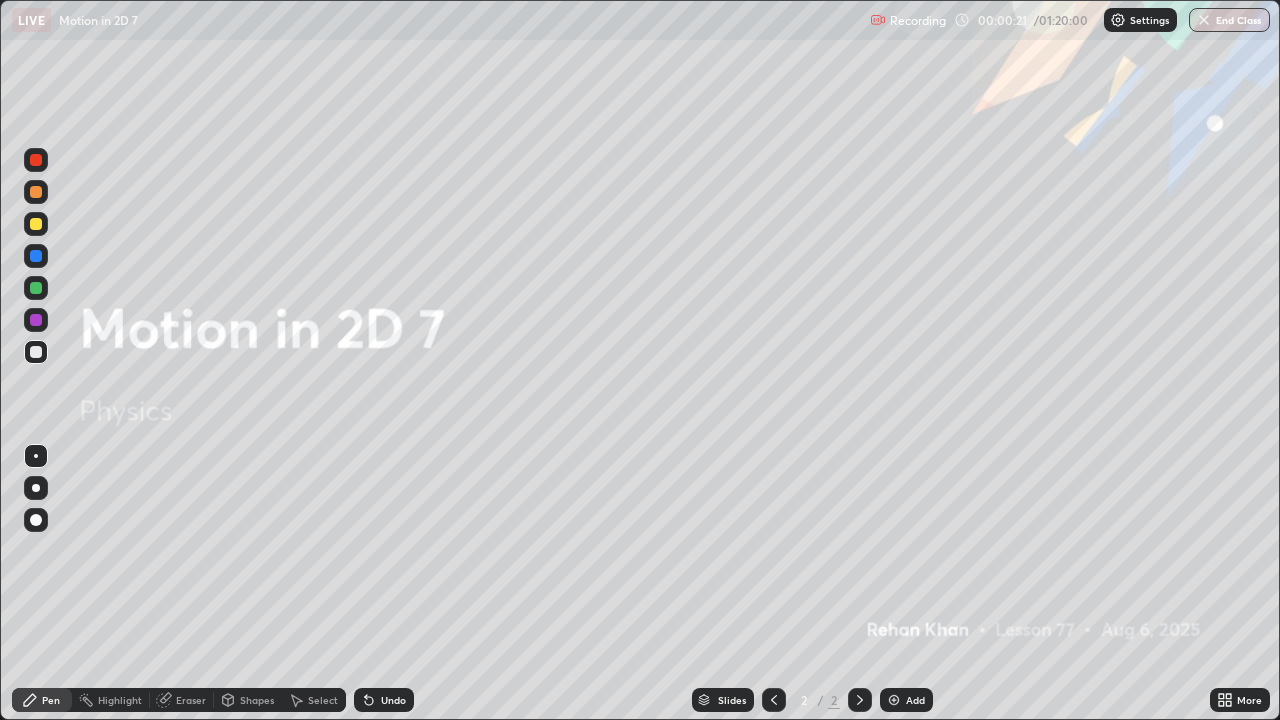 click on "Add" at bounding box center (906, 700) 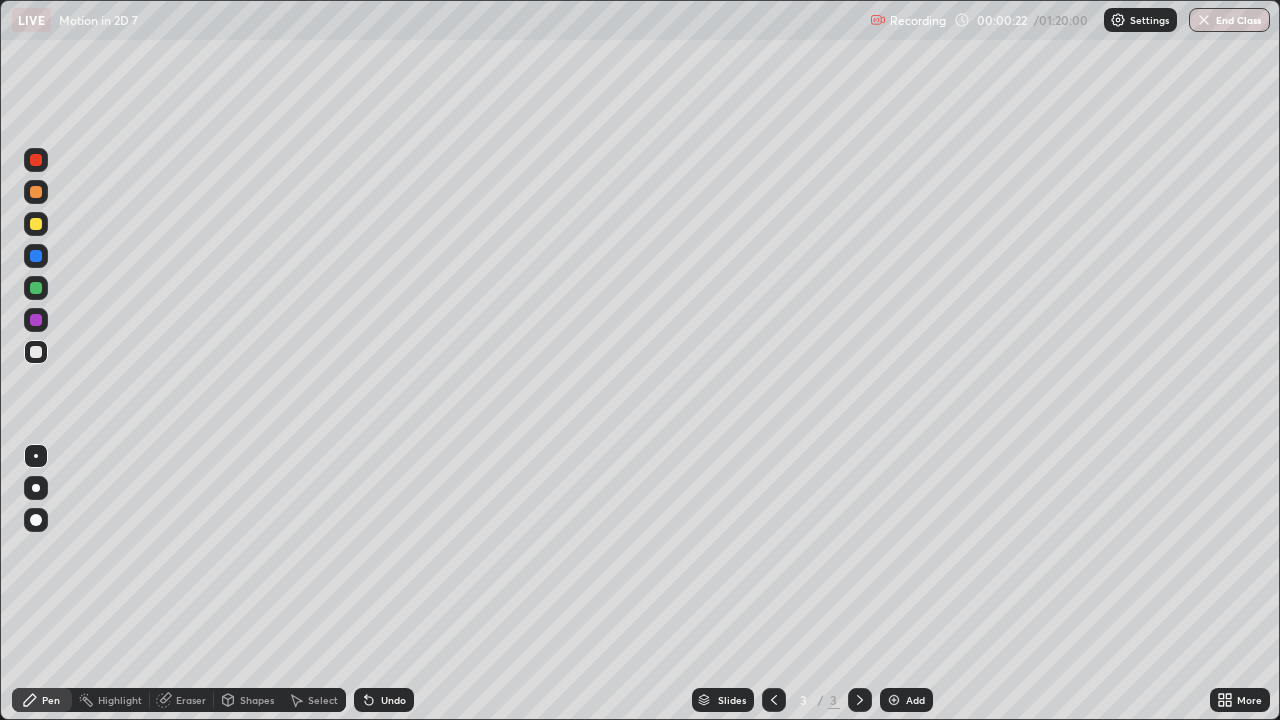 click at bounding box center [36, 488] 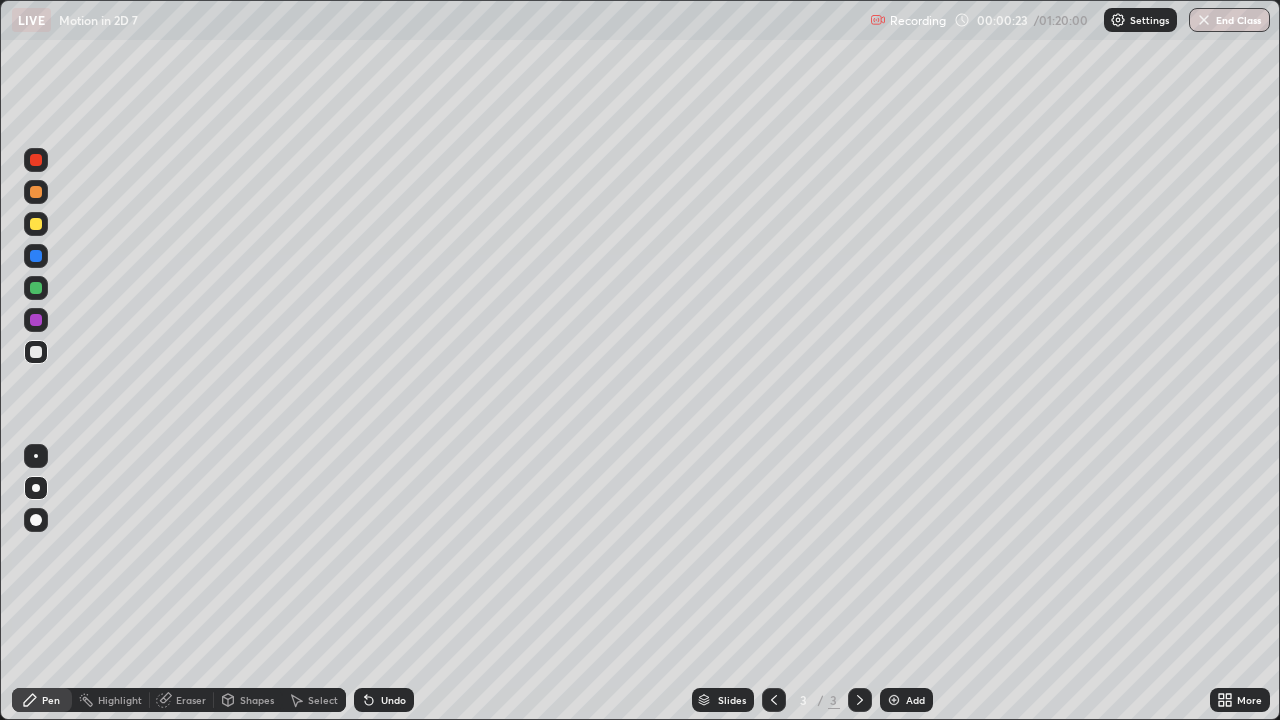 click at bounding box center (36, 352) 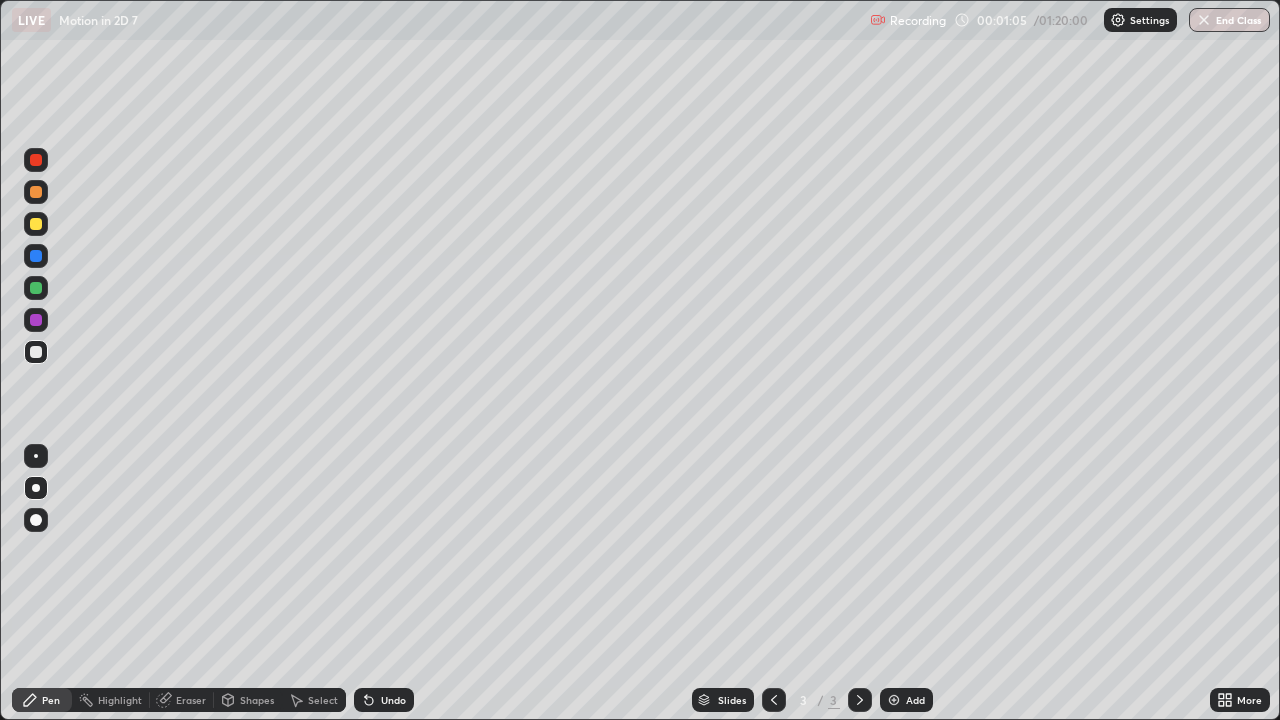 click at bounding box center (36, 224) 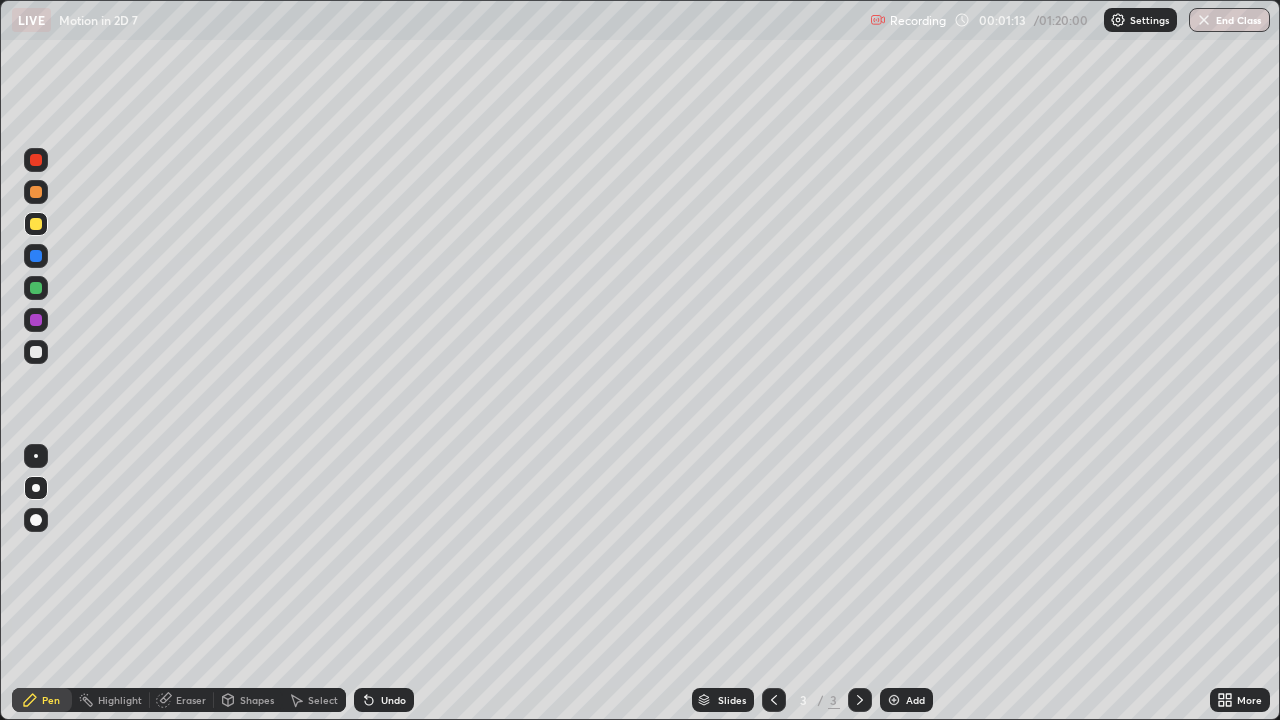 click at bounding box center (36, 256) 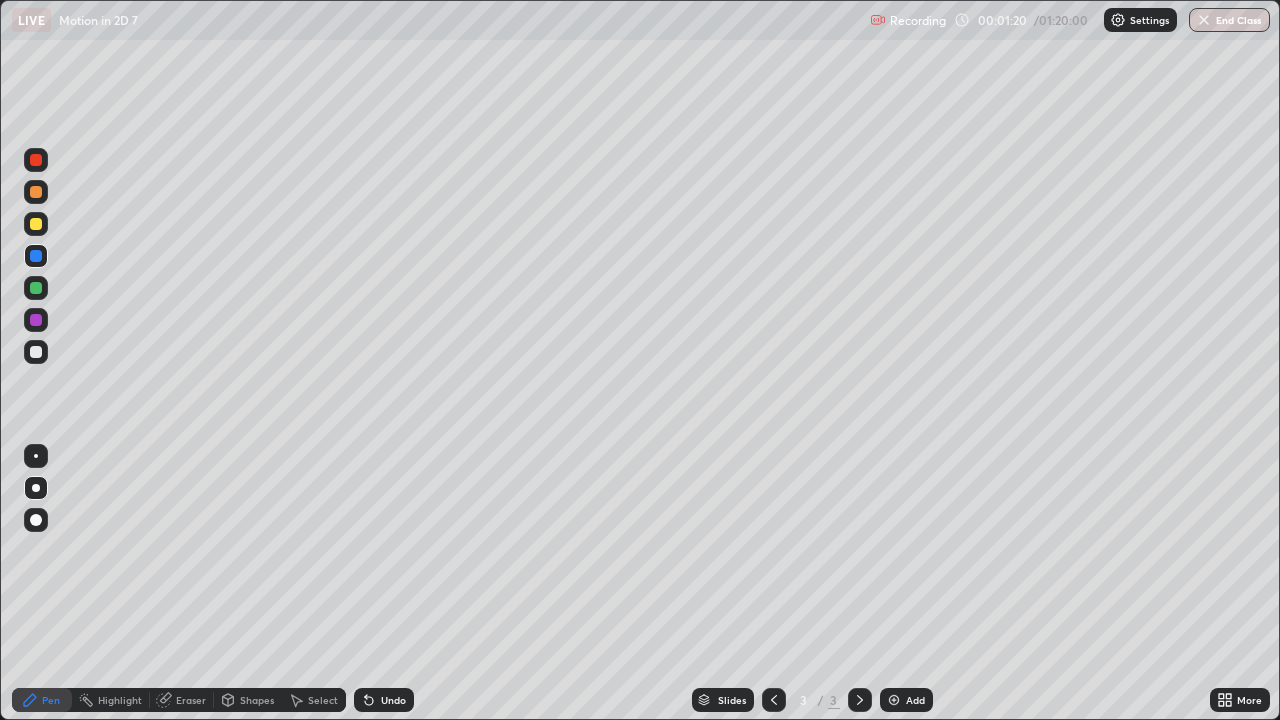 click on "Shapes" at bounding box center (257, 700) 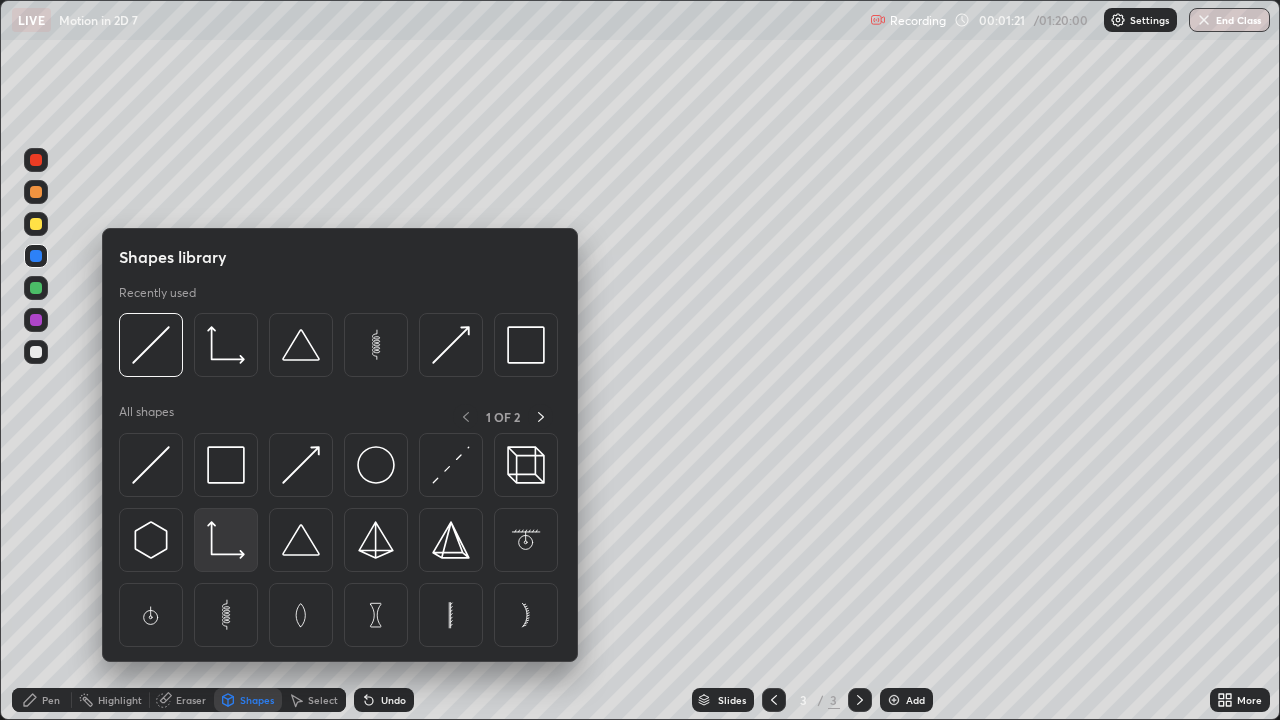 click at bounding box center [226, 540] 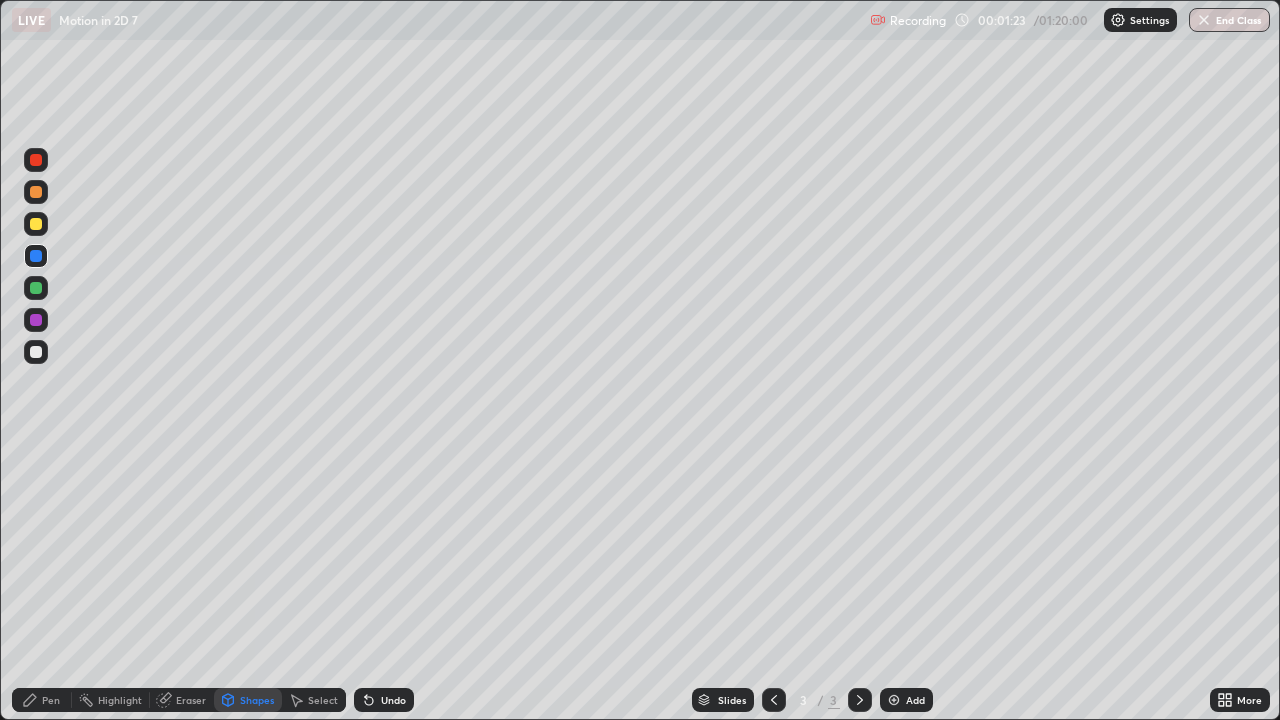 click on "Undo" at bounding box center [393, 700] 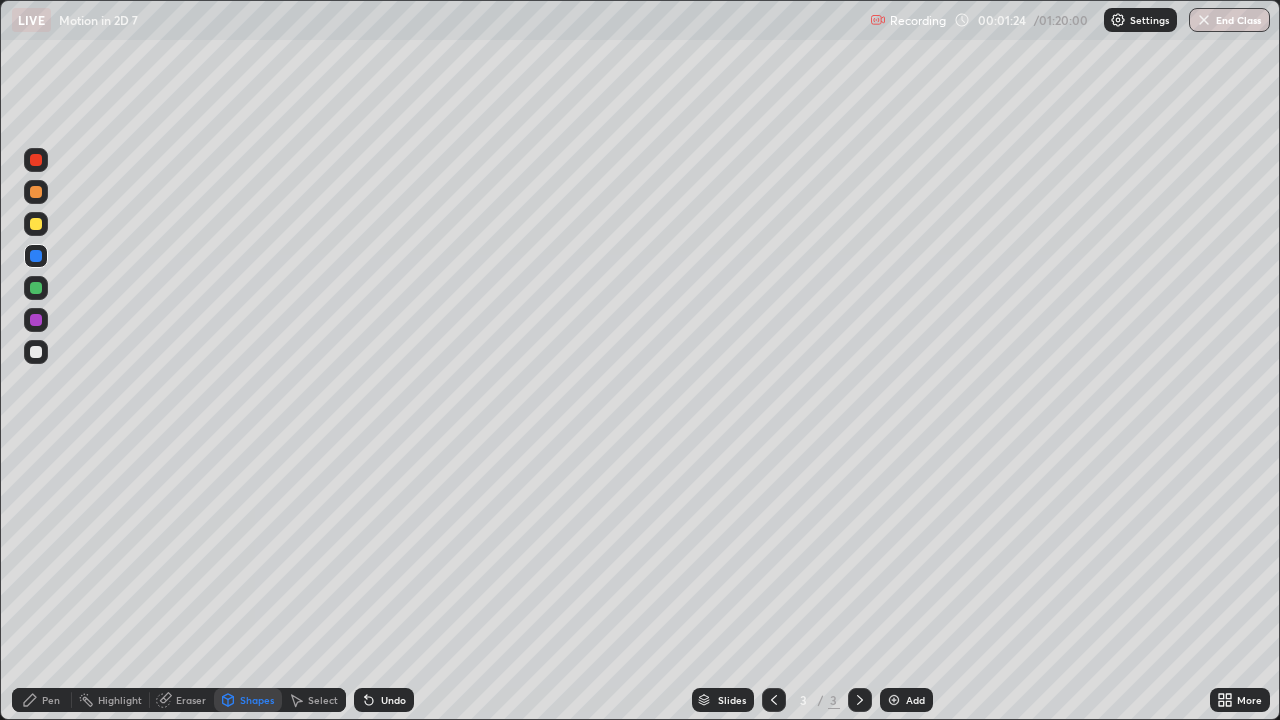 click at bounding box center (36, 352) 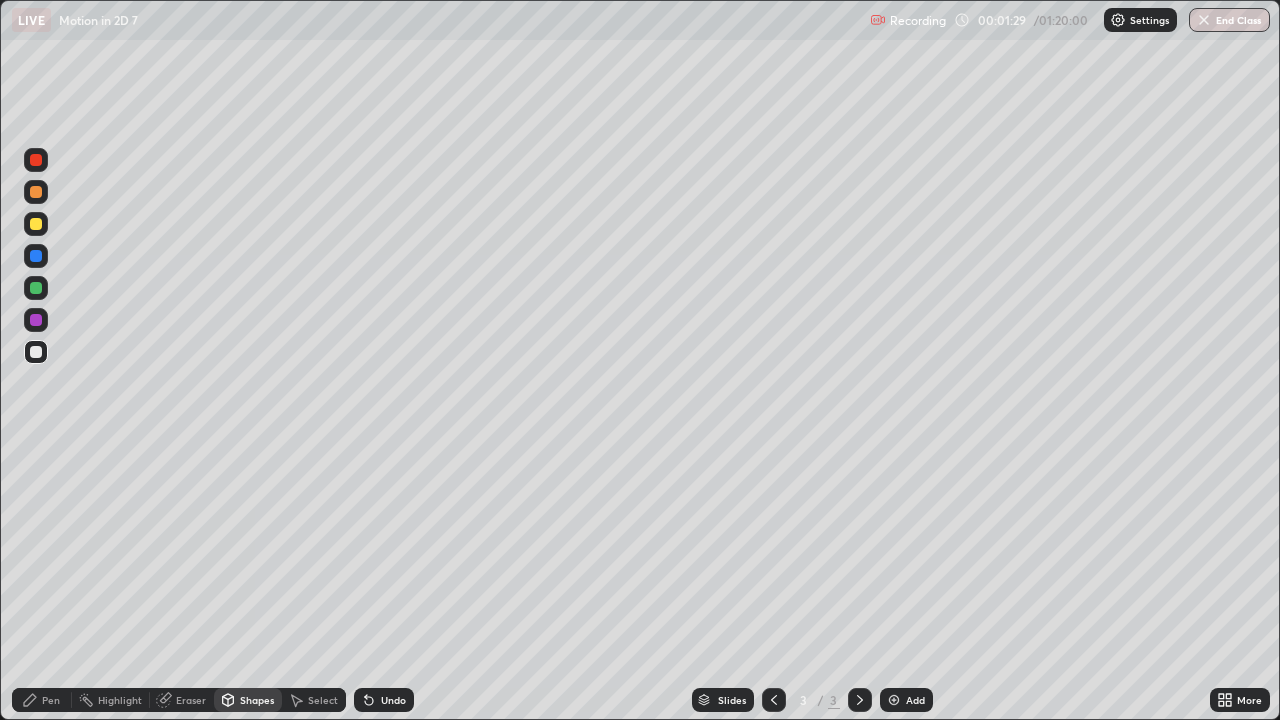 click 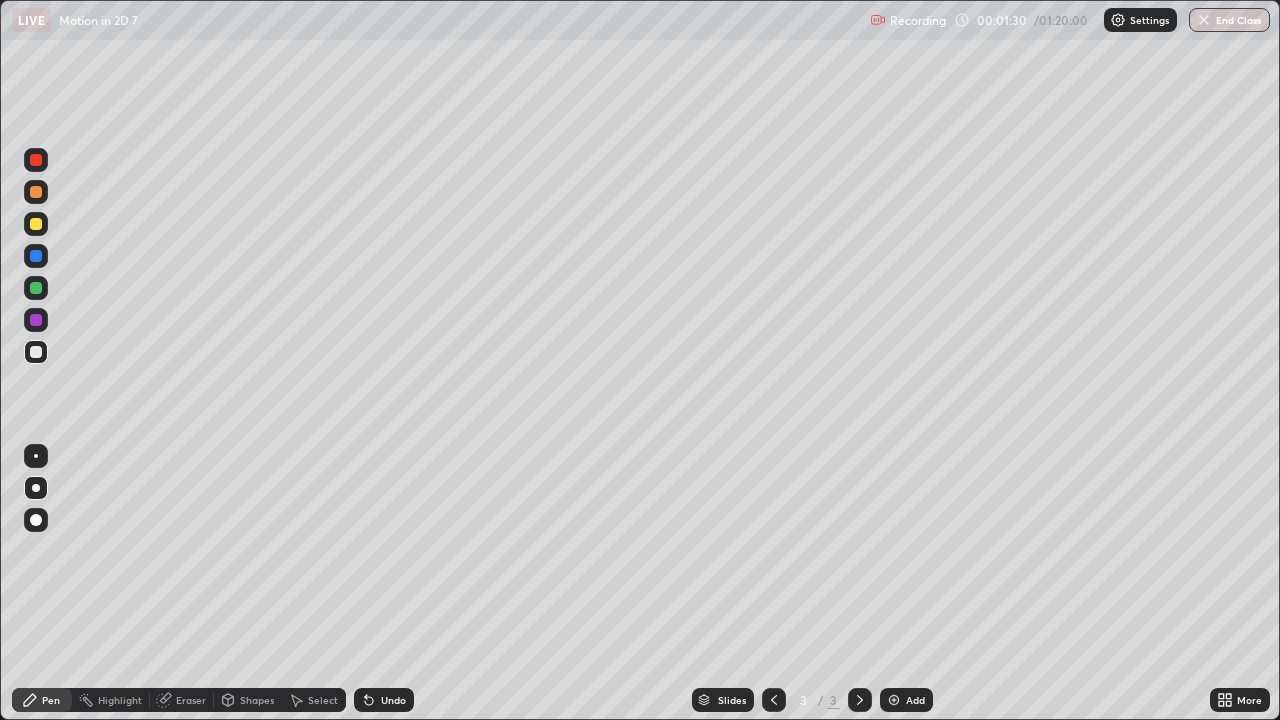 click at bounding box center [36, 352] 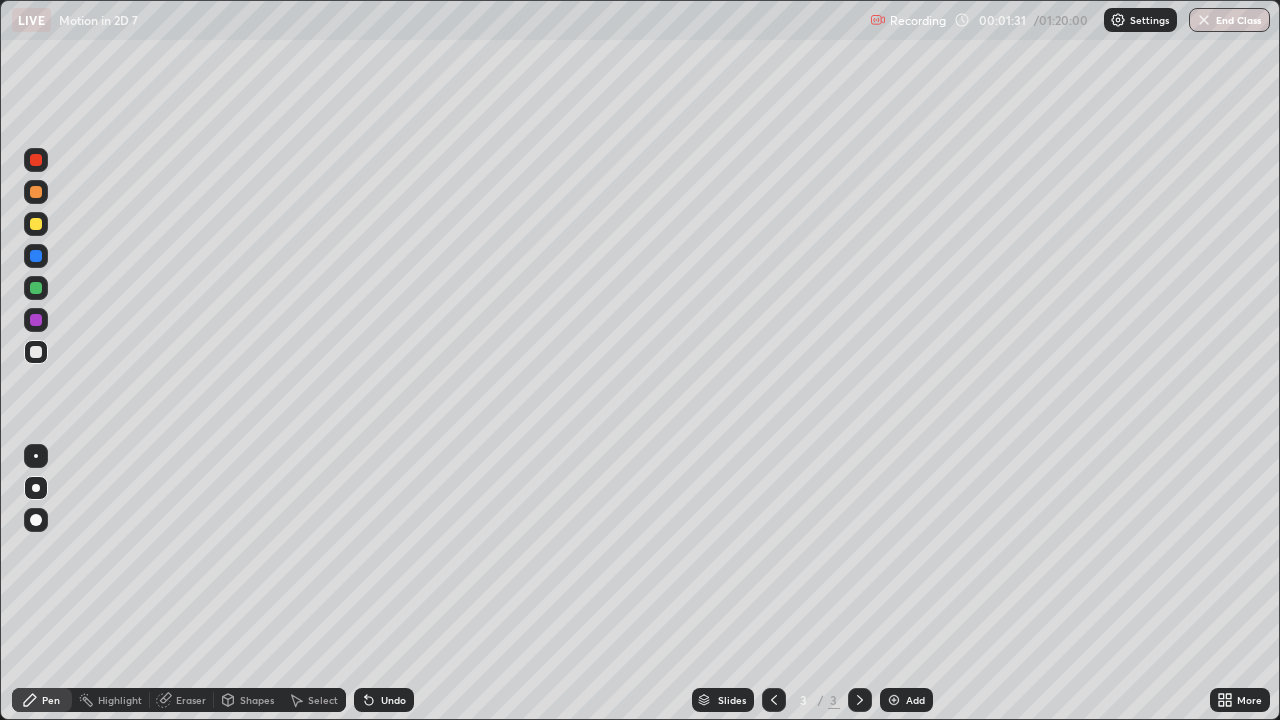 click at bounding box center (36, 224) 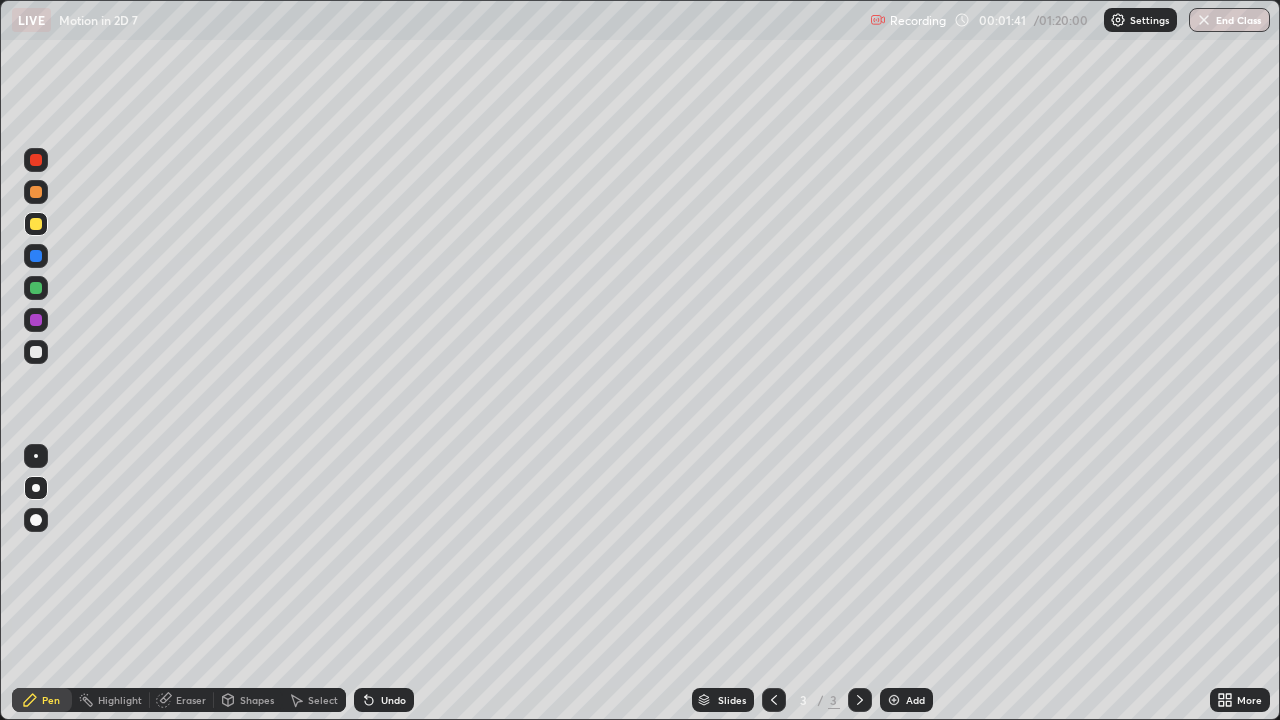 click on "Shapes" at bounding box center (248, 700) 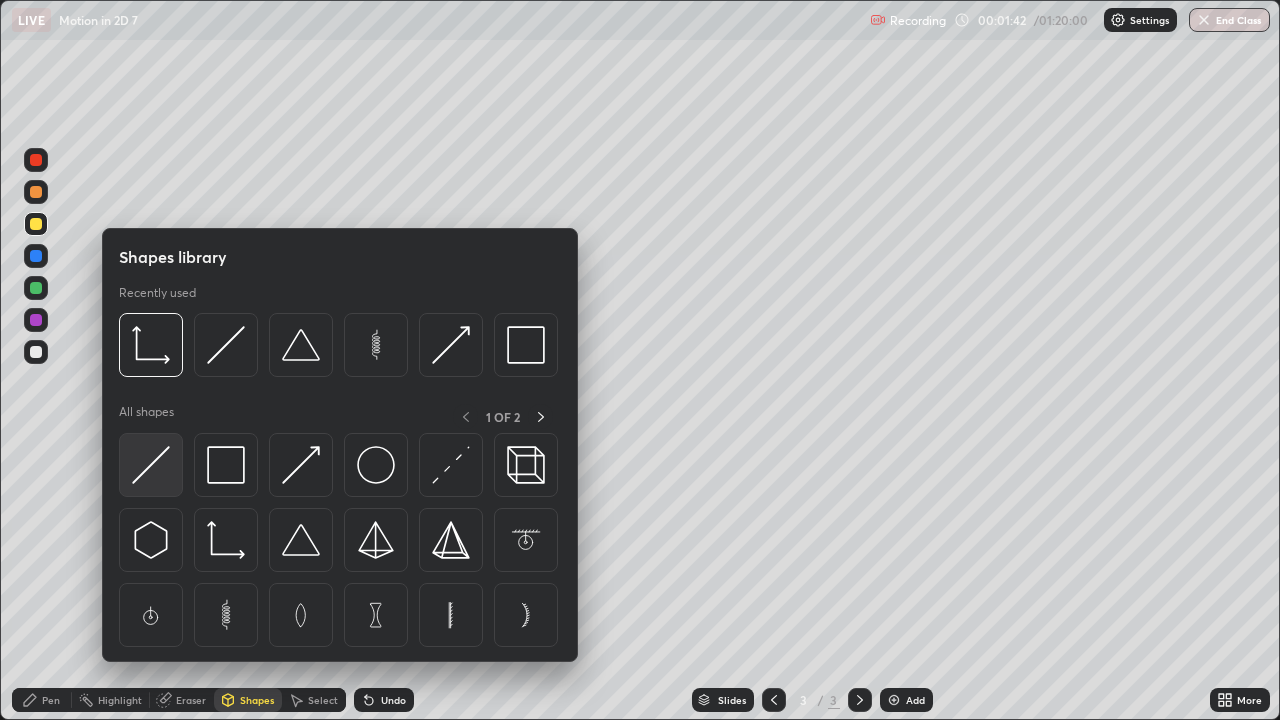 click at bounding box center (151, 465) 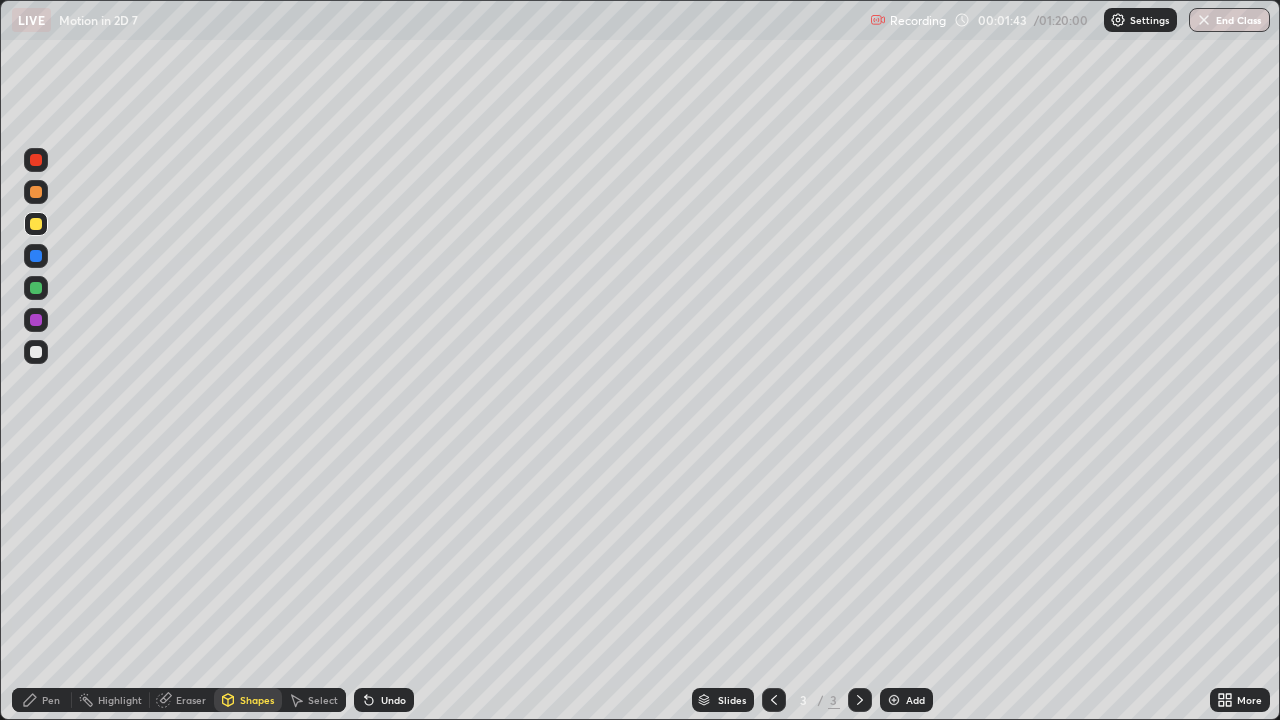 click at bounding box center [36, 192] 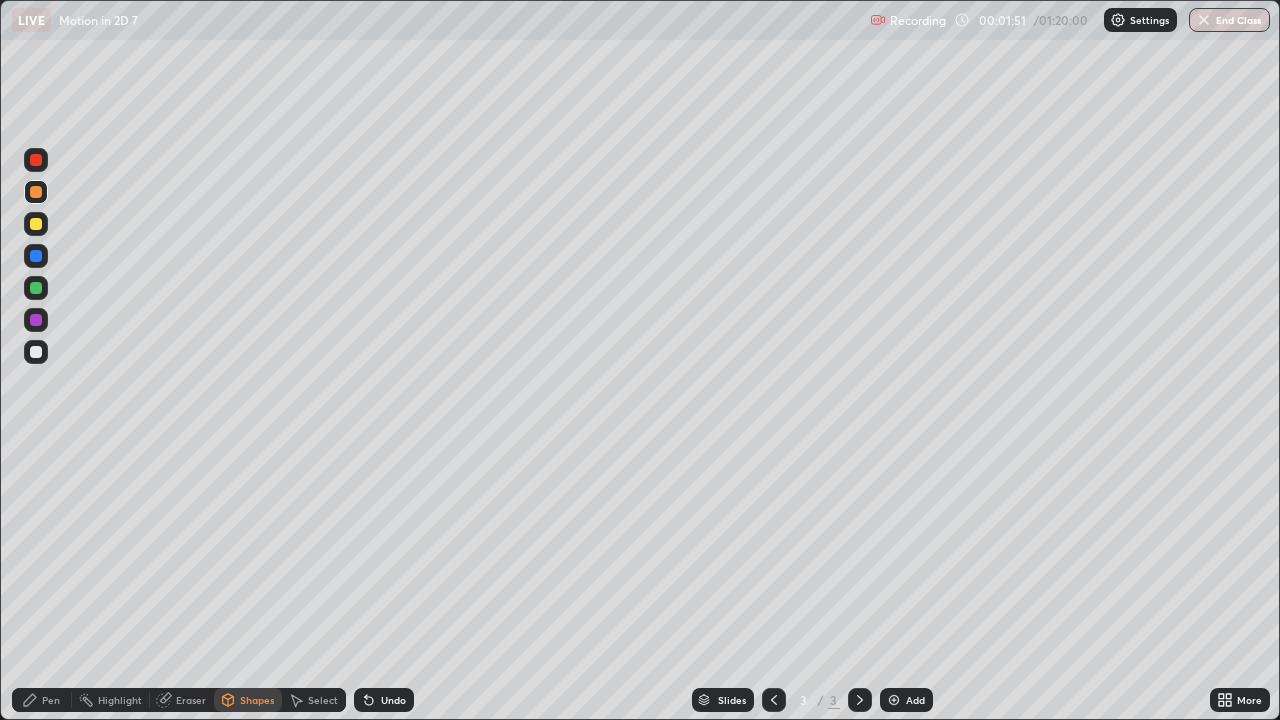 click on "Pen" at bounding box center (51, 700) 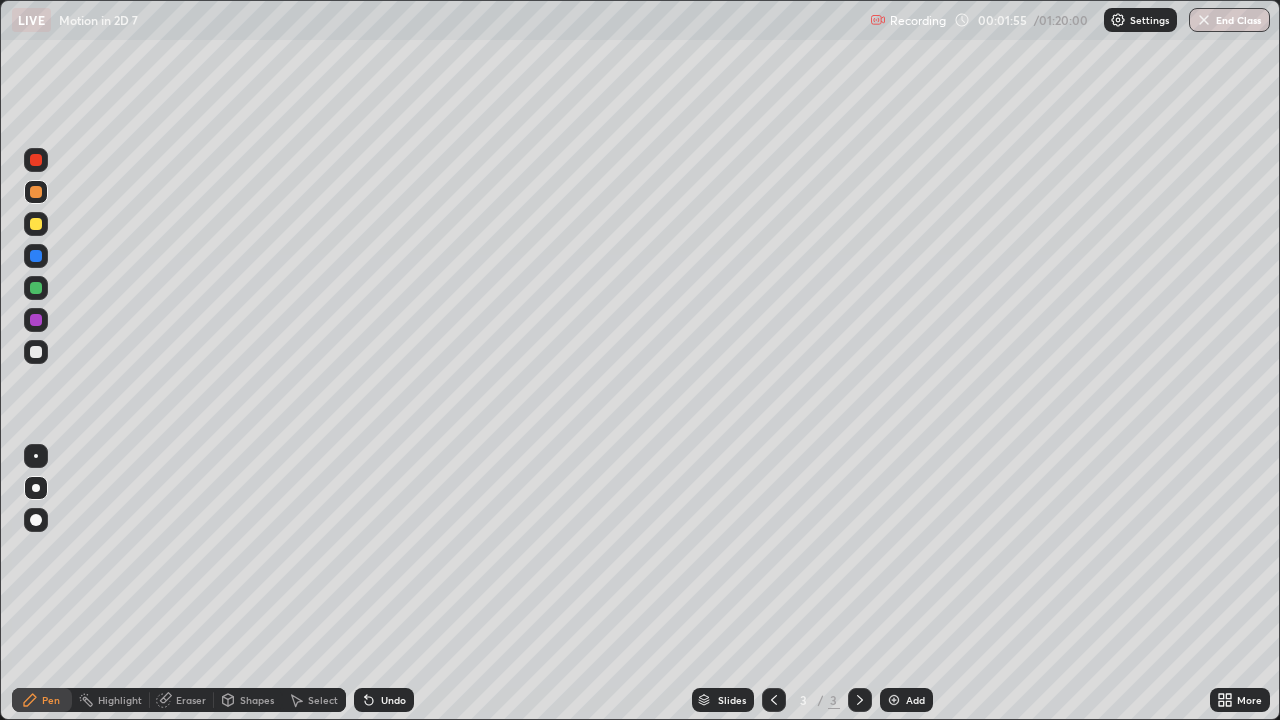 click on "Undo" at bounding box center (384, 700) 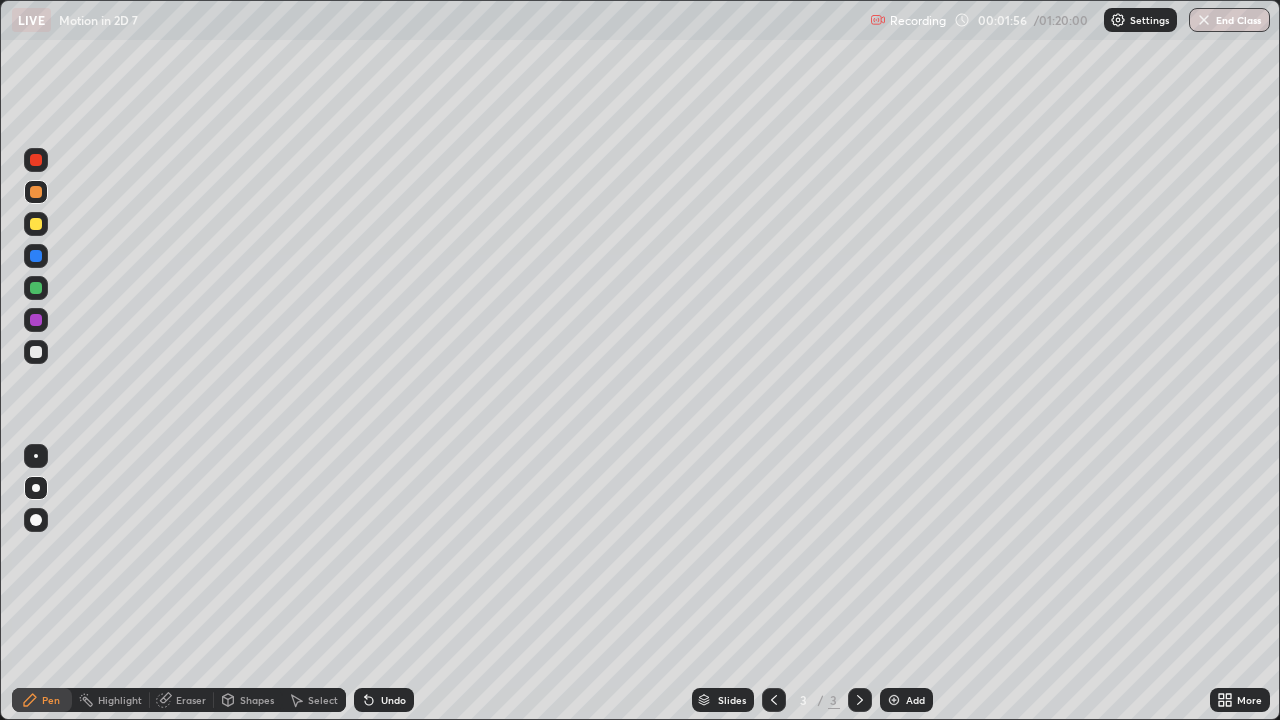 click on "Undo" at bounding box center [393, 700] 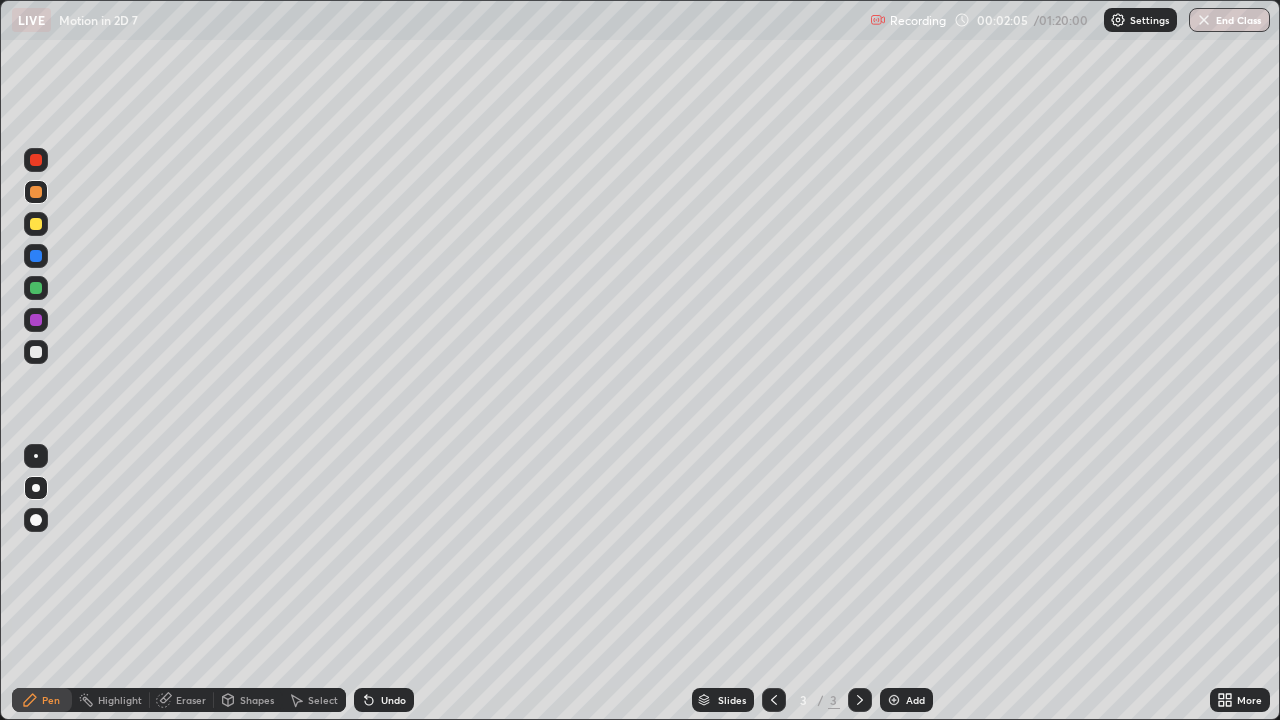 click at bounding box center [36, 224] 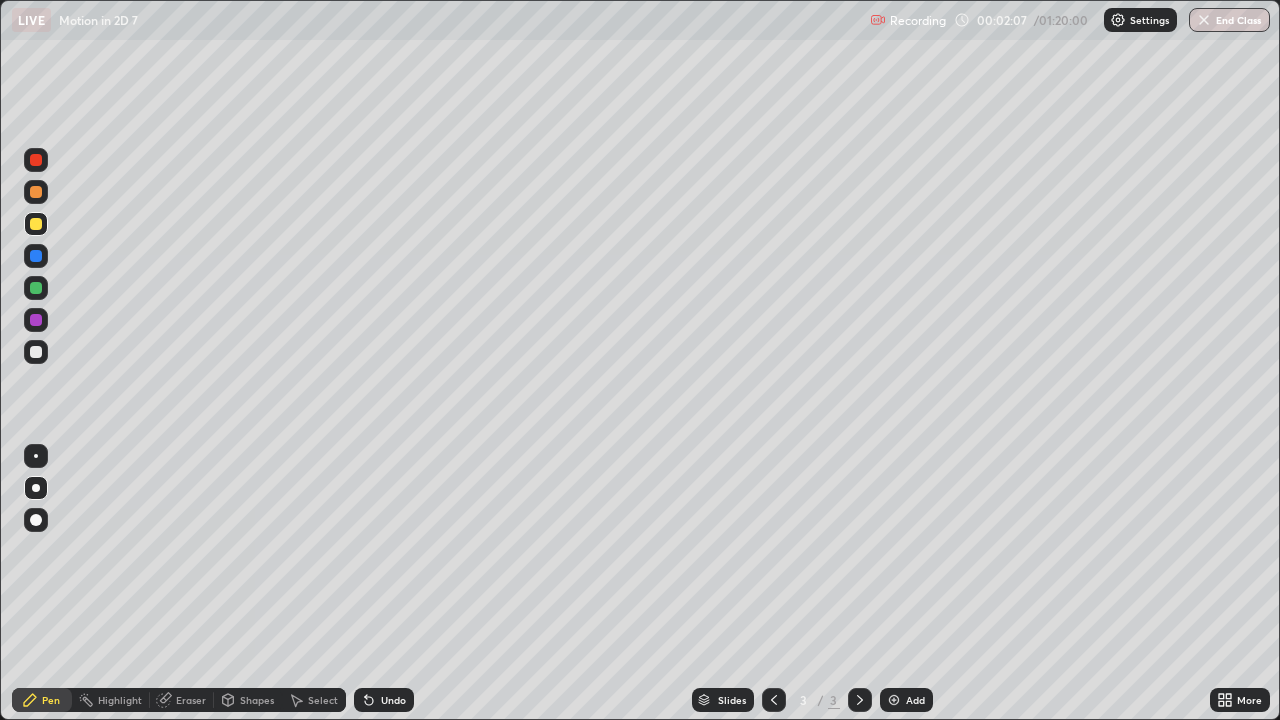 click at bounding box center (36, 160) 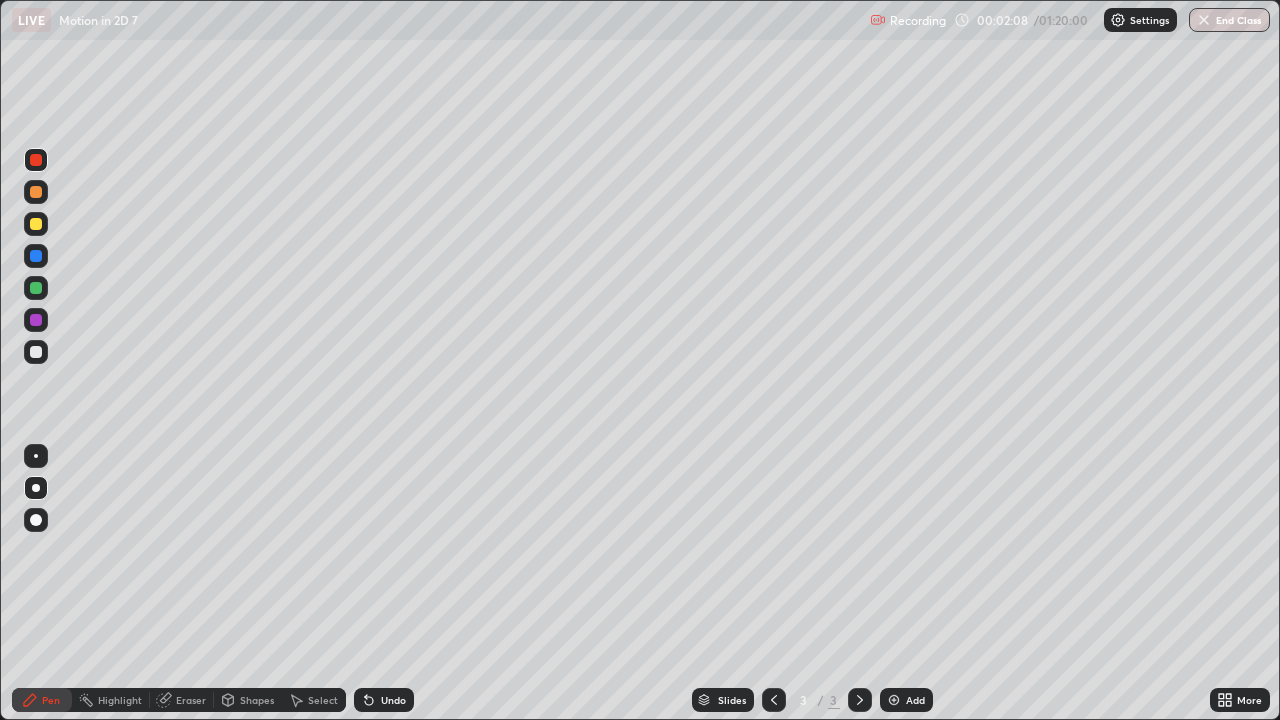 click on "Shapes" at bounding box center (257, 700) 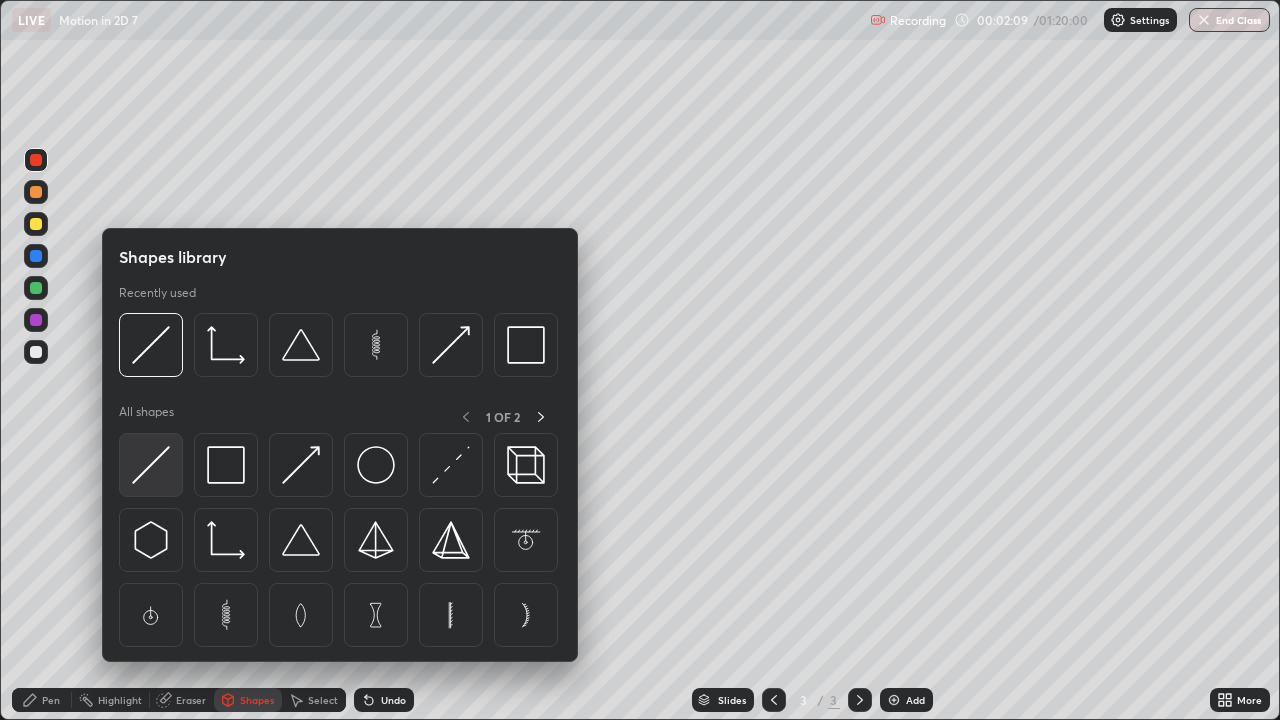 click at bounding box center (151, 465) 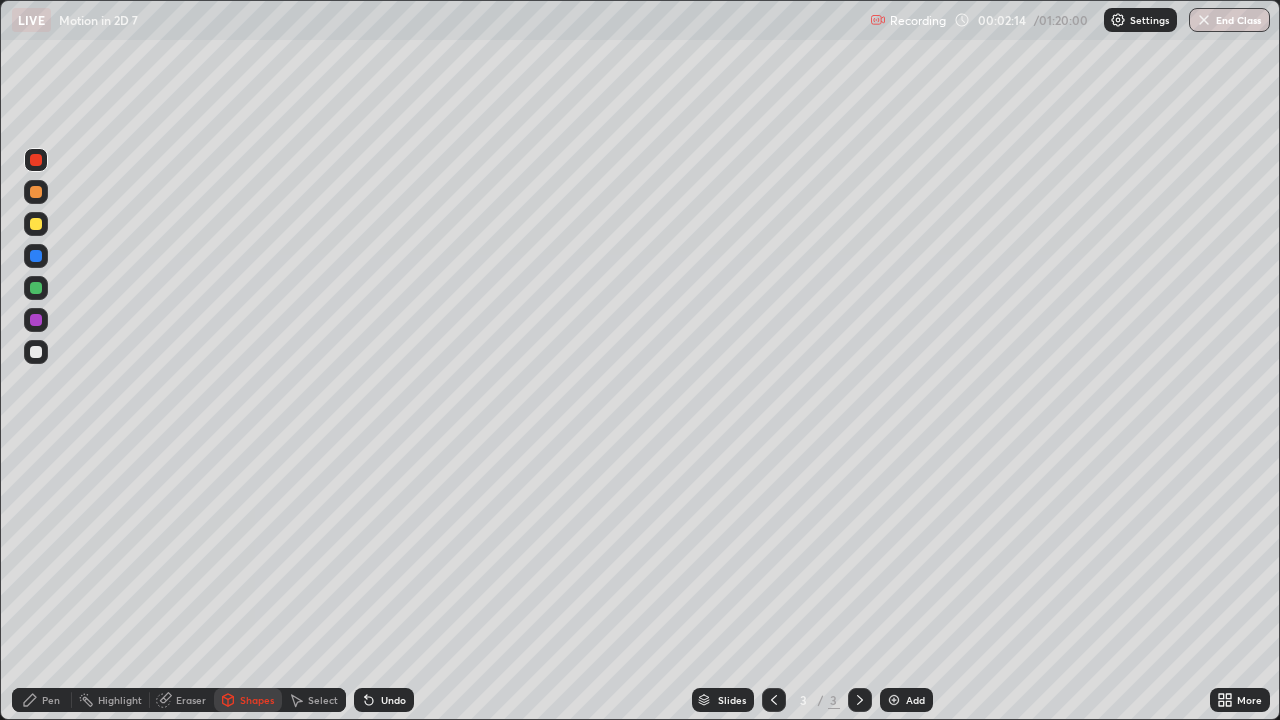 click on "Pen" at bounding box center (51, 700) 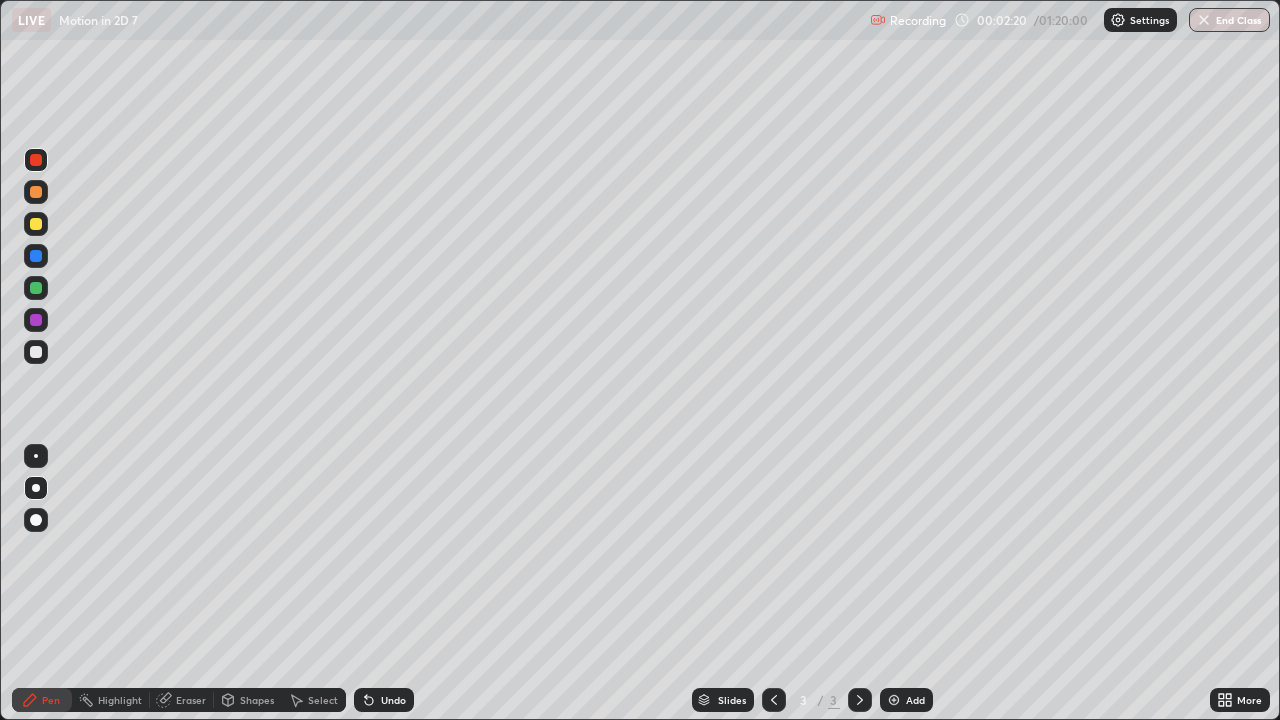 click at bounding box center [36, 488] 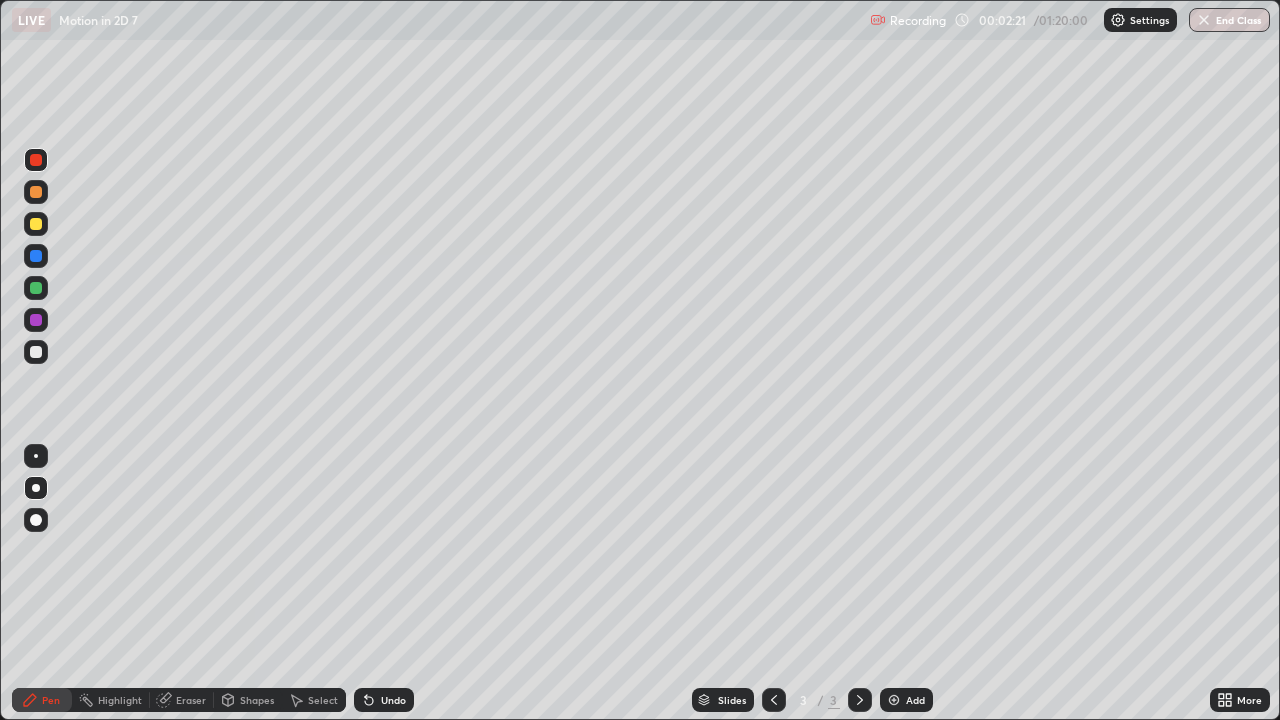 click at bounding box center (36, 352) 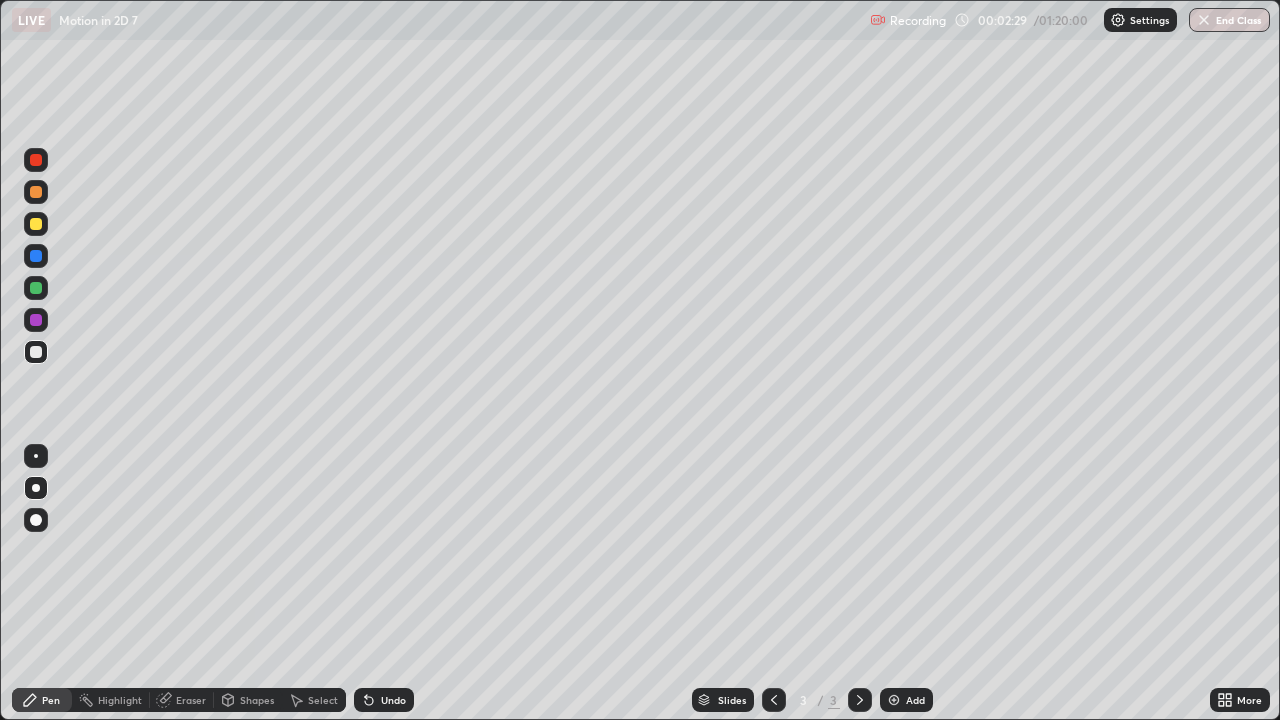 click on "Undo" at bounding box center (393, 700) 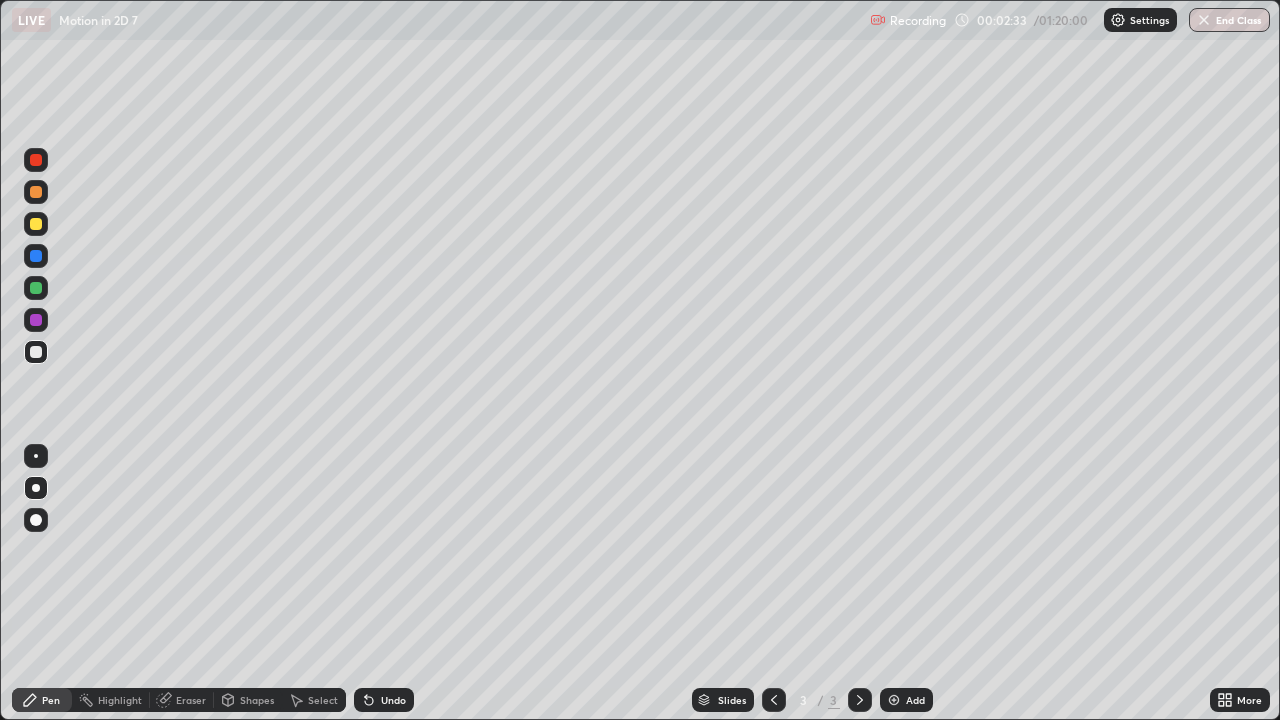 click on "Undo" at bounding box center [393, 700] 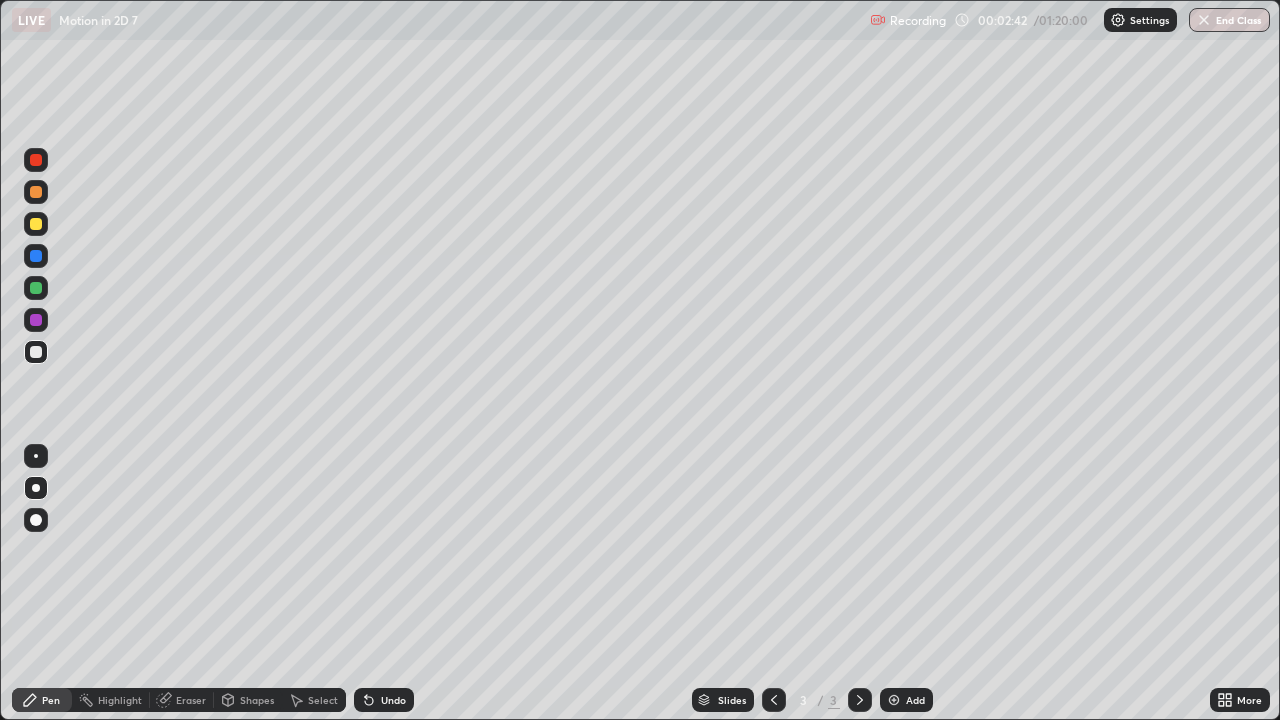 click on "Undo" at bounding box center [393, 700] 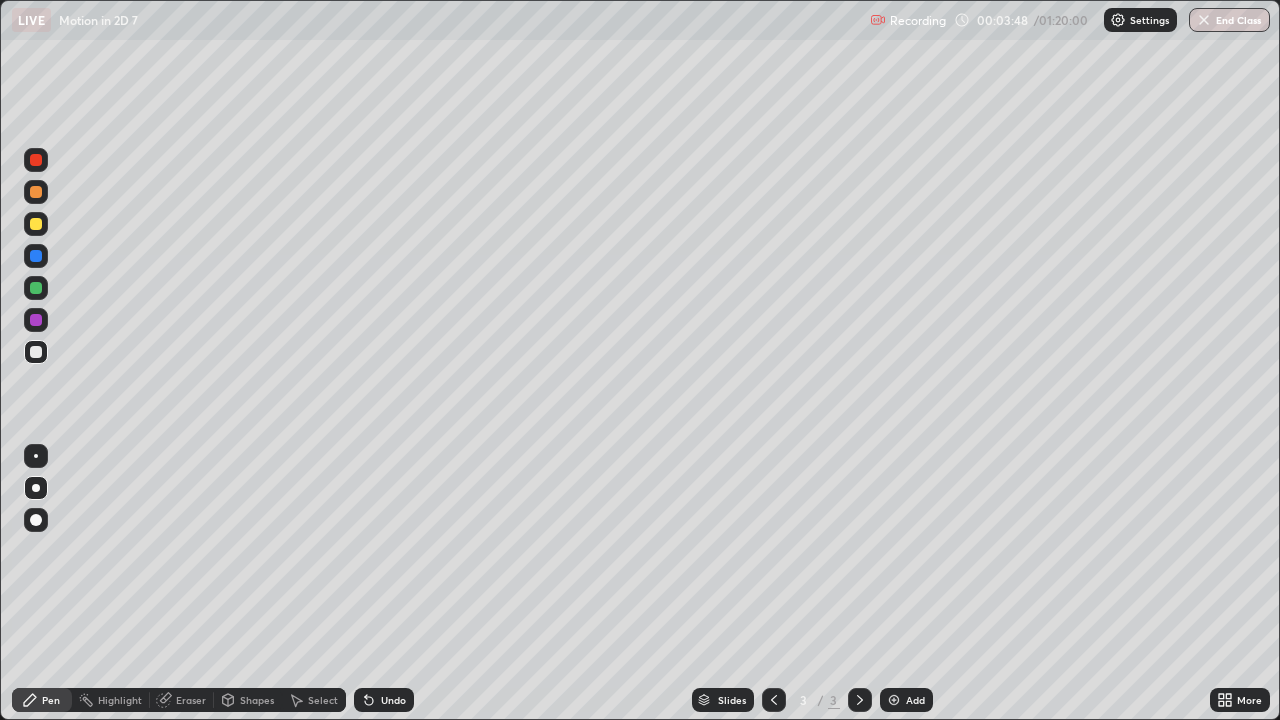 click at bounding box center [36, 256] 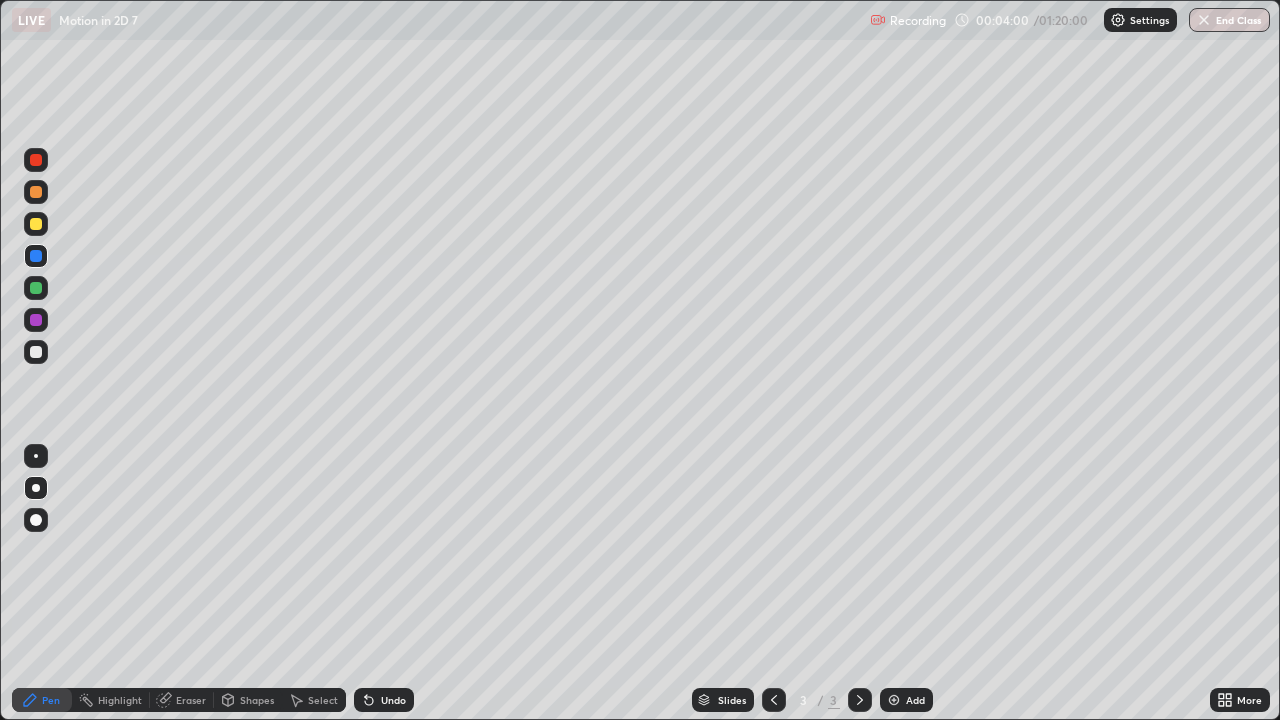 click on "Undo" at bounding box center [384, 700] 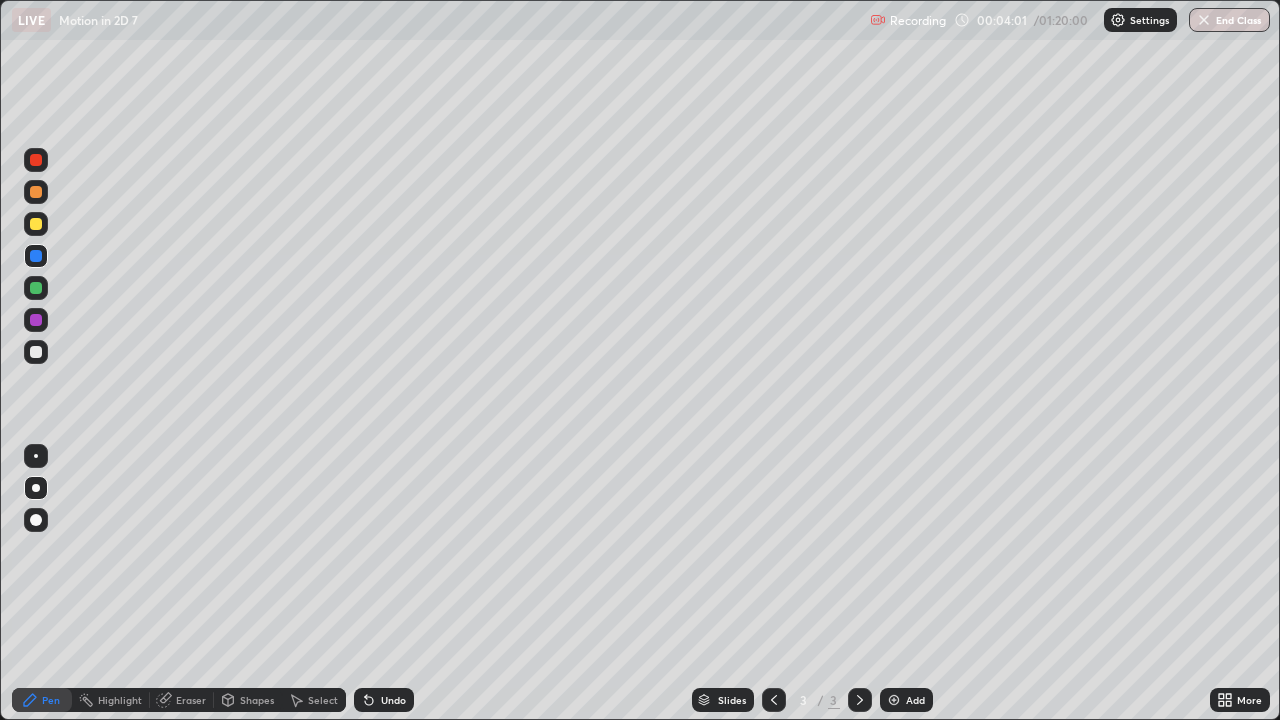 click on "Undo" at bounding box center [384, 700] 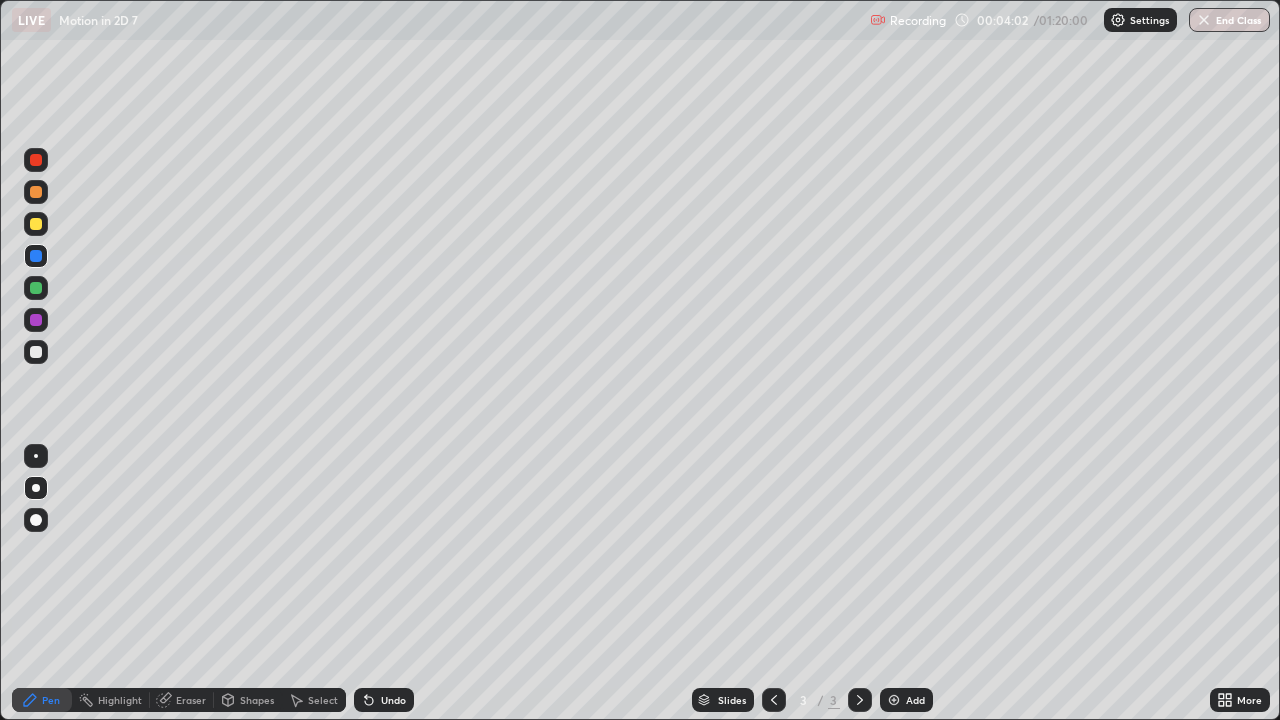 click at bounding box center [36, 352] 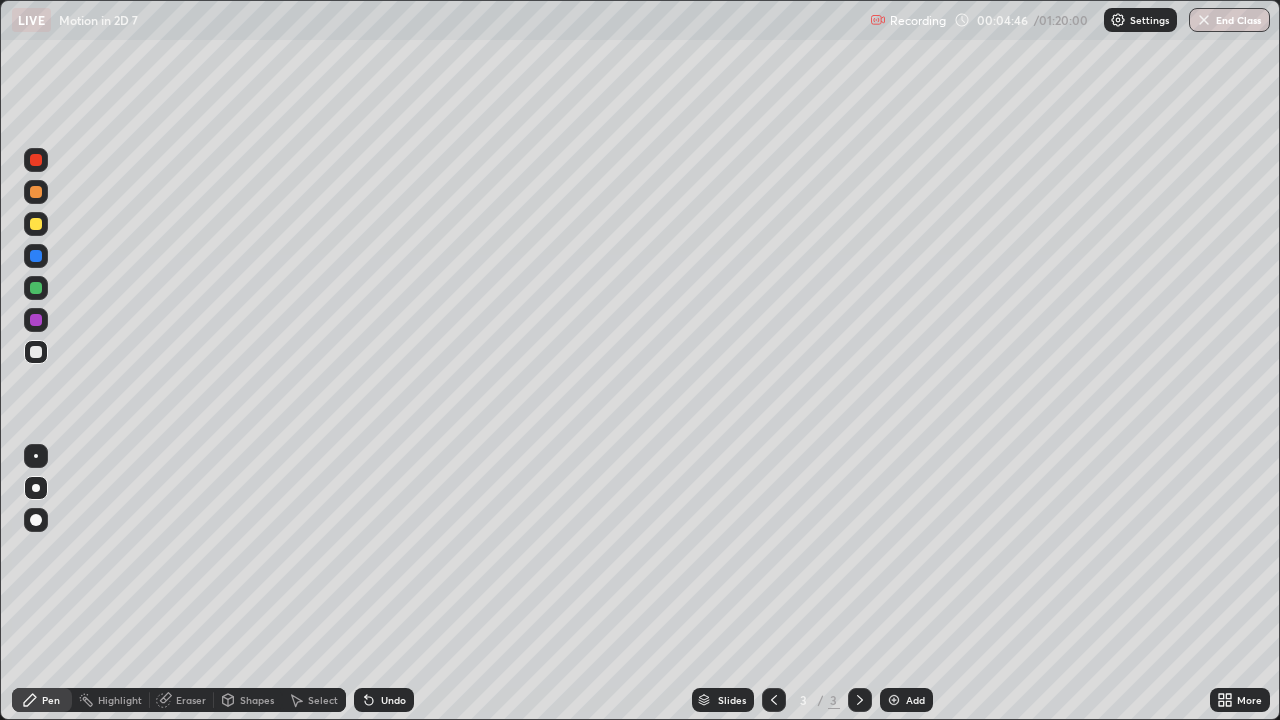 click at bounding box center (36, 192) 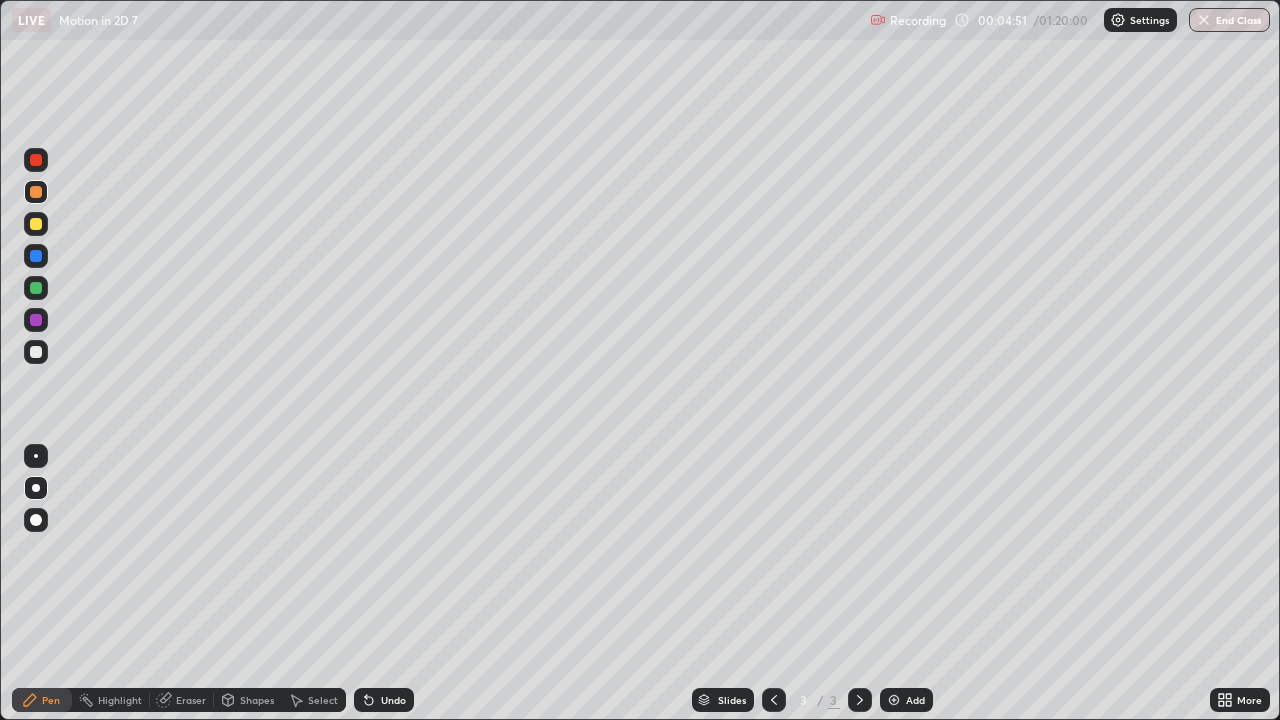 click at bounding box center (36, 224) 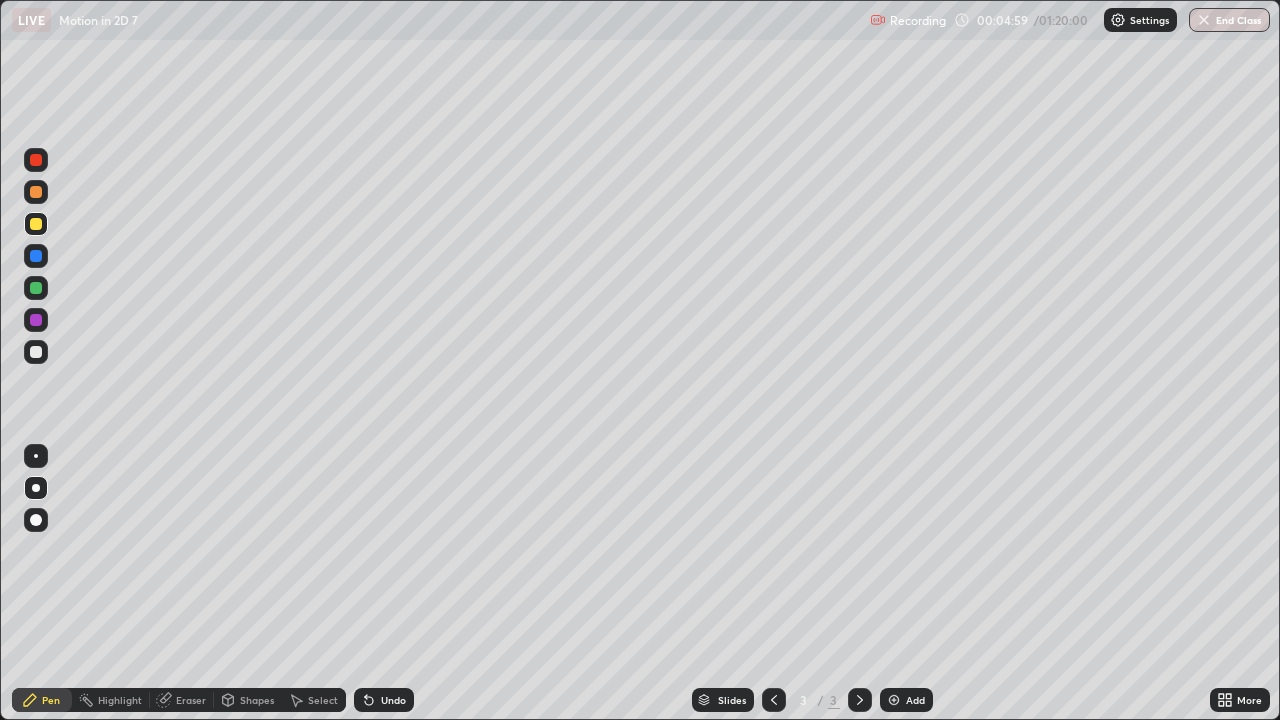 click on "Slides" at bounding box center [723, 700] 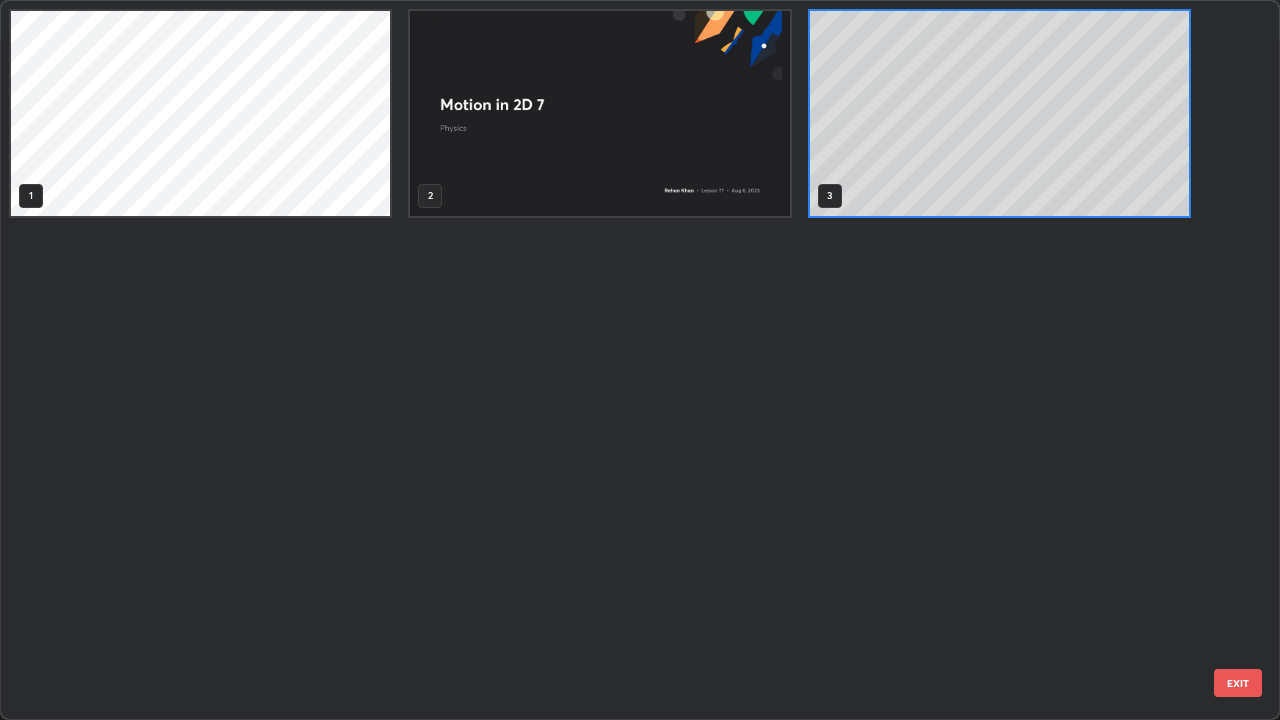 scroll, scrollTop: 7, scrollLeft: 11, axis: both 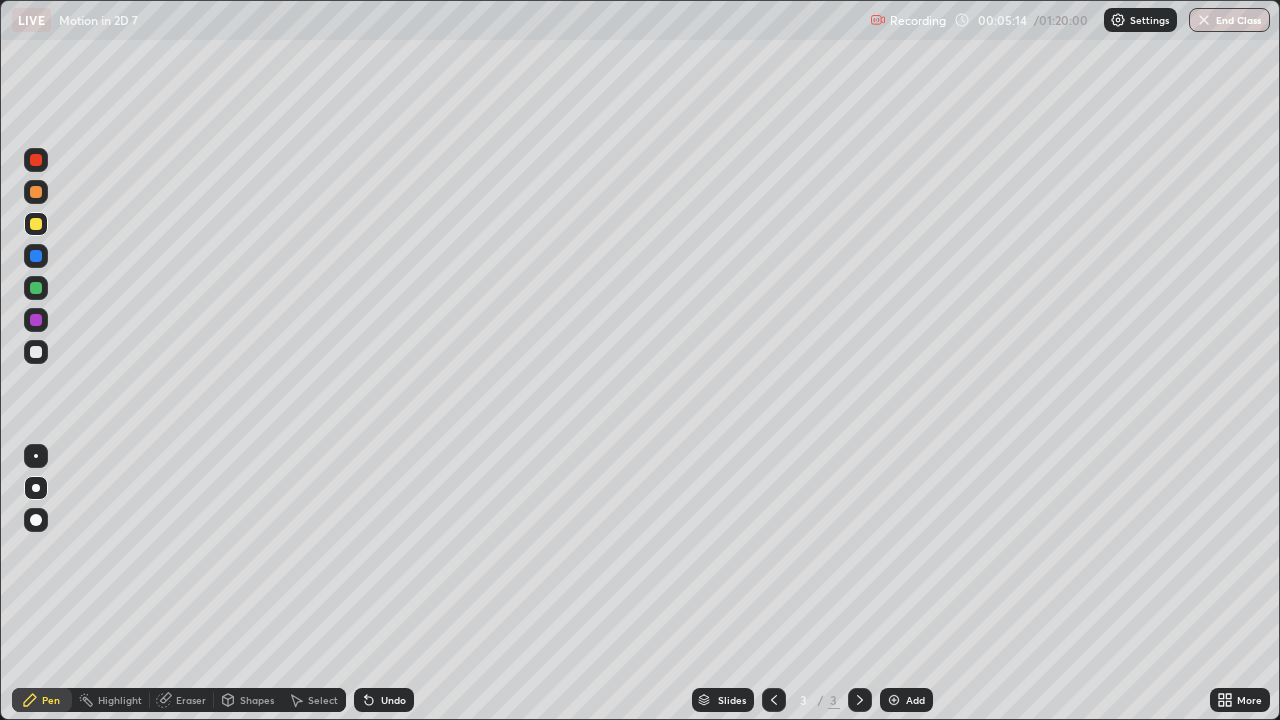 click at bounding box center (36, 352) 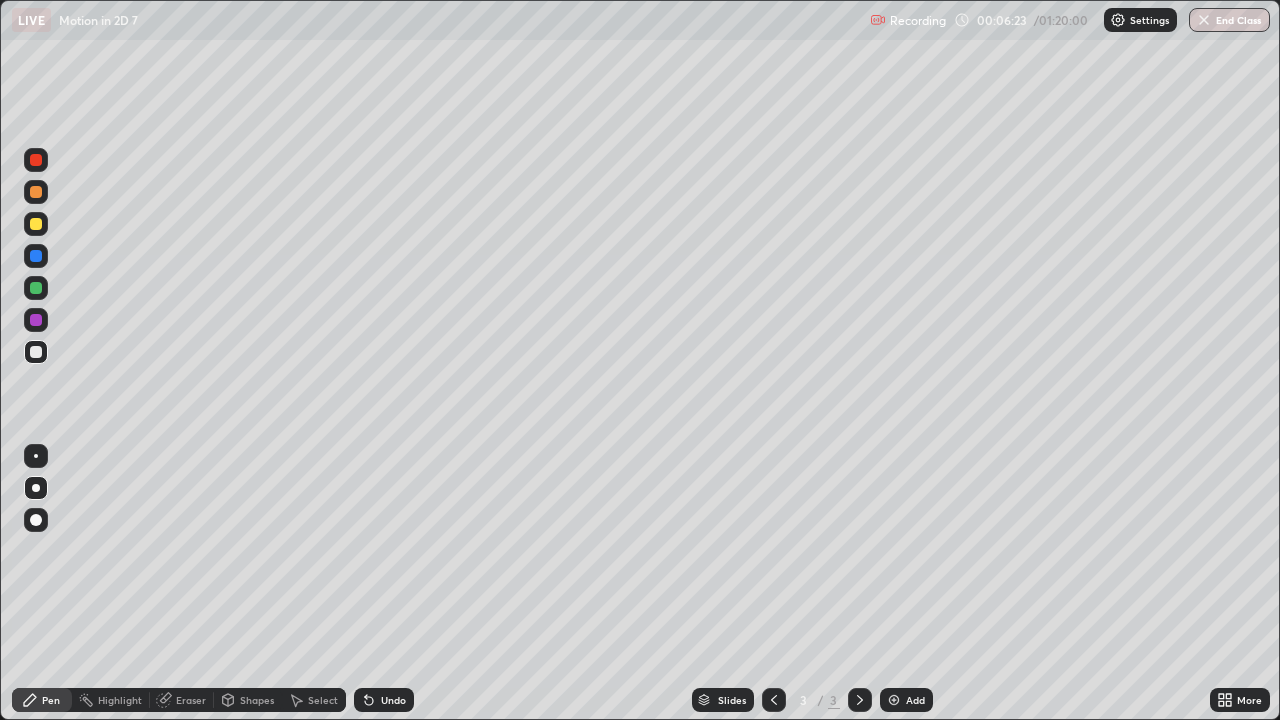 click at bounding box center [36, 224] 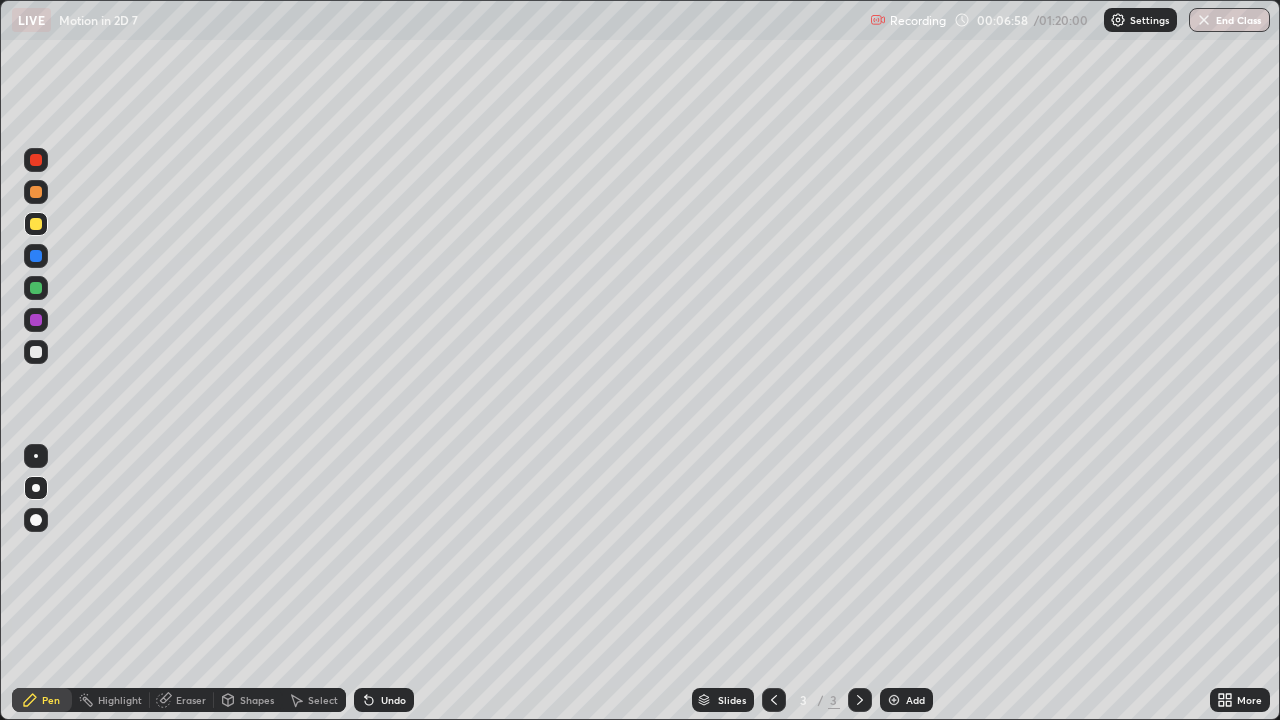 click on "Slides 3 / 3 Add" at bounding box center (812, 700) 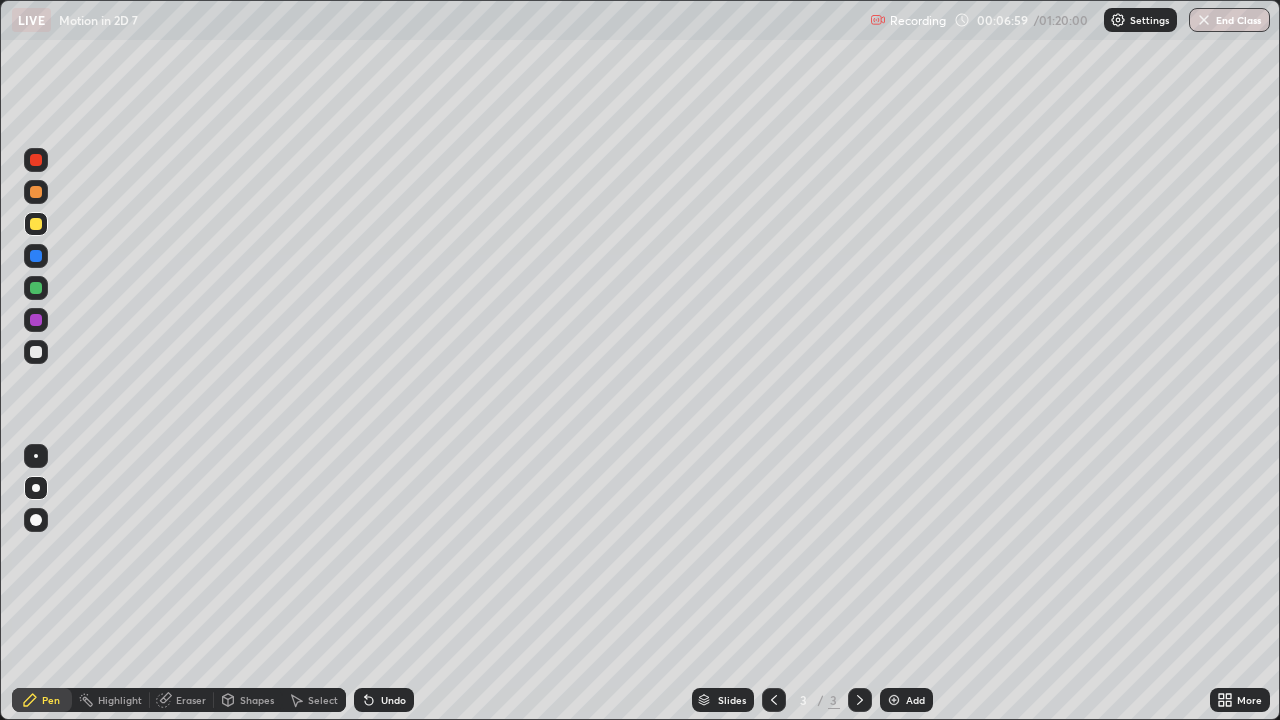 click on "Slides 3 / 3 Add" at bounding box center (812, 700) 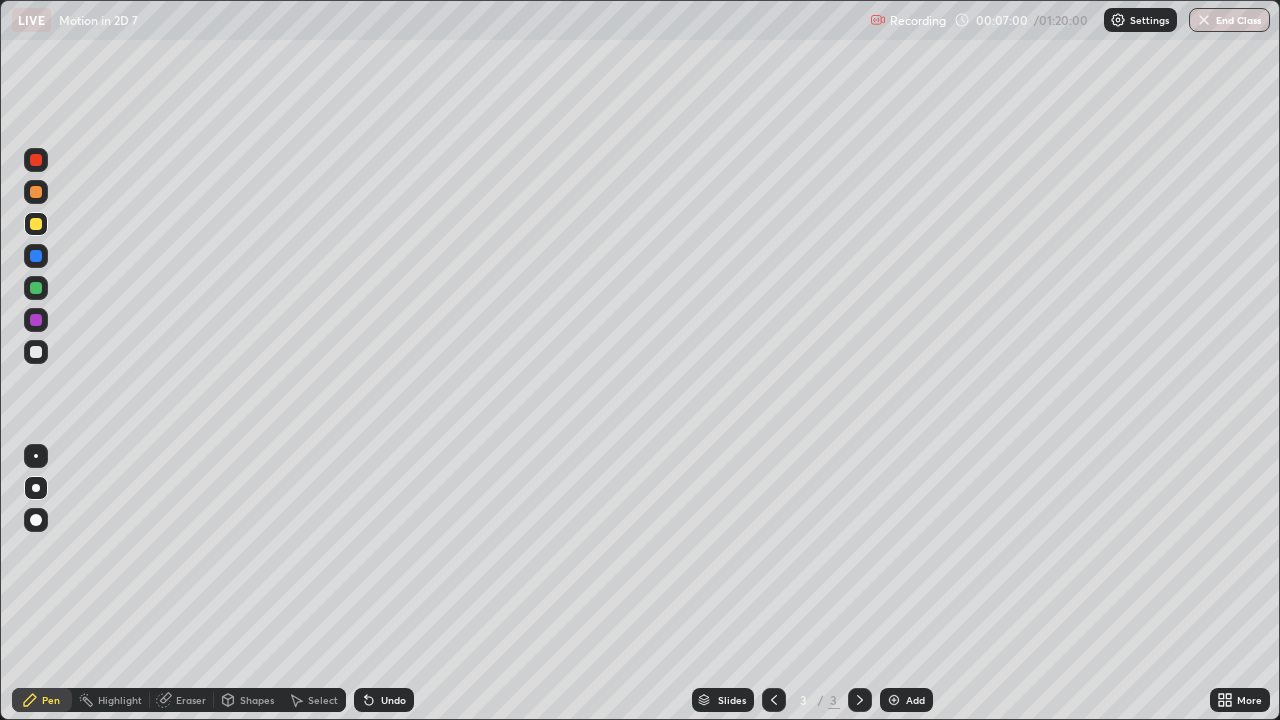click on "Slides 3 / 3 Add" at bounding box center [812, 700] 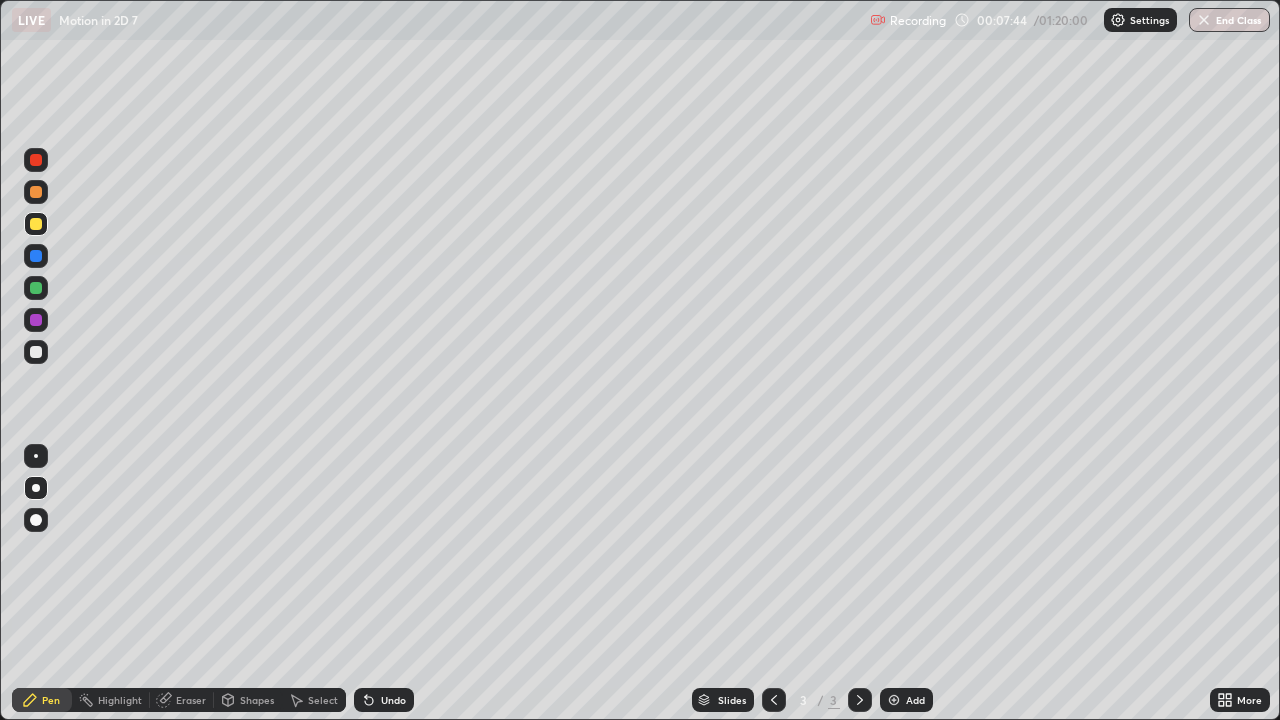 click on "Eraser" at bounding box center [191, 700] 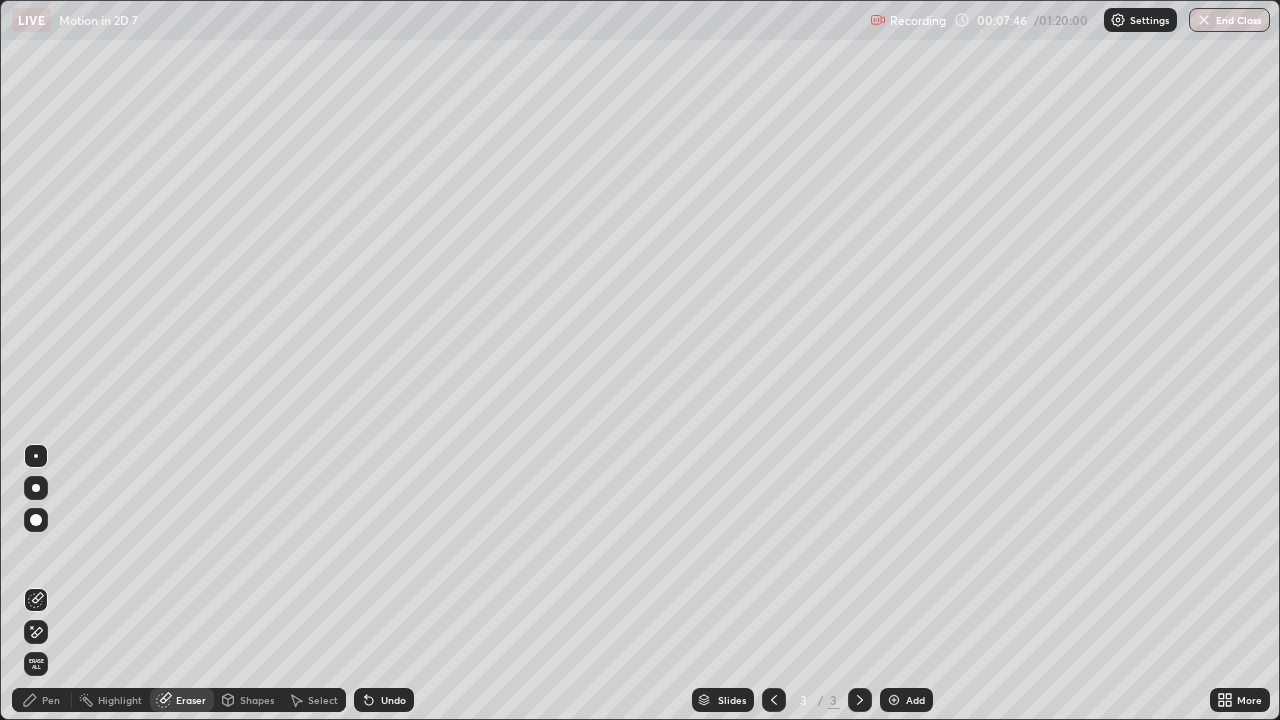 click on "Pen" at bounding box center (51, 700) 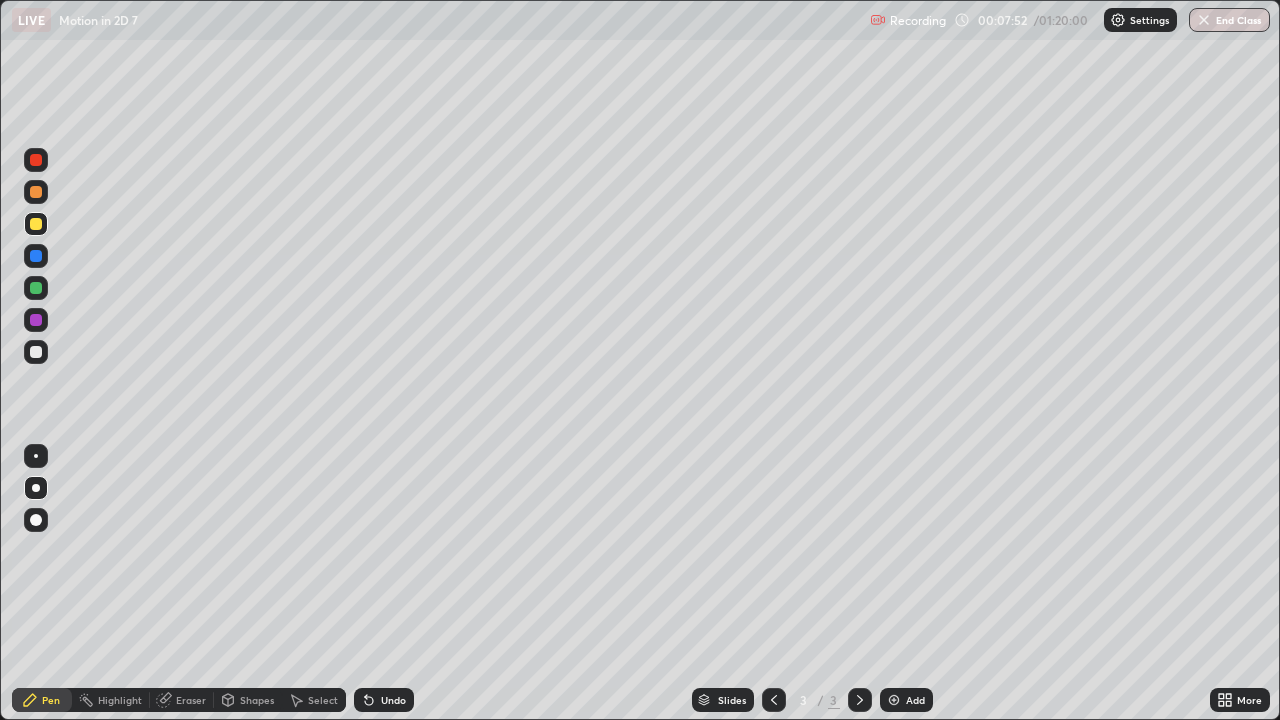 click on "Eraser" at bounding box center [191, 700] 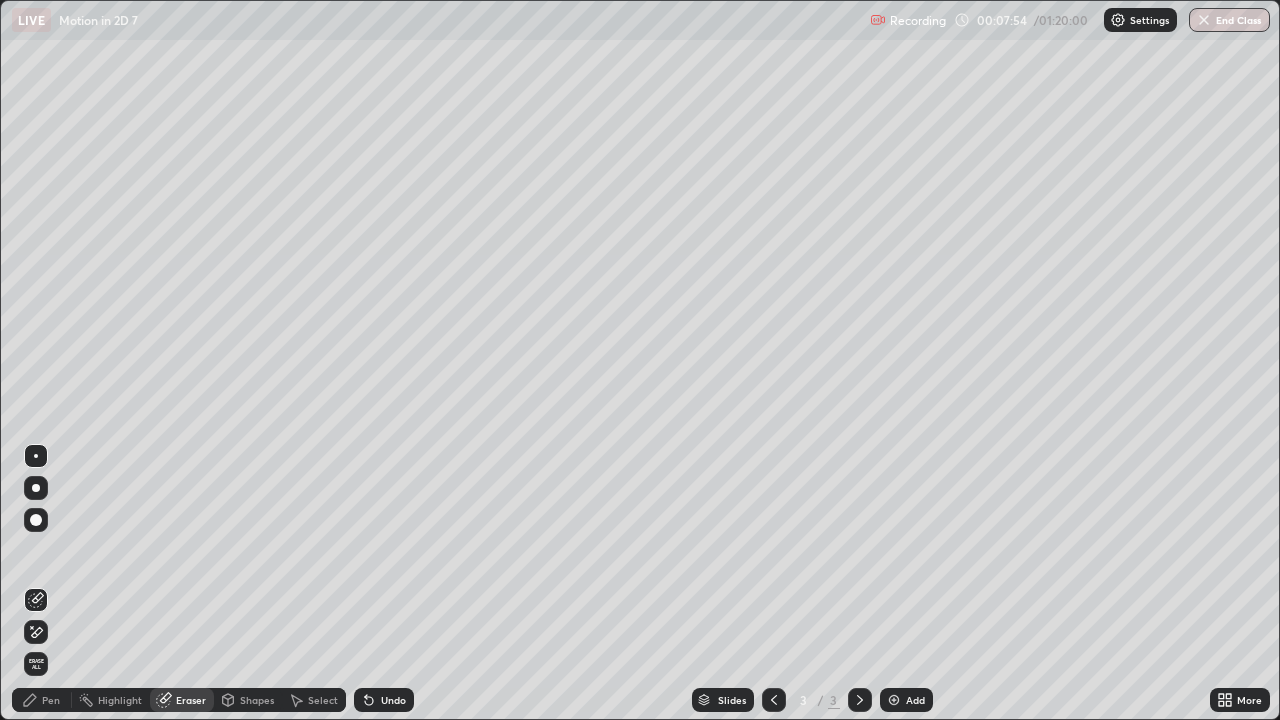 click 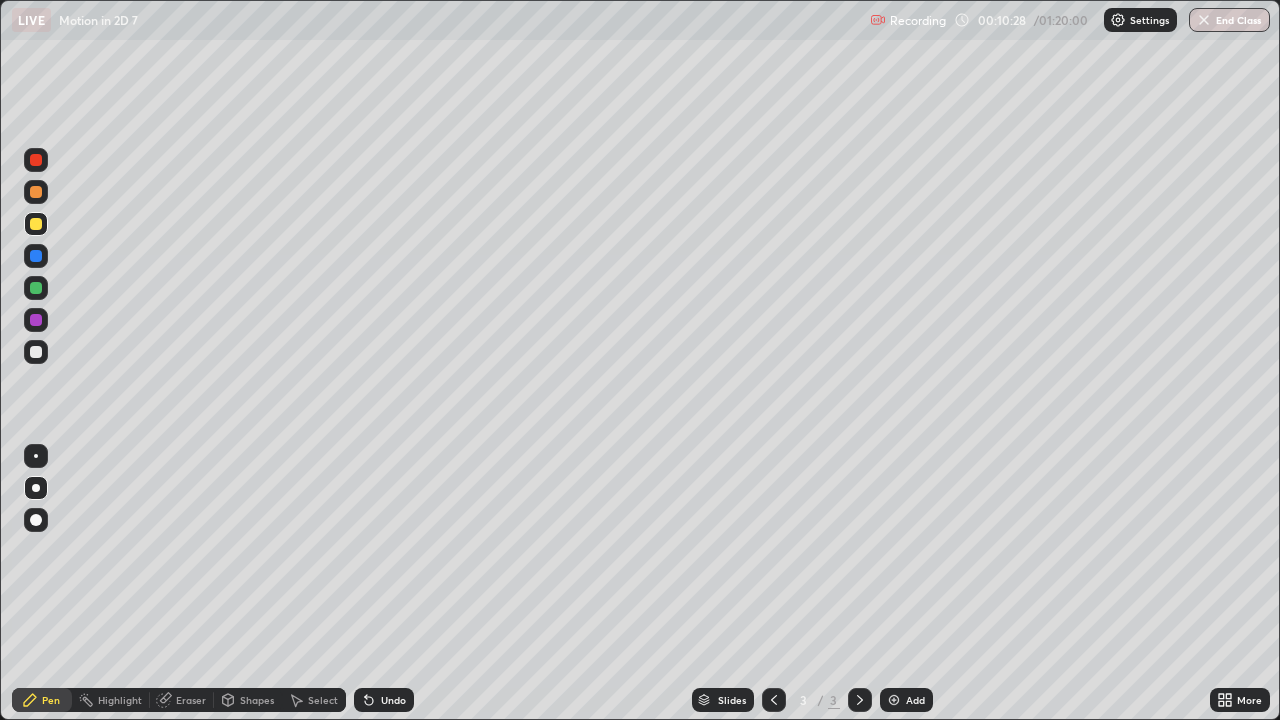 click at bounding box center (36, 352) 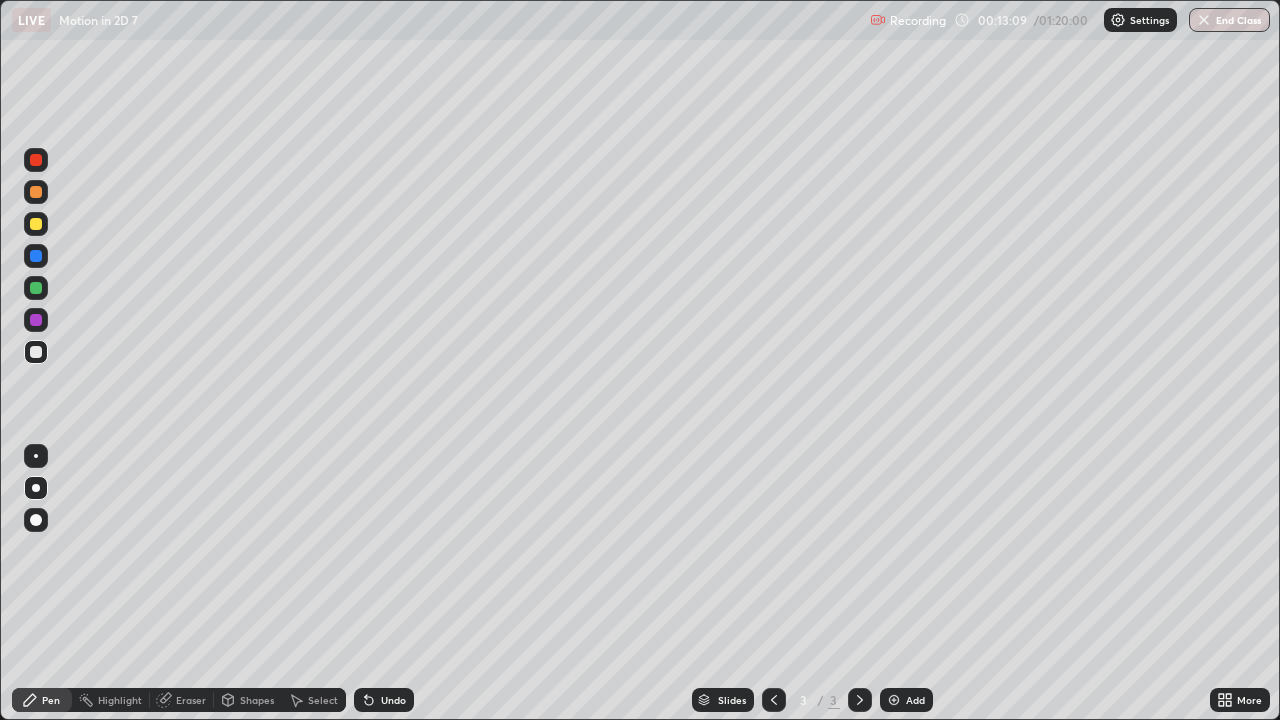 click at bounding box center [36, 192] 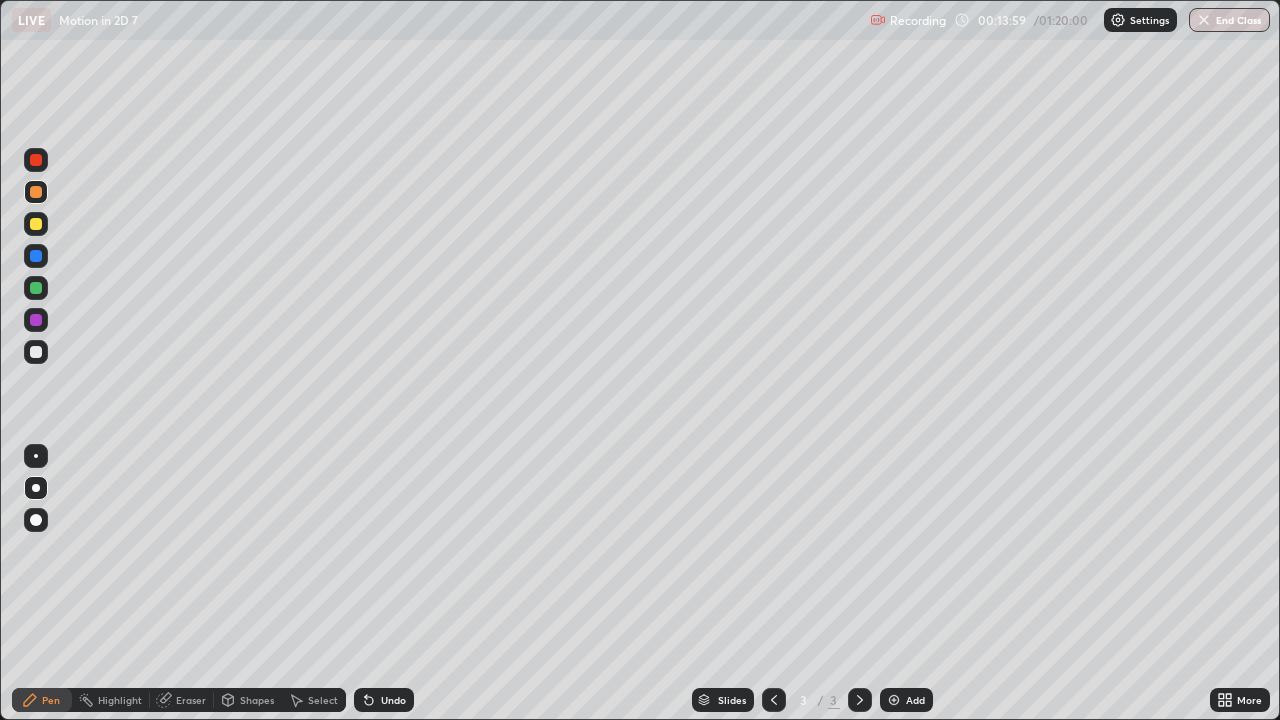 click on "Select" at bounding box center [323, 700] 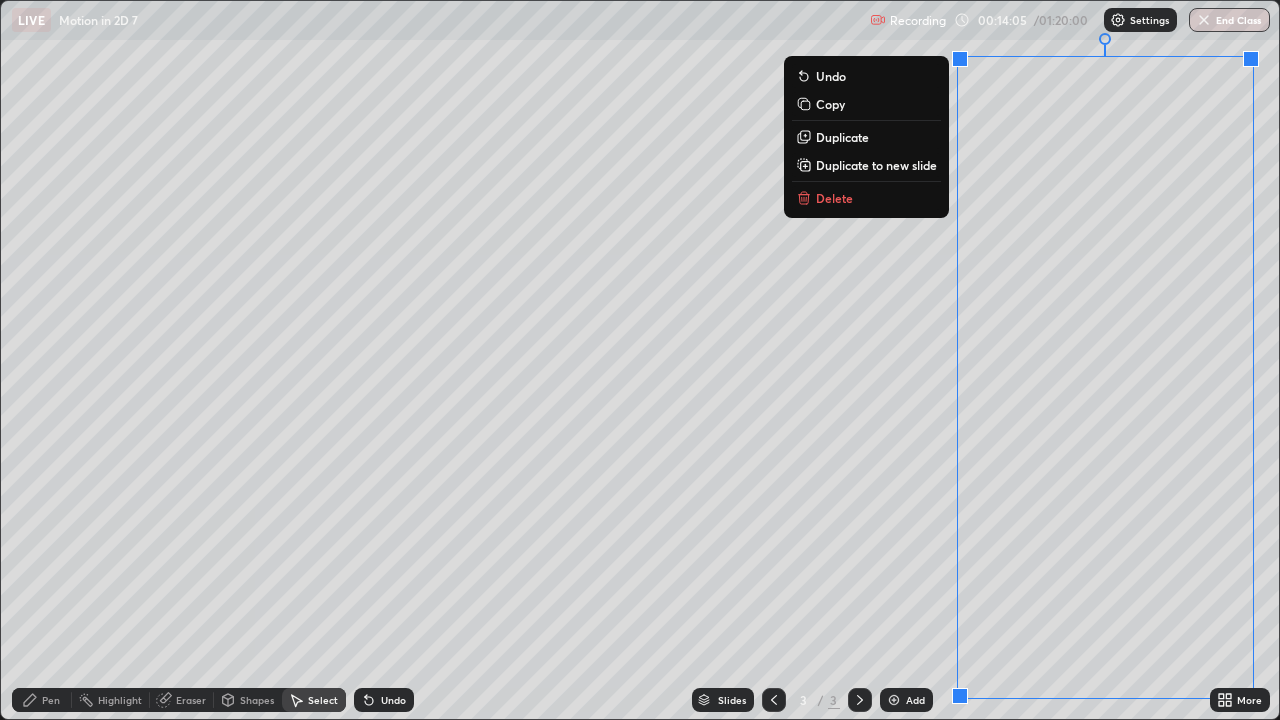 click on "Duplicate to new slide" at bounding box center (876, 165) 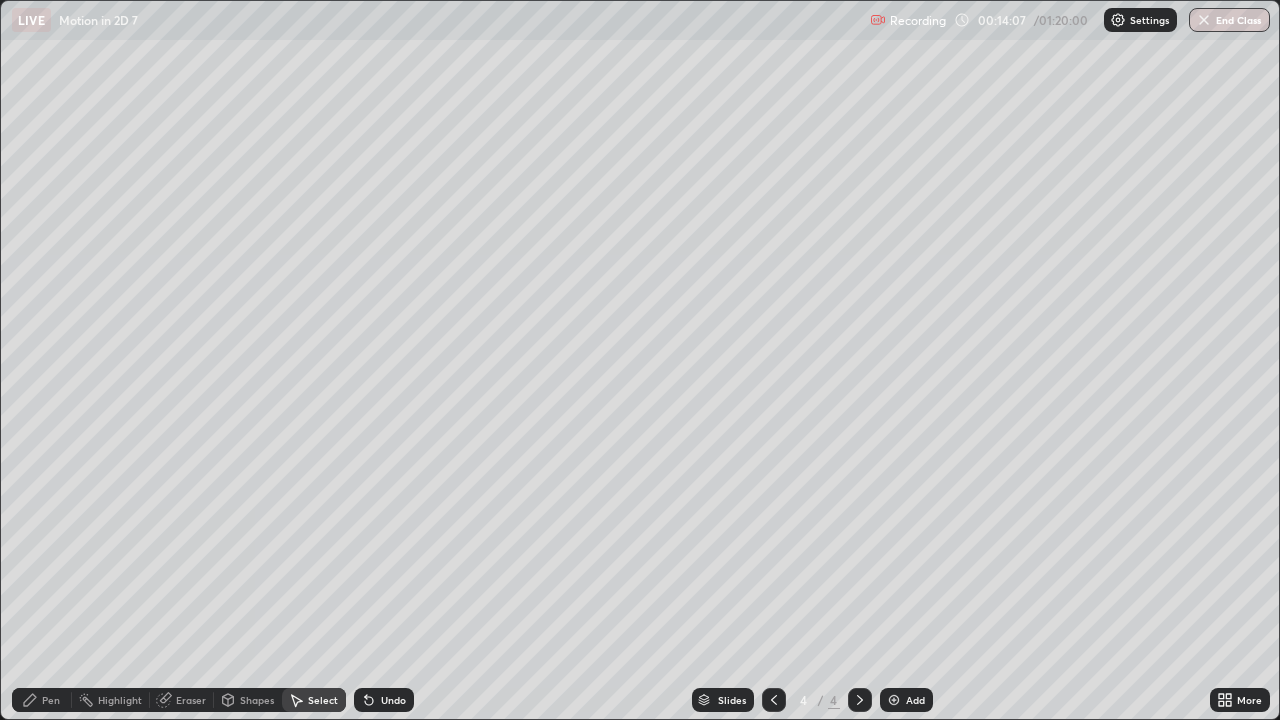 click on "Pen" at bounding box center [51, 700] 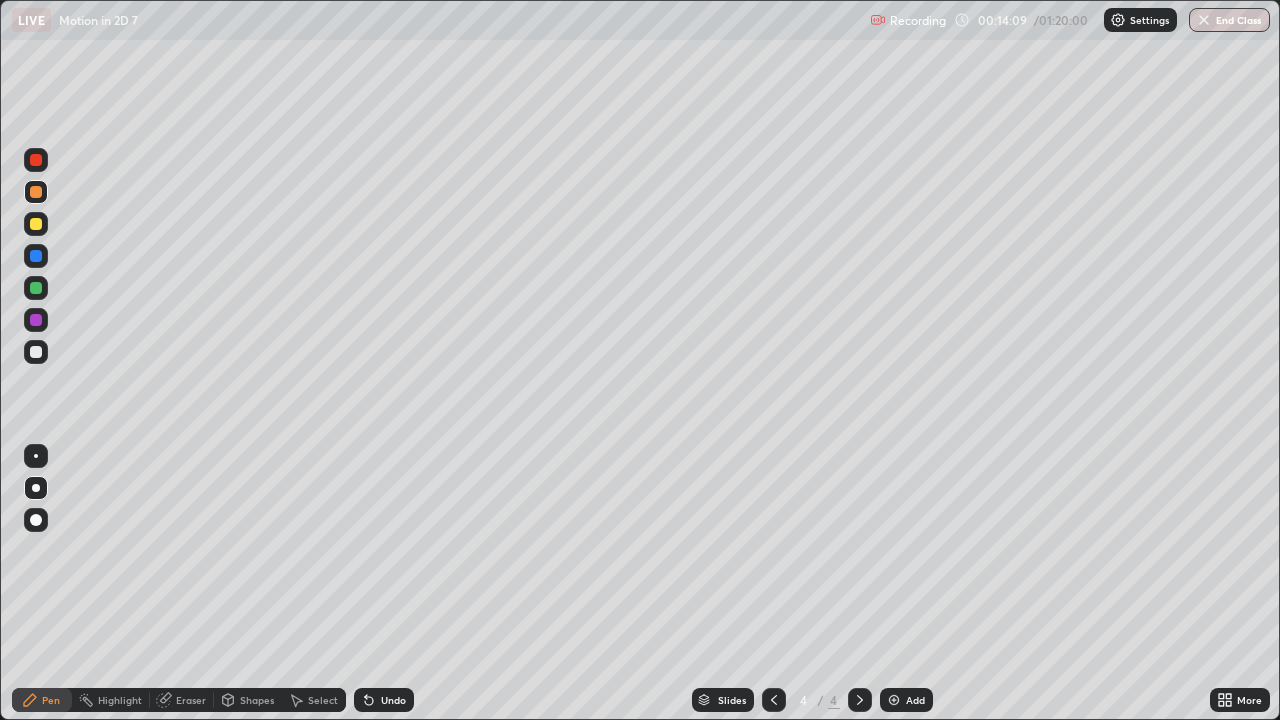 click at bounding box center (36, 352) 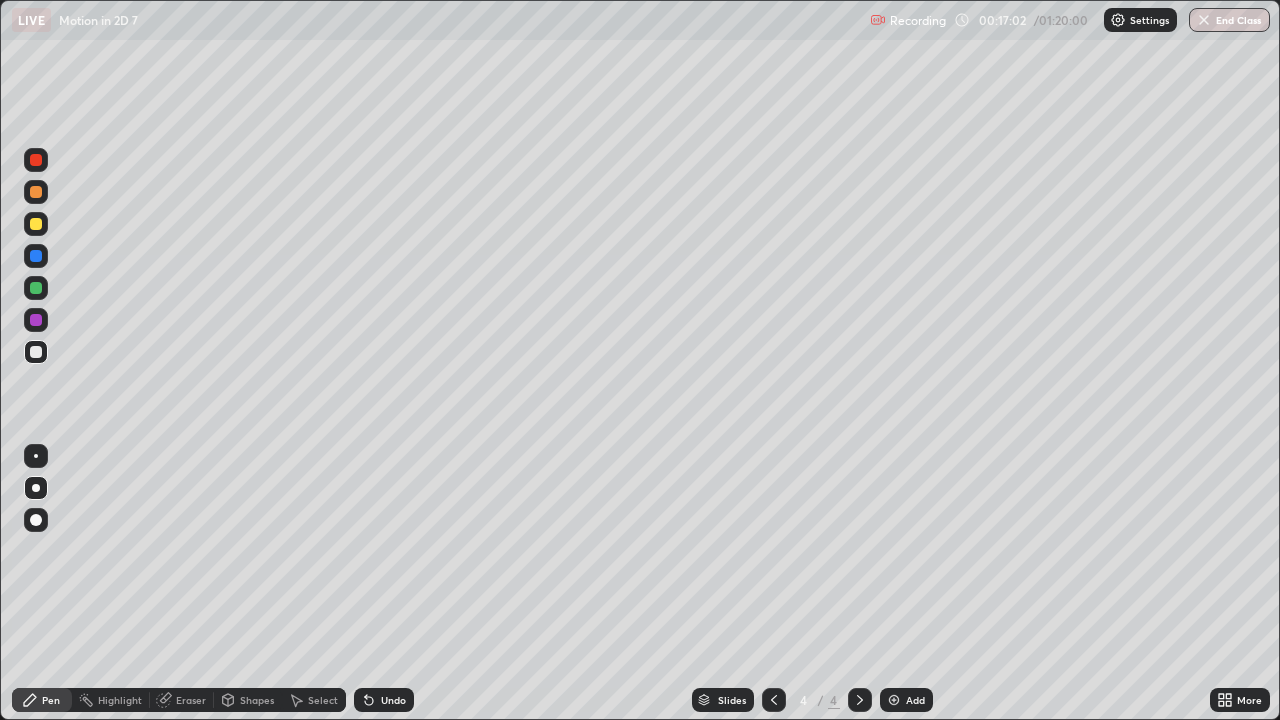 click on "Add" at bounding box center (906, 700) 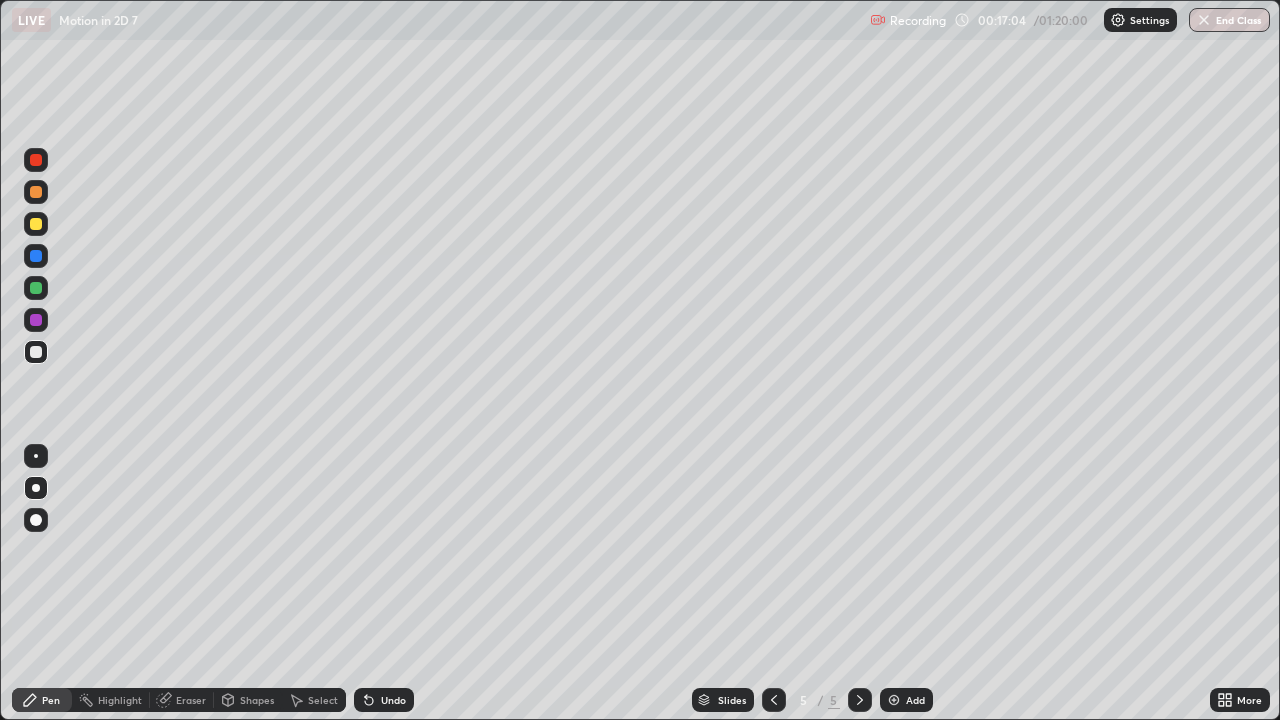 click at bounding box center (36, 352) 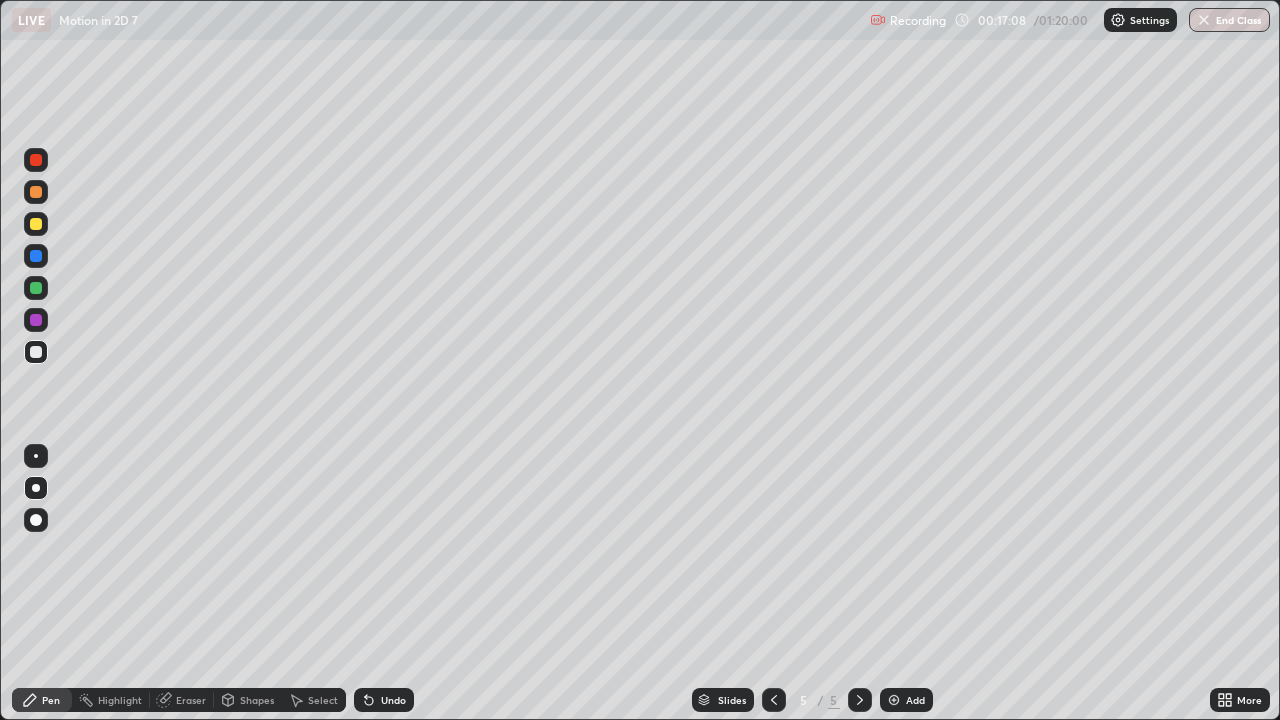 click on "Shapes" at bounding box center (257, 700) 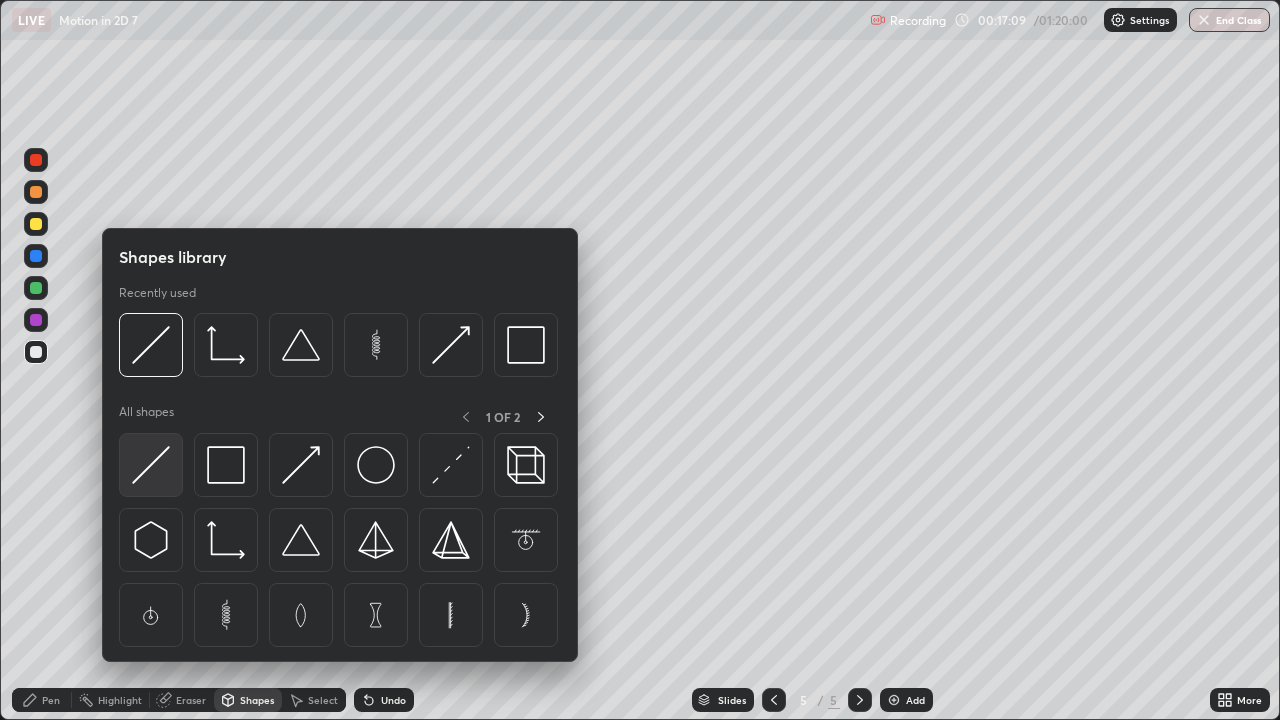 click at bounding box center [151, 465] 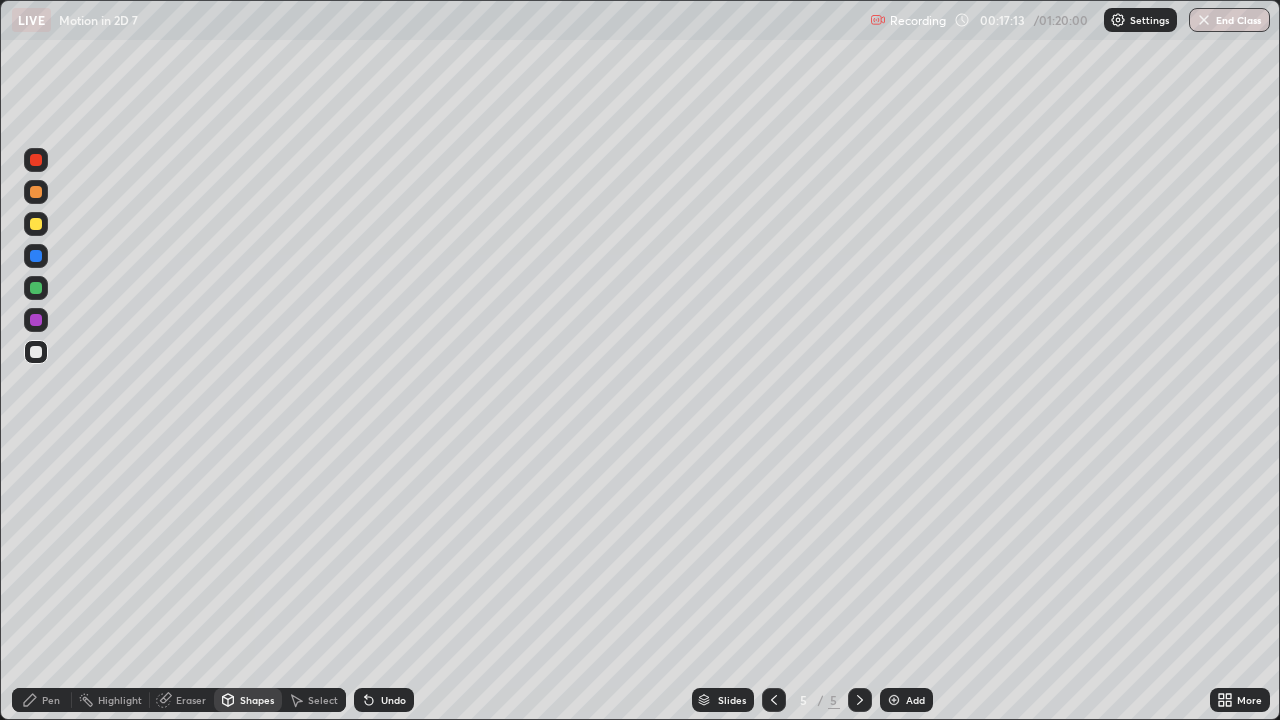 click at bounding box center [36, 224] 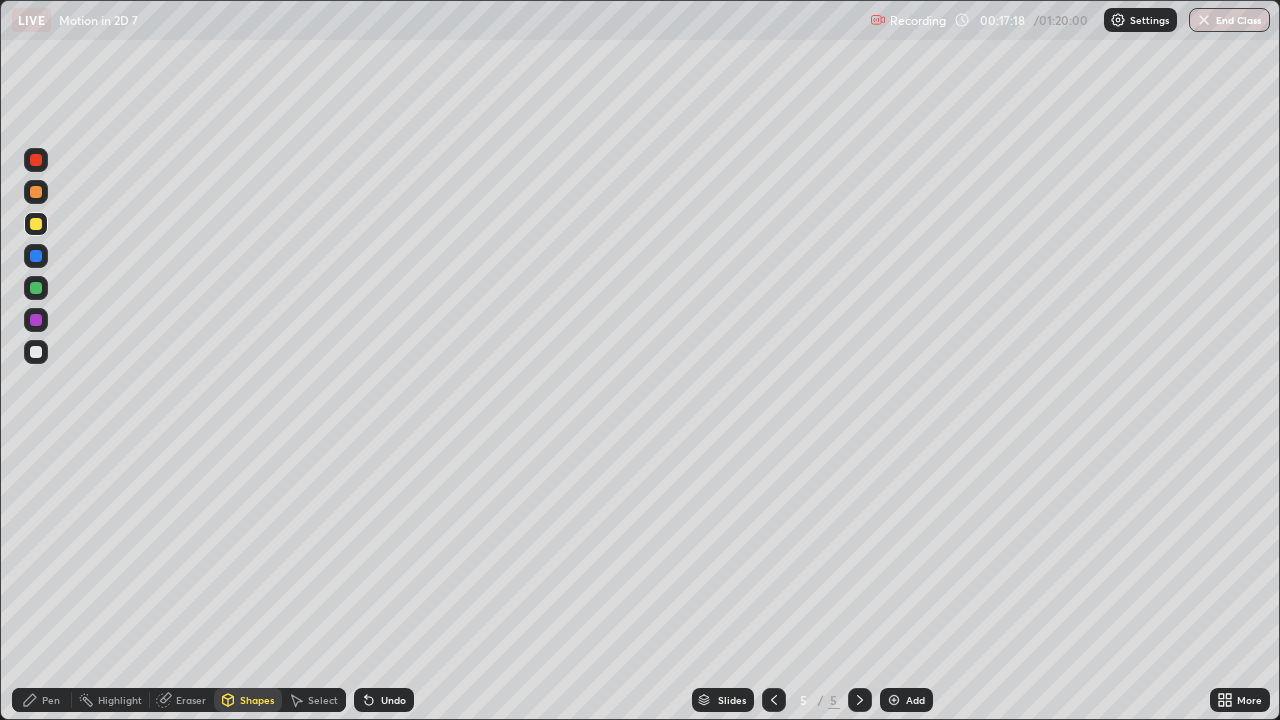 click at bounding box center (36, 192) 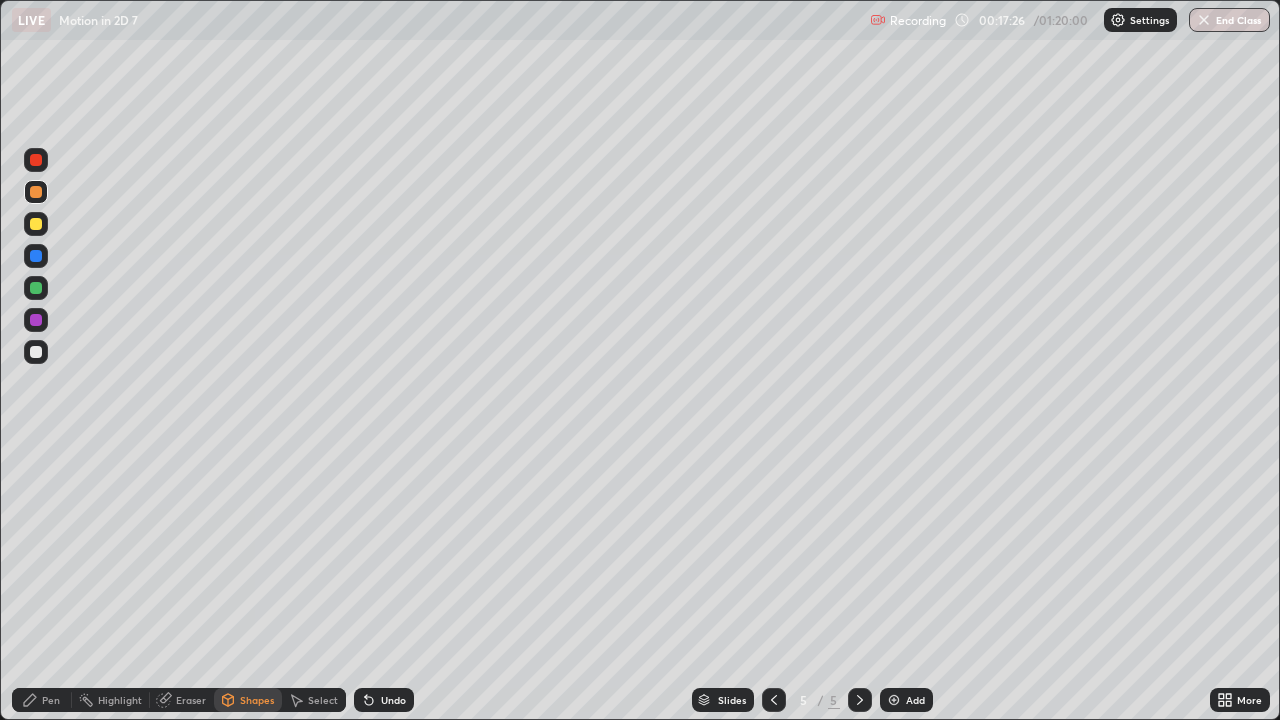 click at bounding box center [36, 288] 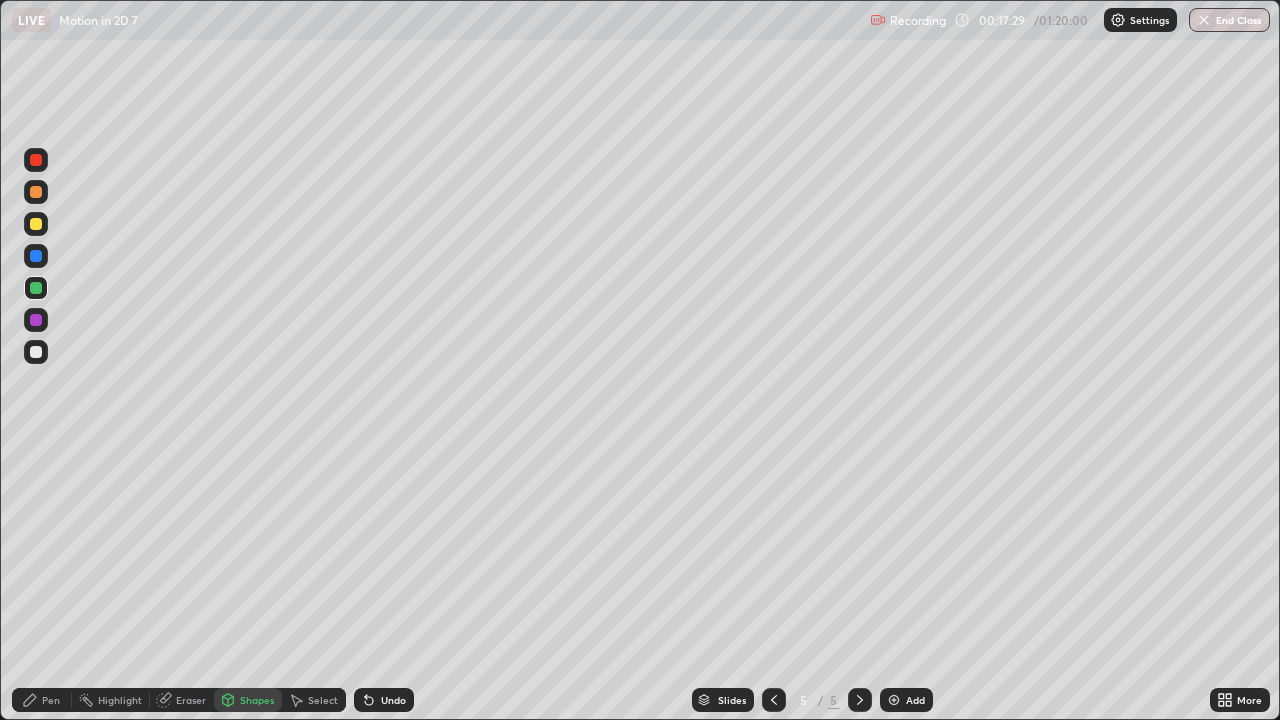 click on "Undo" at bounding box center (393, 700) 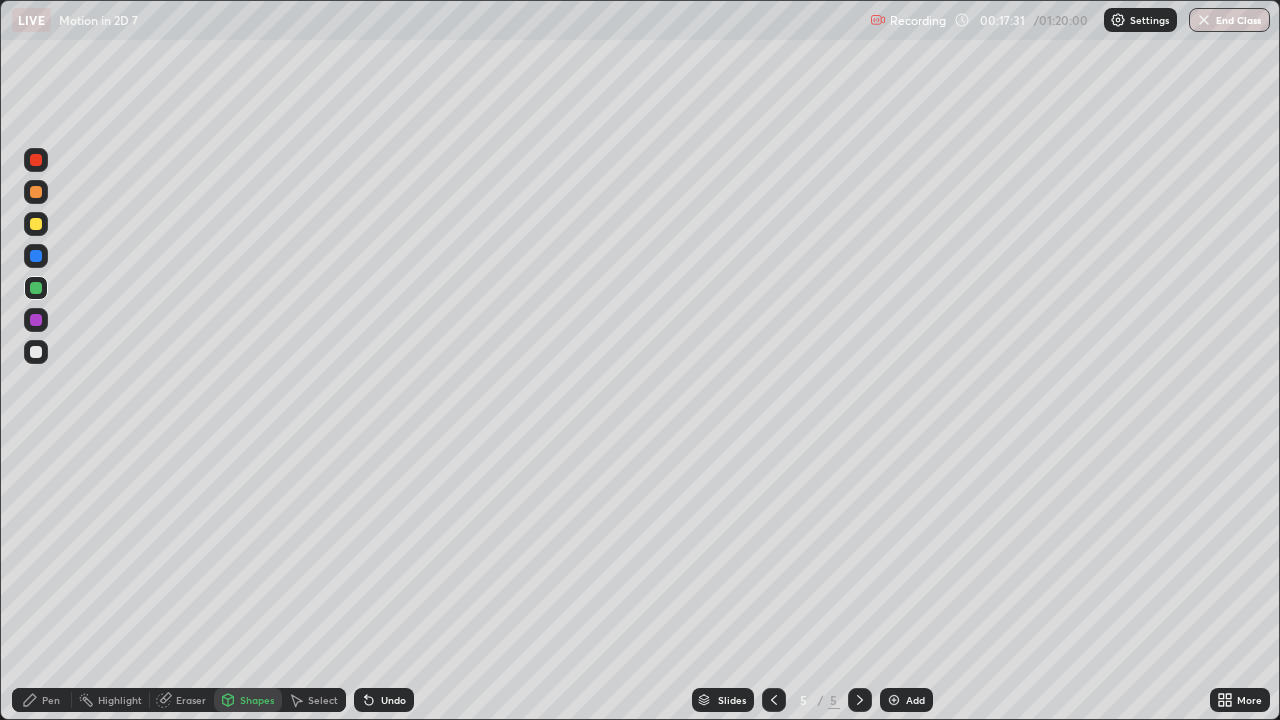 click 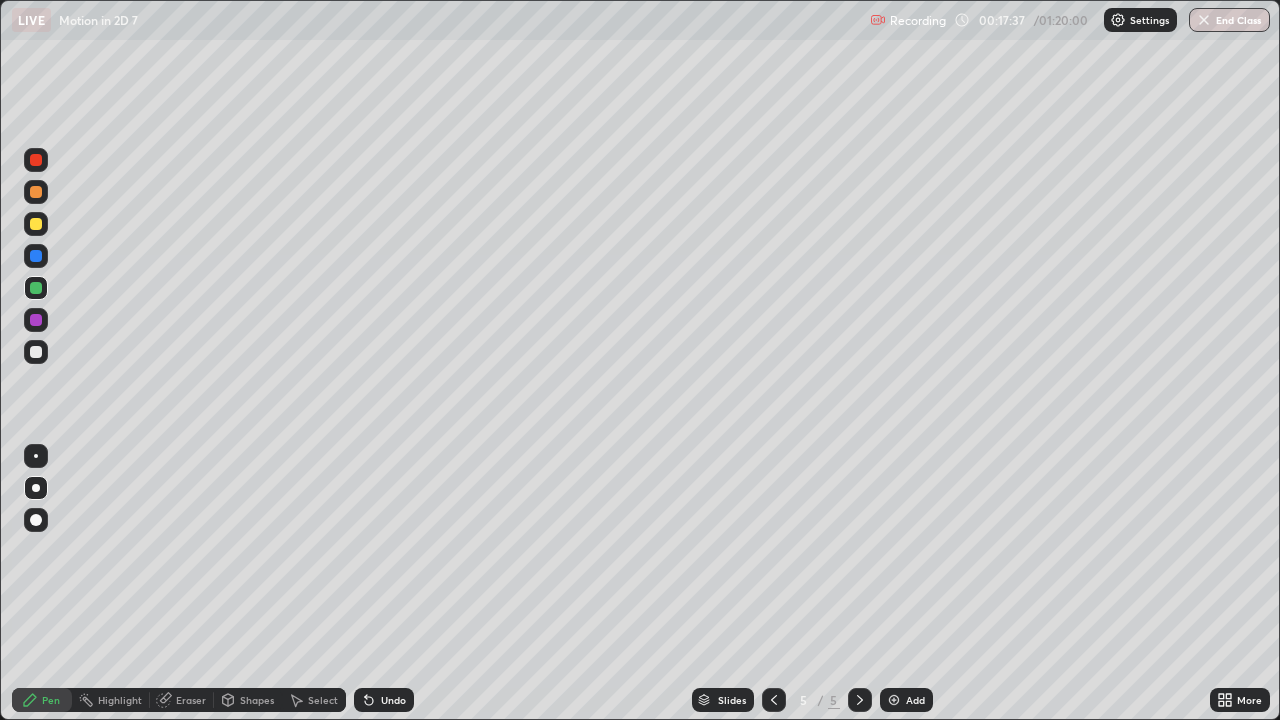 click at bounding box center [36, 352] 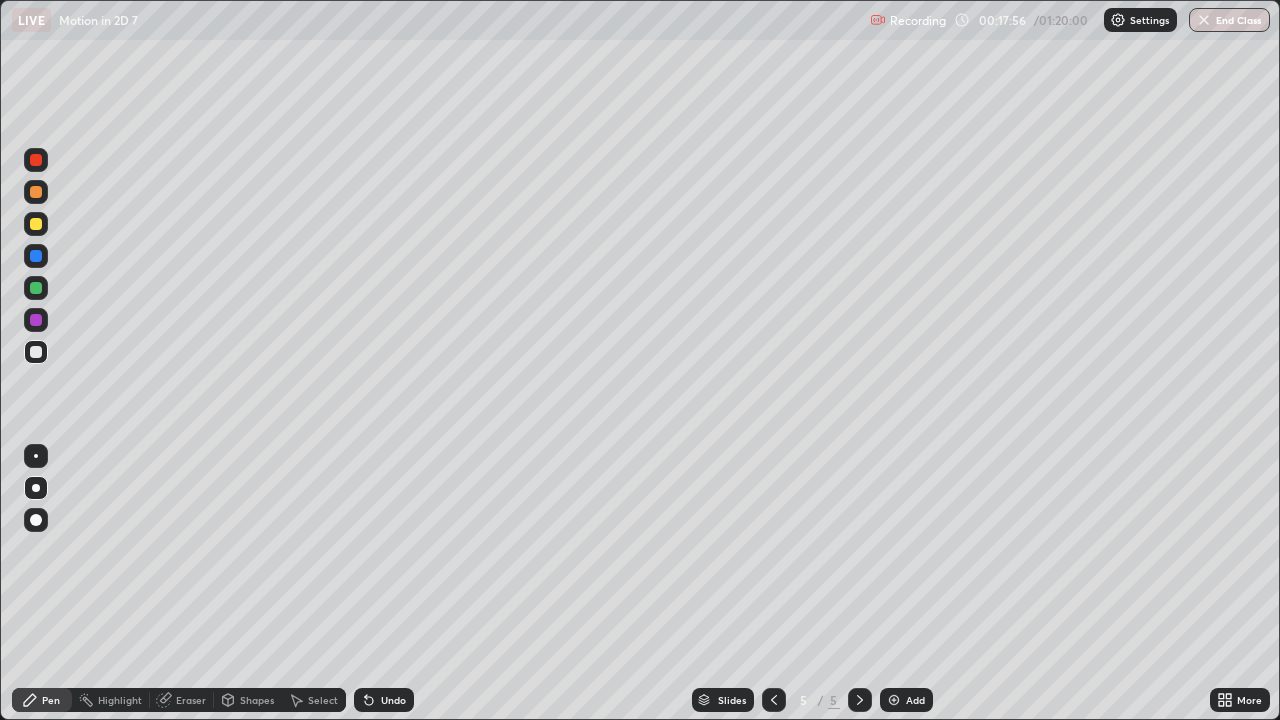 click on "Eraser" at bounding box center (182, 700) 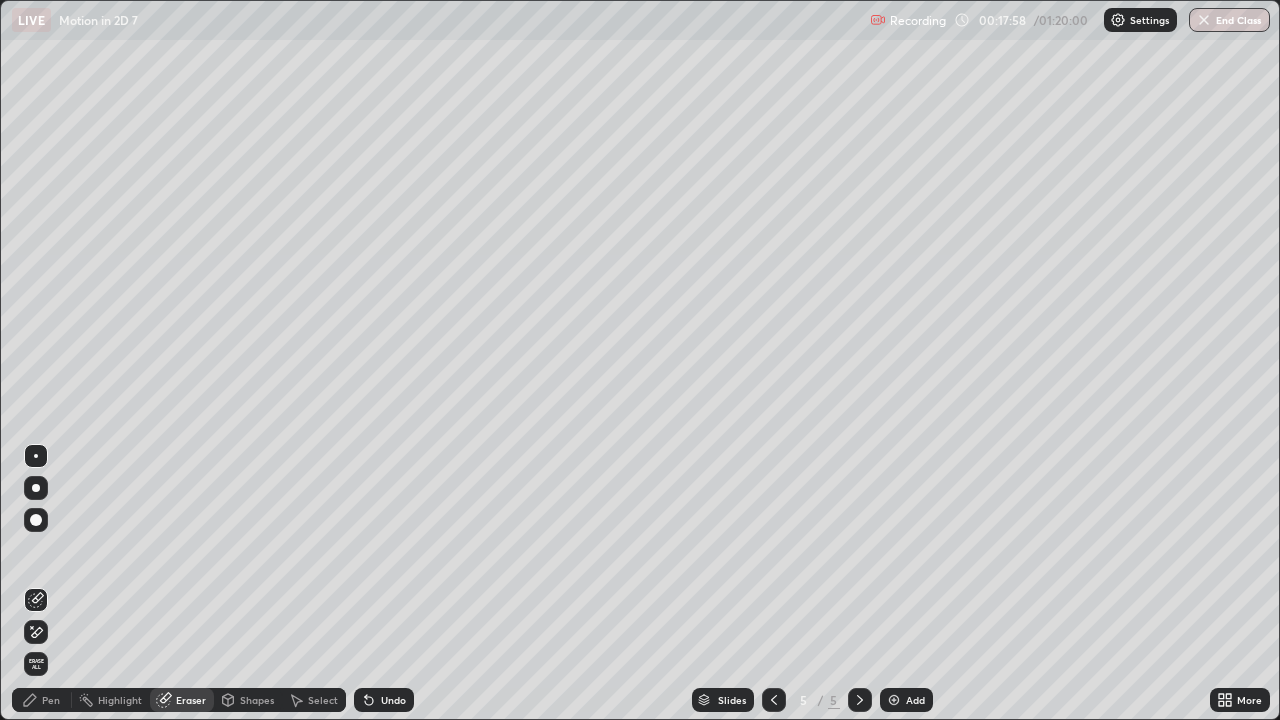 click on "Pen" at bounding box center (42, 700) 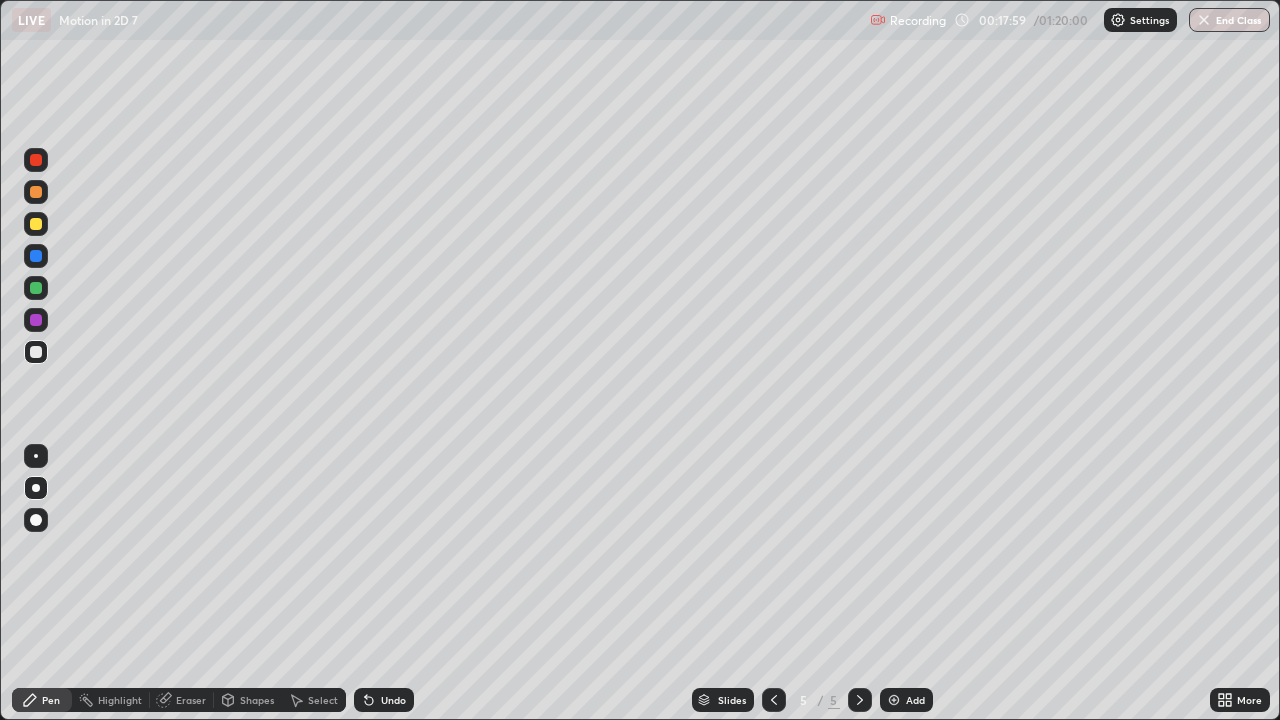 click at bounding box center [36, 288] 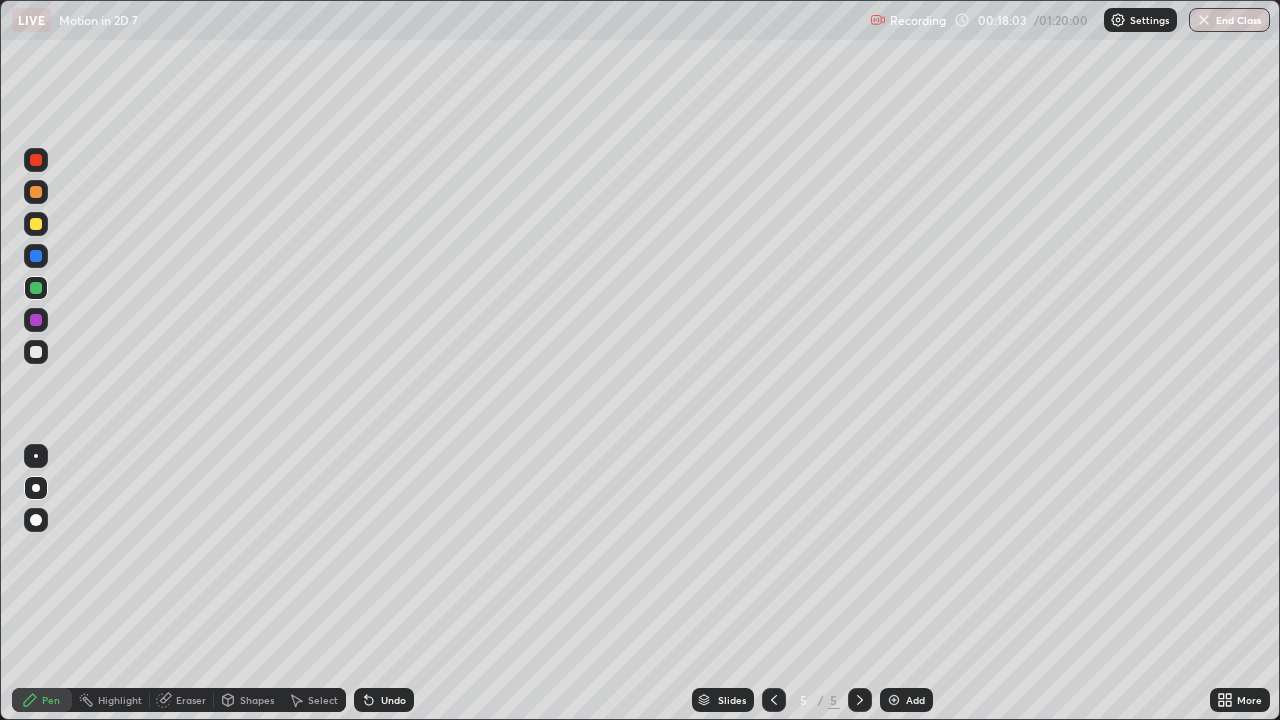 click at bounding box center (36, 488) 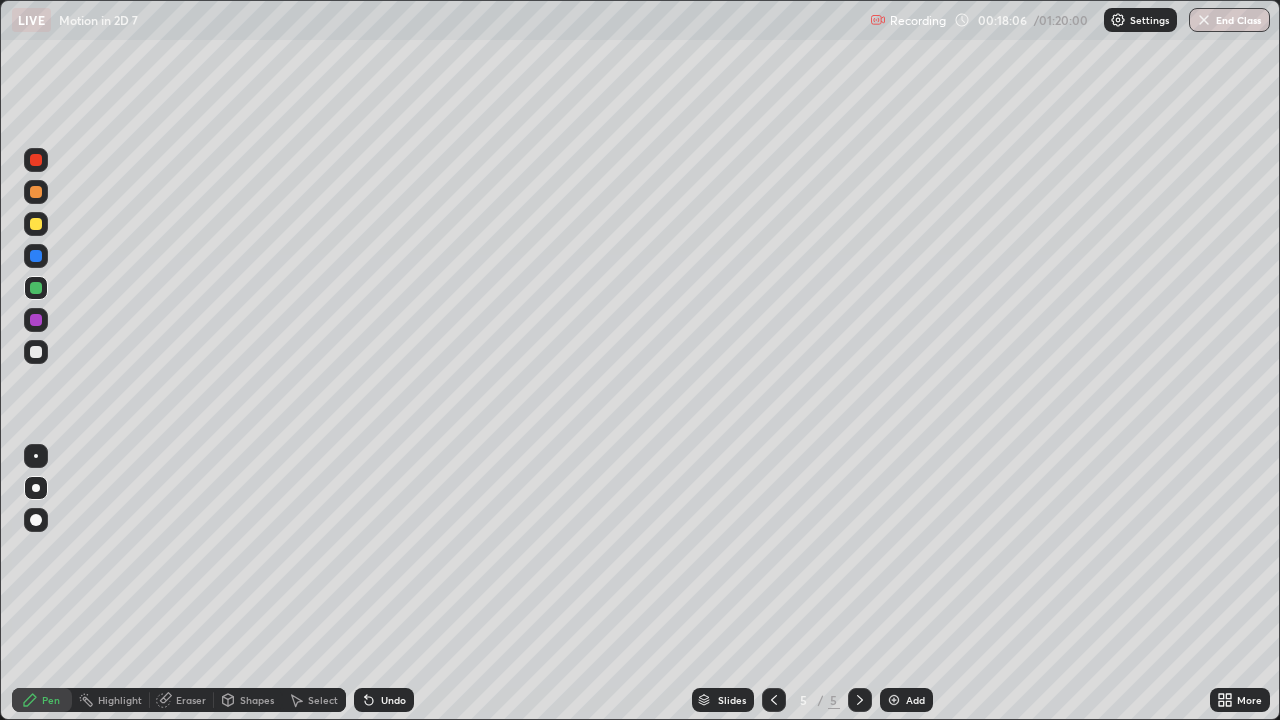 click at bounding box center (36, 352) 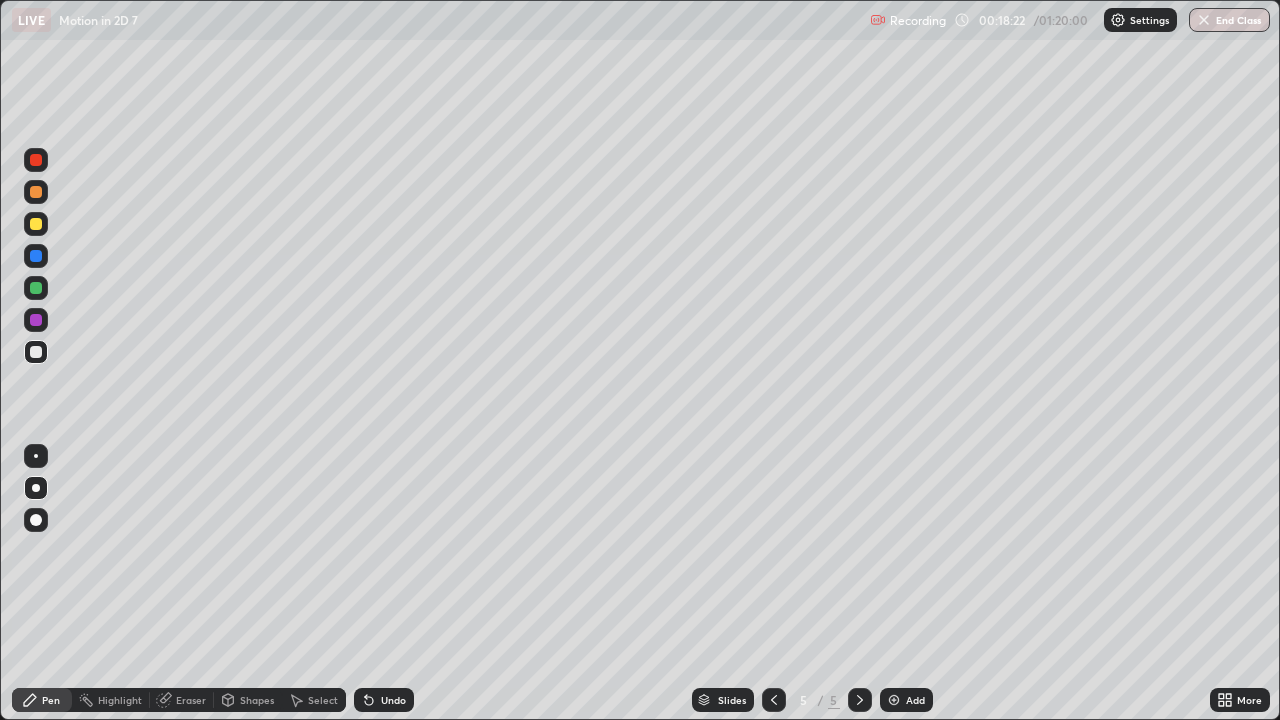 click at bounding box center [36, 352] 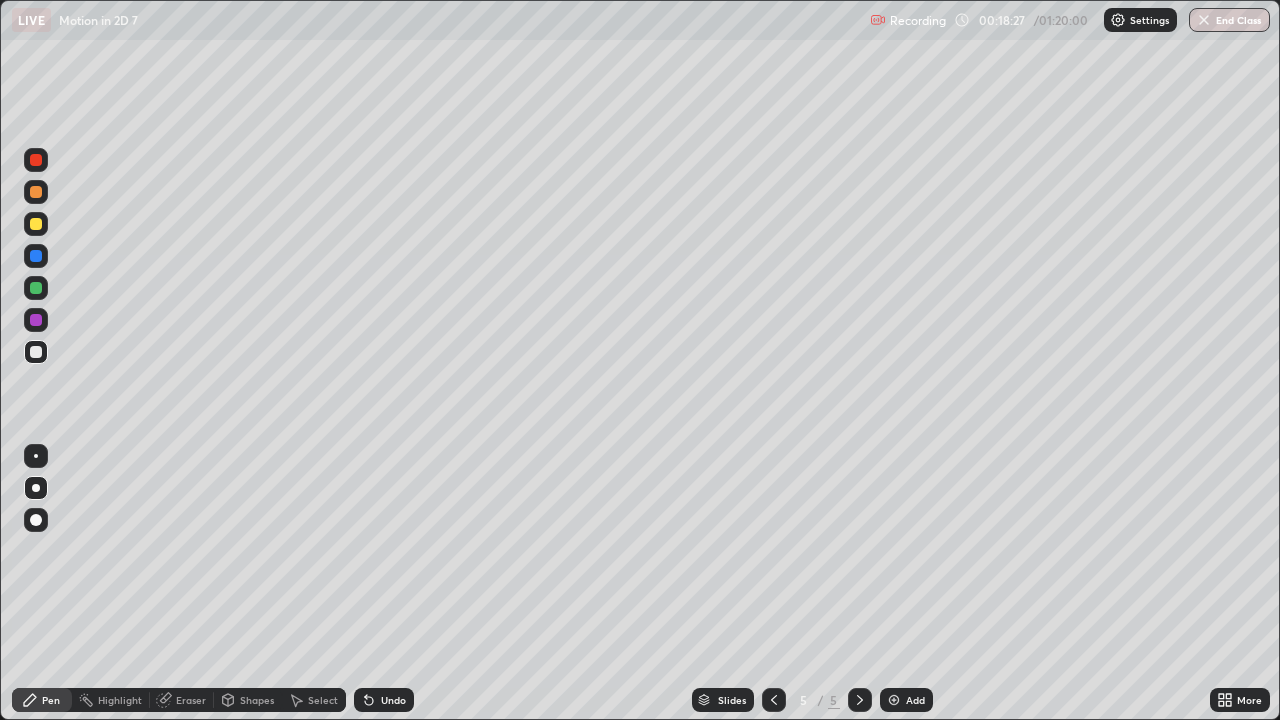 click at bounding box center (36, 256) 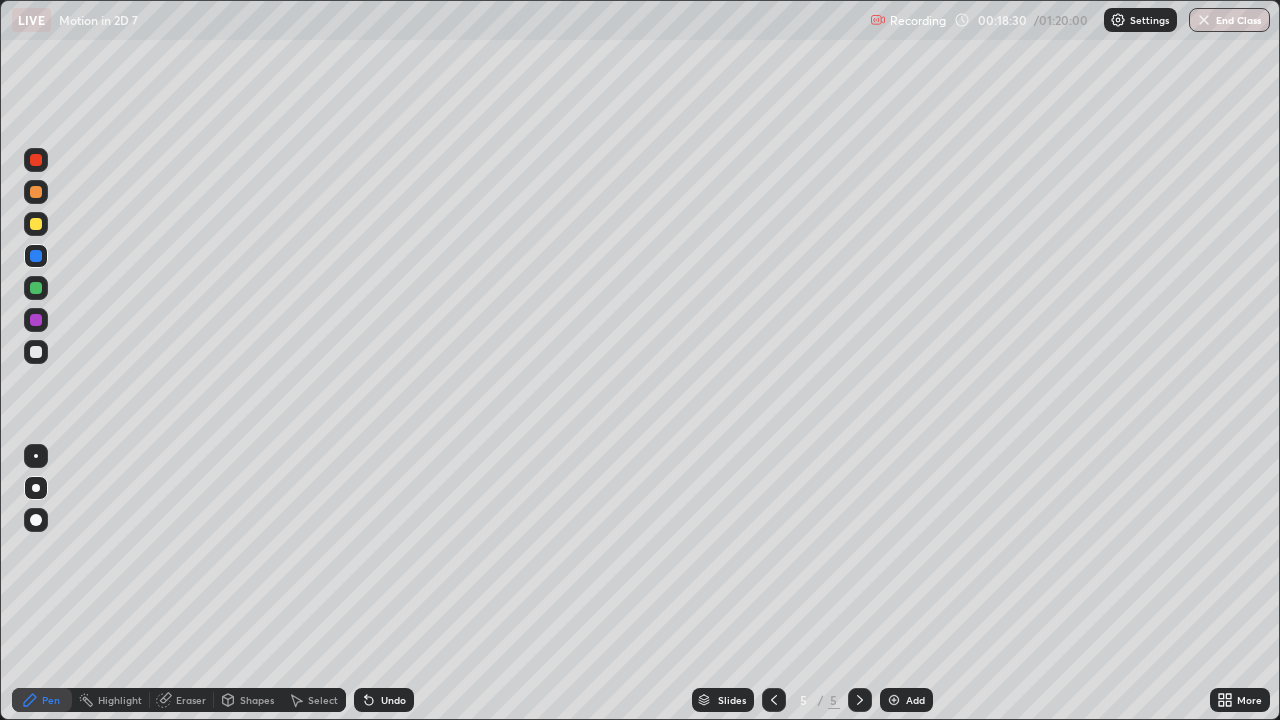 click at bounding box center (36, 160) 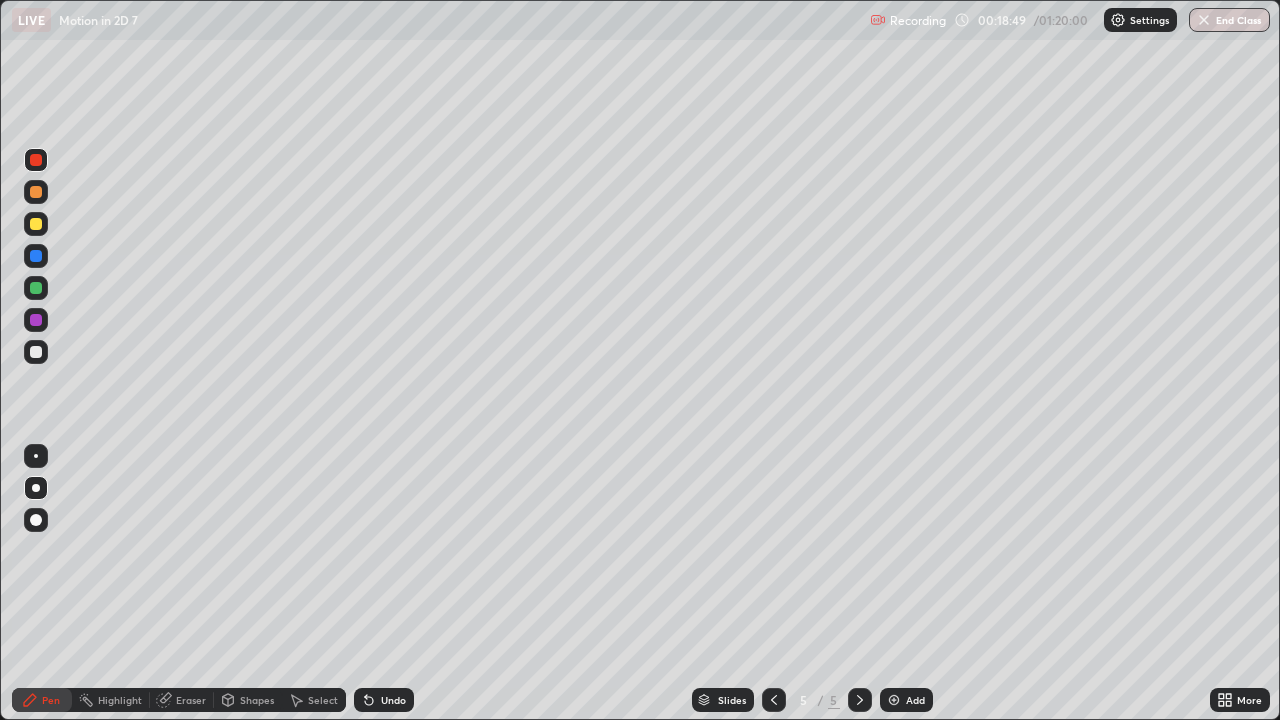 click at bounding box center (36, 192) 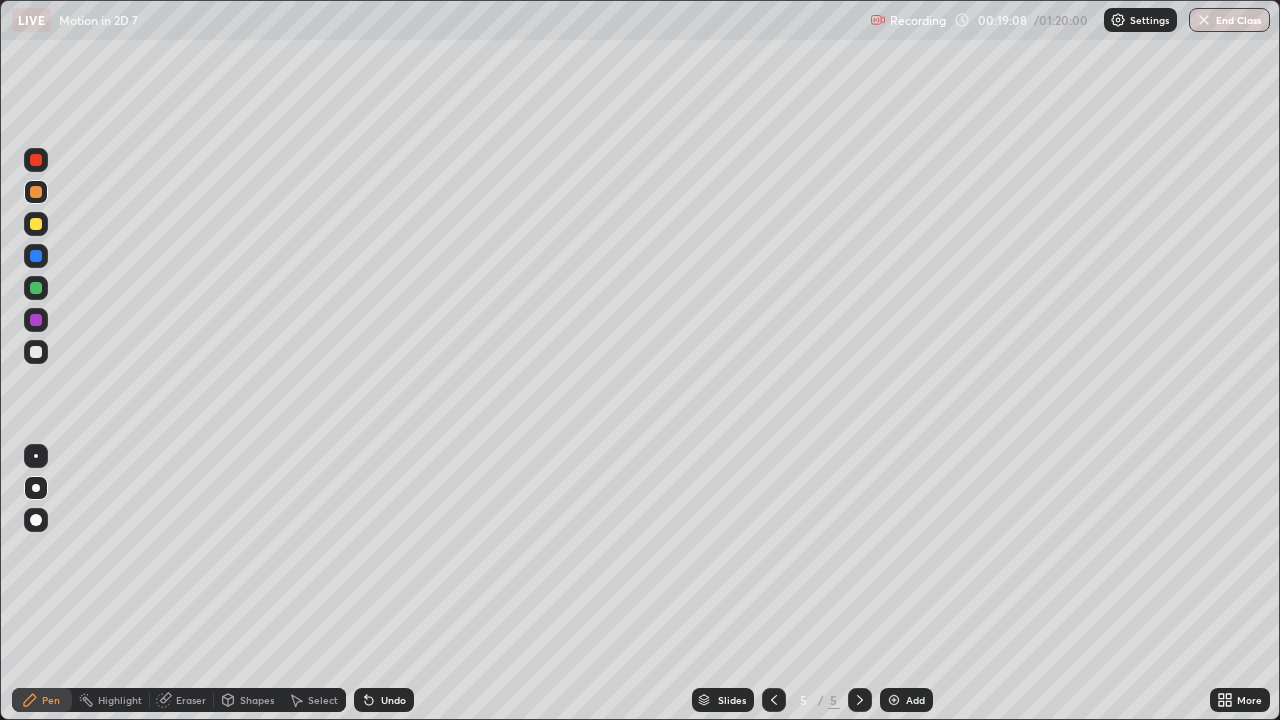 click on "Shapes" at bounding box center (257, 700) 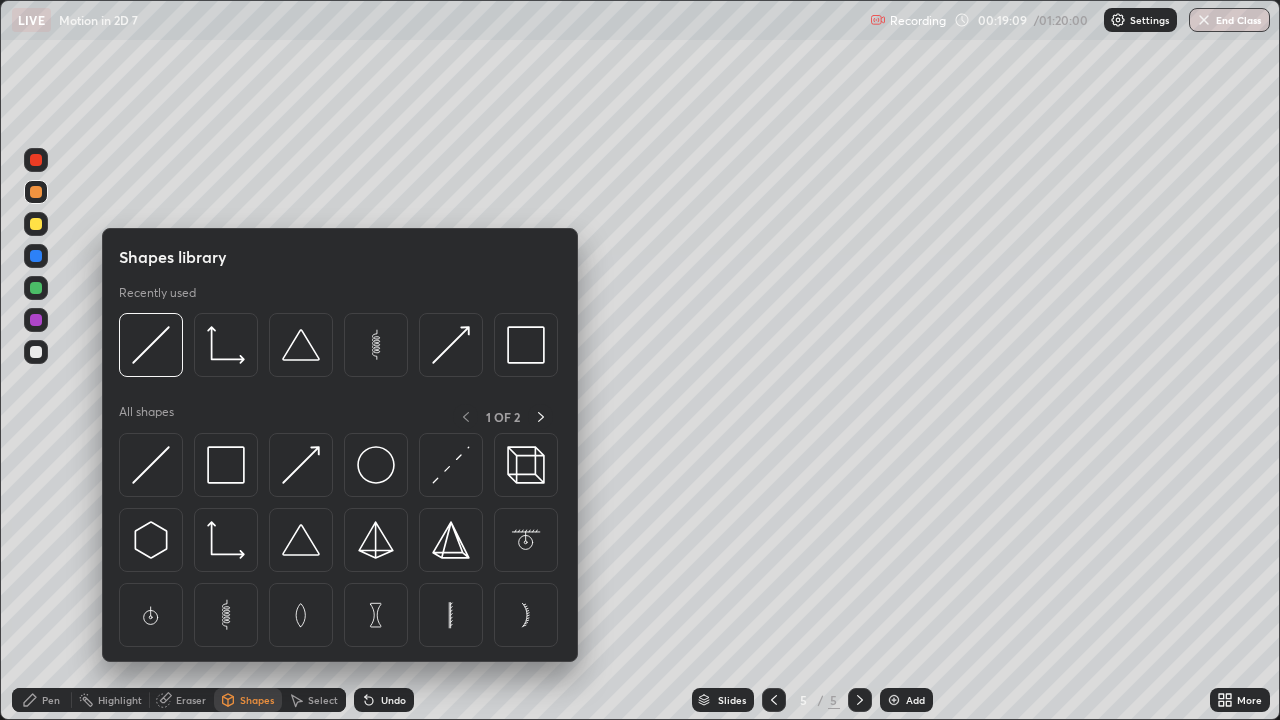 click on "Eraser" at bounding box center (191, 700) 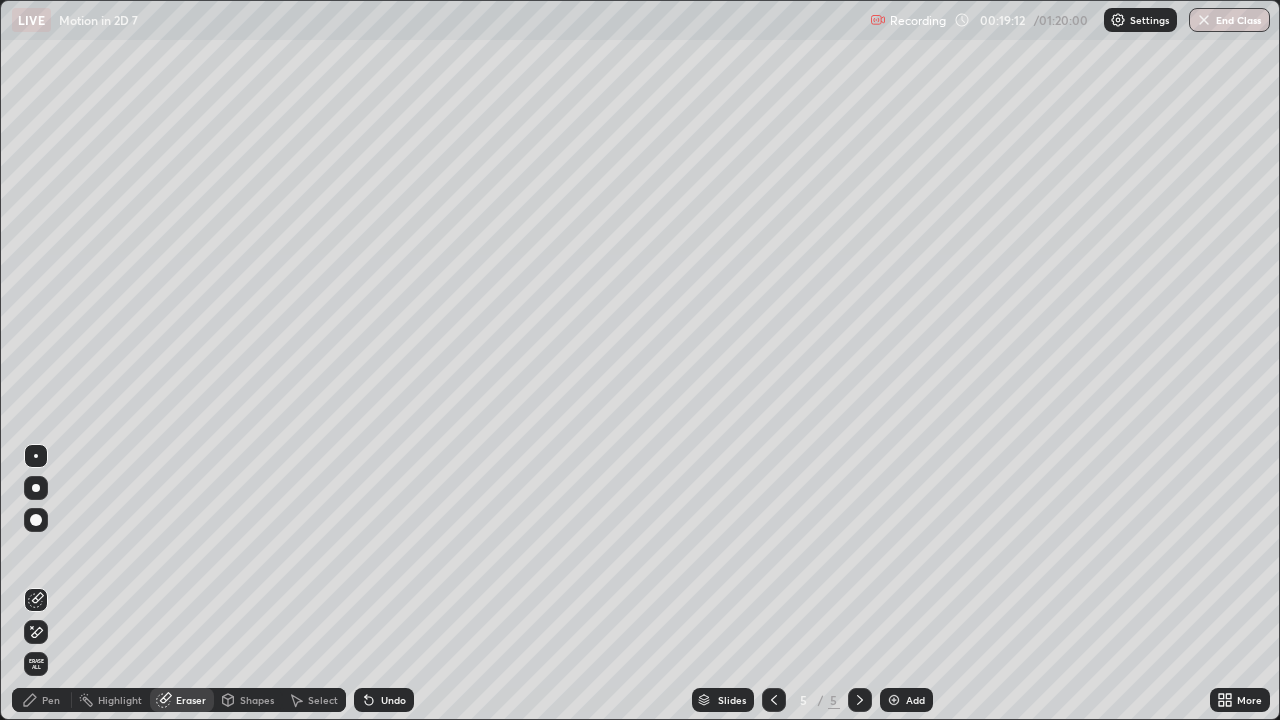 click 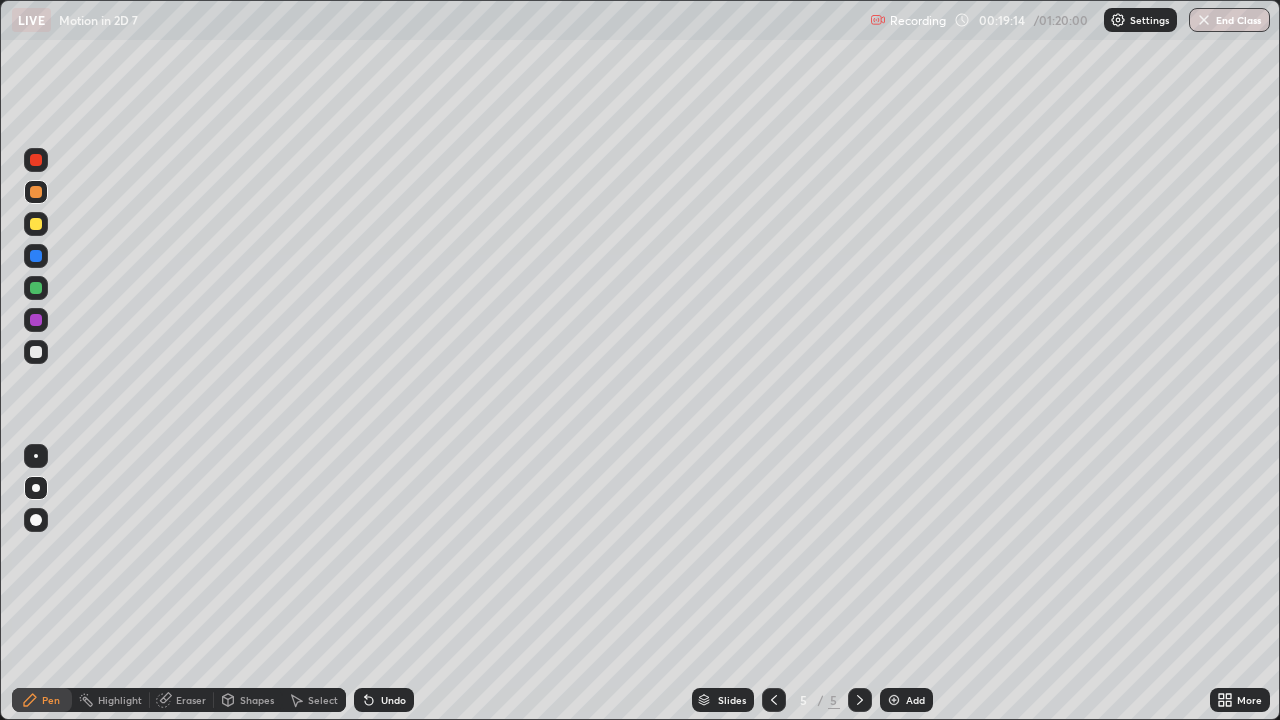click at bounding box center (36, 352) 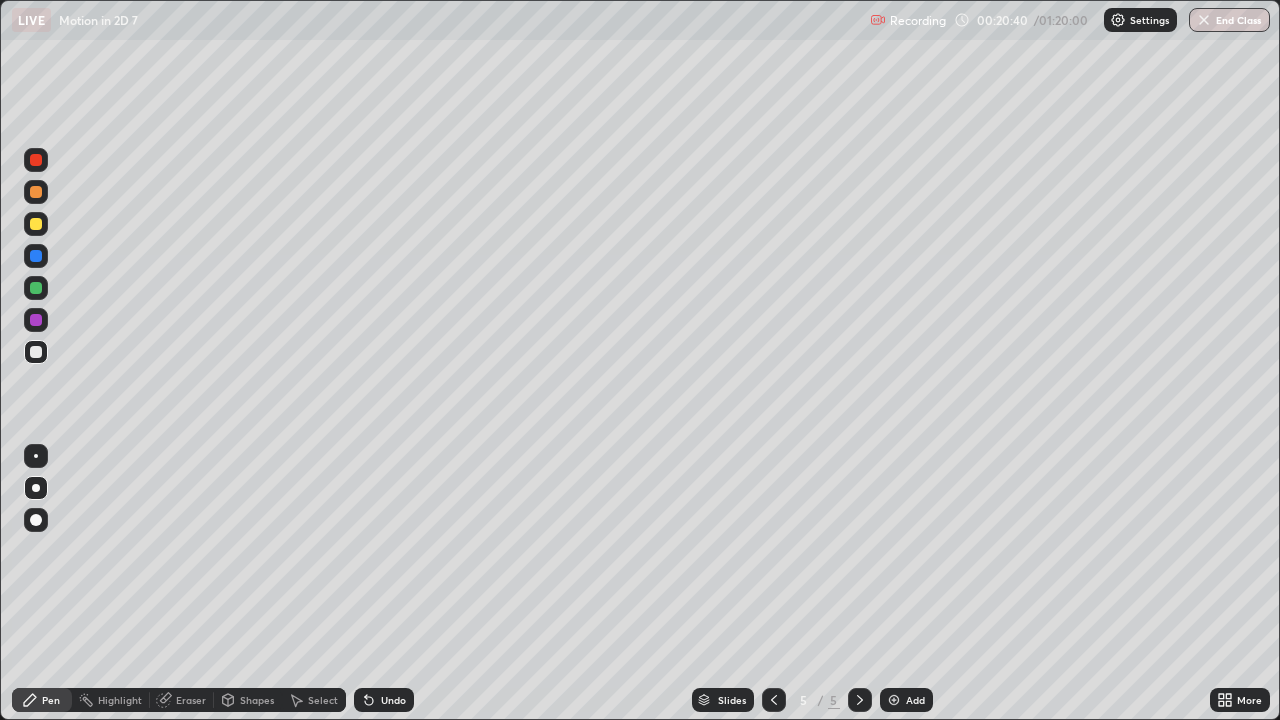 click at bounding box center [36, 288] 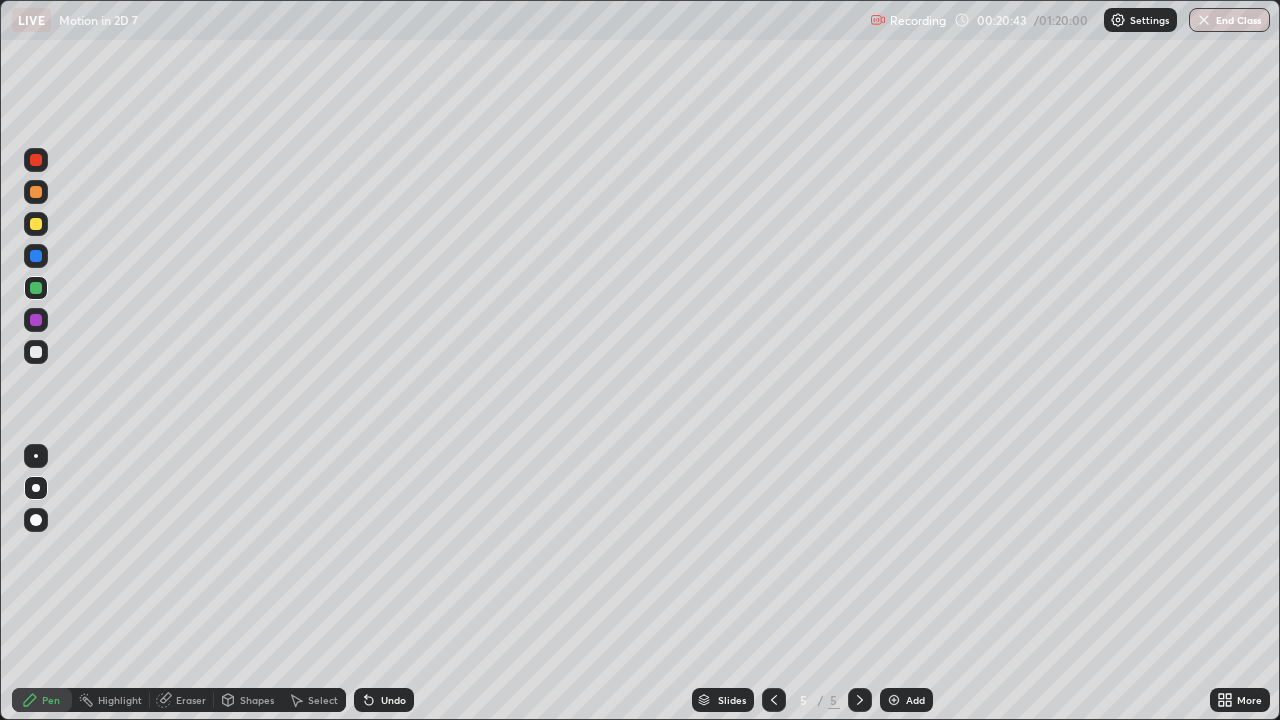 click at bounding box center [36, 352] 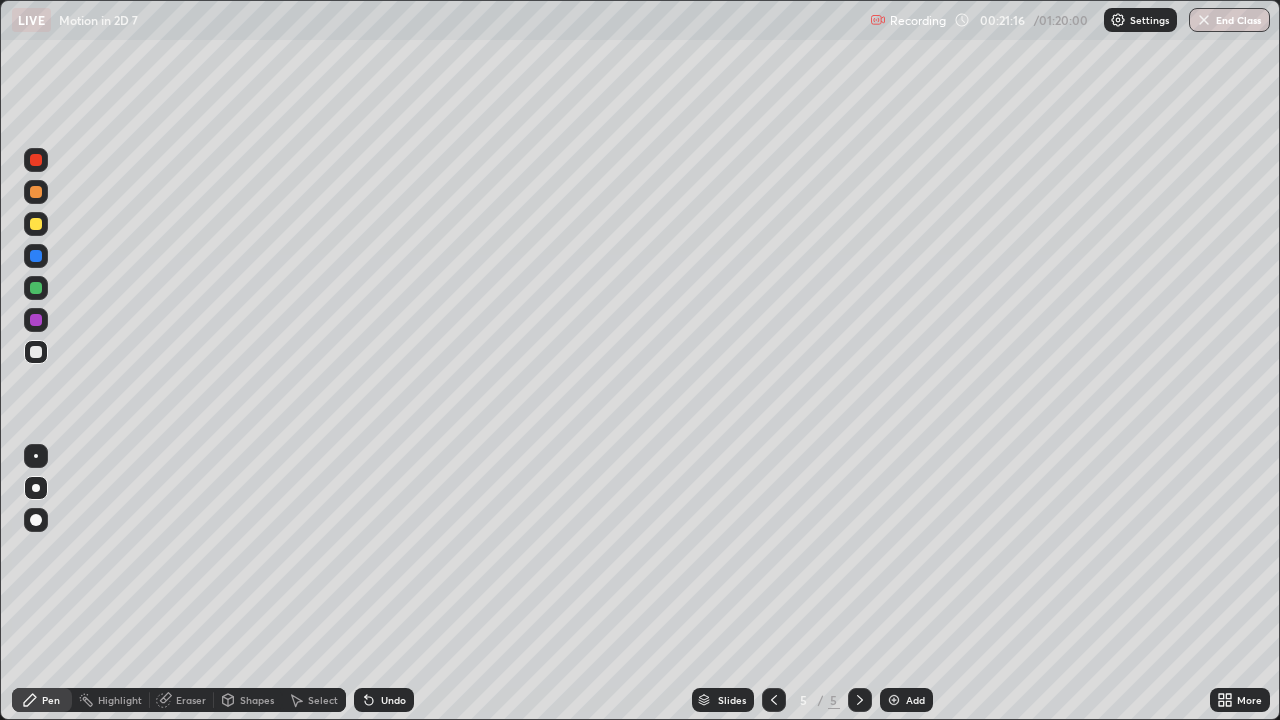 click at bounding box center [36, 256] 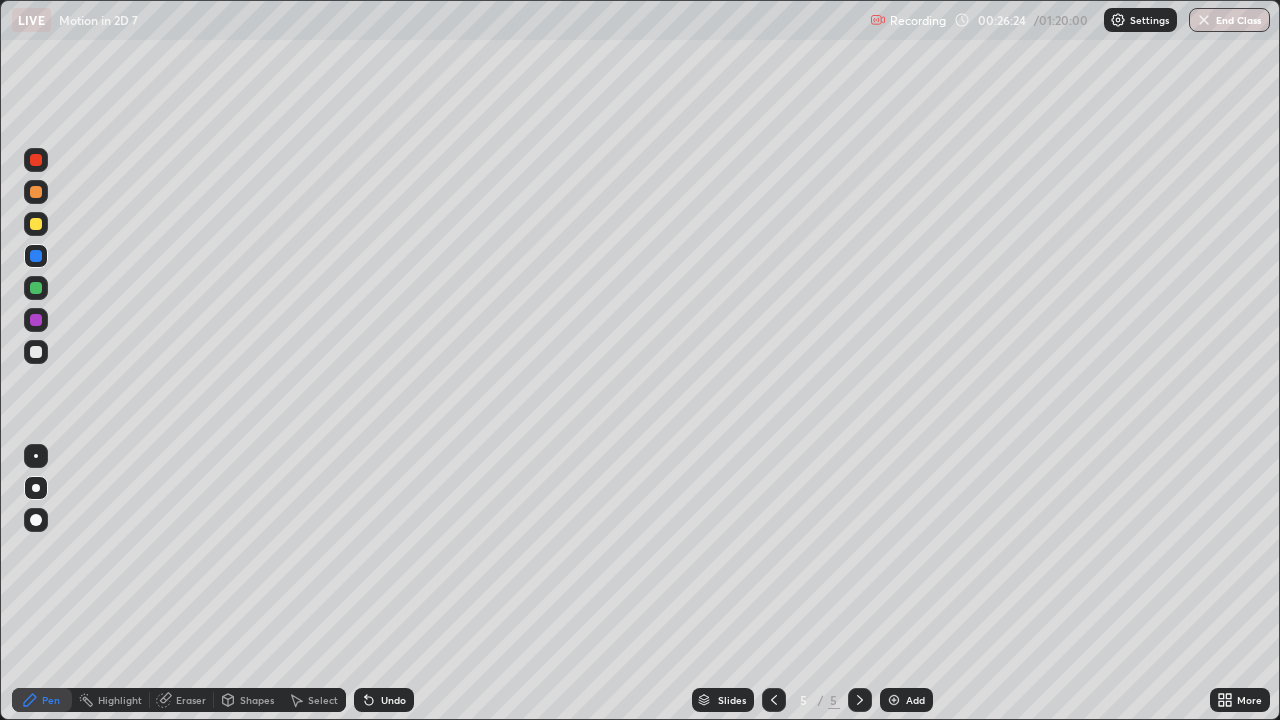 click at bounding box center [36, 352] 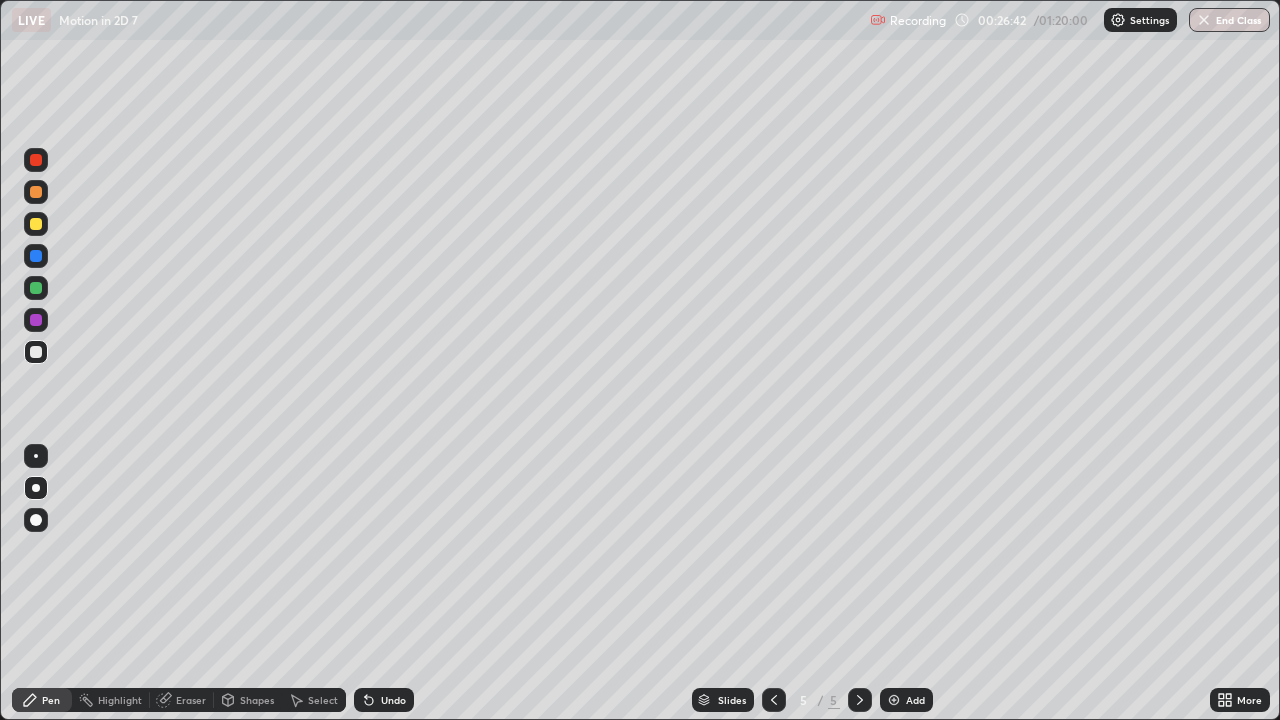 click on "Undo" at bounding box center (393, 700) 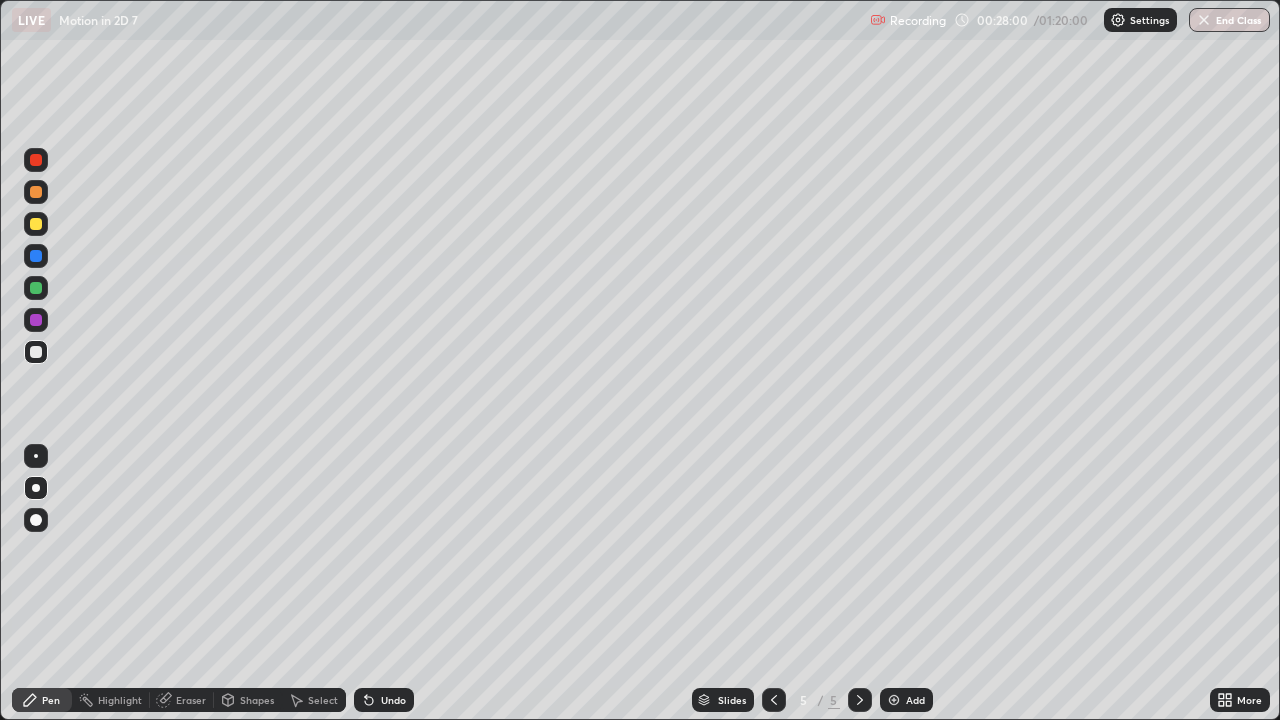 click at bounding box center (36, 224) 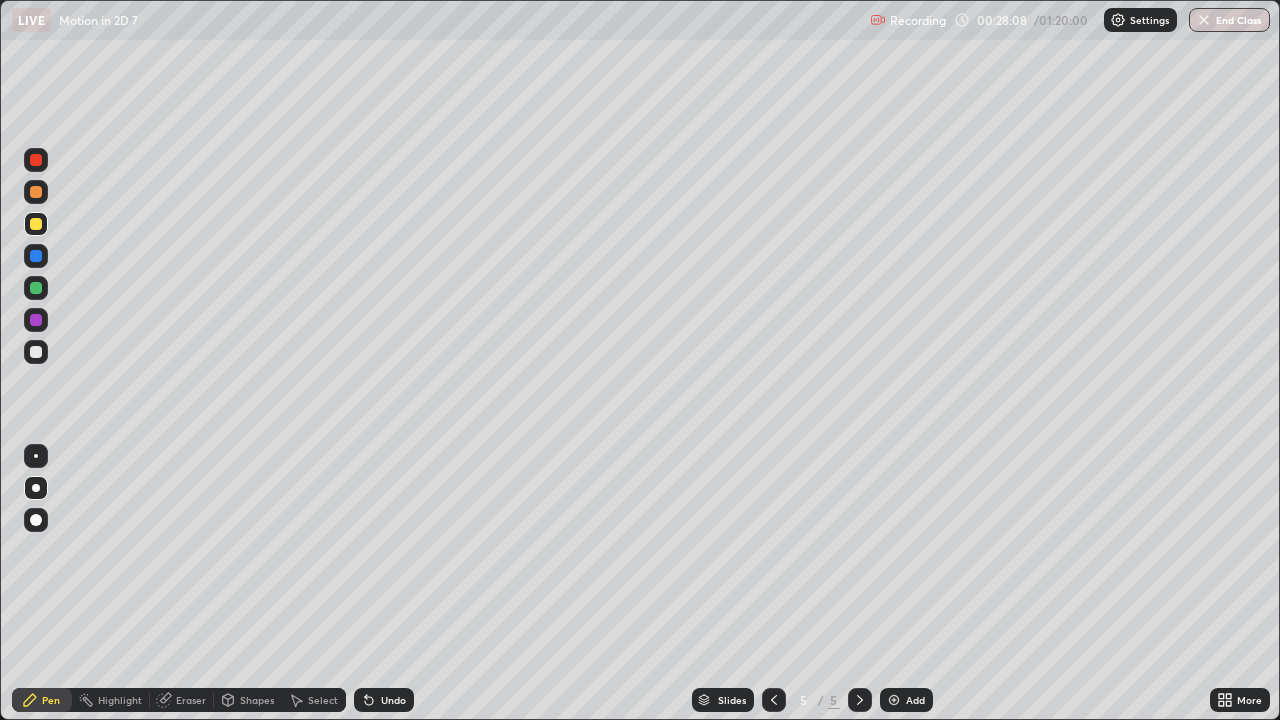 click at bounding box center (36, 352) 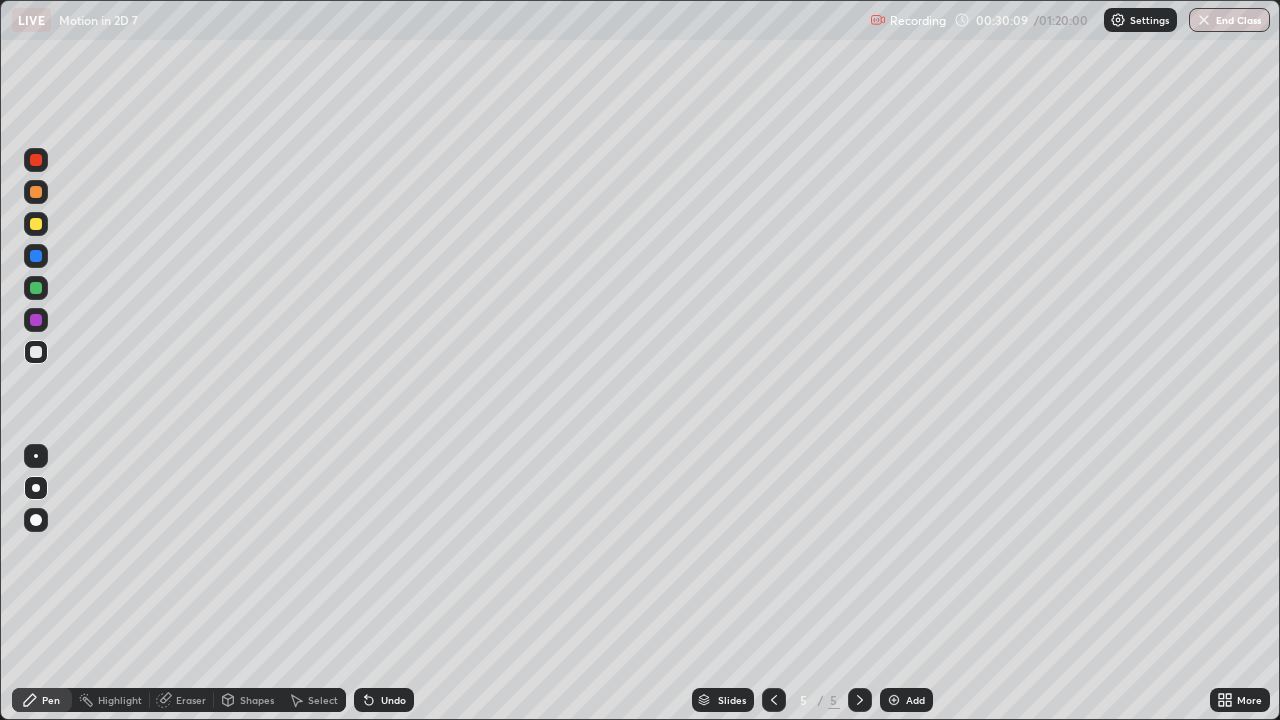 click on "Add" at bounding box center (915, 700) 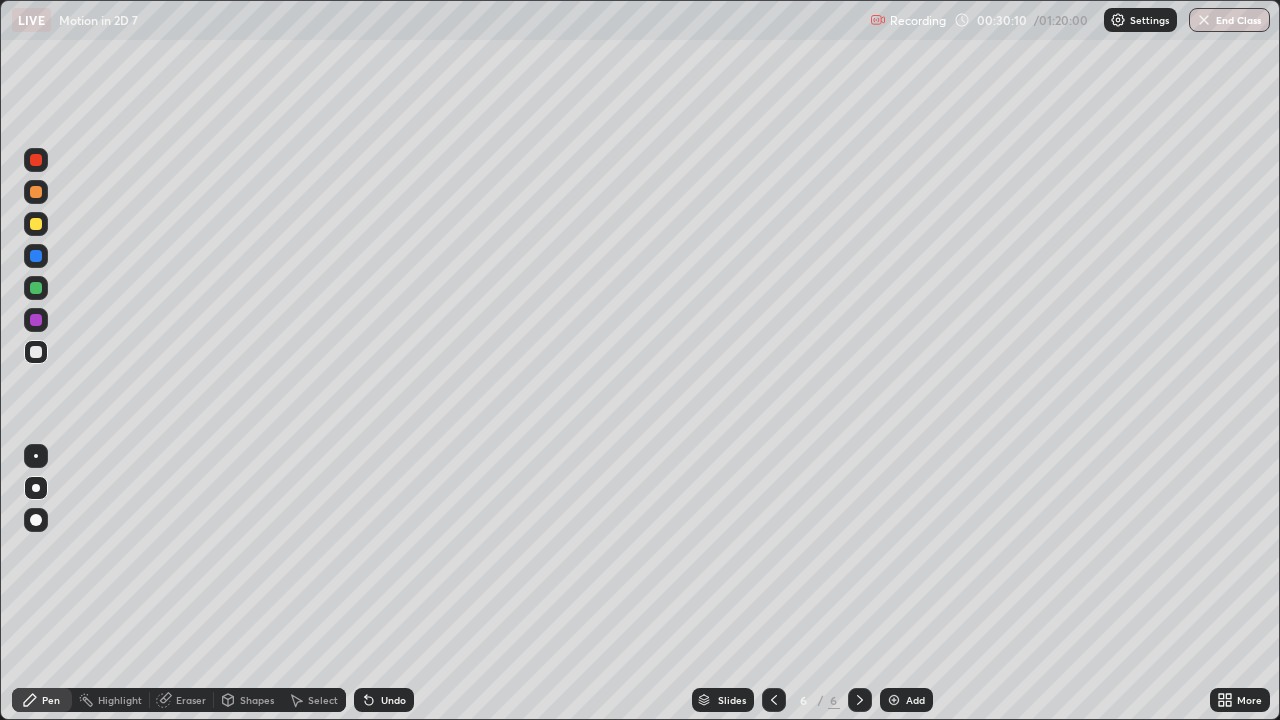 click at bounding box center [36, 352] 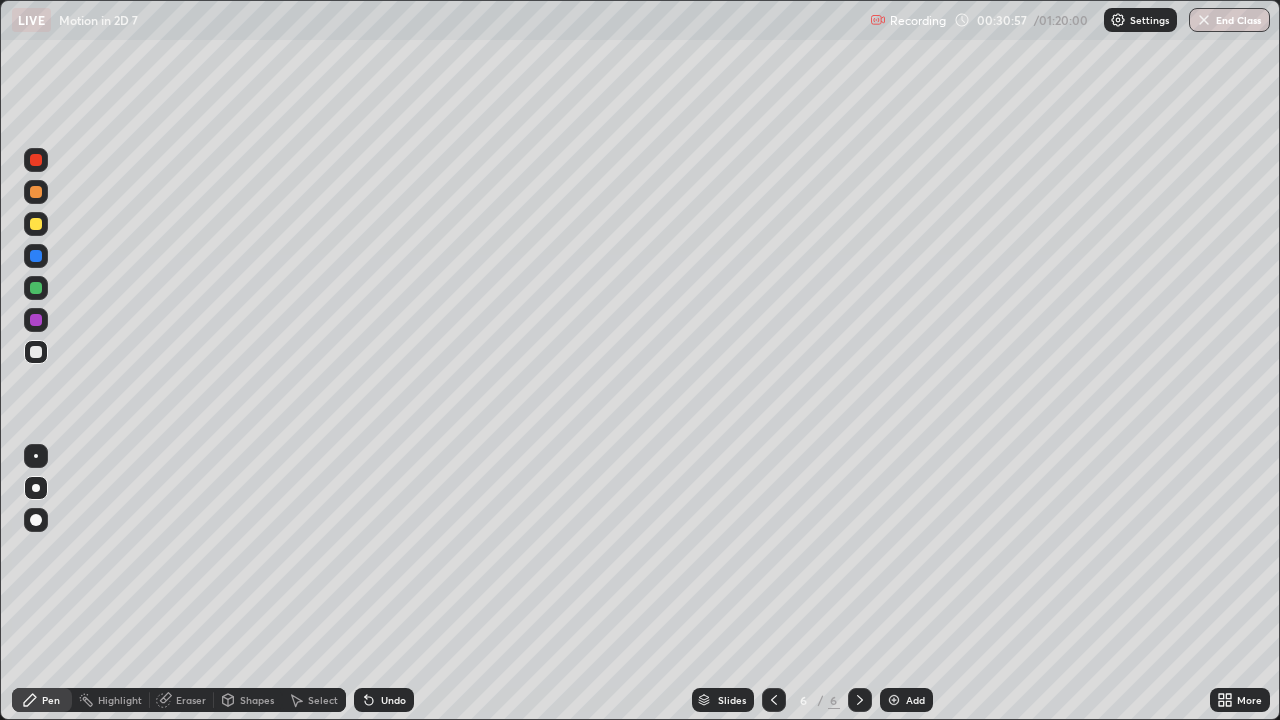click at bounding box center (860, 700) 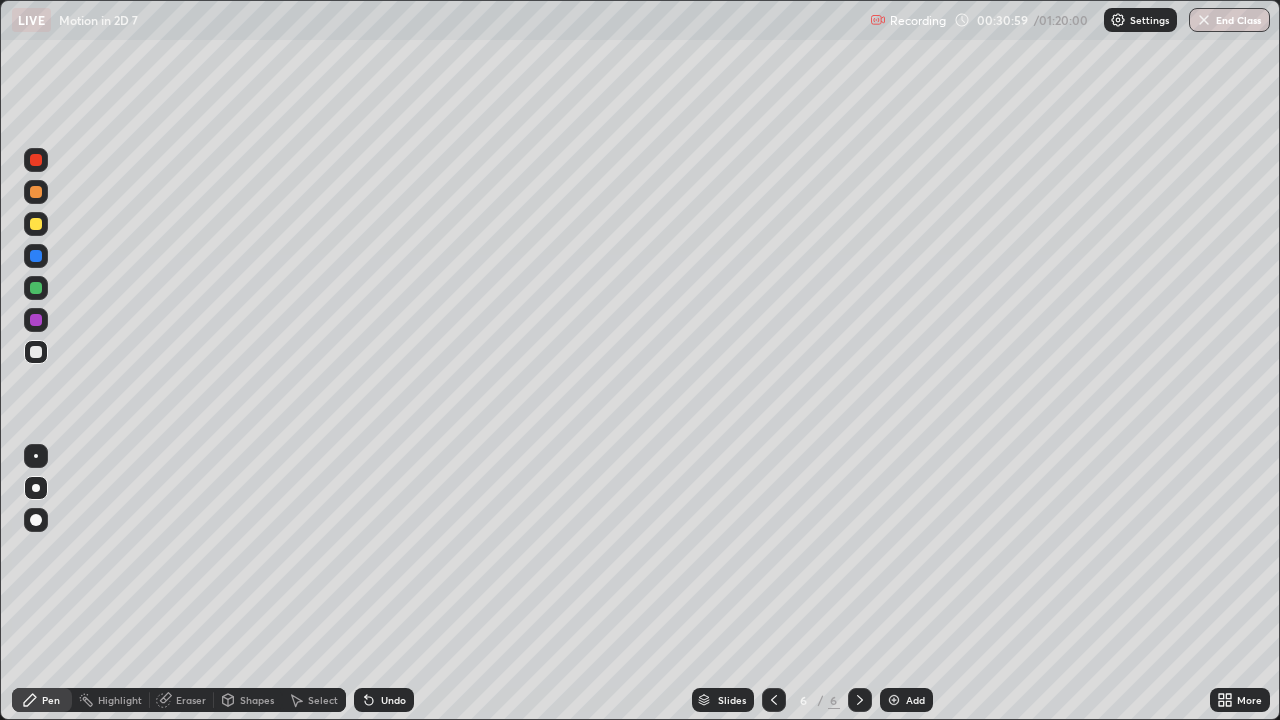 click at bounding box center [774, 700] 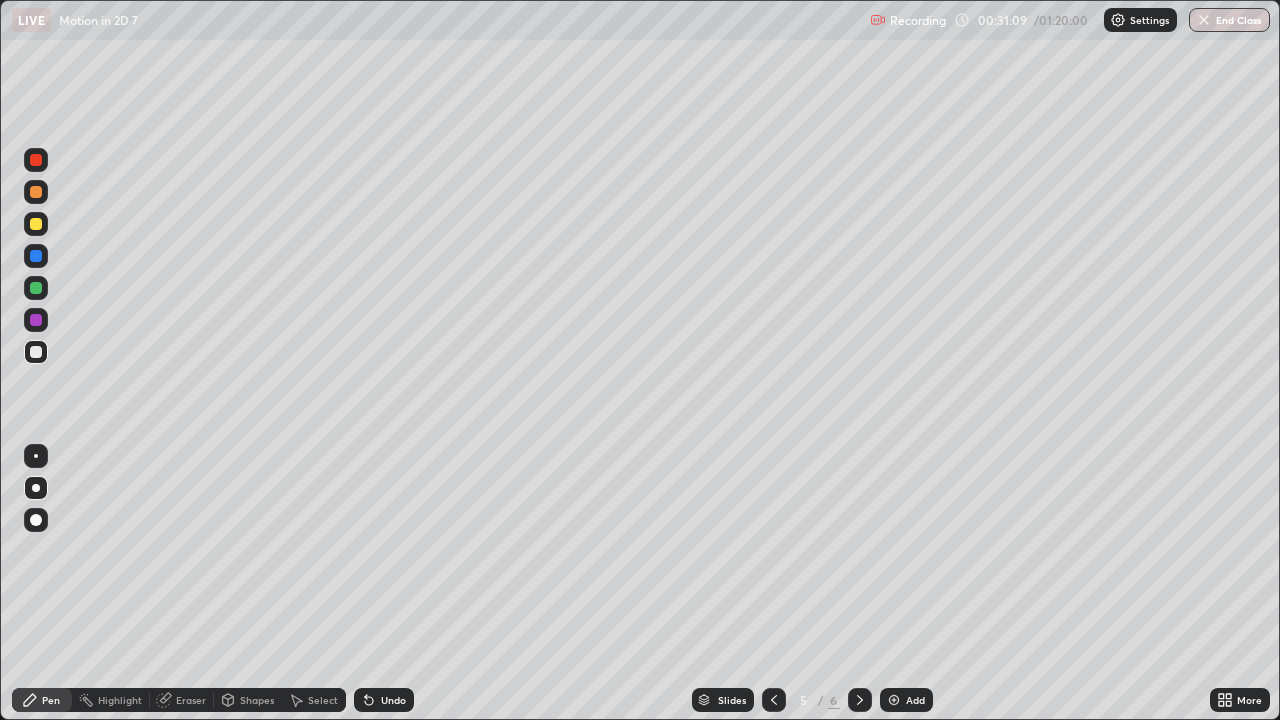click 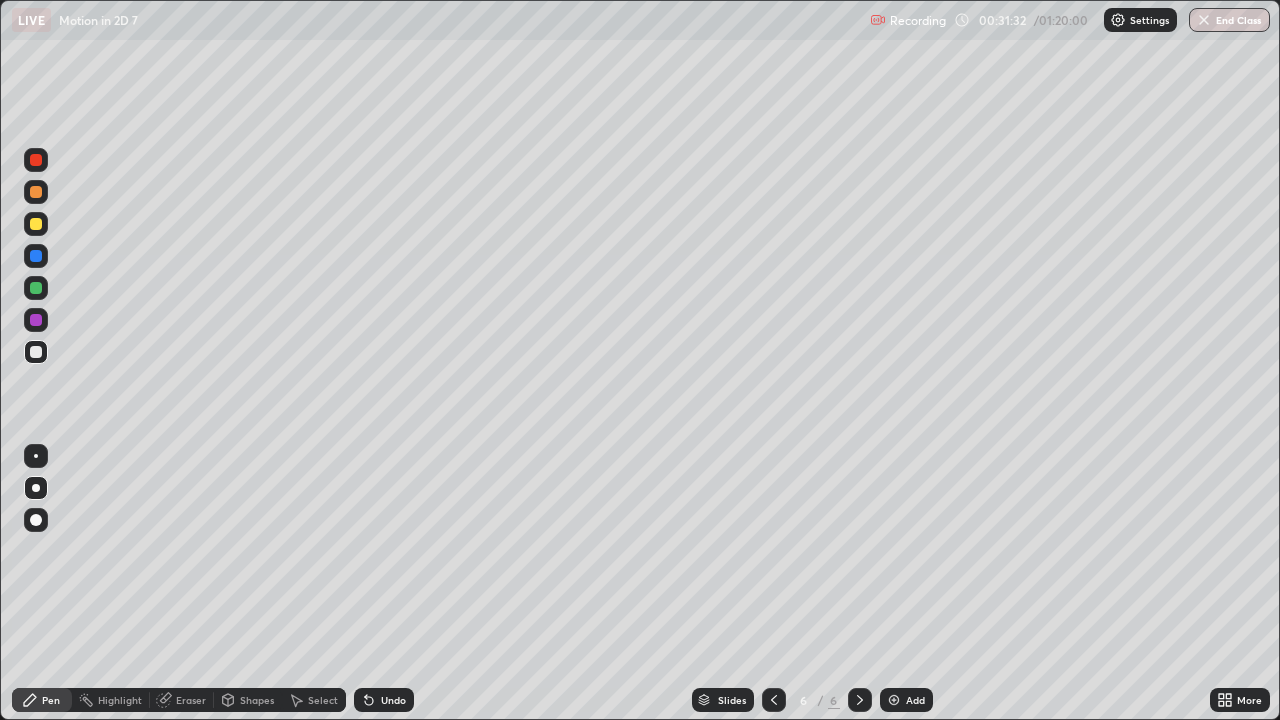 click 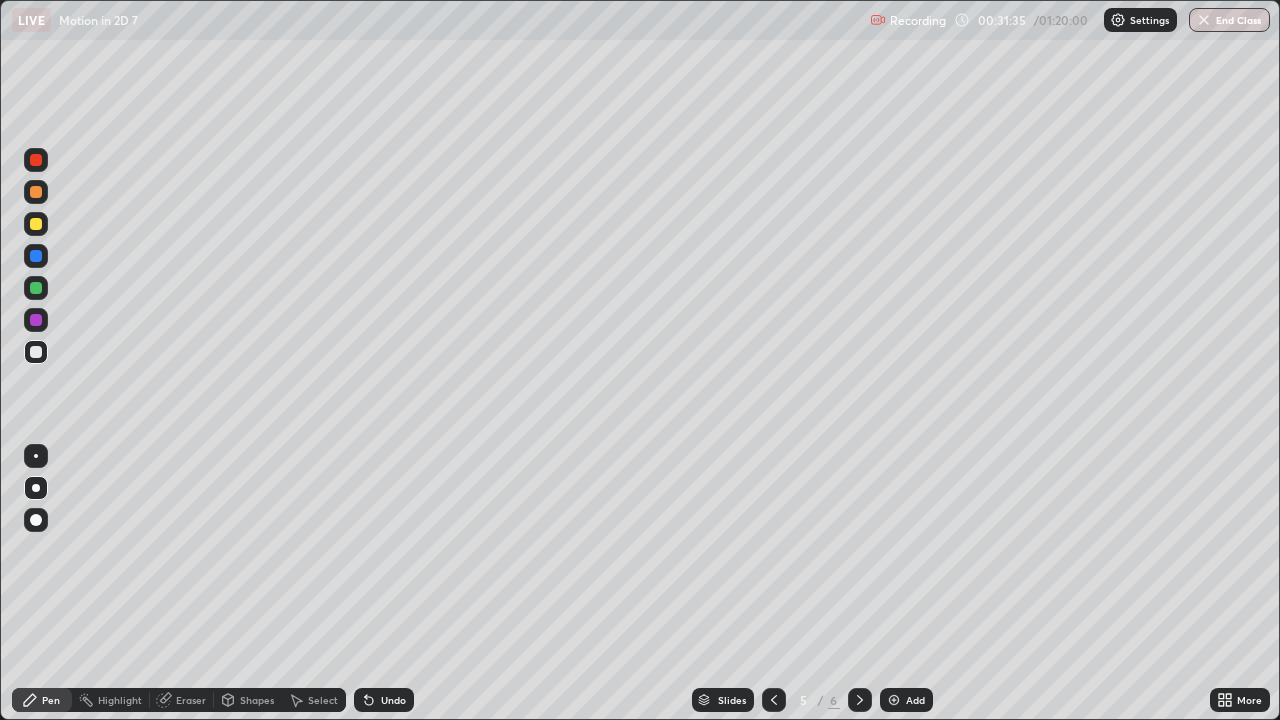 click 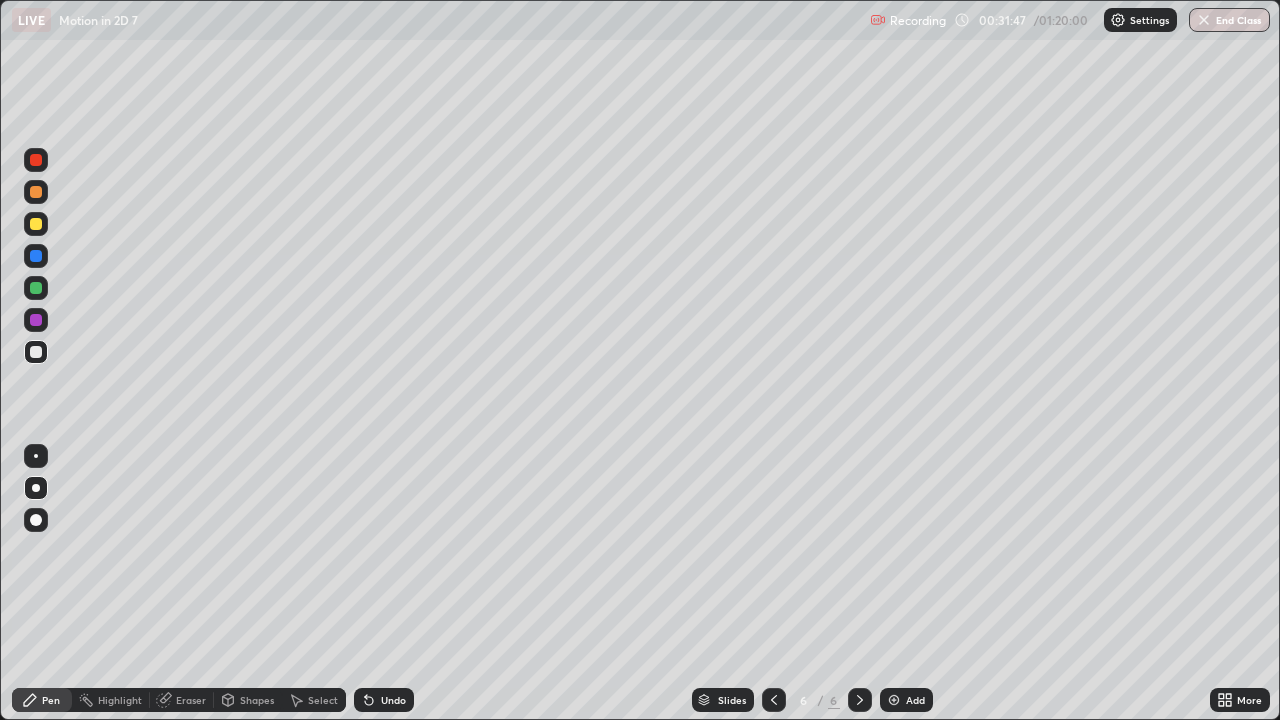 click 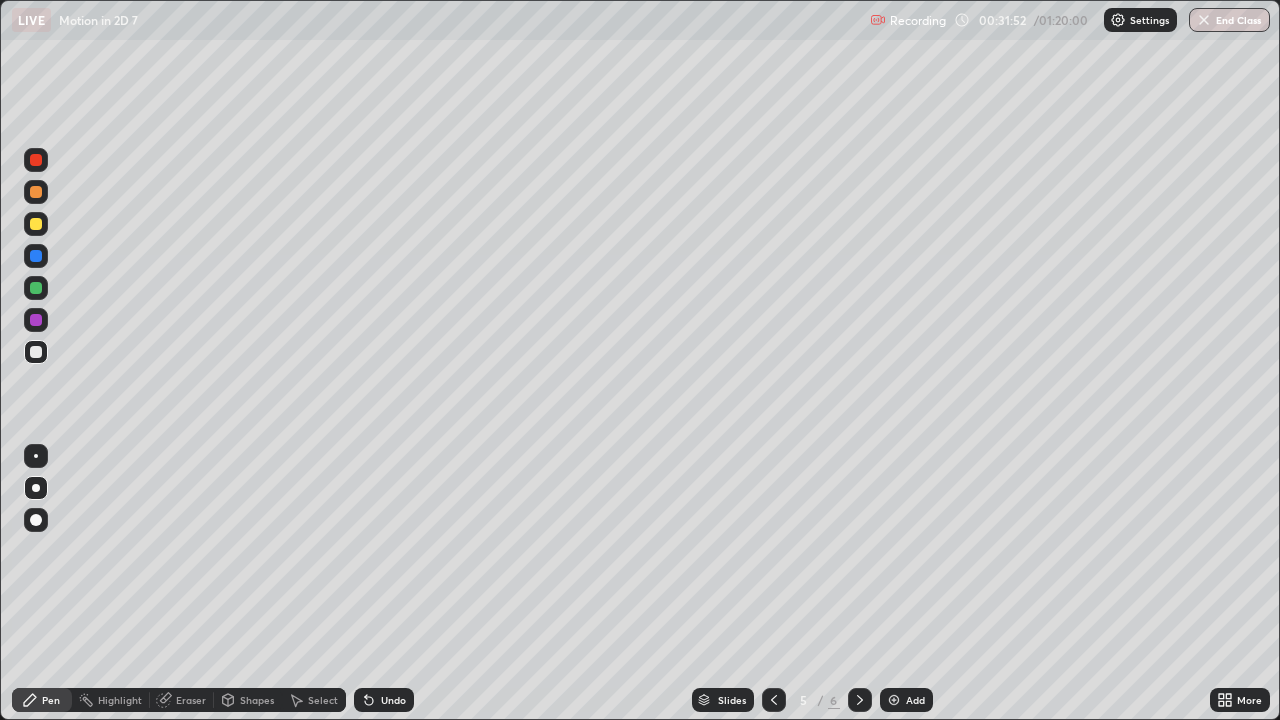 click 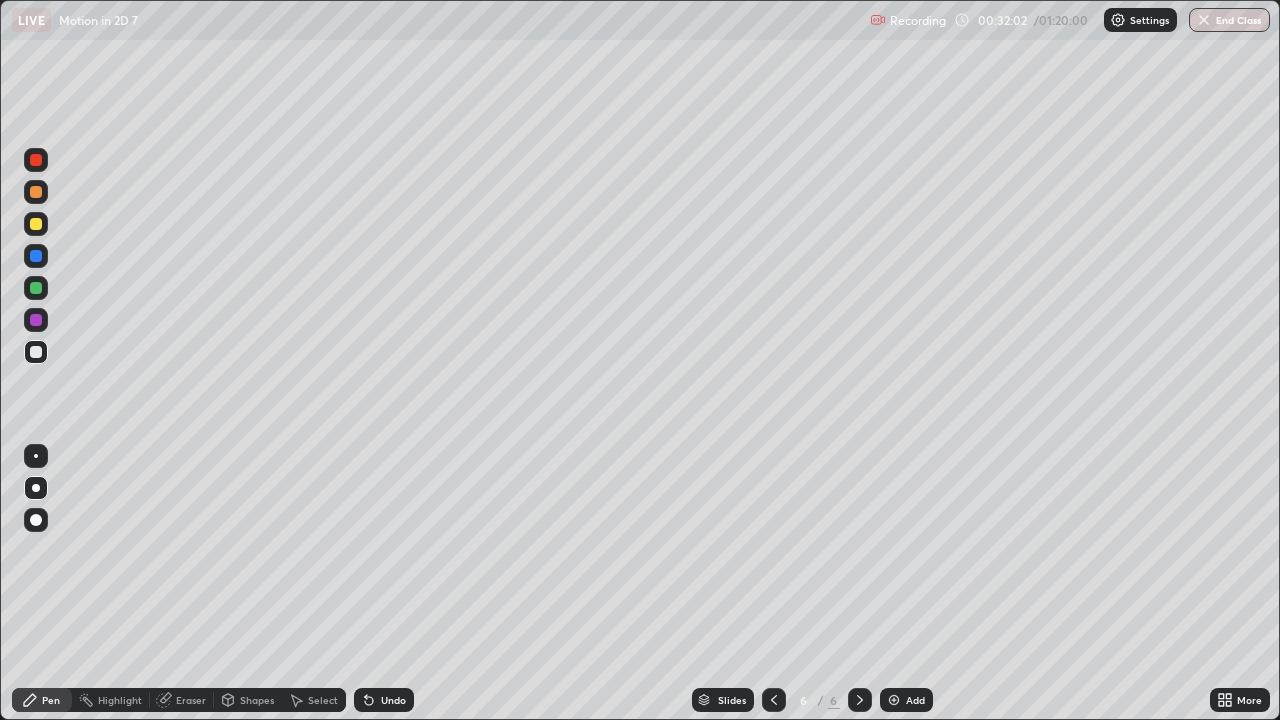 click 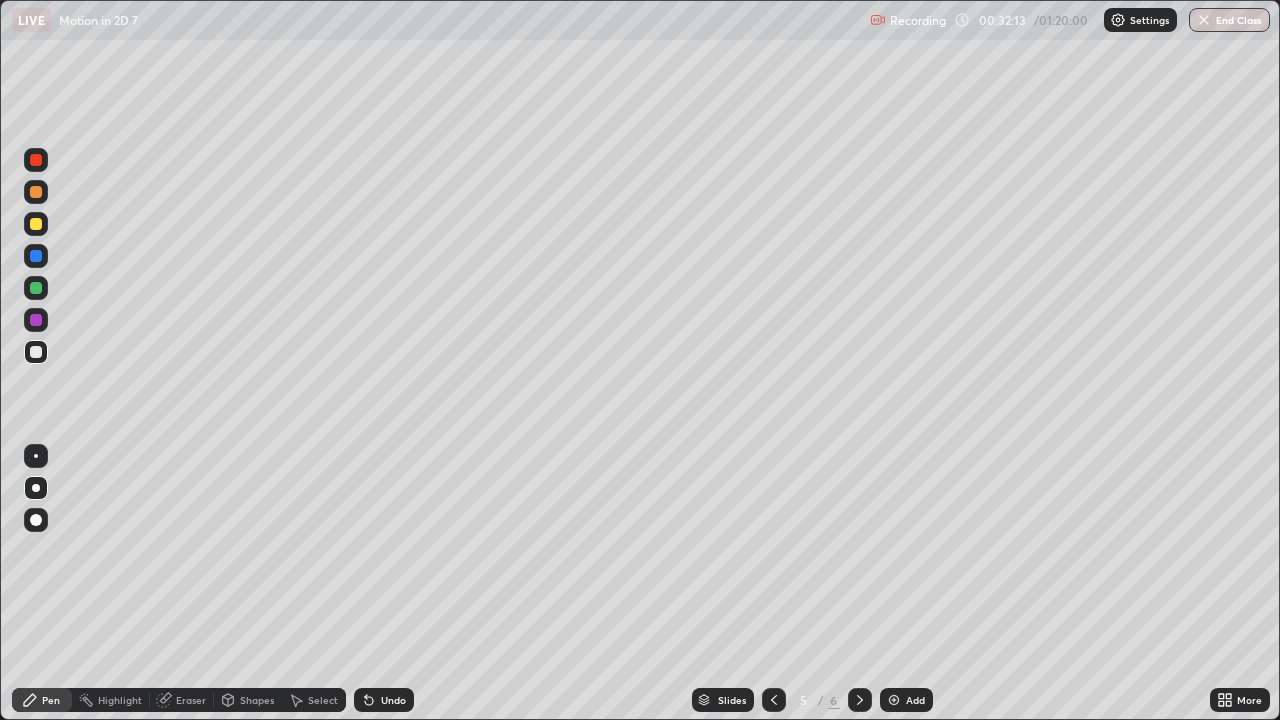 click 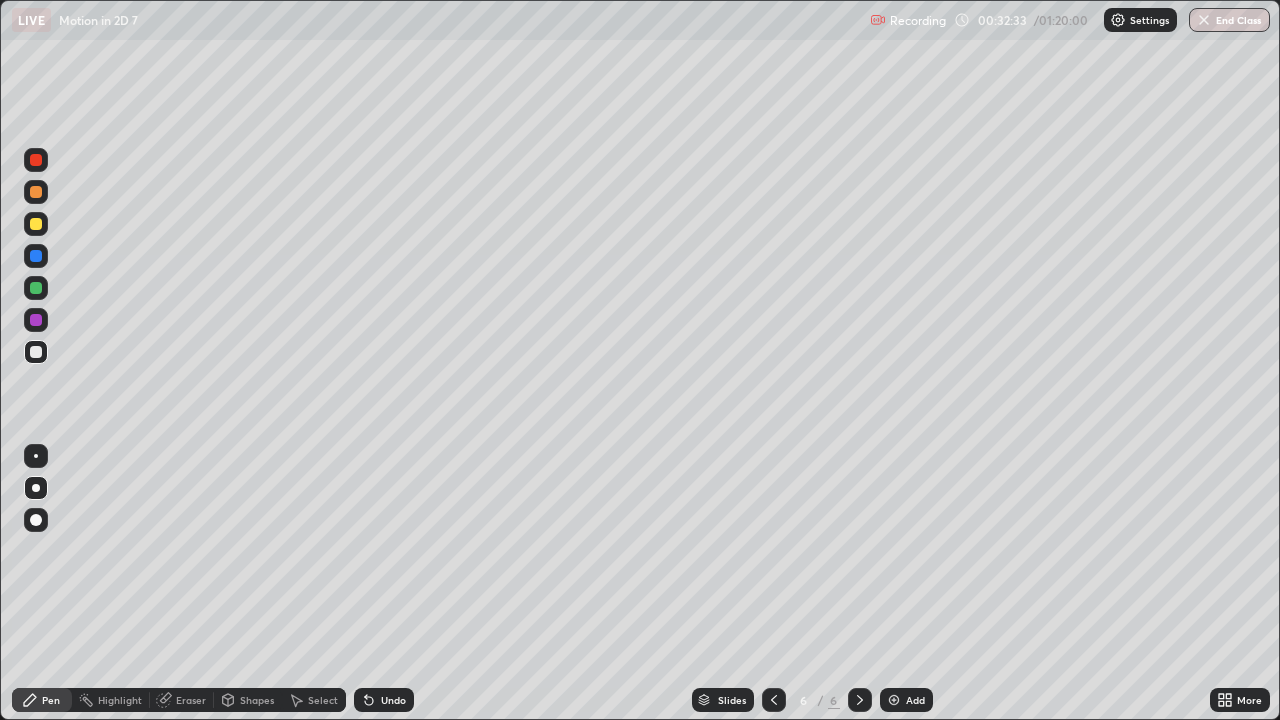 click 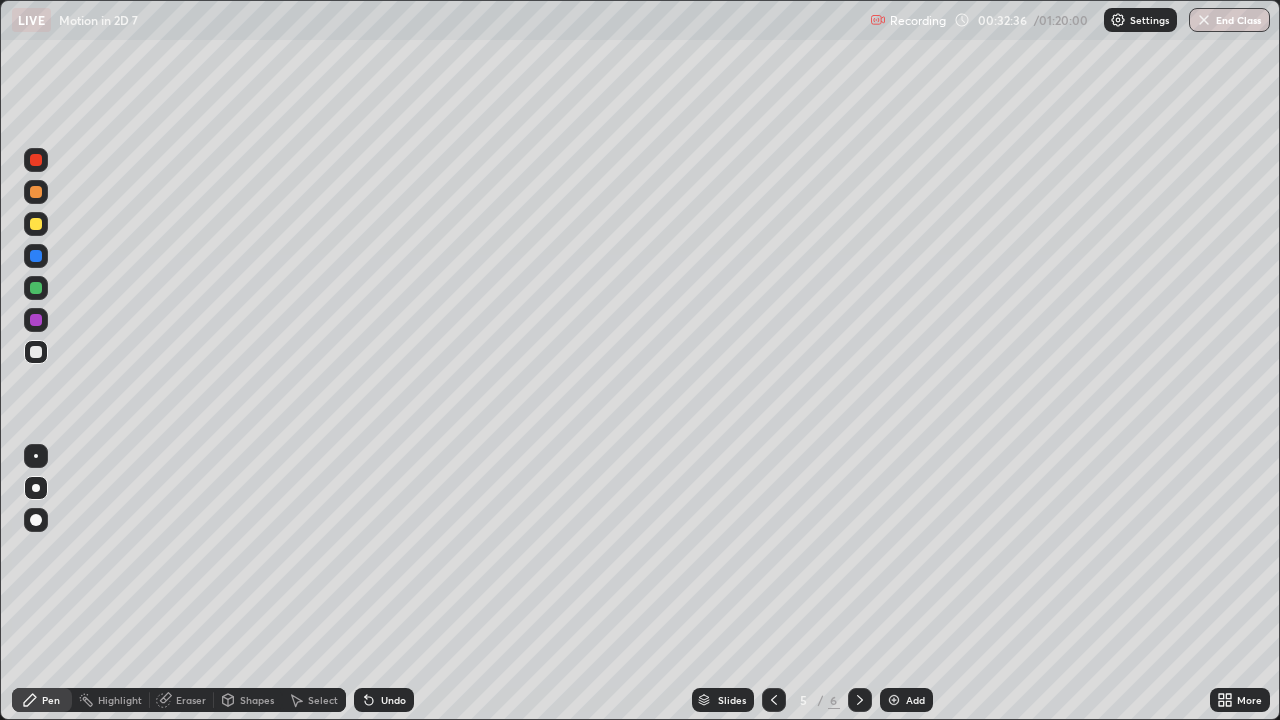 click at bounding box center (860, 700) 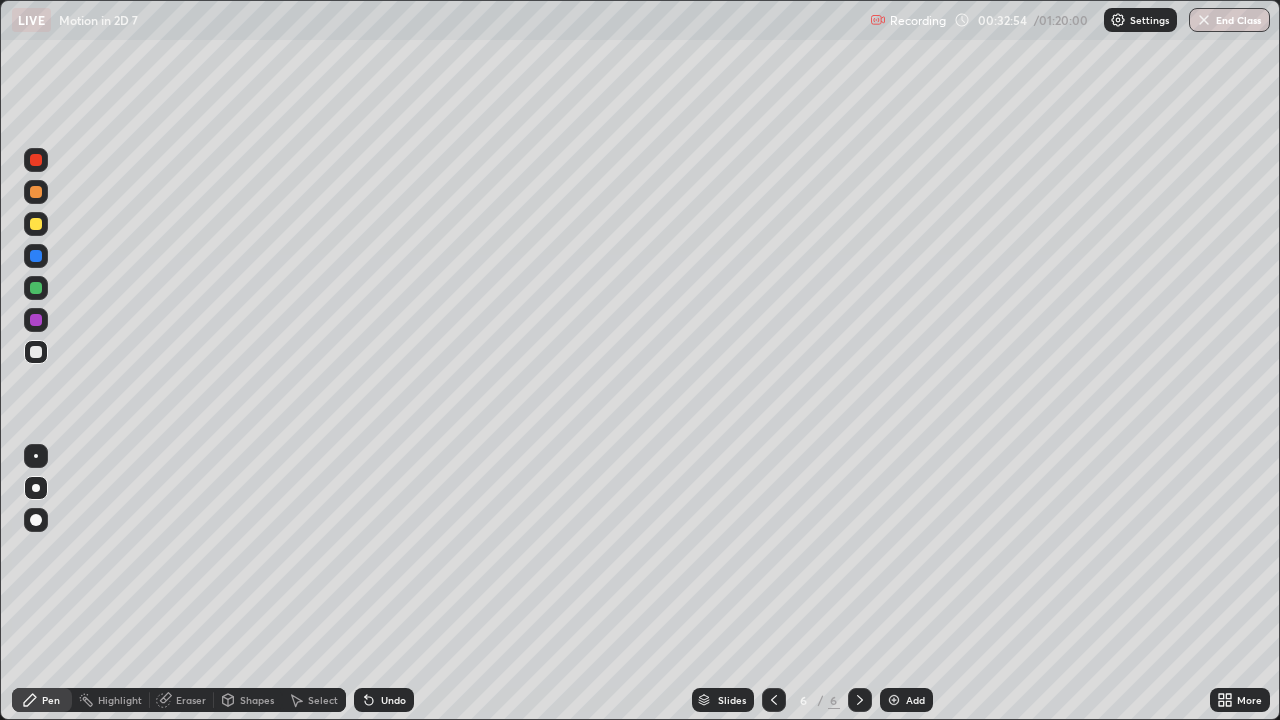click at bounding box center [774, 700] 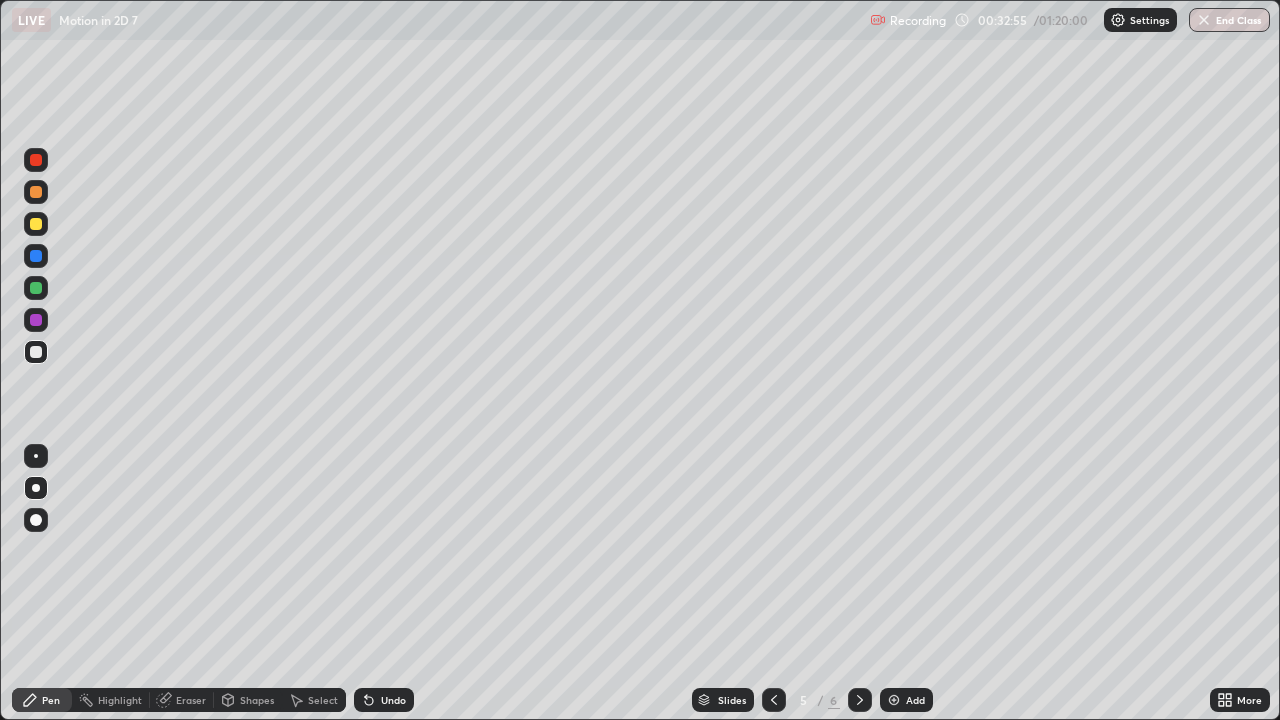 click at bounding box center (860, 700) 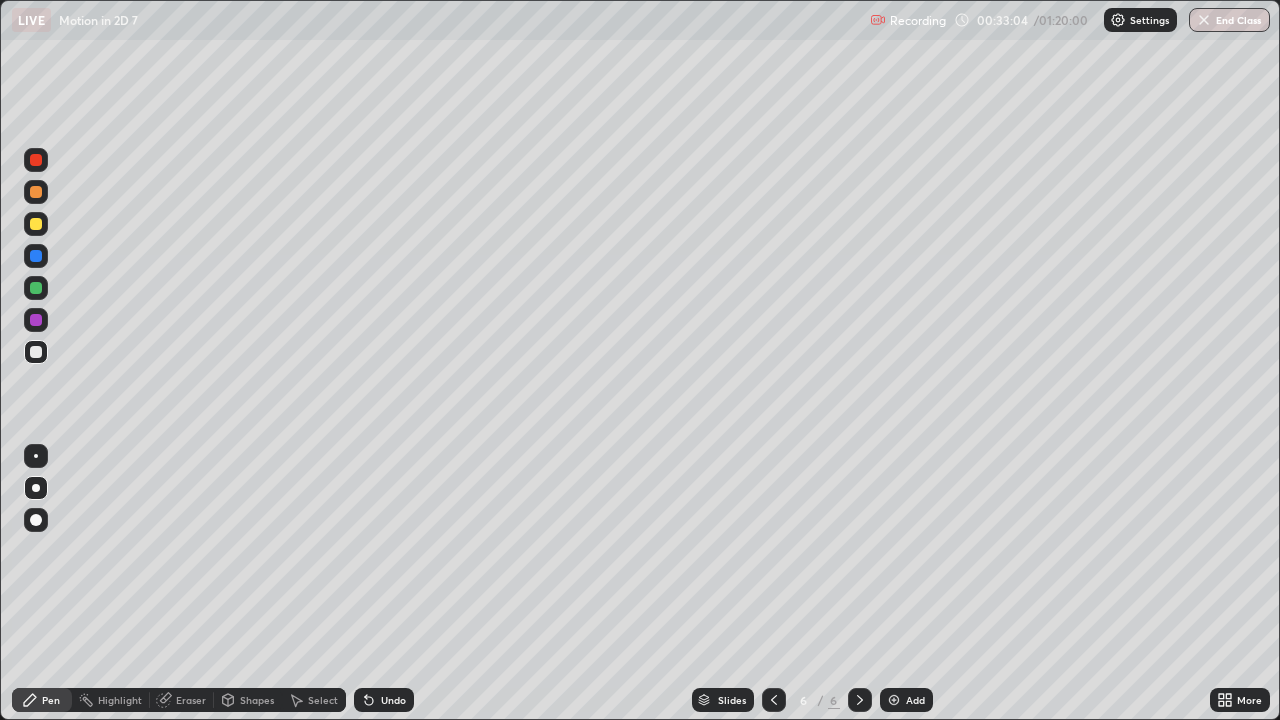 click 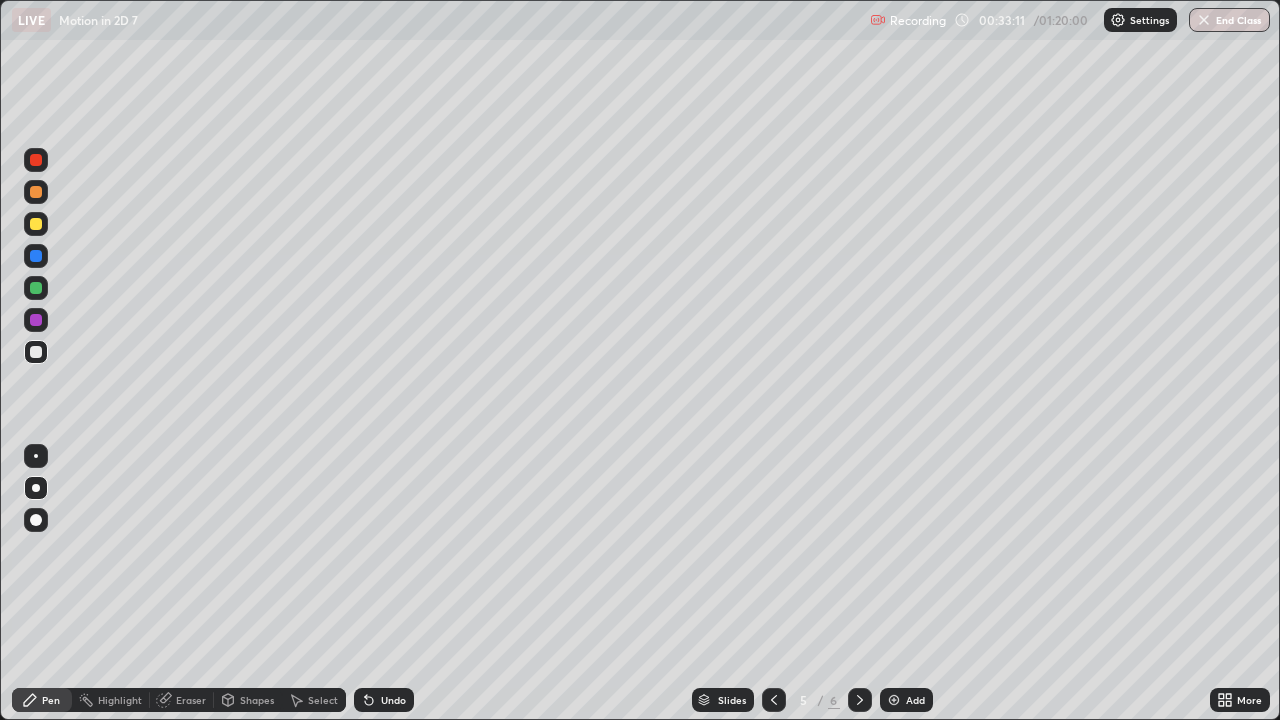 click 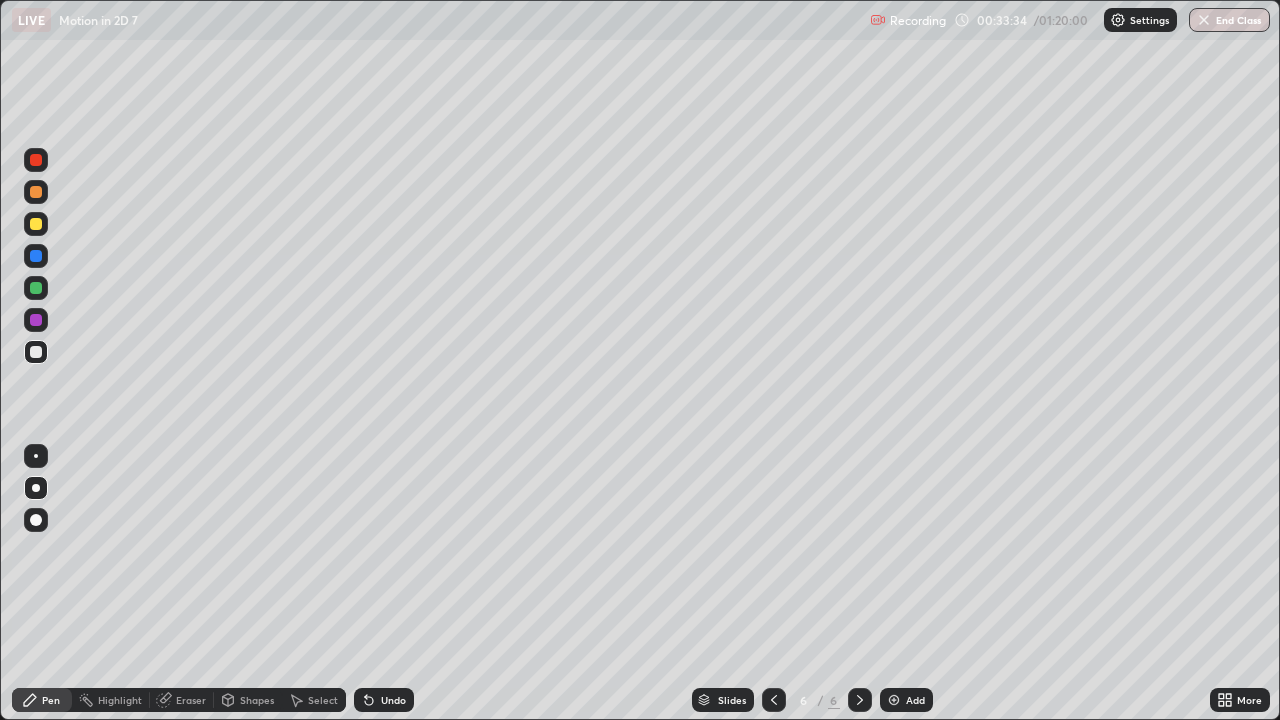 click 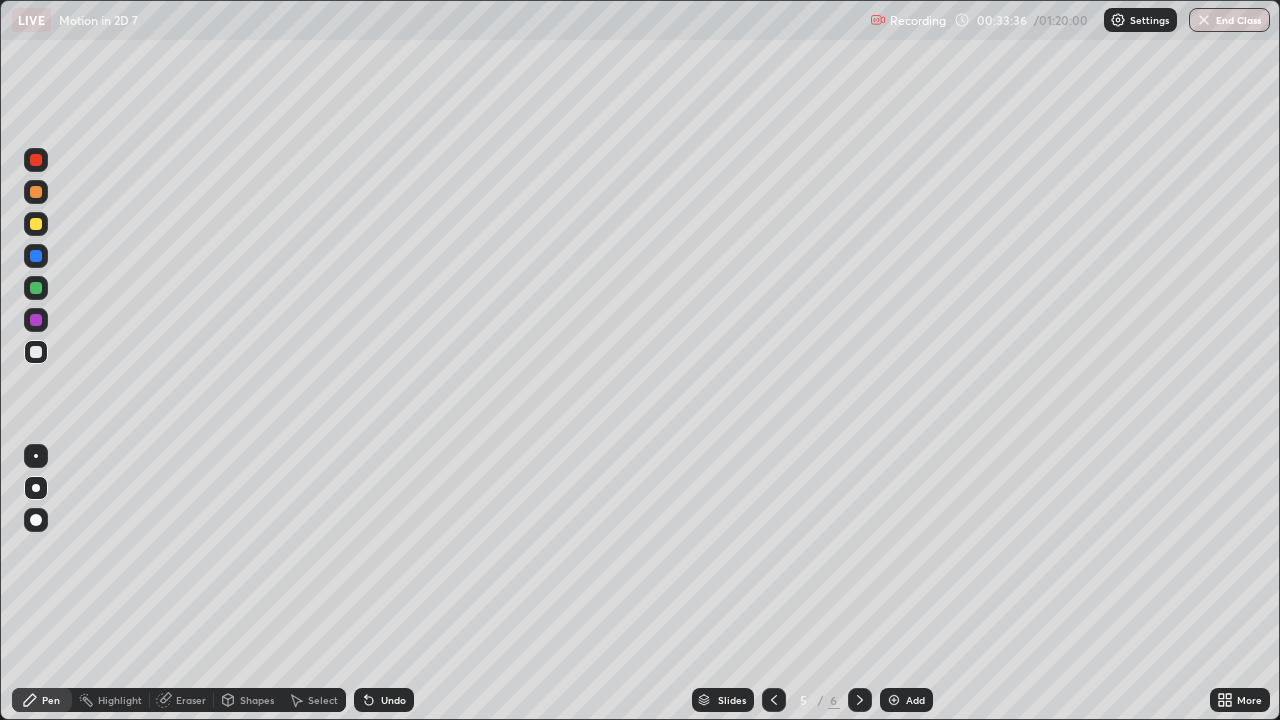click 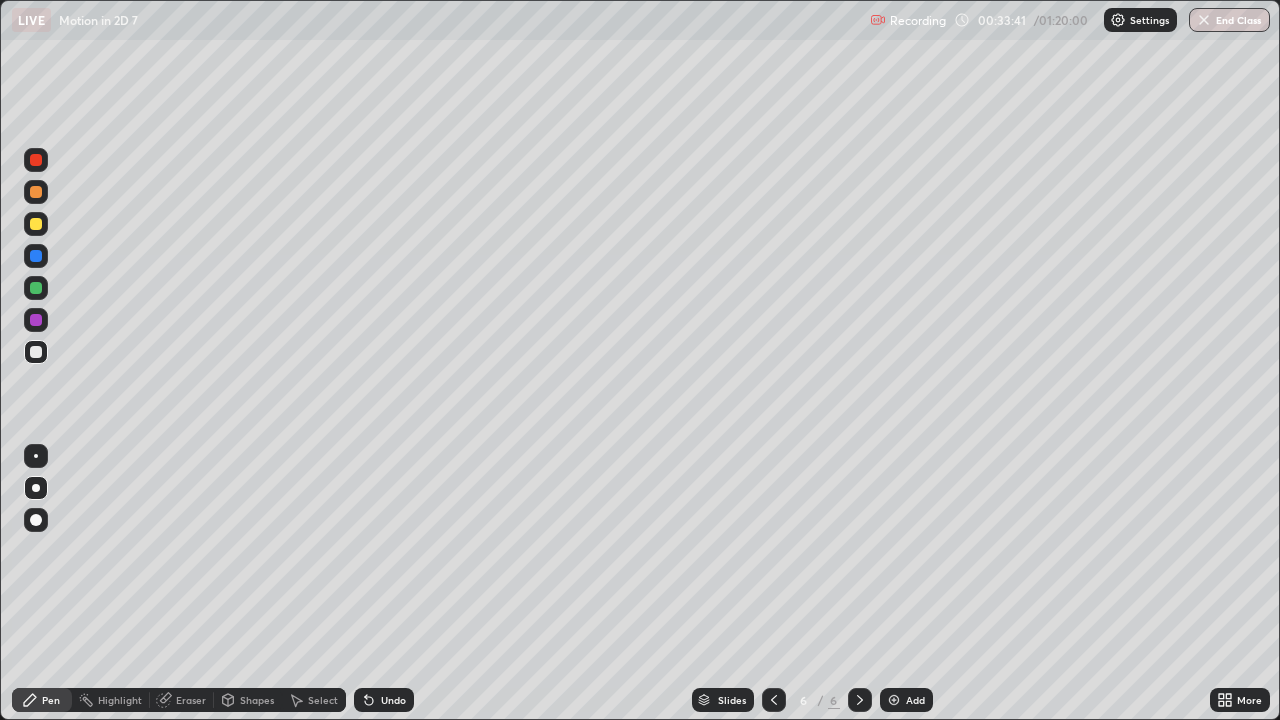 click 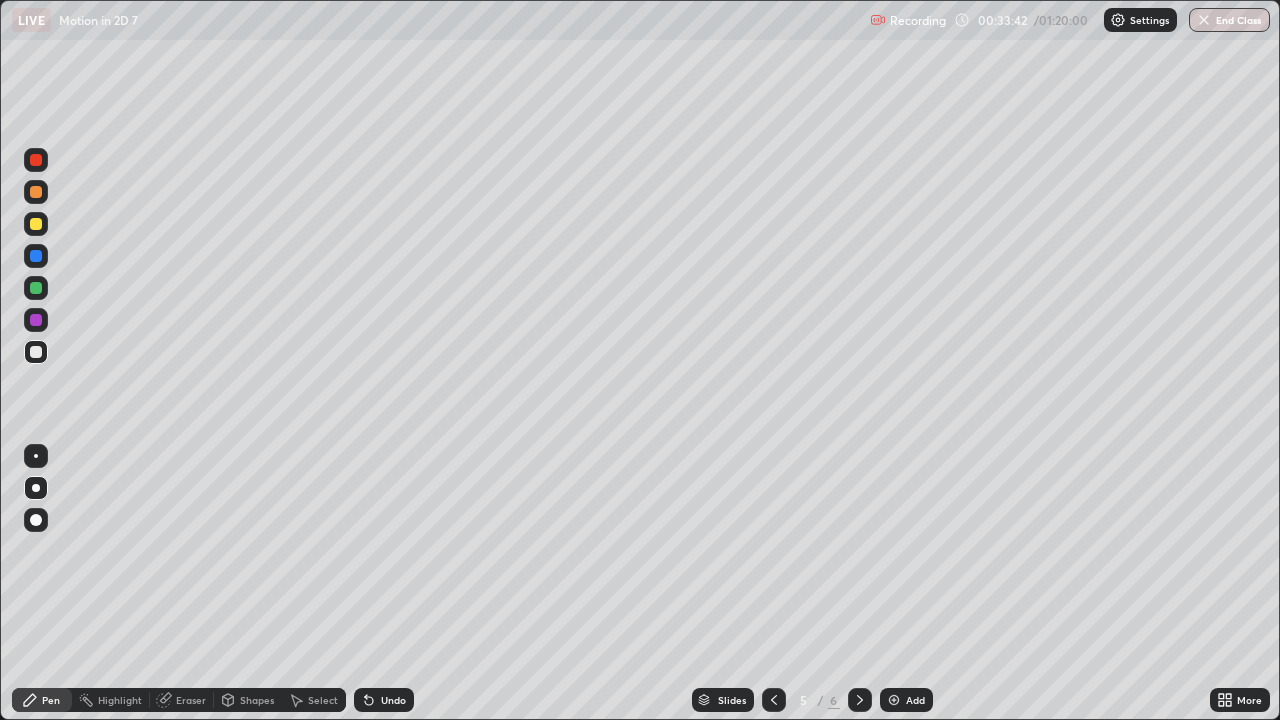 click 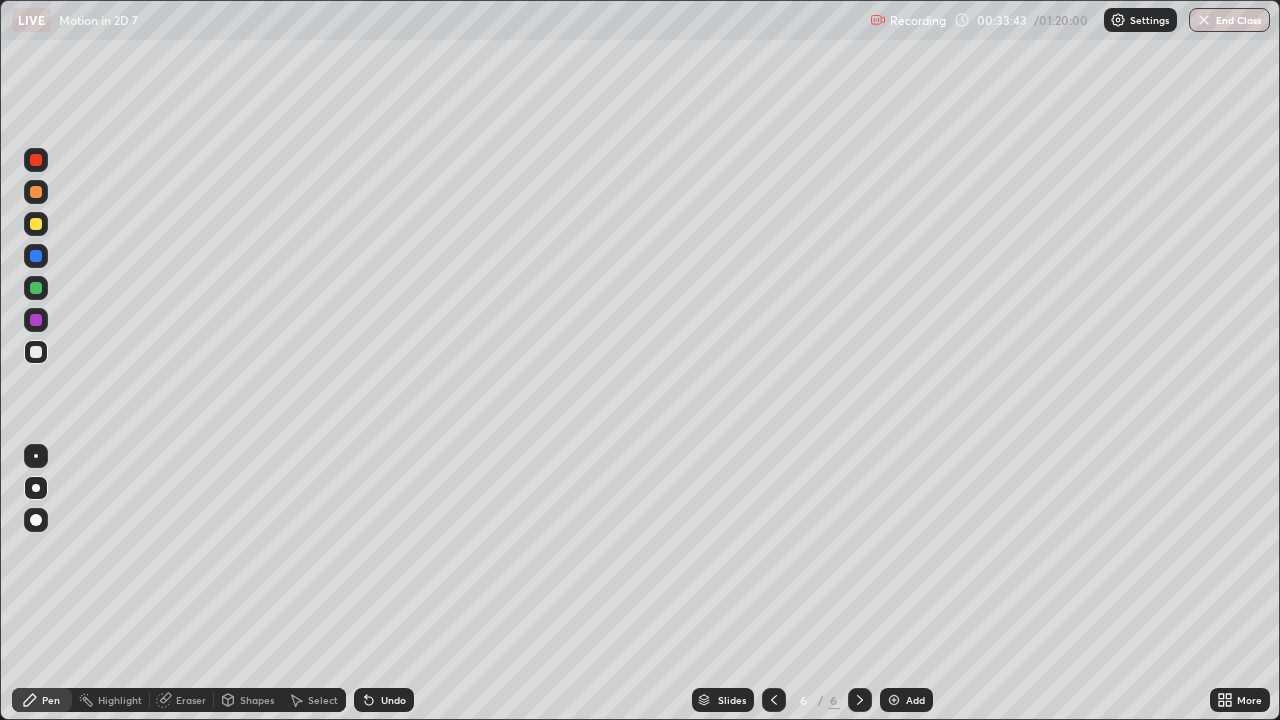 click on "Undo" at bounding box center (393, 700) 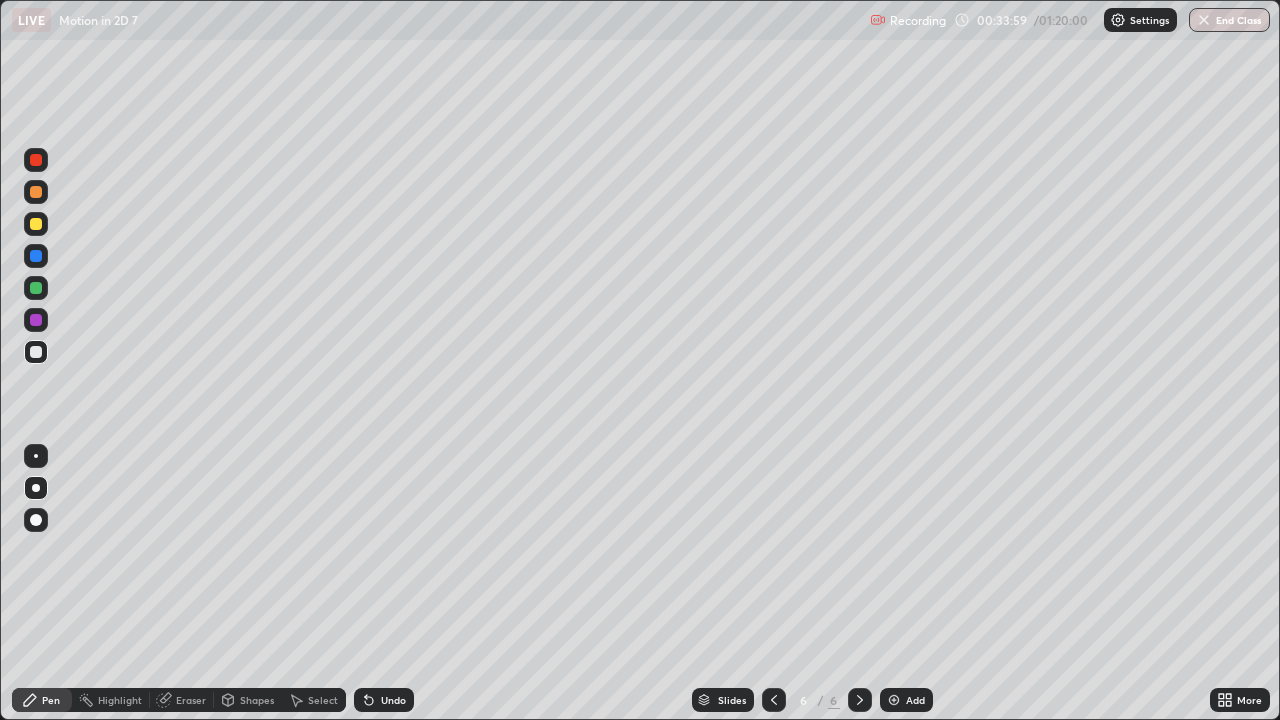 click 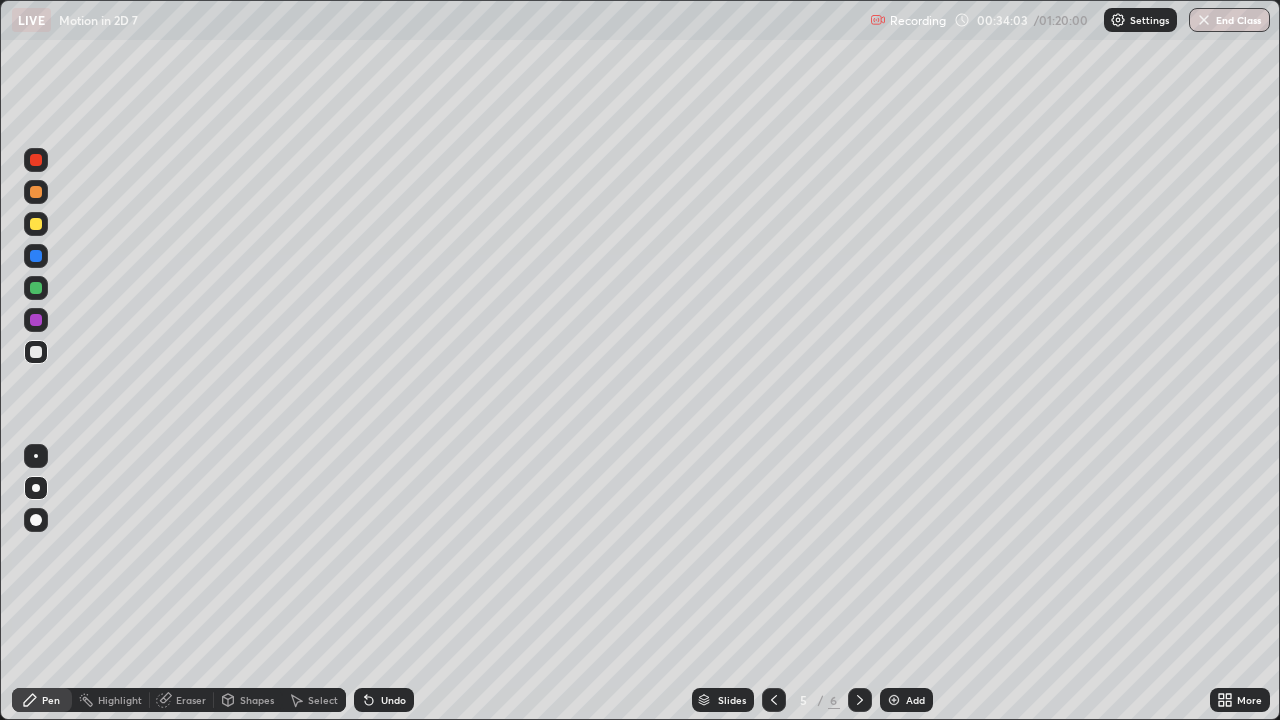 click at bounding box center (860, 700) 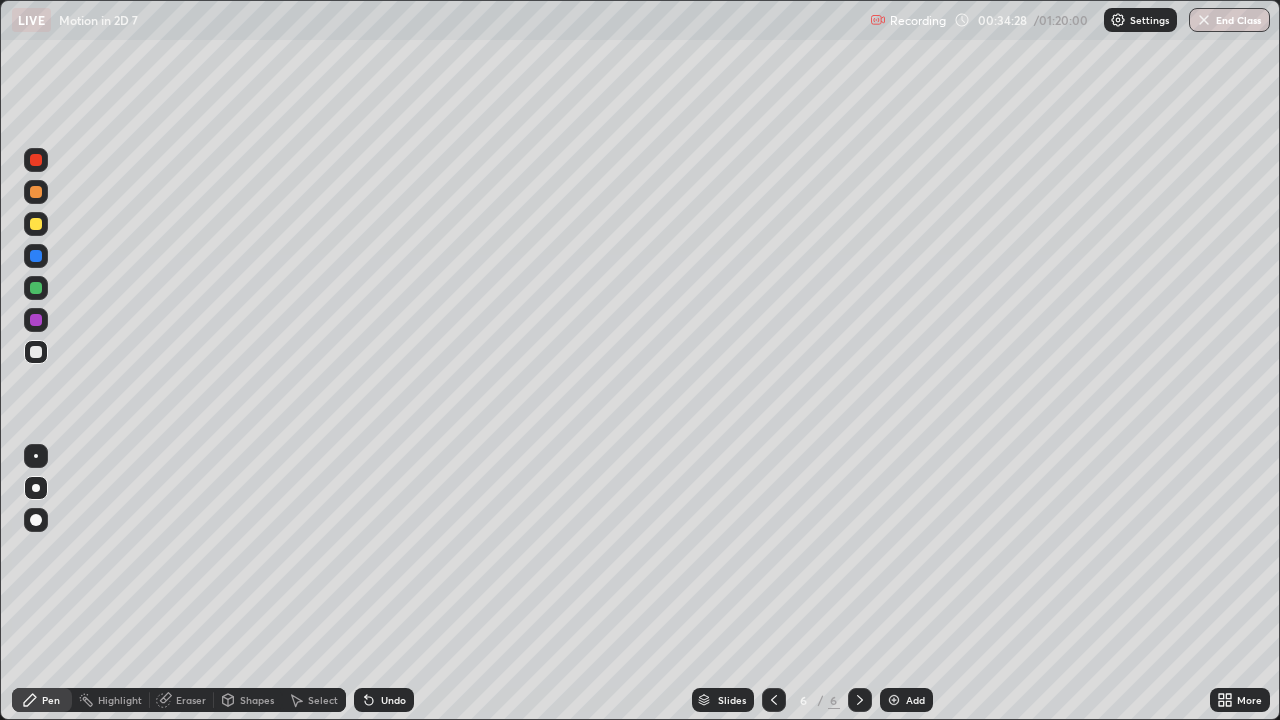 click 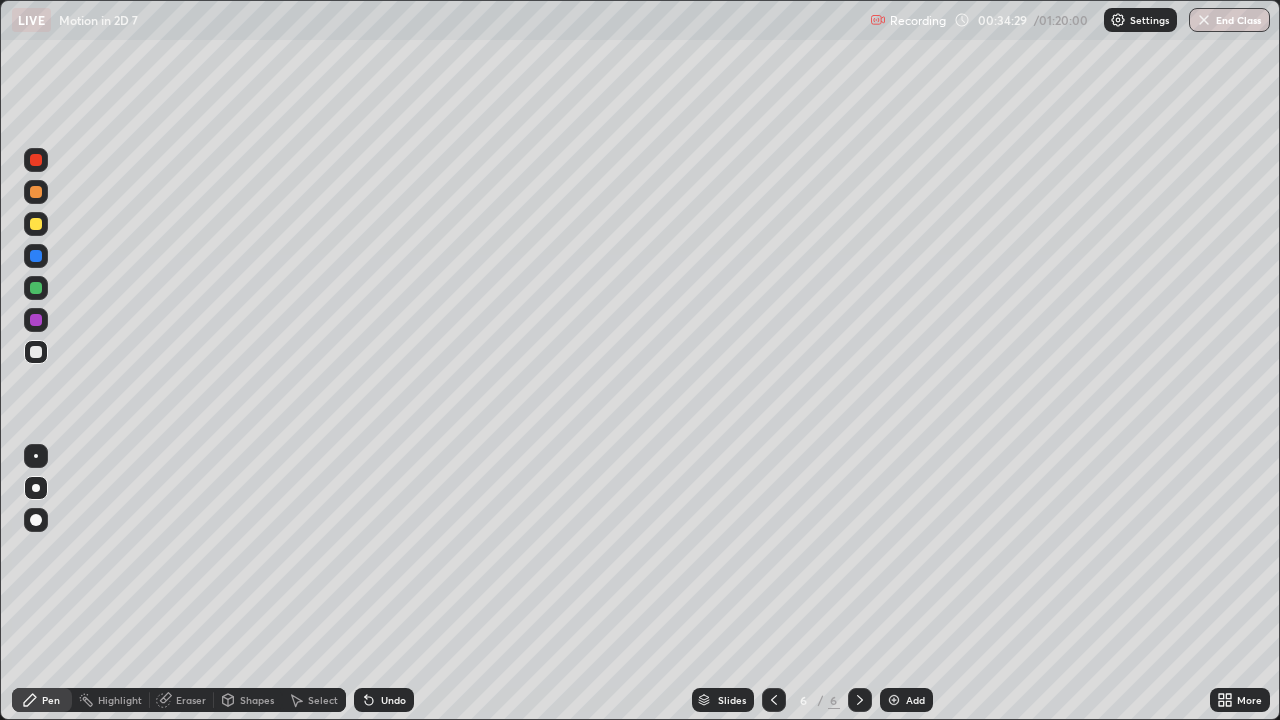 click 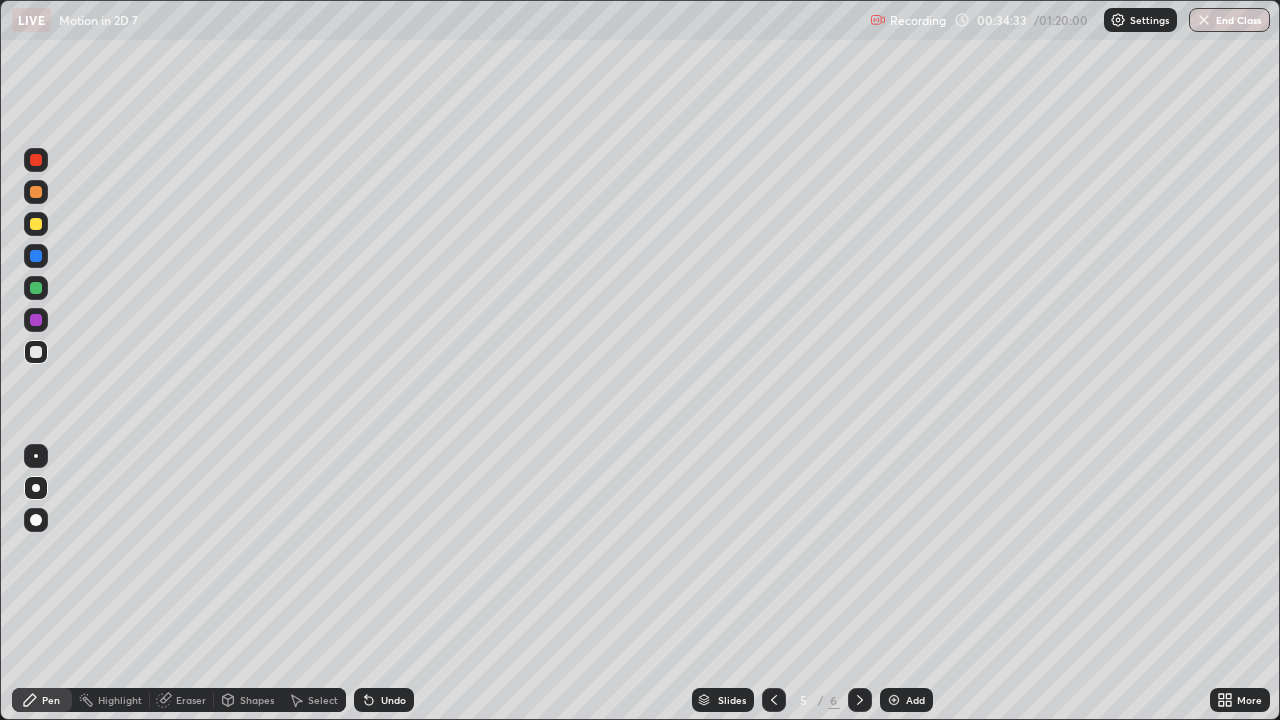 click at bounding box center [860, 700] 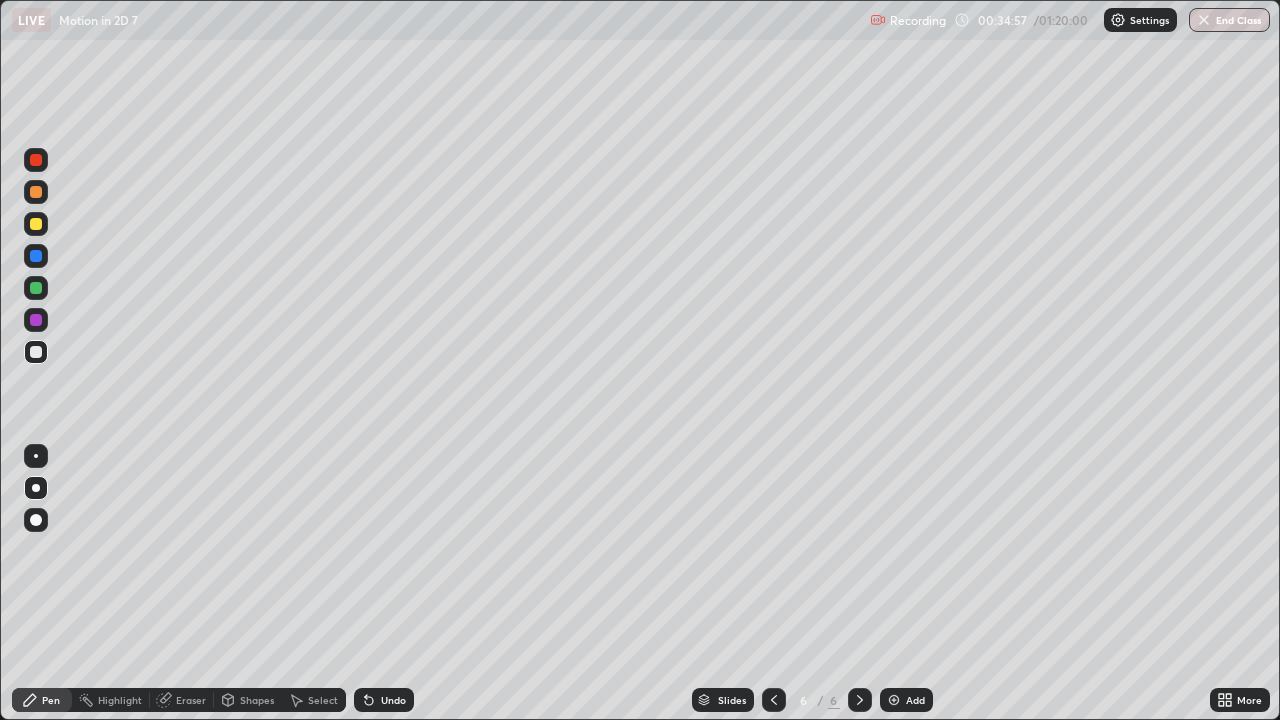 click at bounding box center (36, 160) 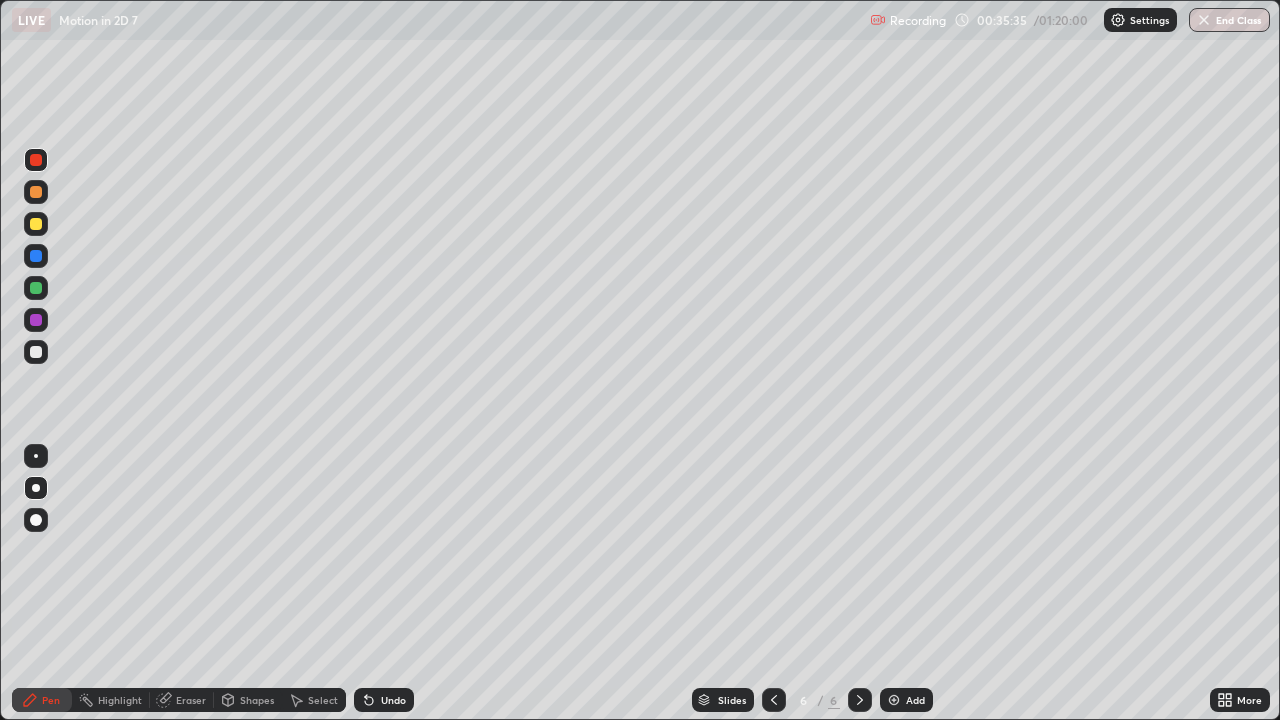 click at bounding box center (36, 224) 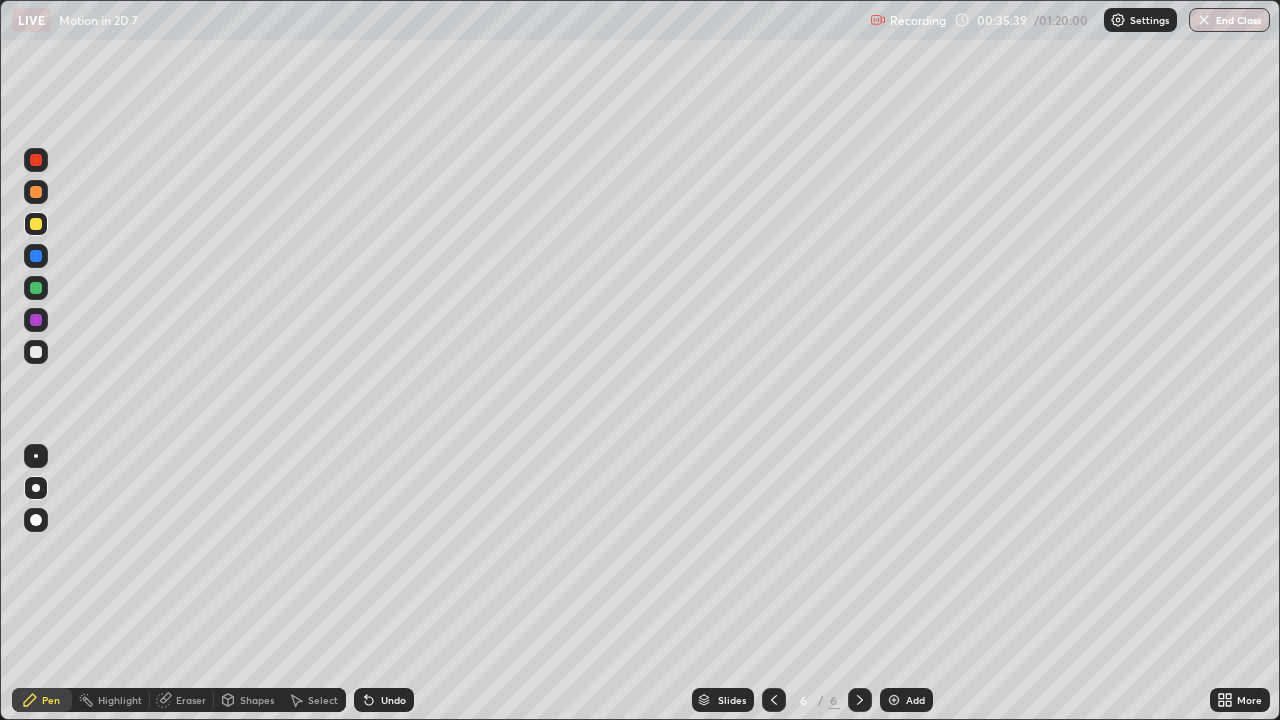 click 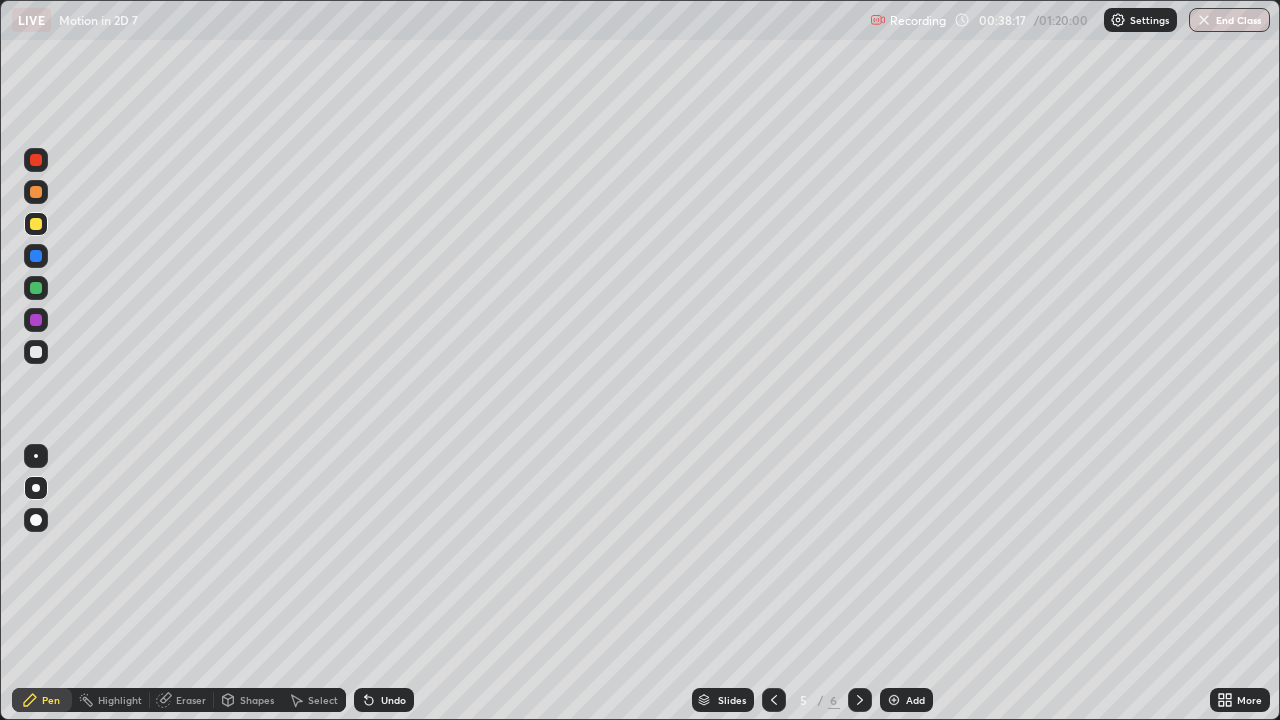 click 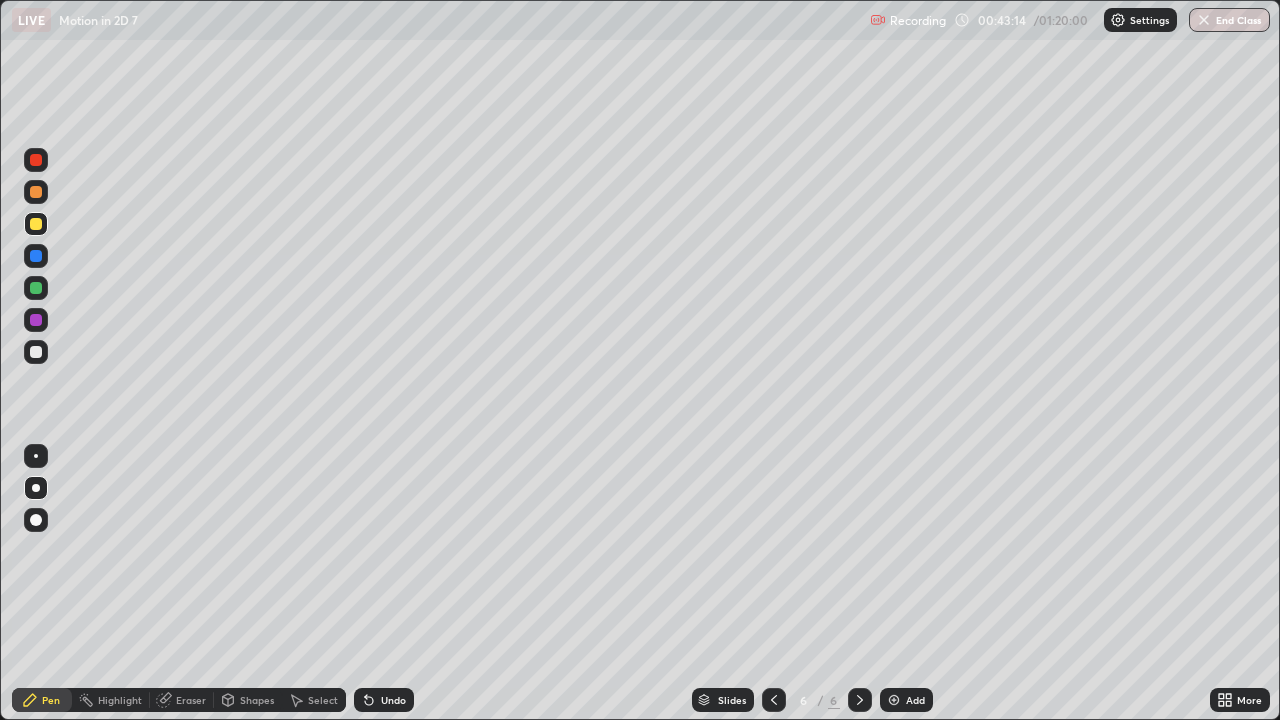 click on "Add" at bounding box center (906, 700) 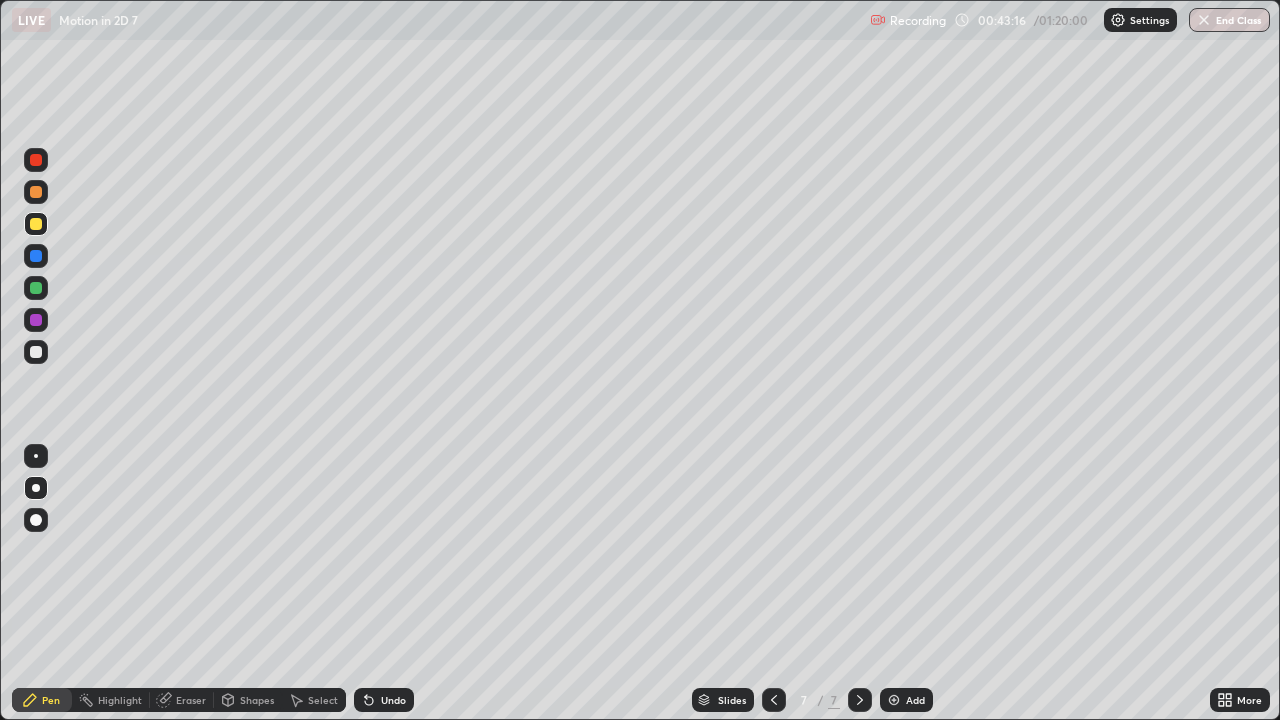 click at bounding box center (36, 352) 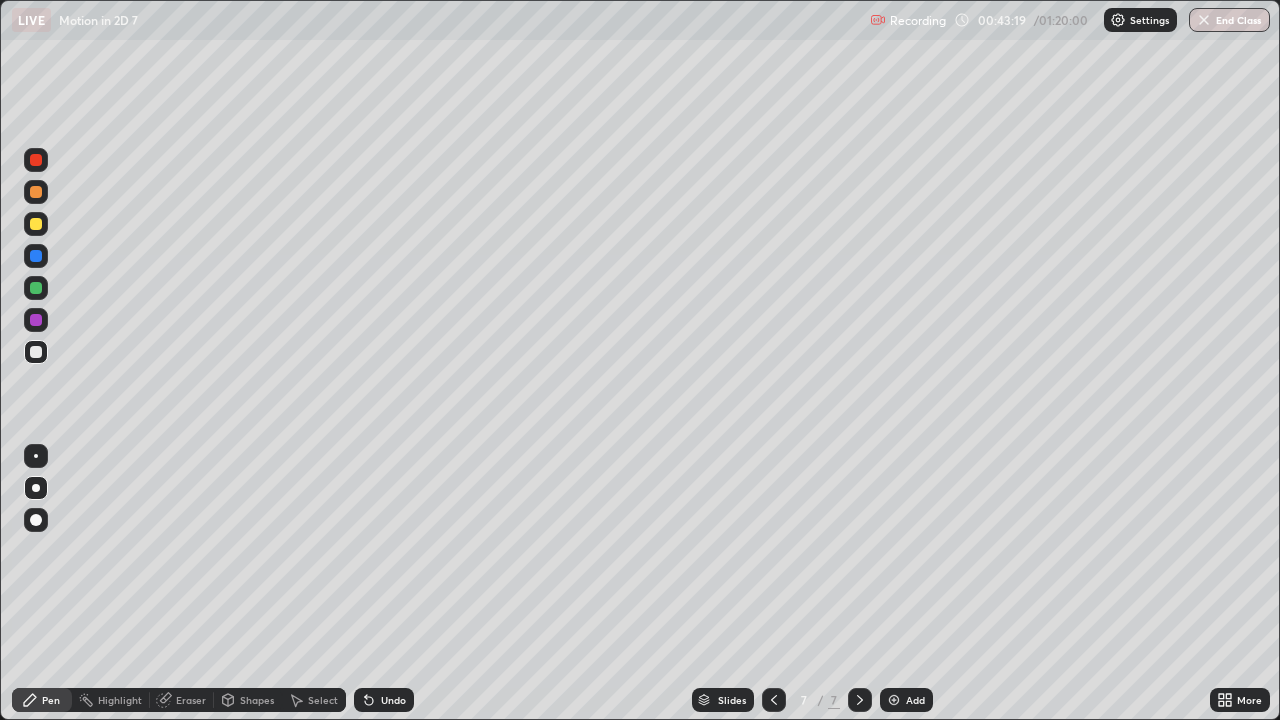 click on "Shapes" at bounding box center [257, 700] 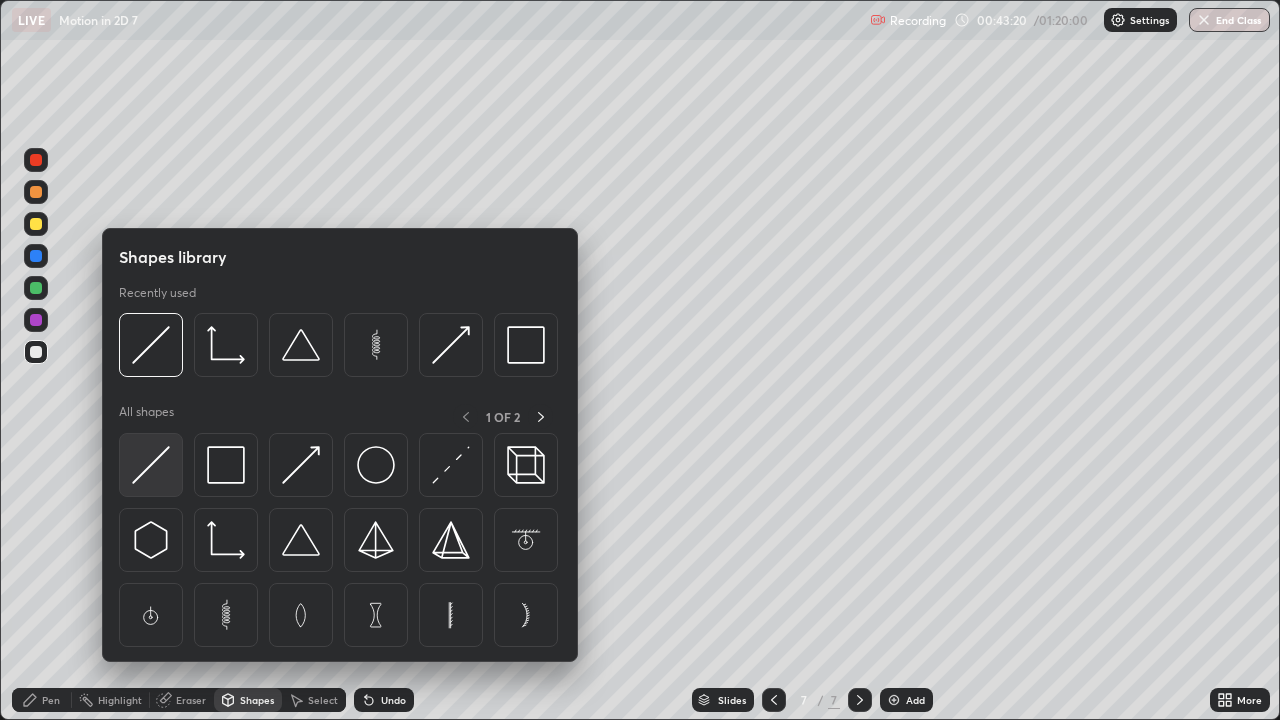 click at bounding box center [151, 465] 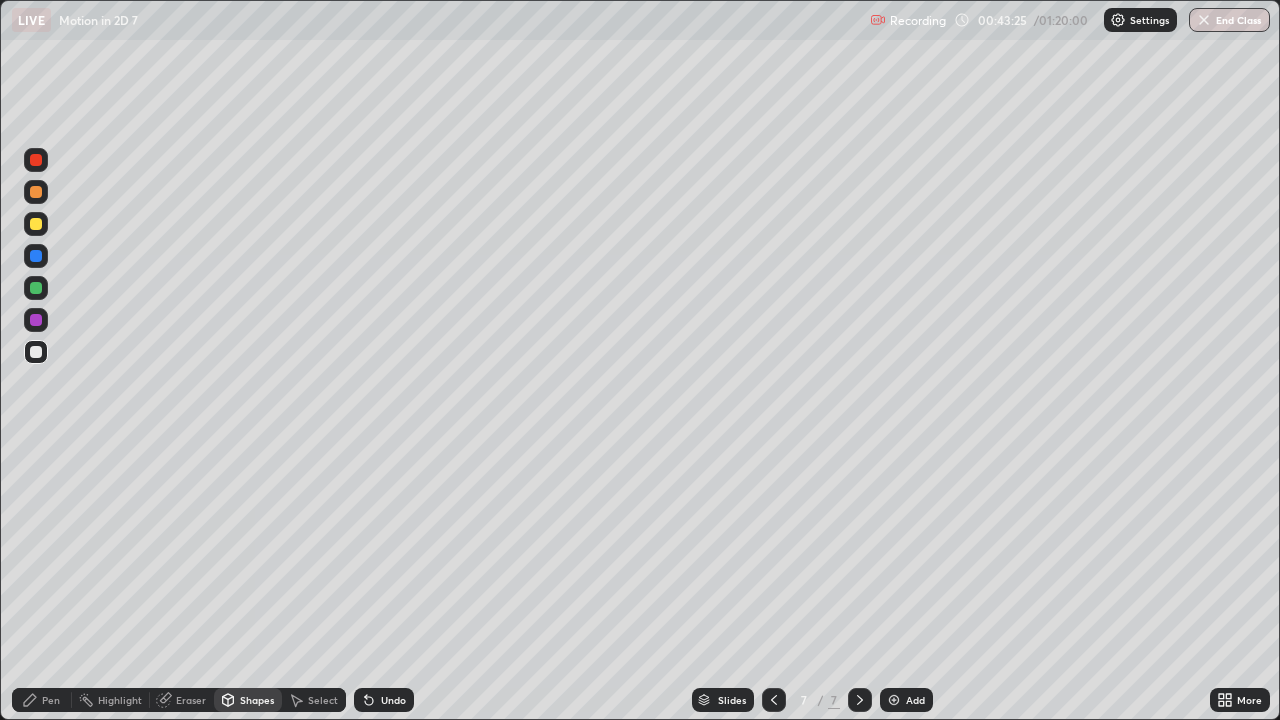 click at bounding box center [36, 224] 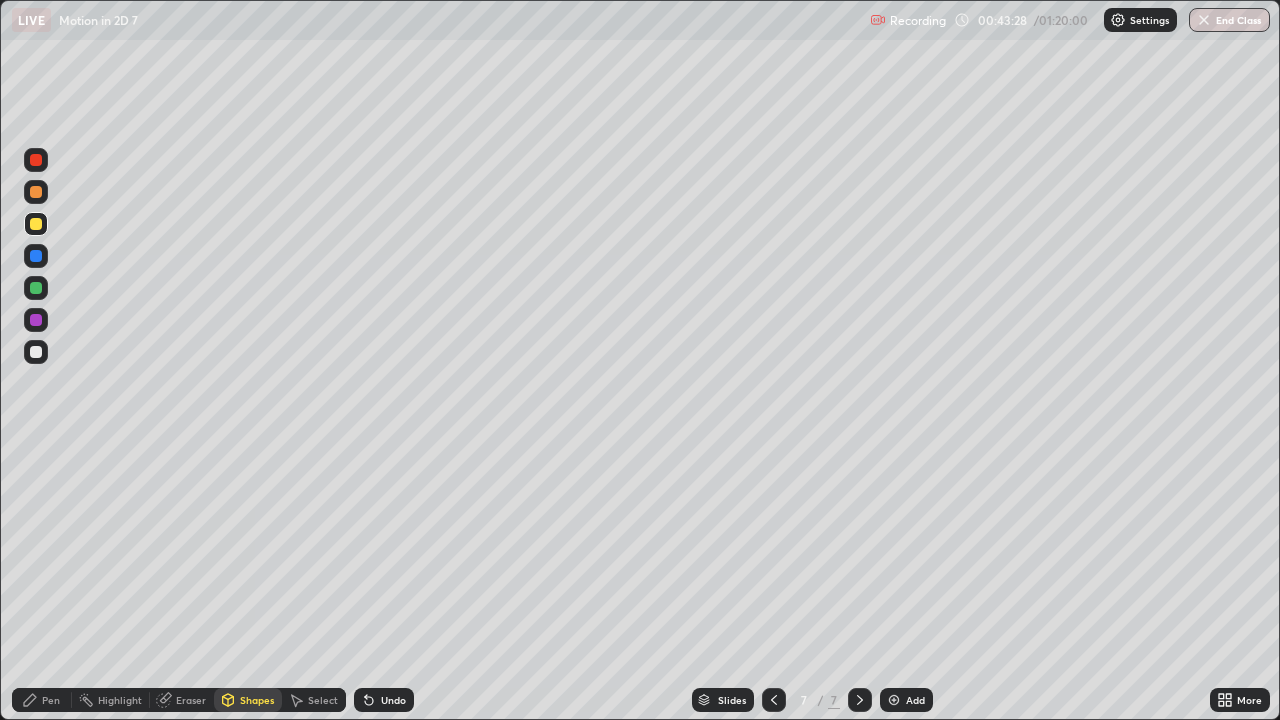 click at bounding box center (36, 352) 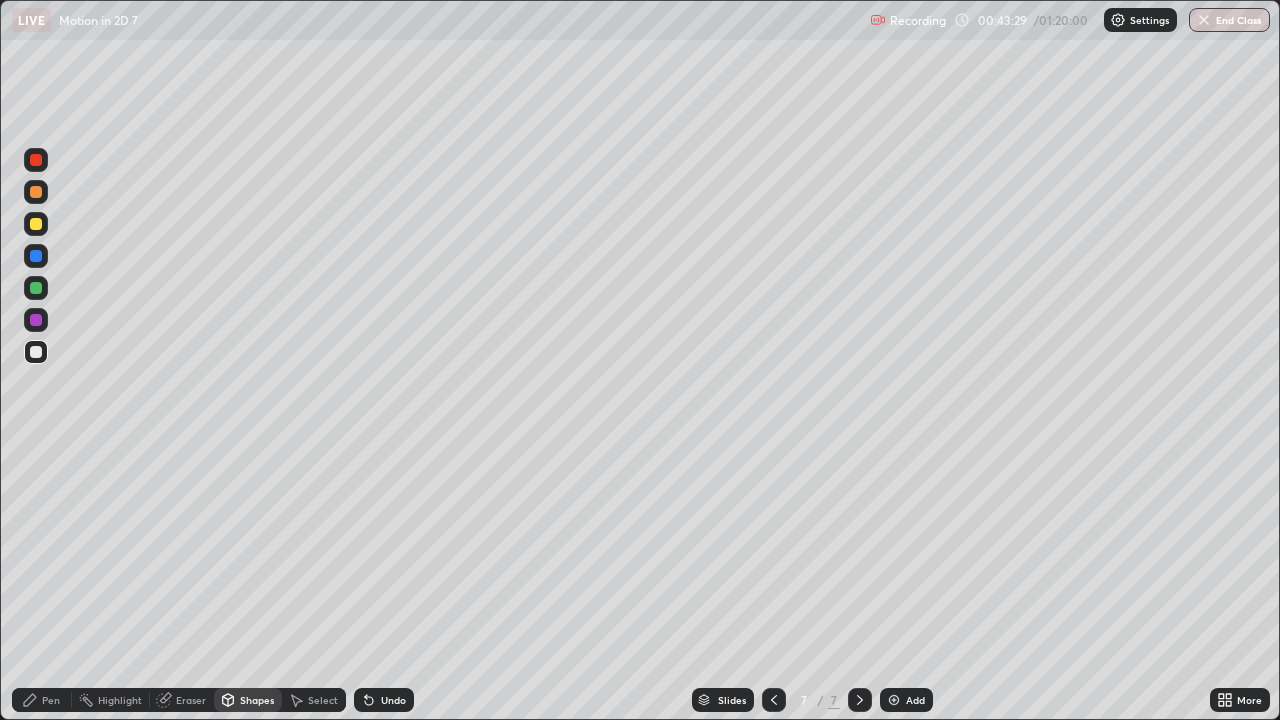click on "Pen" at bounding box center [51, 700] 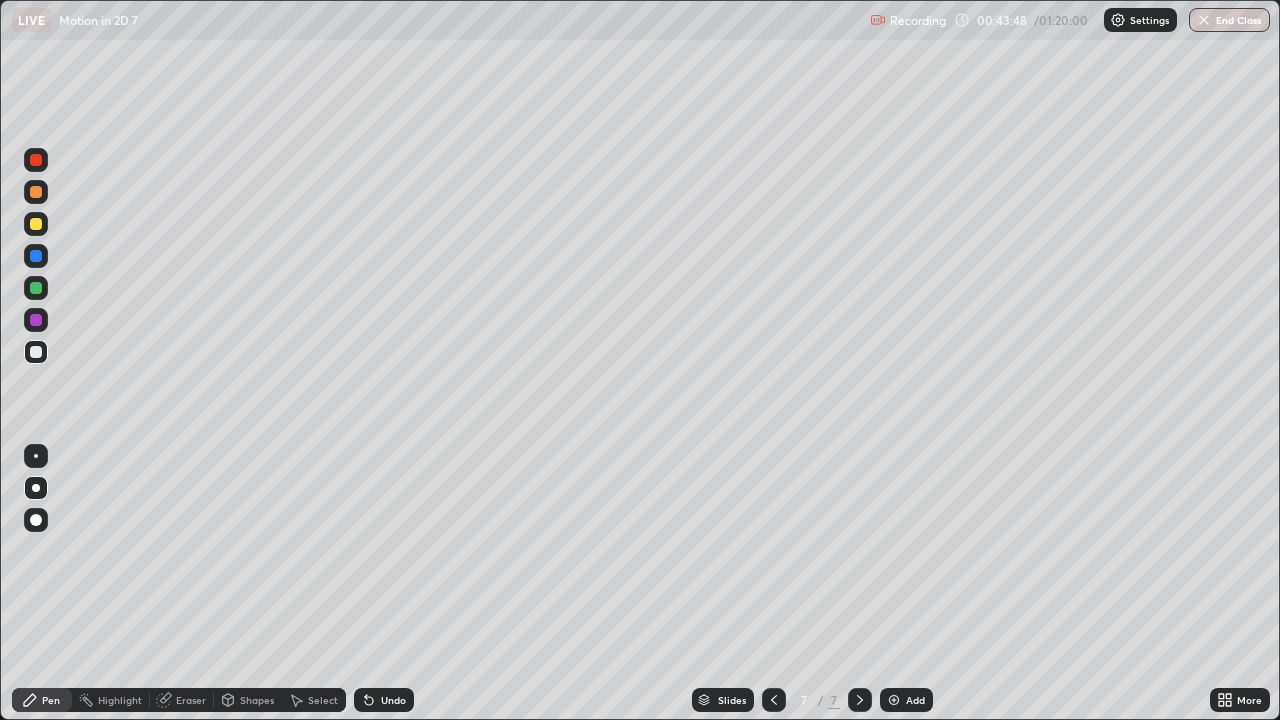 click at bounding box center (36, 224) 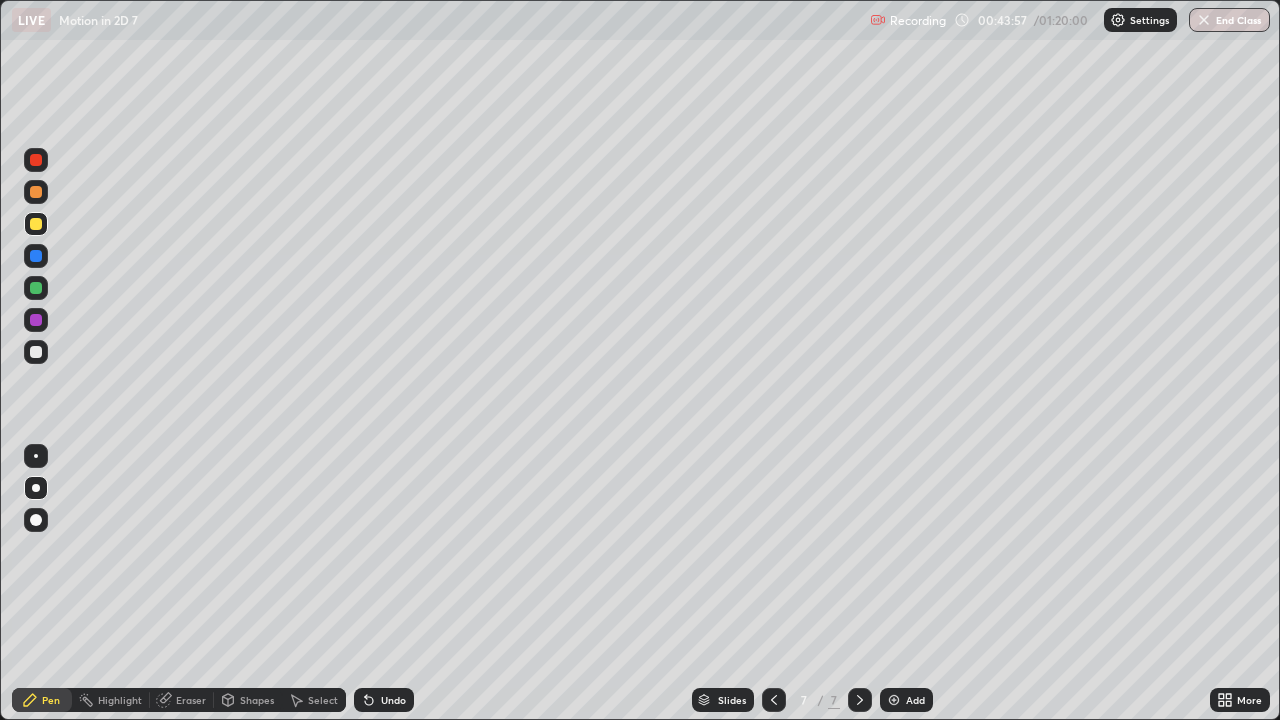 click at bounding box center [36, 224] 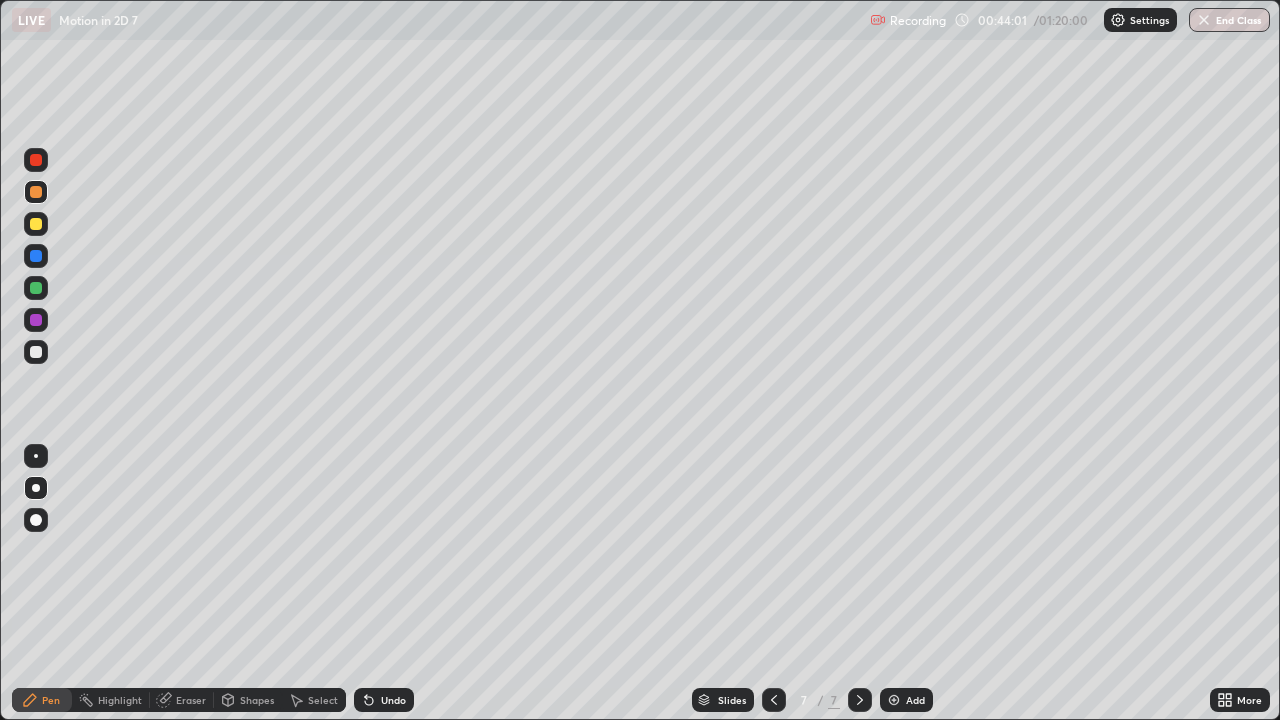 click at bounding box center [36, 352] 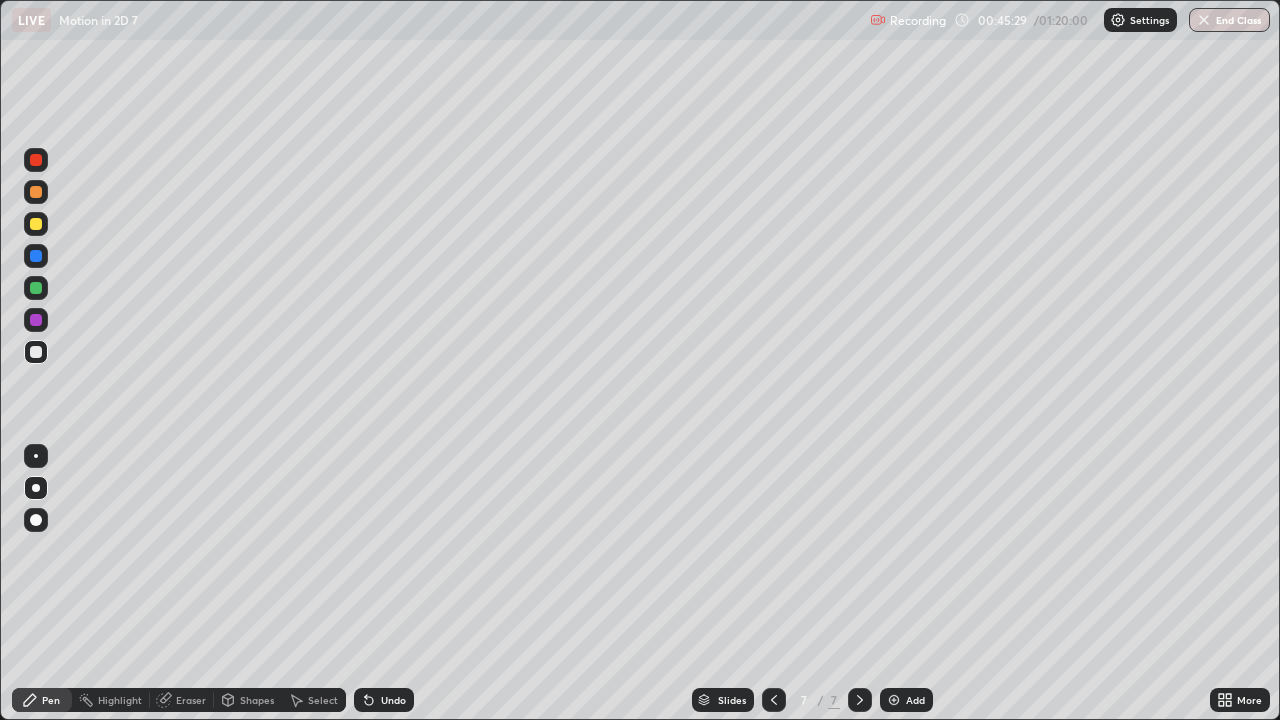 click at bounding box center [36, 192] 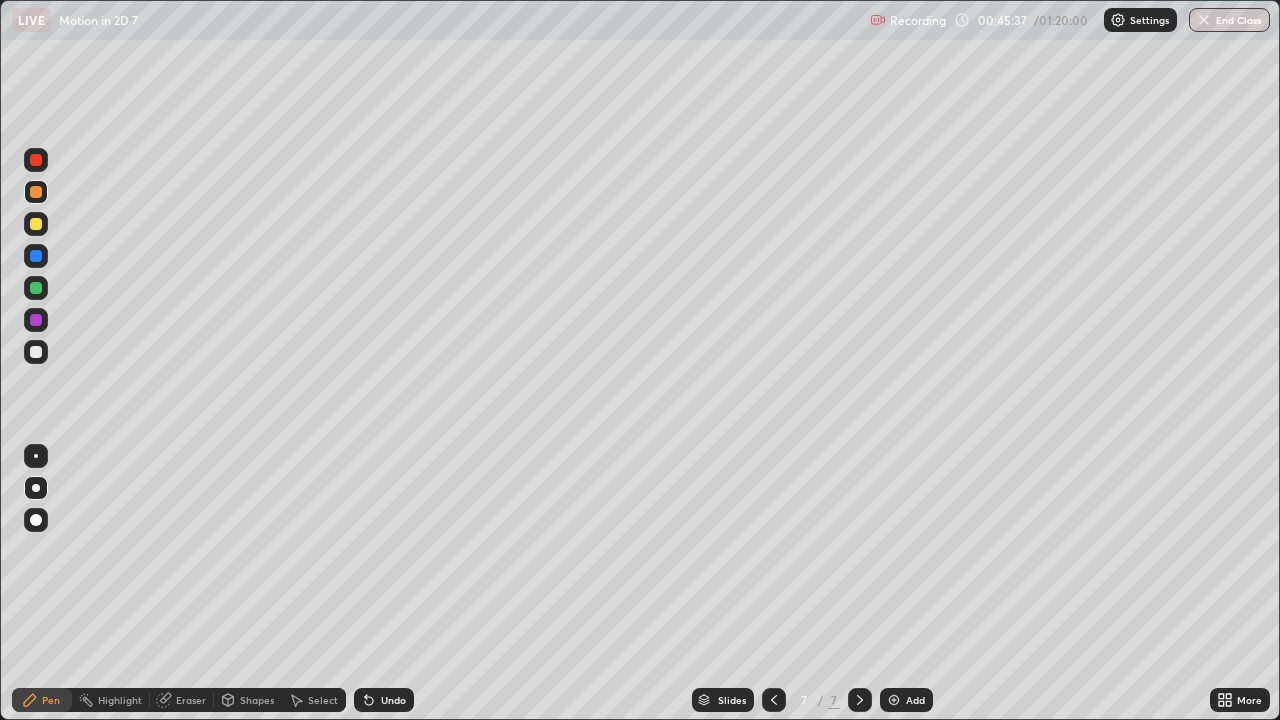 click at bounding box center [36, 160] 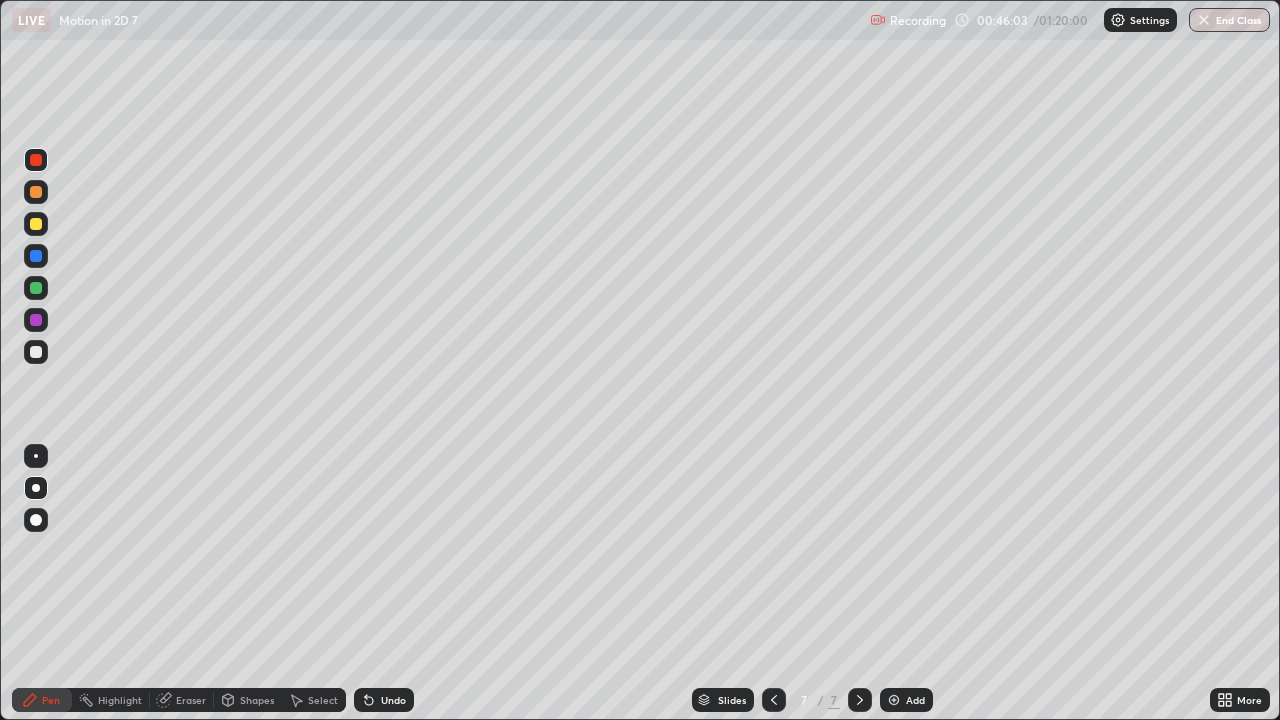 click at bounding box center (36, 352) 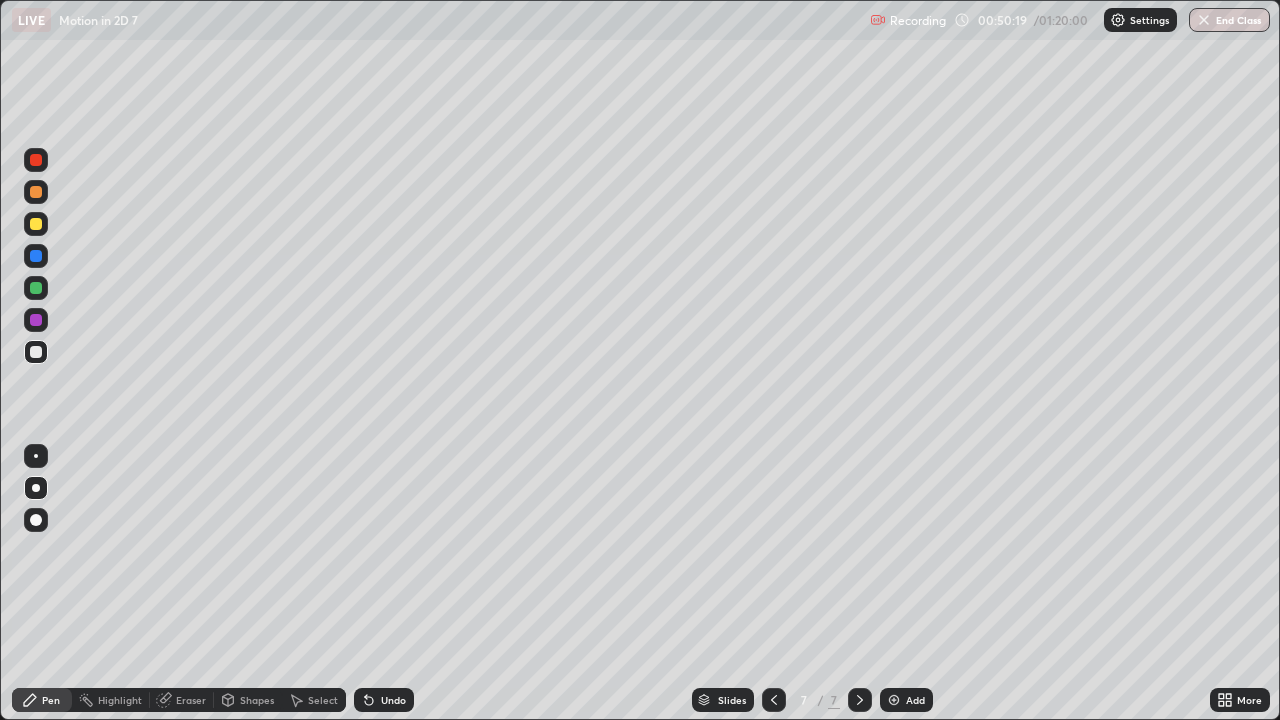 click on "Add" at bounding box center [906, 700] 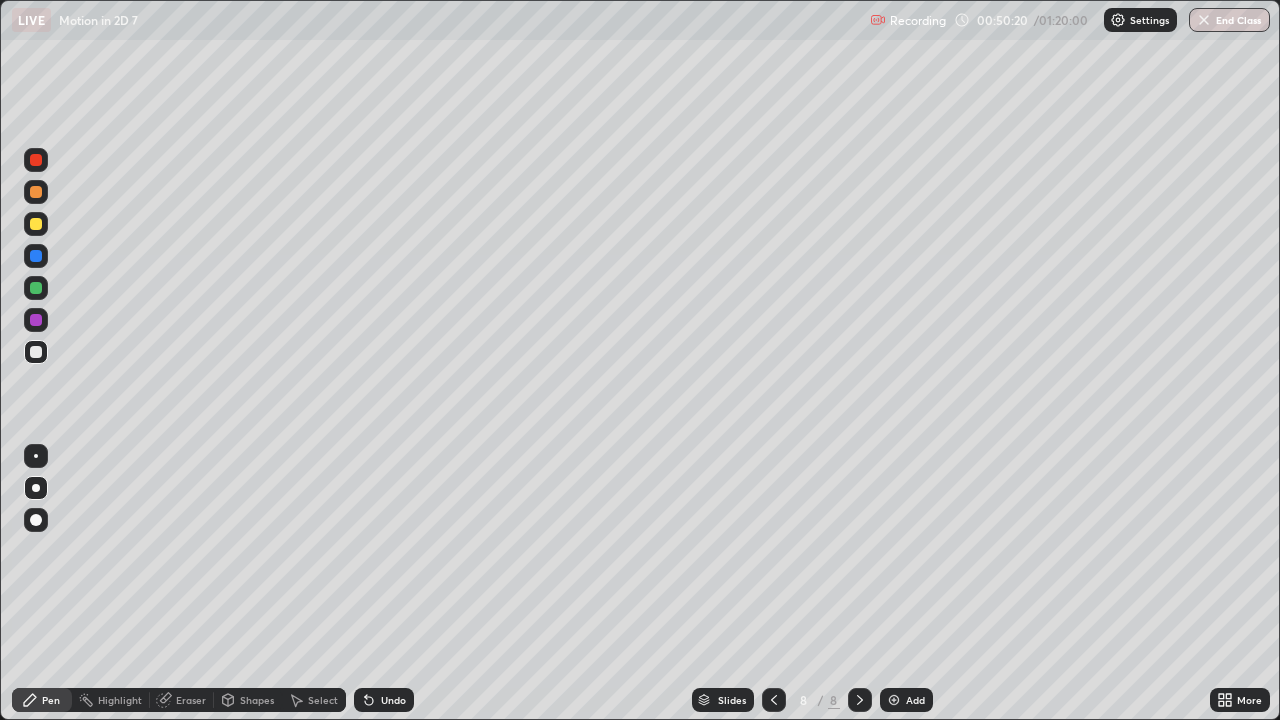 click at bounding box center [36, 352] 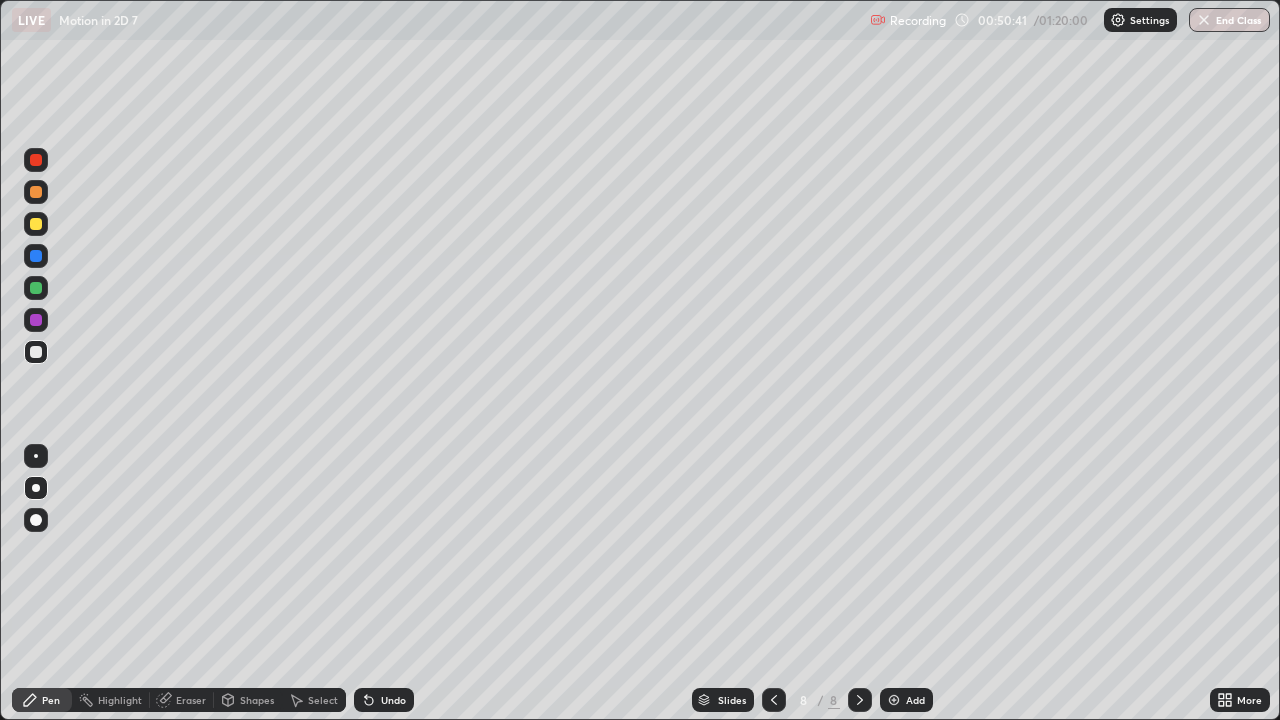 click at bounding box center (36, 224) 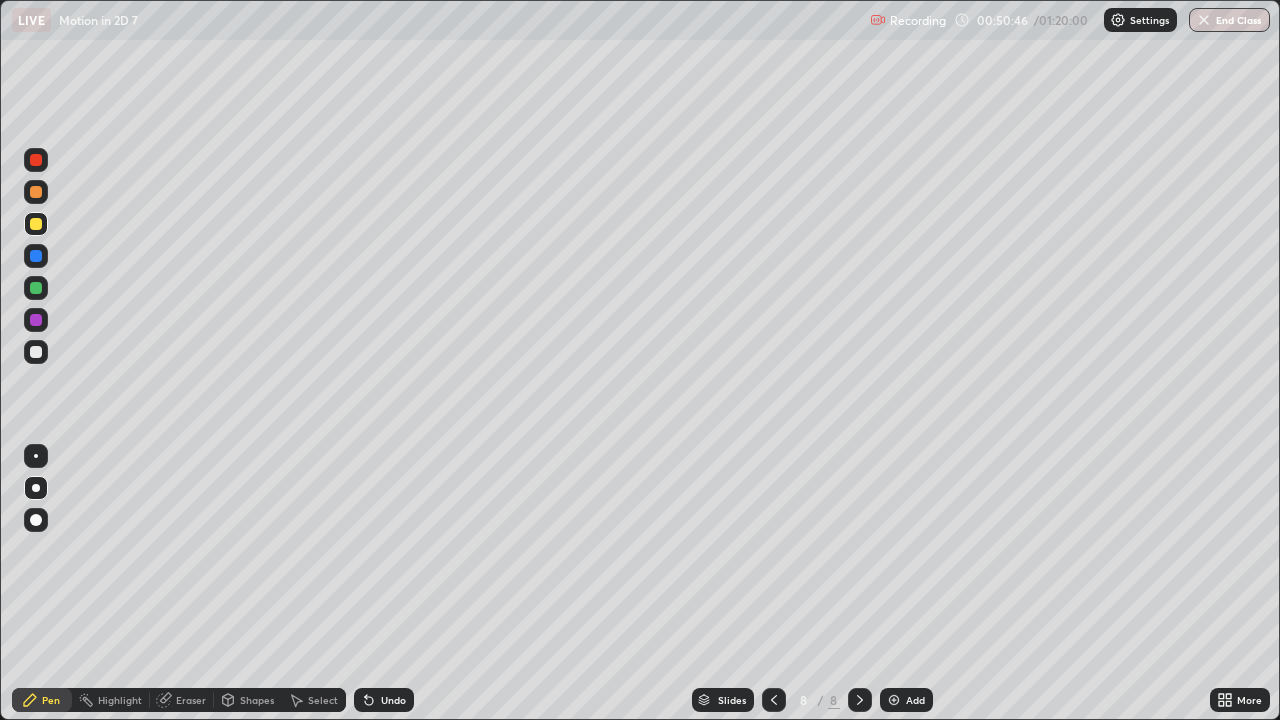 click at bounding box center (36, 192) 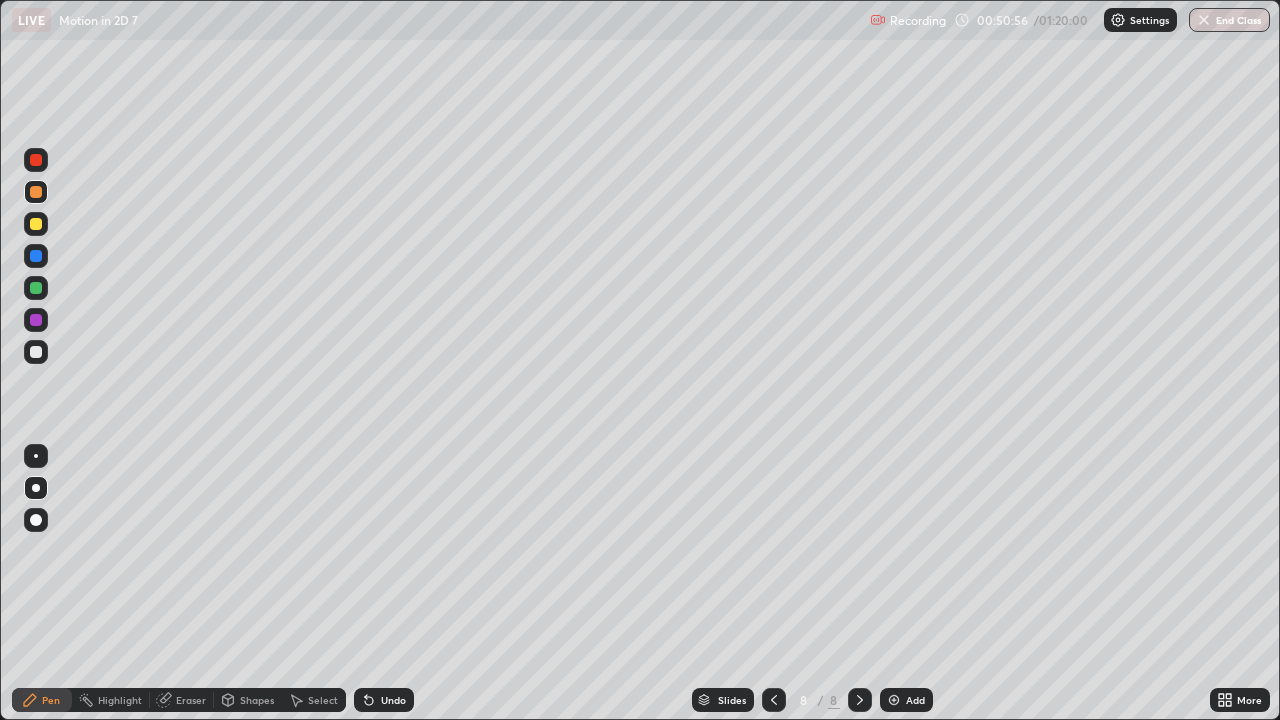 click at bounding box center [36, 192] 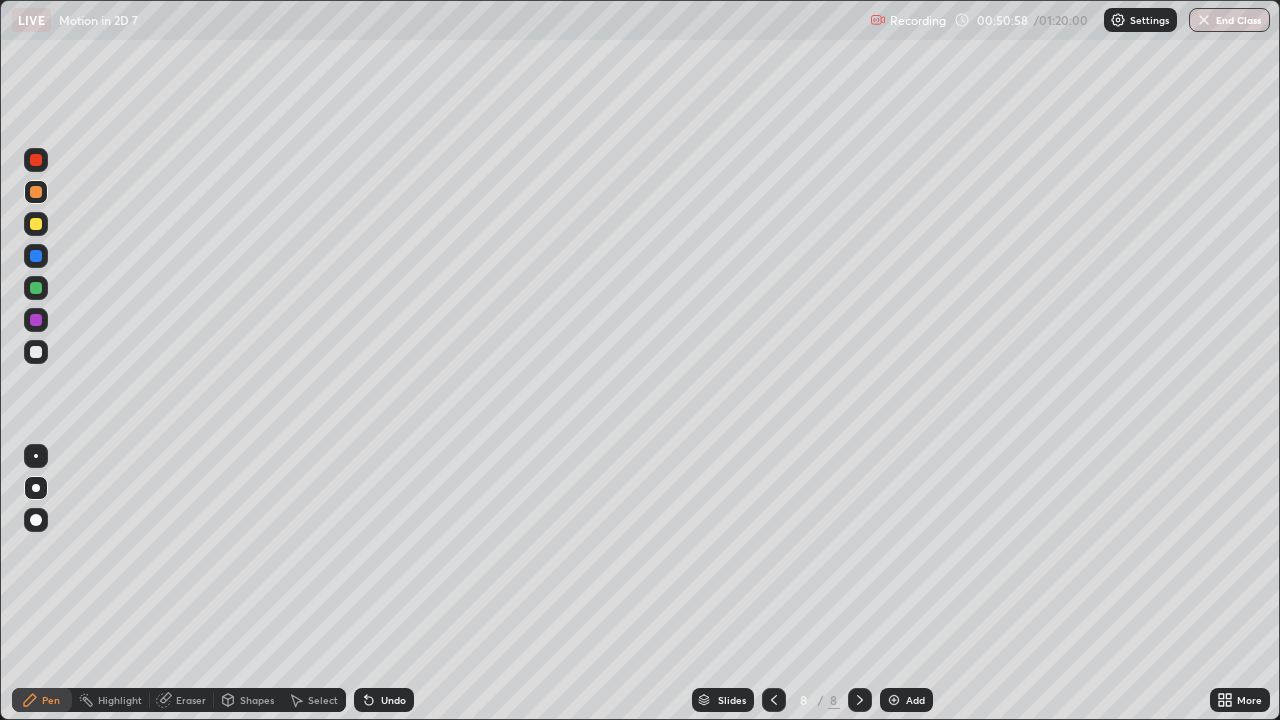 click at bounding box center [36, 352] 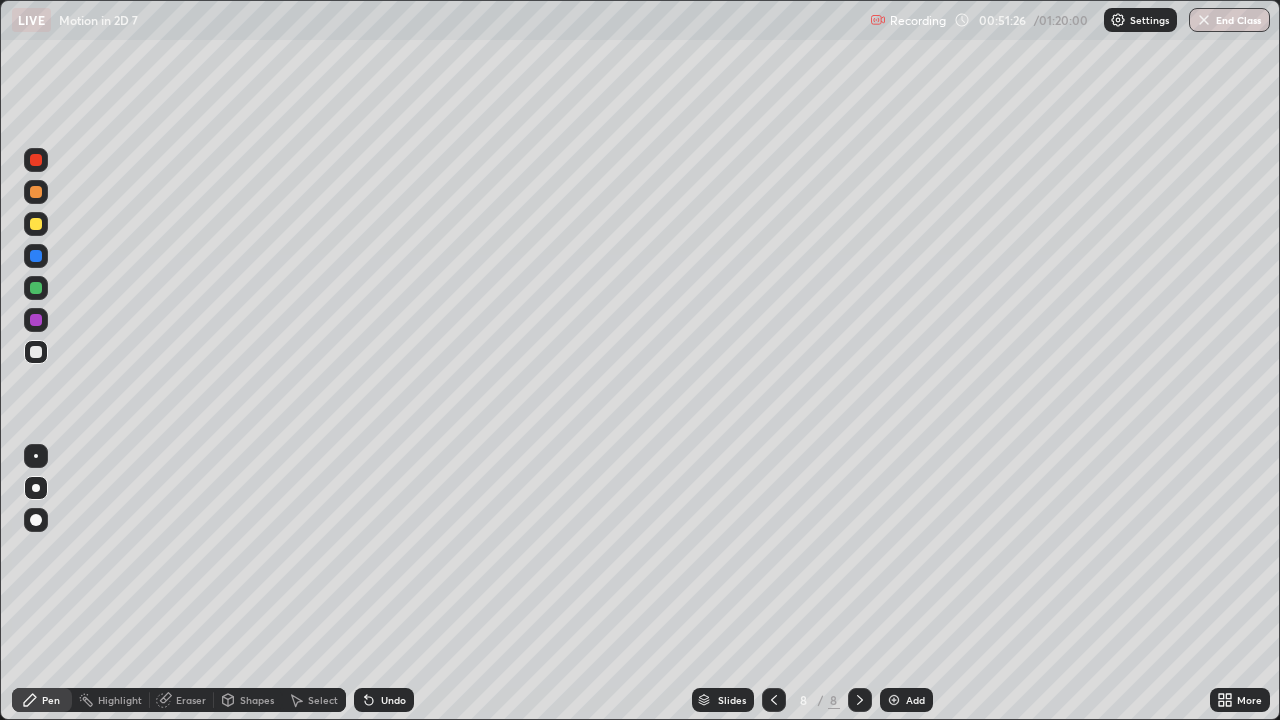 click at bounding box center (36, 192) 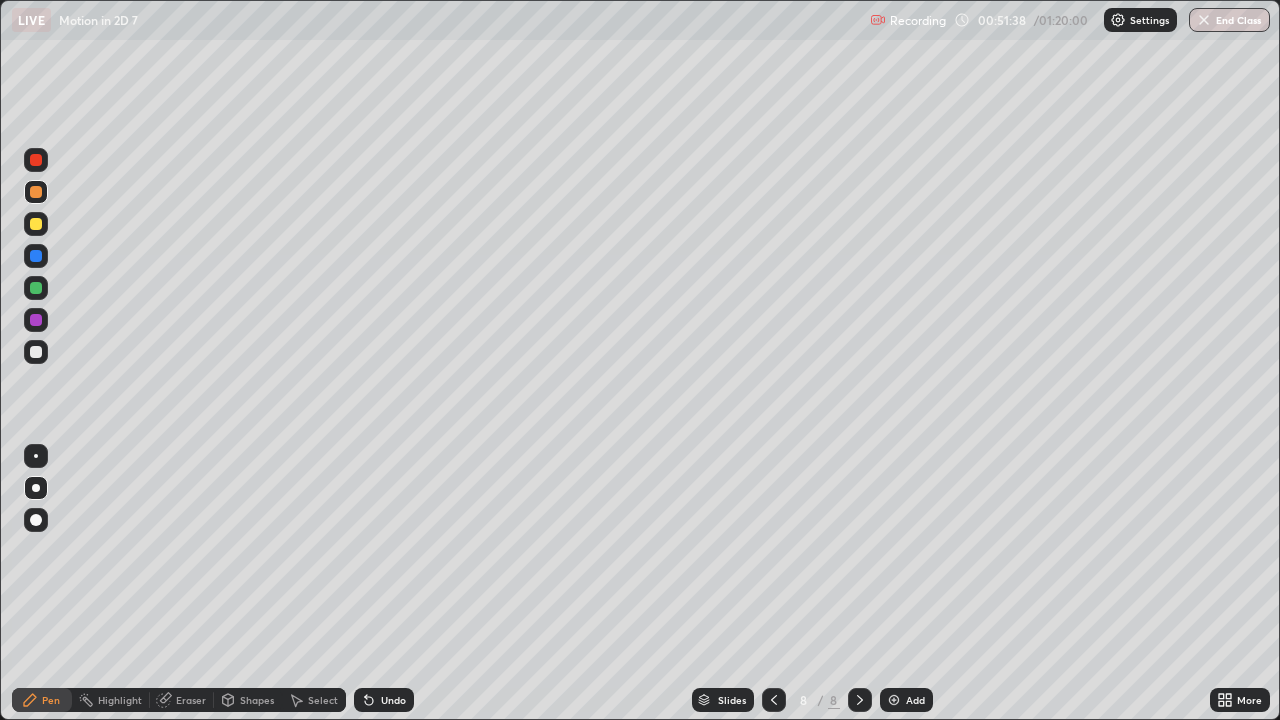 click at bounding box center [36, 256] 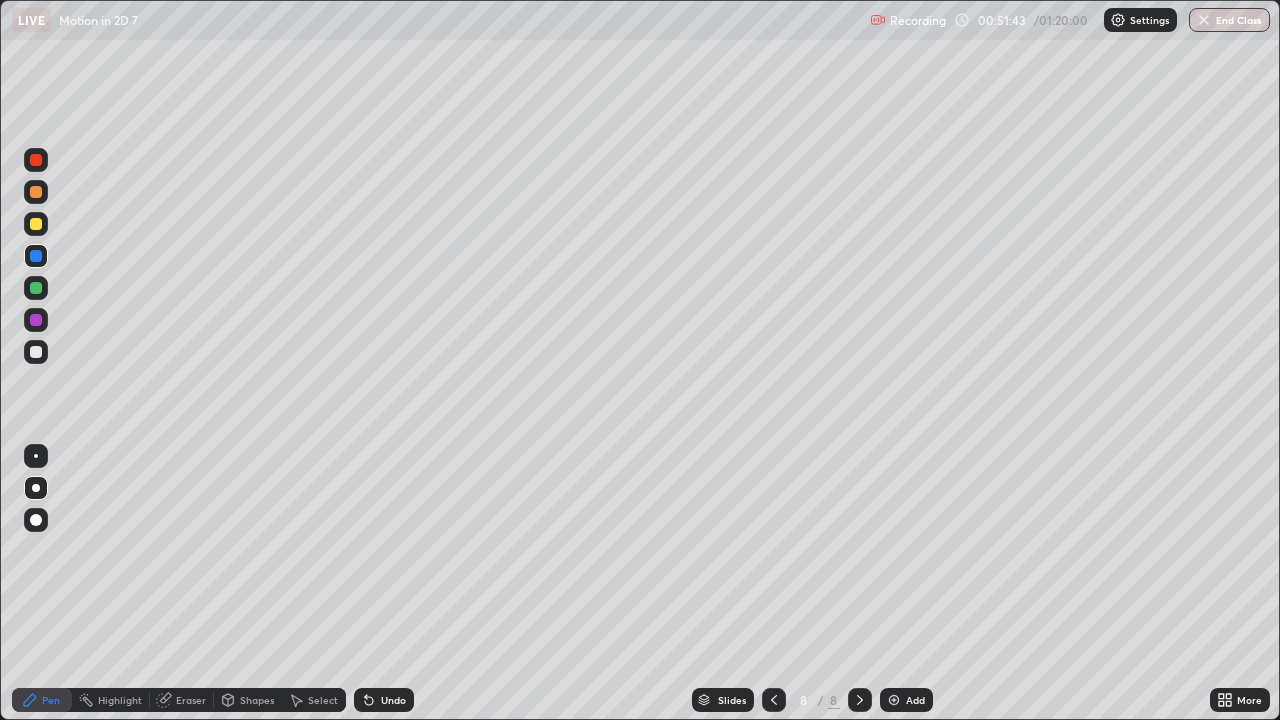 click at bounding box center (36, 352) 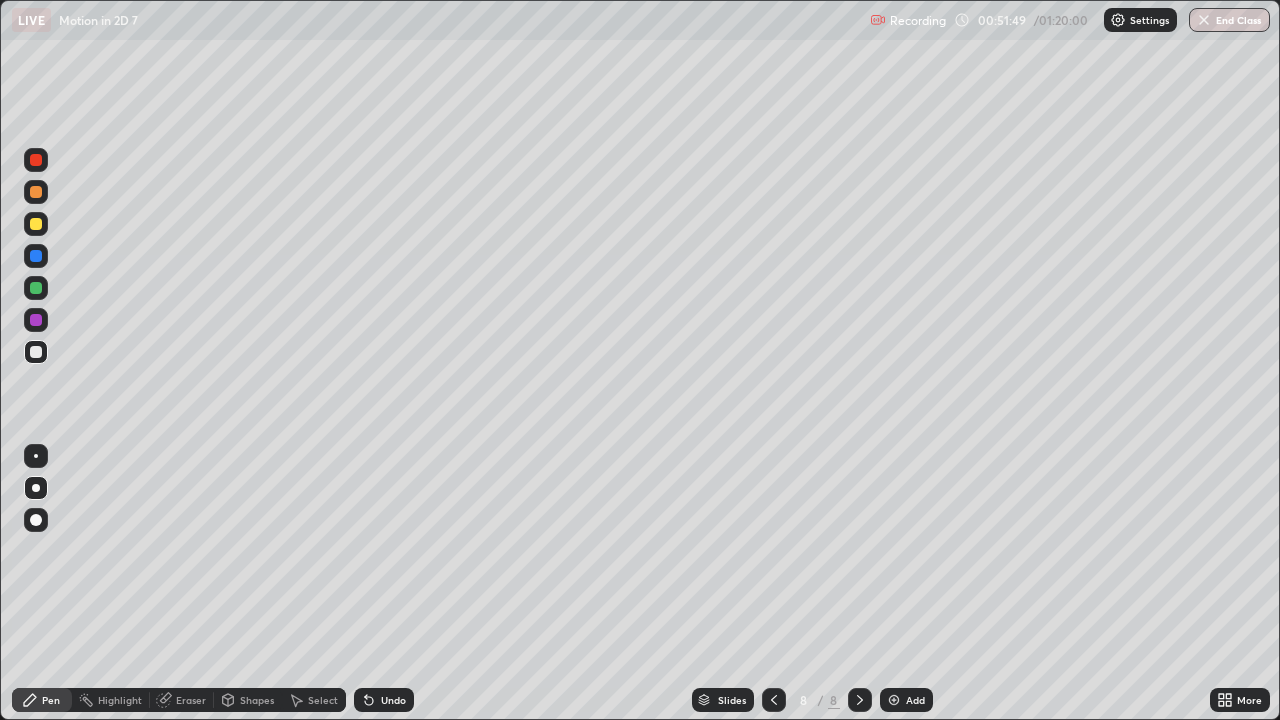 click at bounding box center (36, 224) 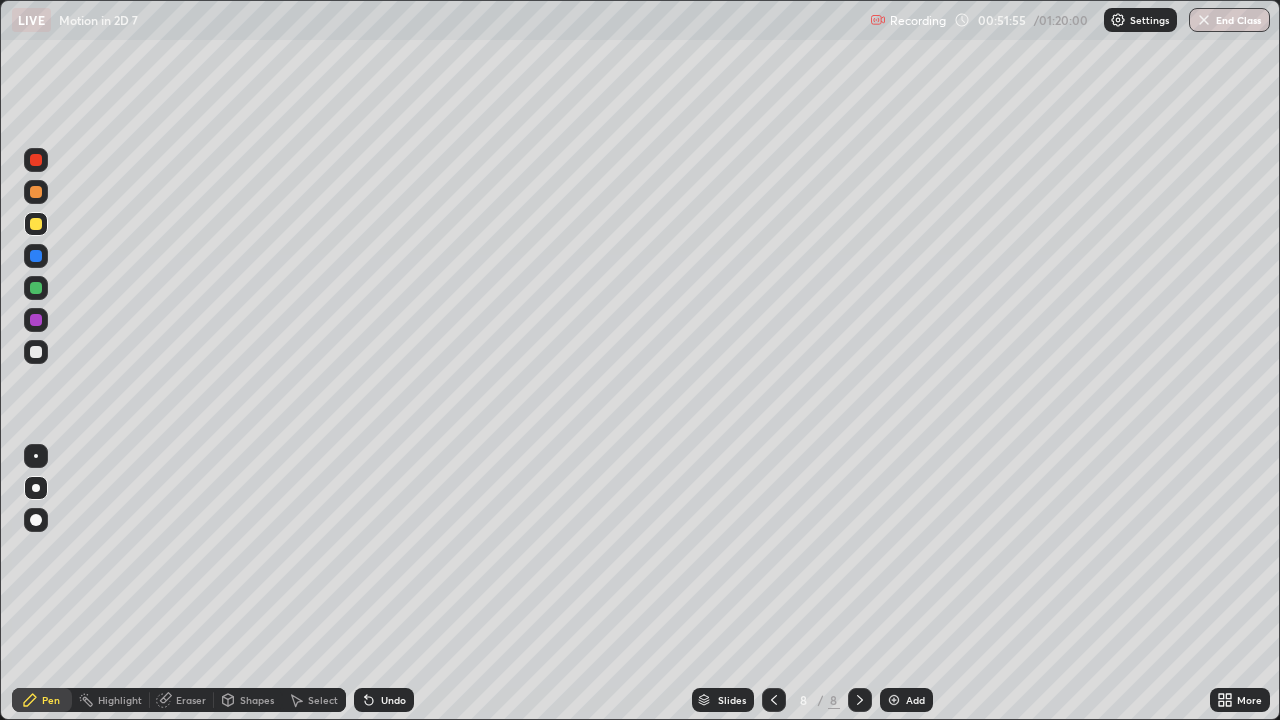 click at bounding box center [36, 192] 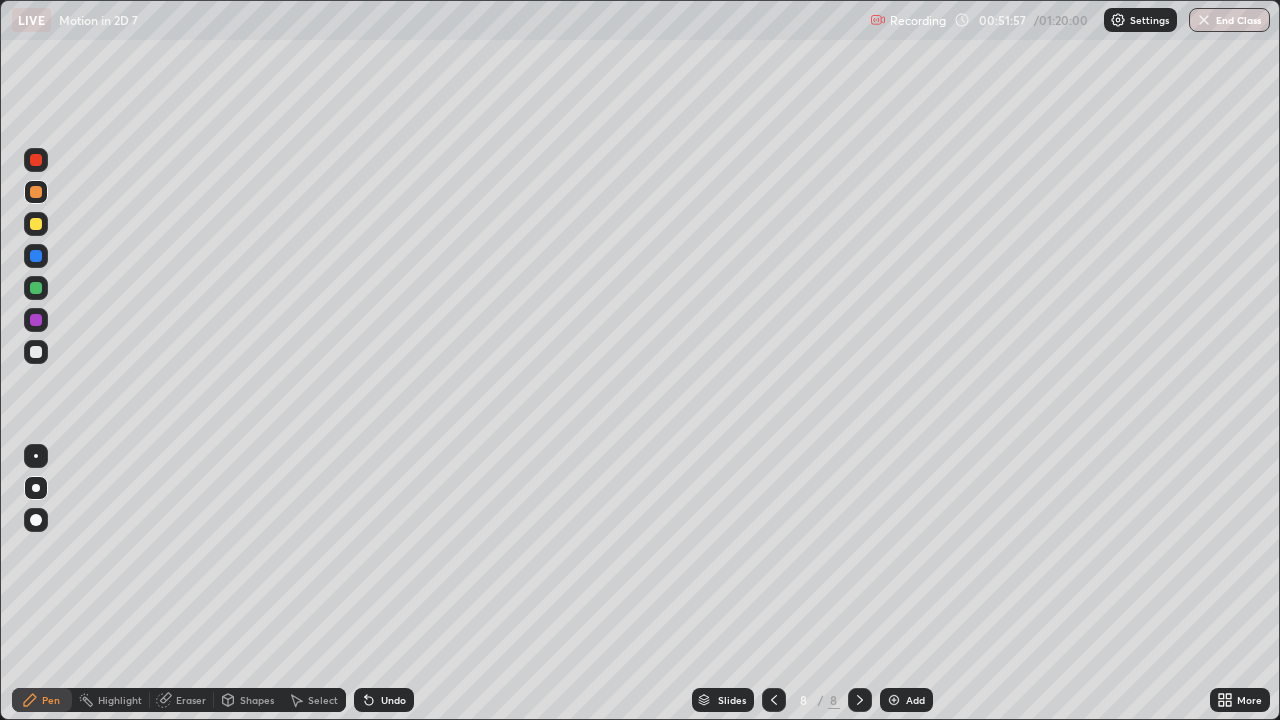 click at bounding box center (36, 352) 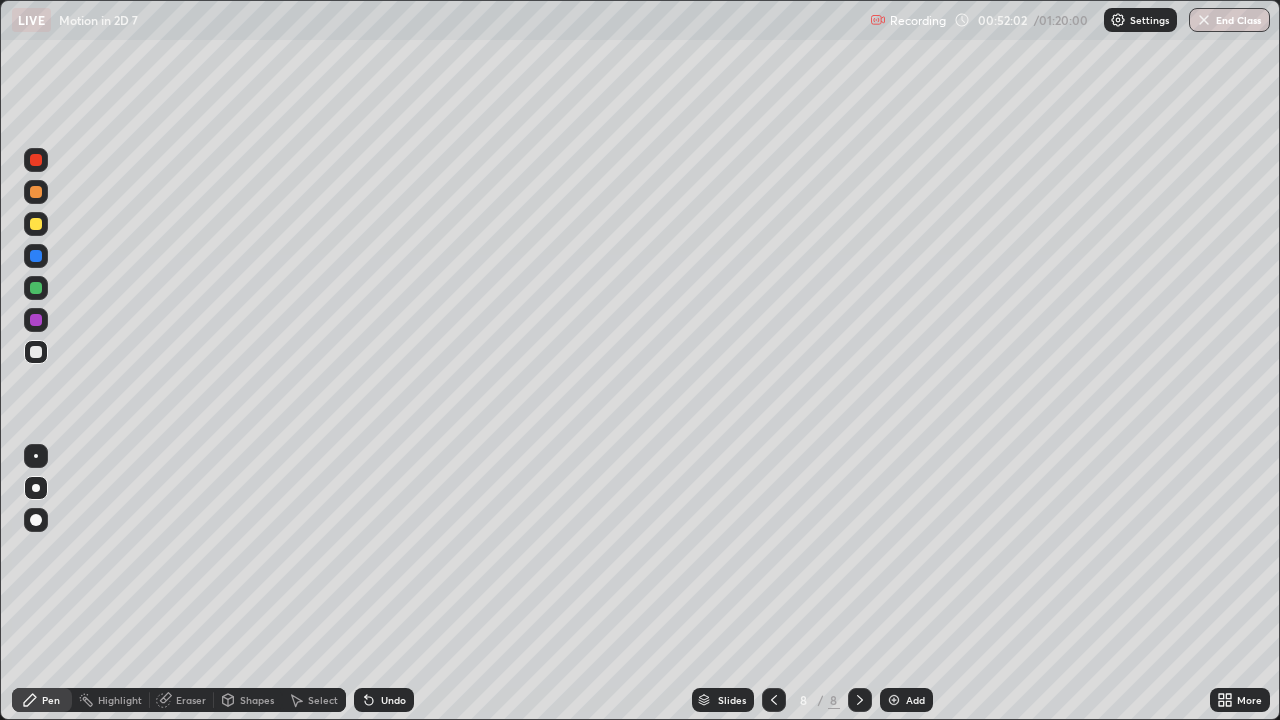 click at bounding box center [36, 160] 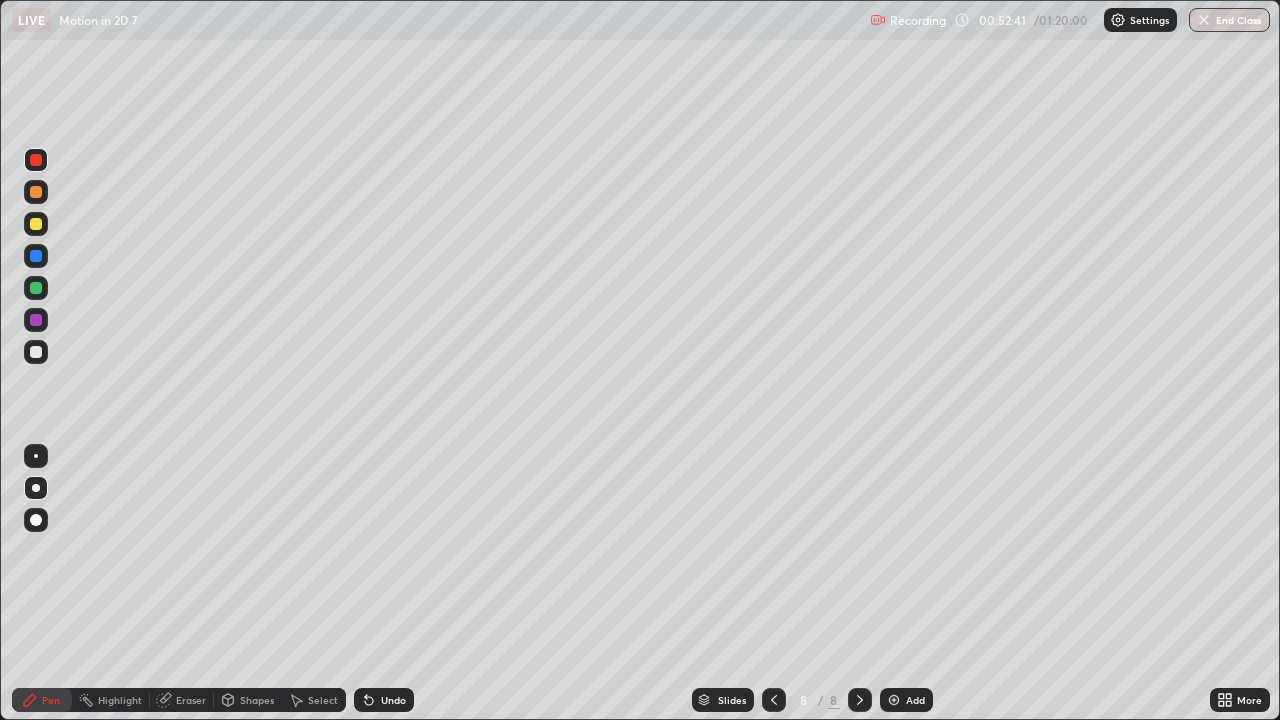 click at bounding box center [36, 192] 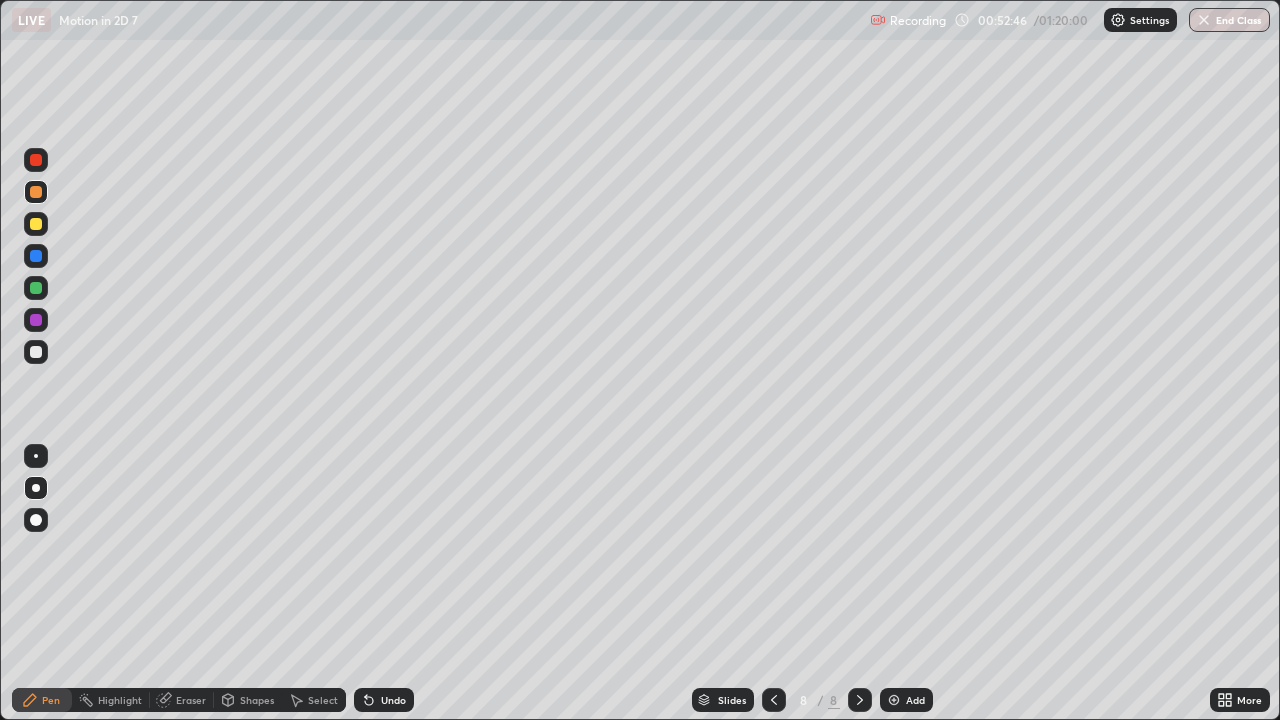click at bounding box center (36, 352) 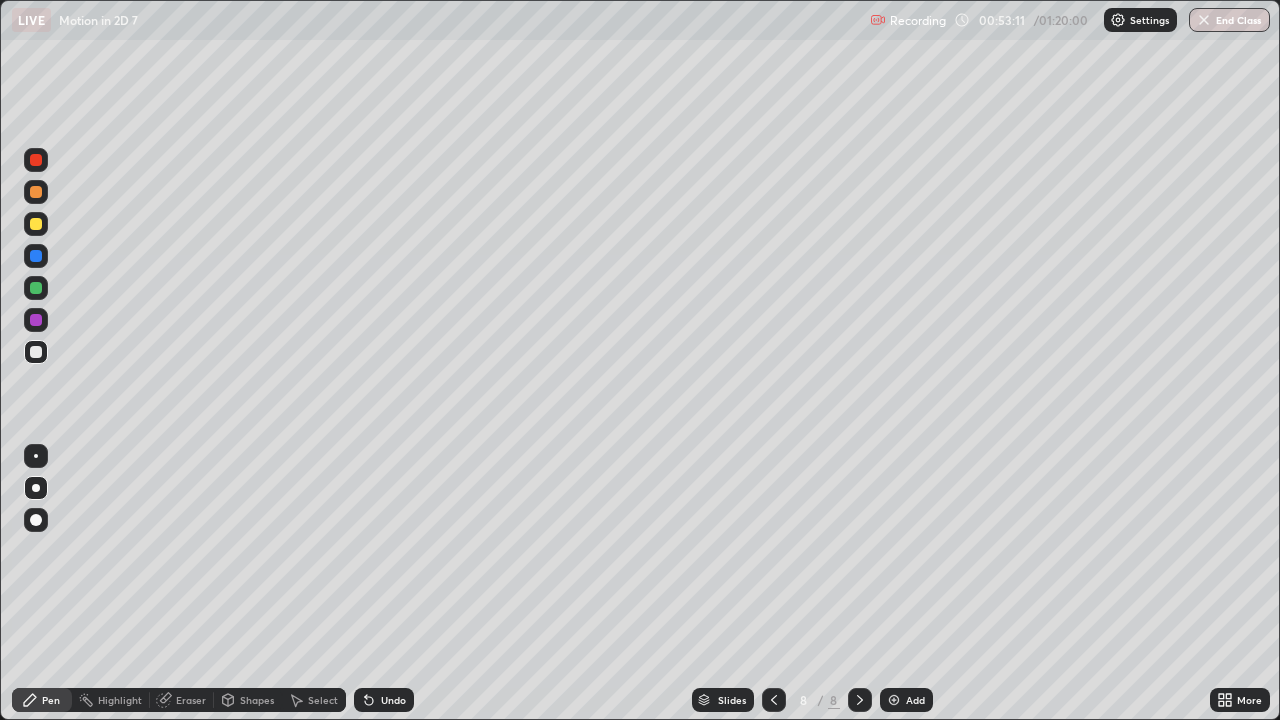 click at bounding box center [36, 192] 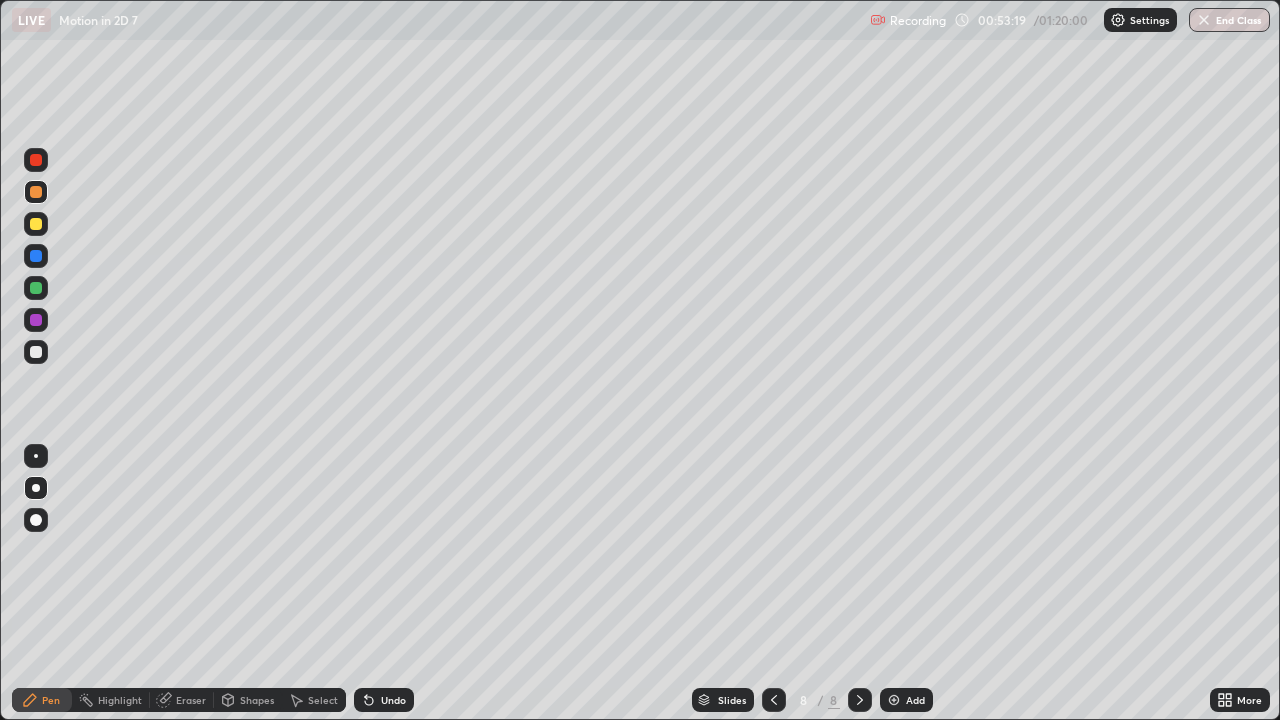 click at bounding box center (36, 352) 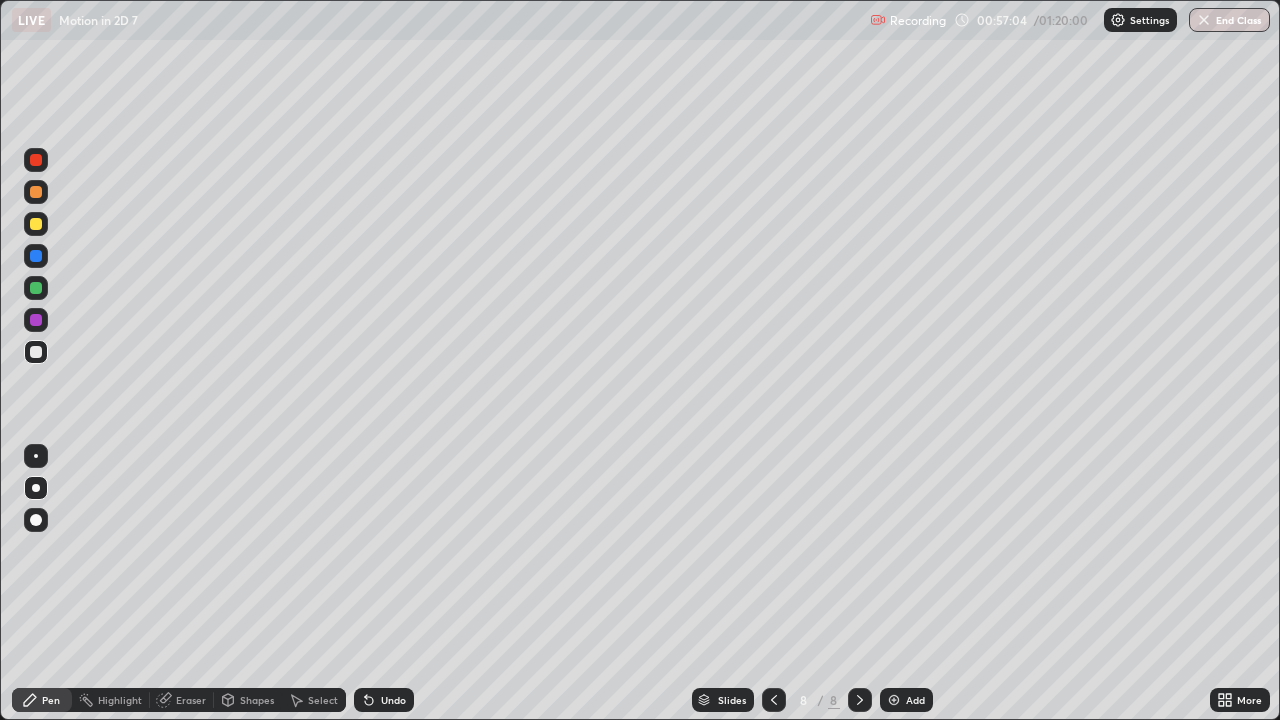 click on "Add" at bounding box center [915, 700] 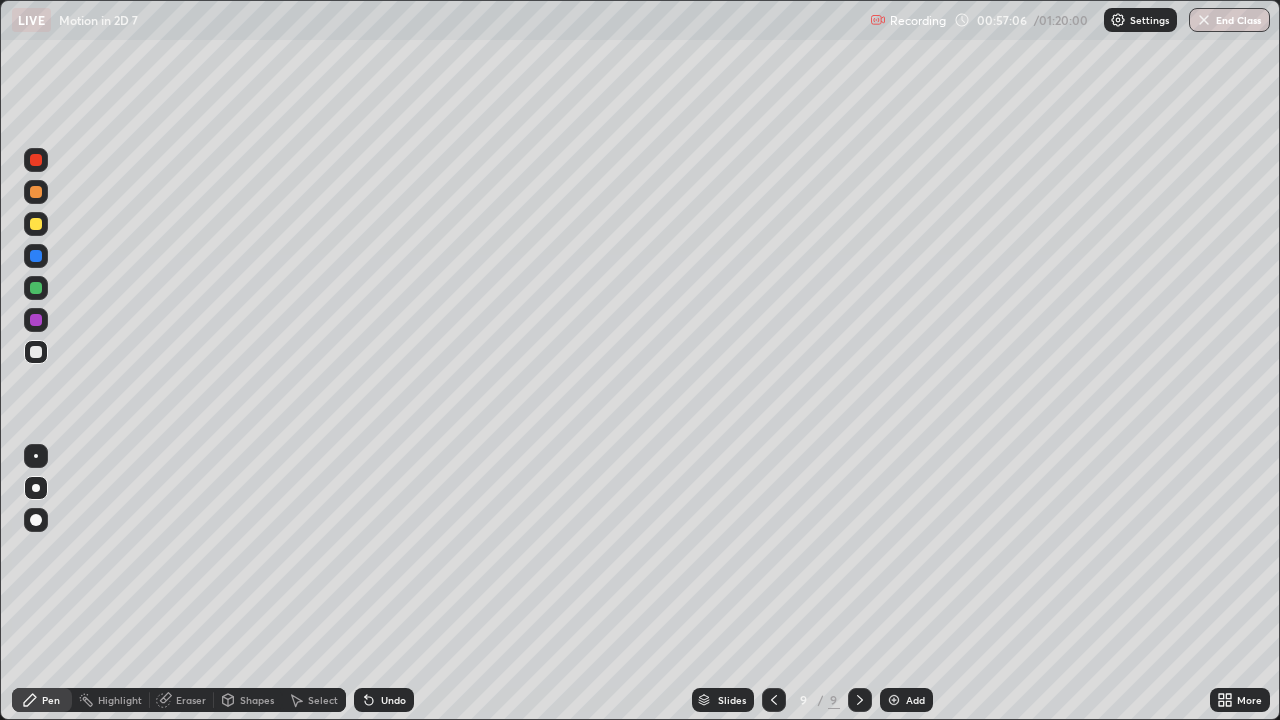 click at bounding box center [36, 352] 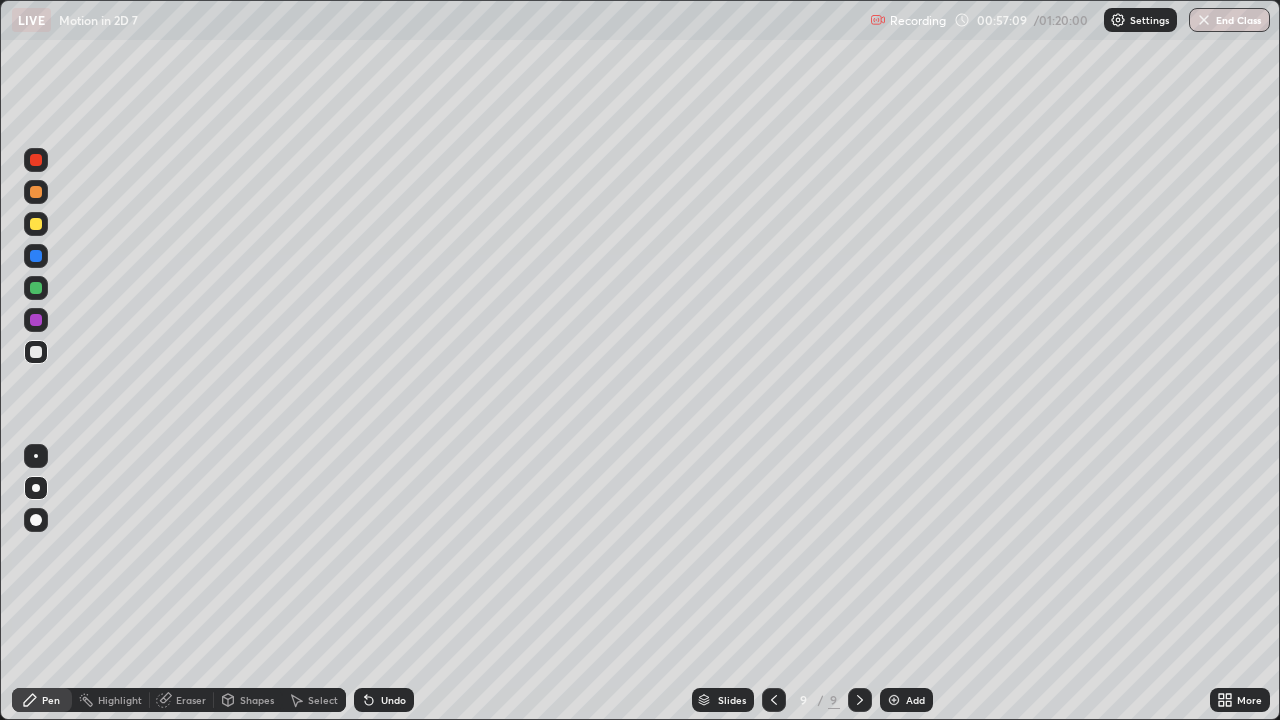 click on "Shapes" at bounding box center (257, 700) 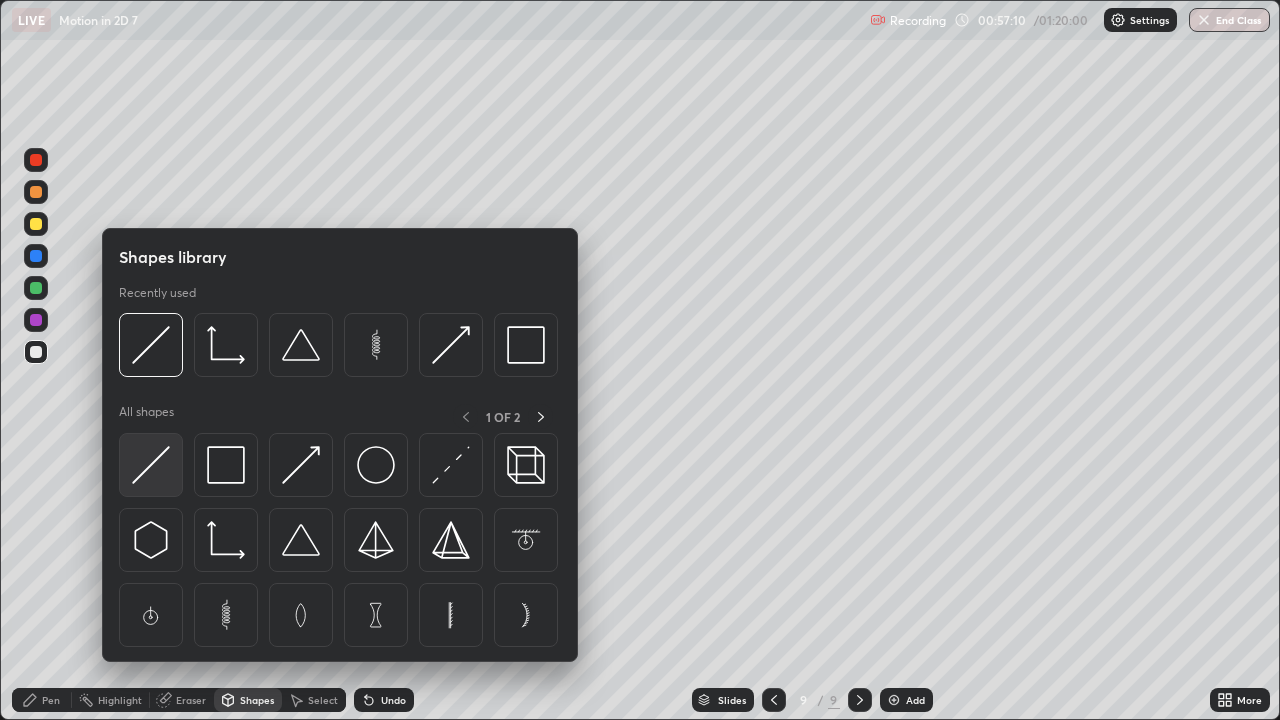 click at bounding box center (151, 465) 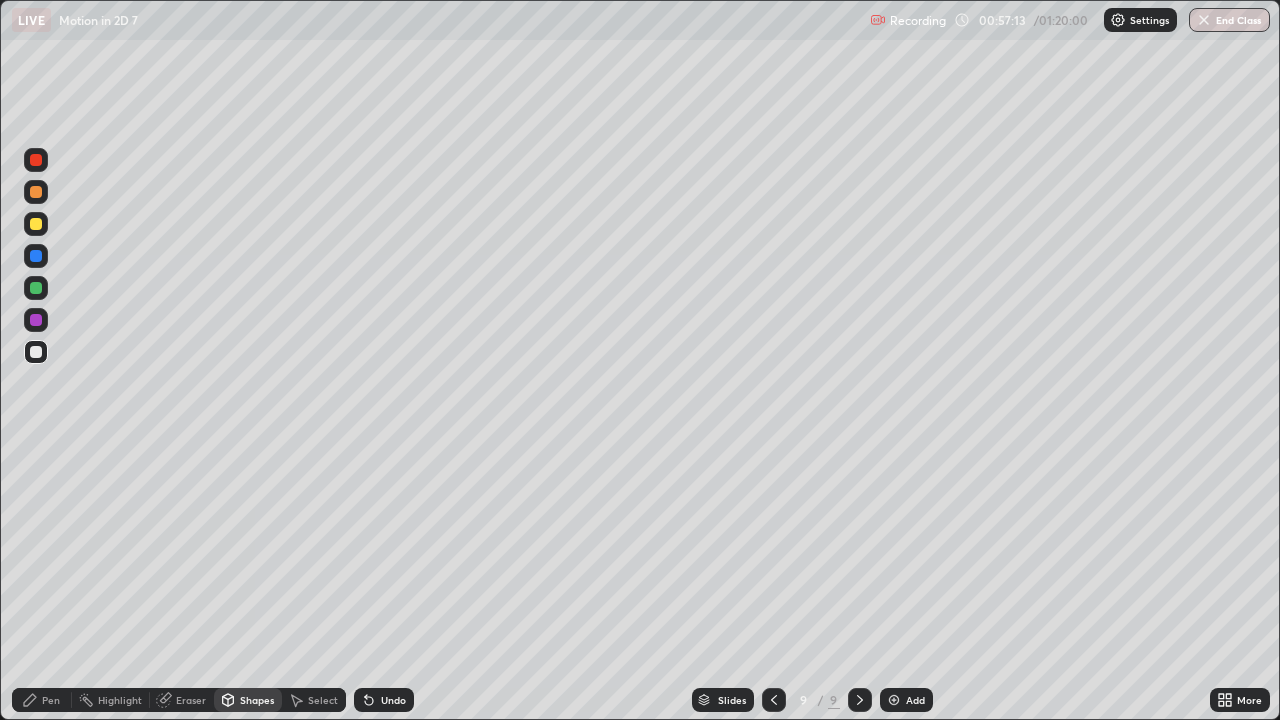 click at bounding box center [36, 224] 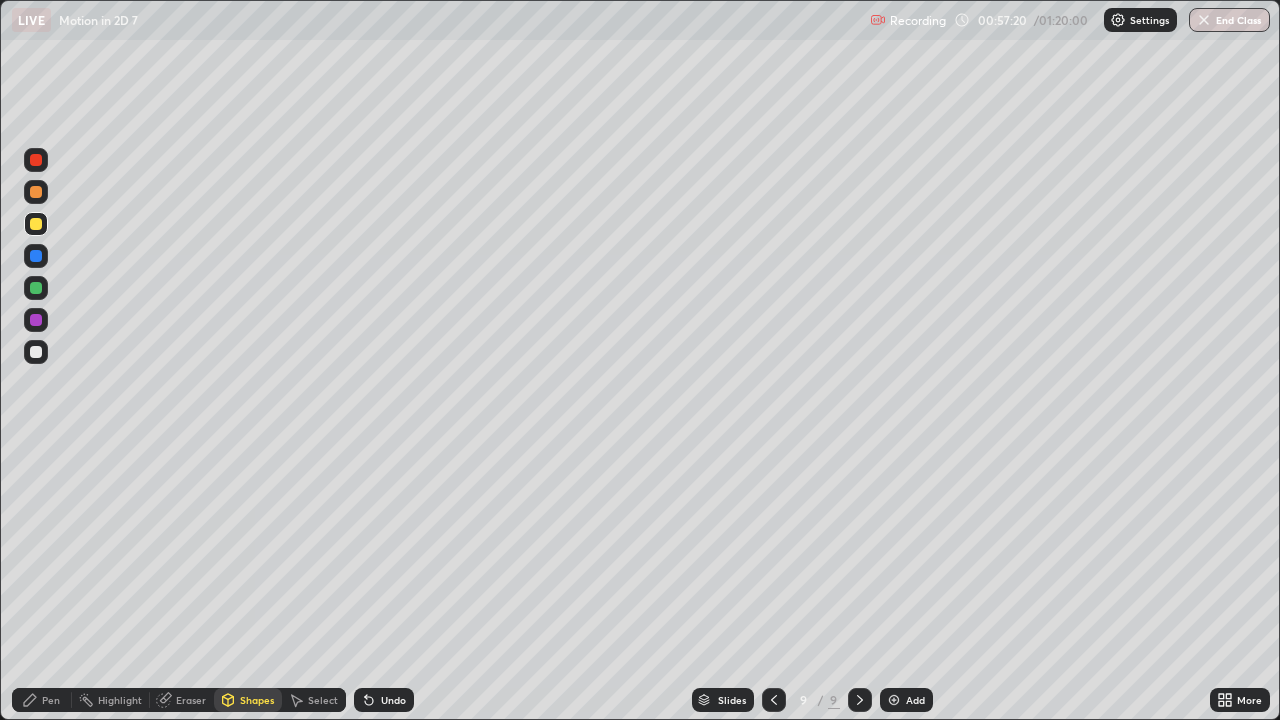 click at bounding box center [36, 192] 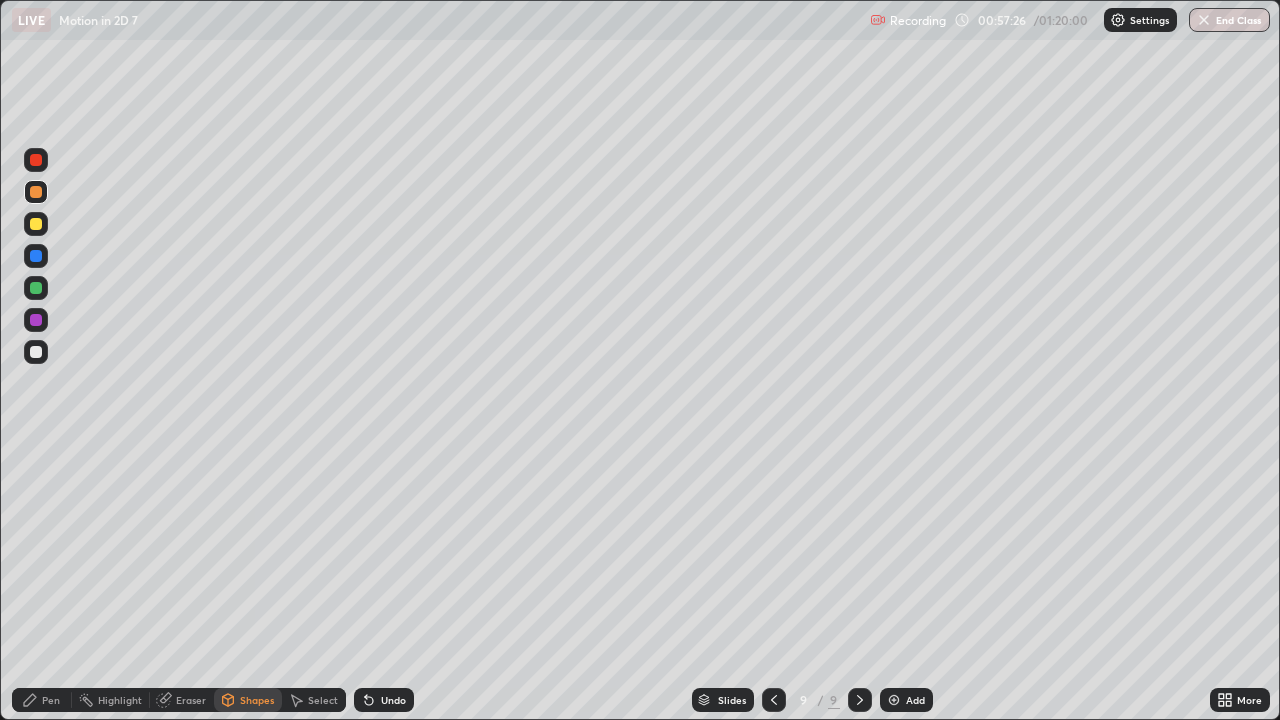 click at bounding box center (36, 160) 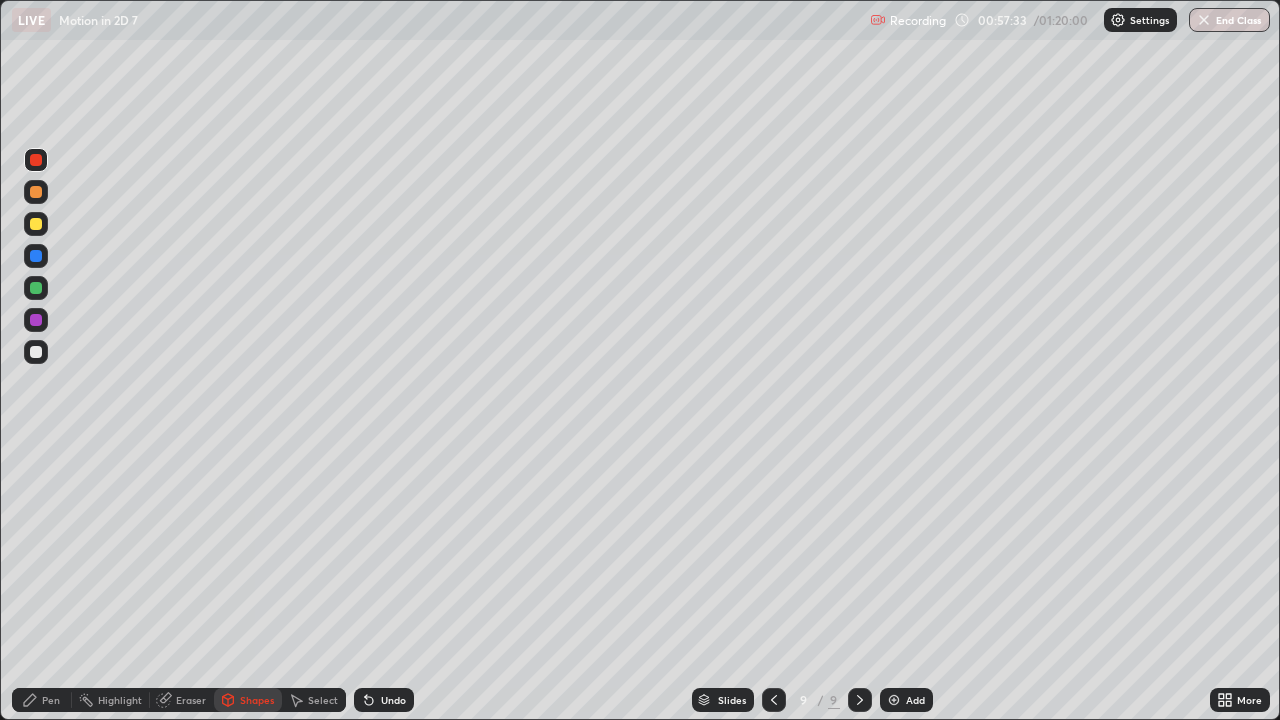 click at bounding box center [36, 192] 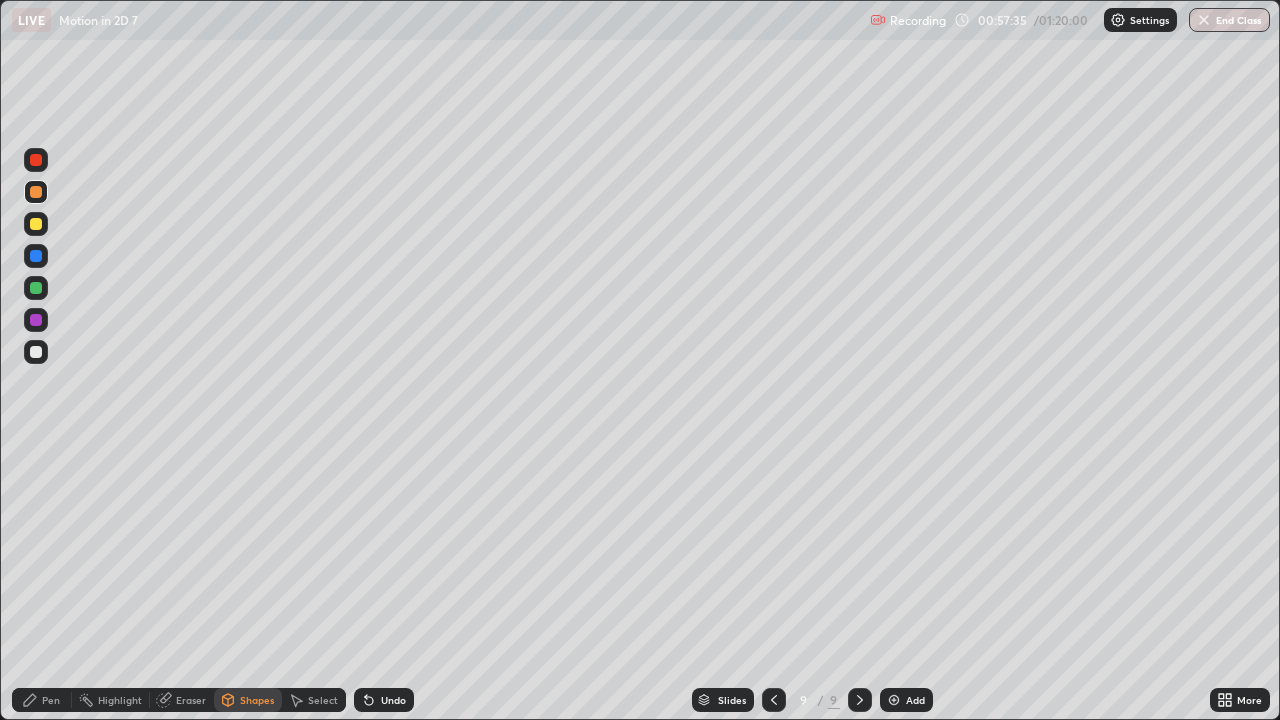 click on "Pen" at bounding box center (42, 700) 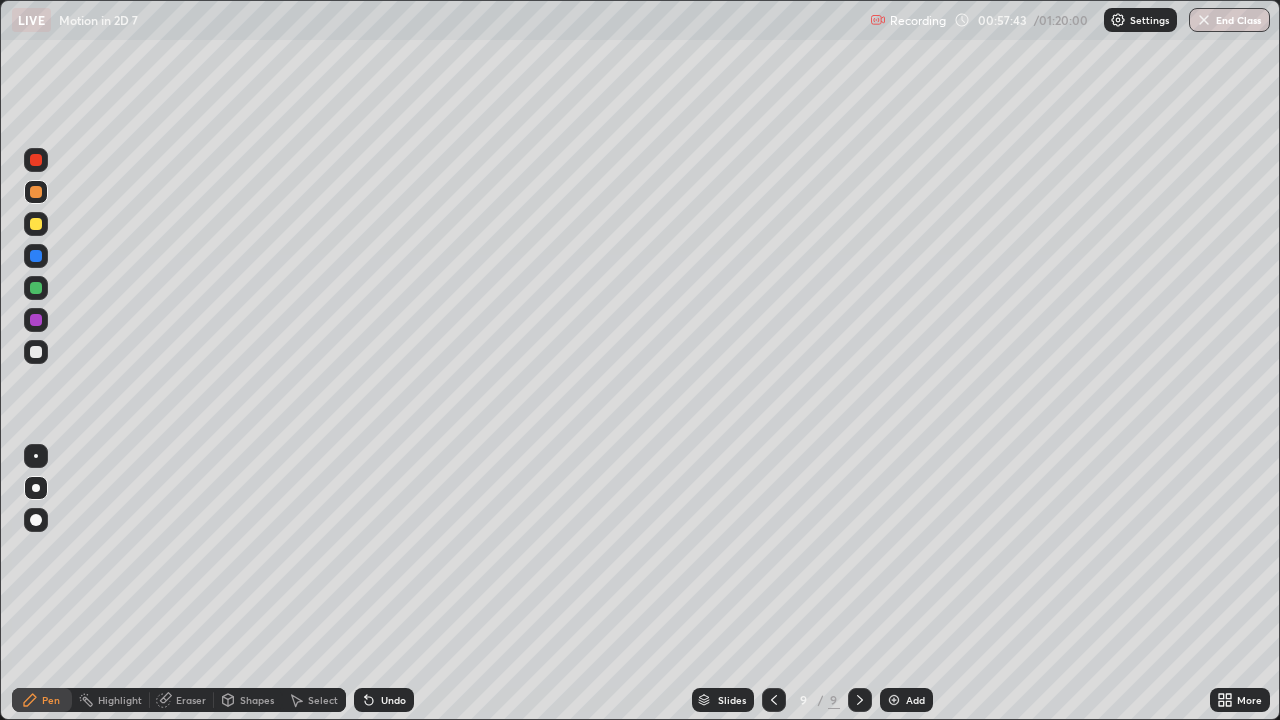 click at bounding box center (36, 352) 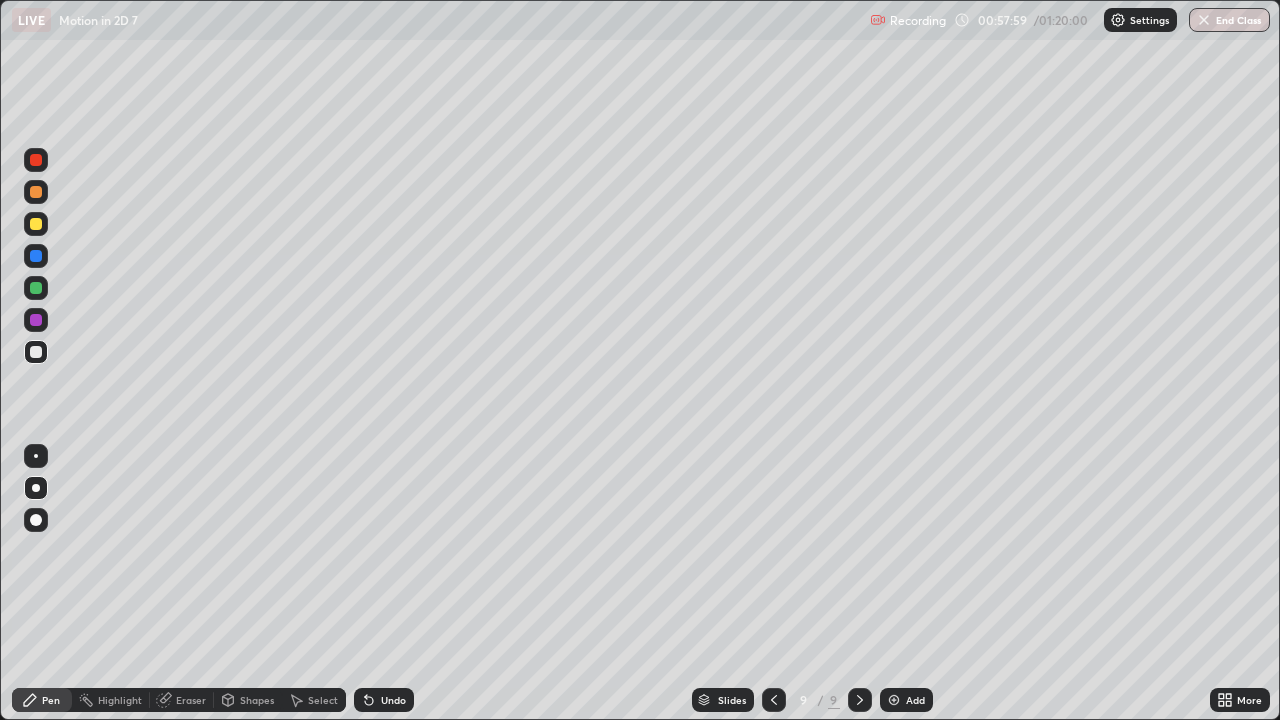 click at bounding box center [36, 352] 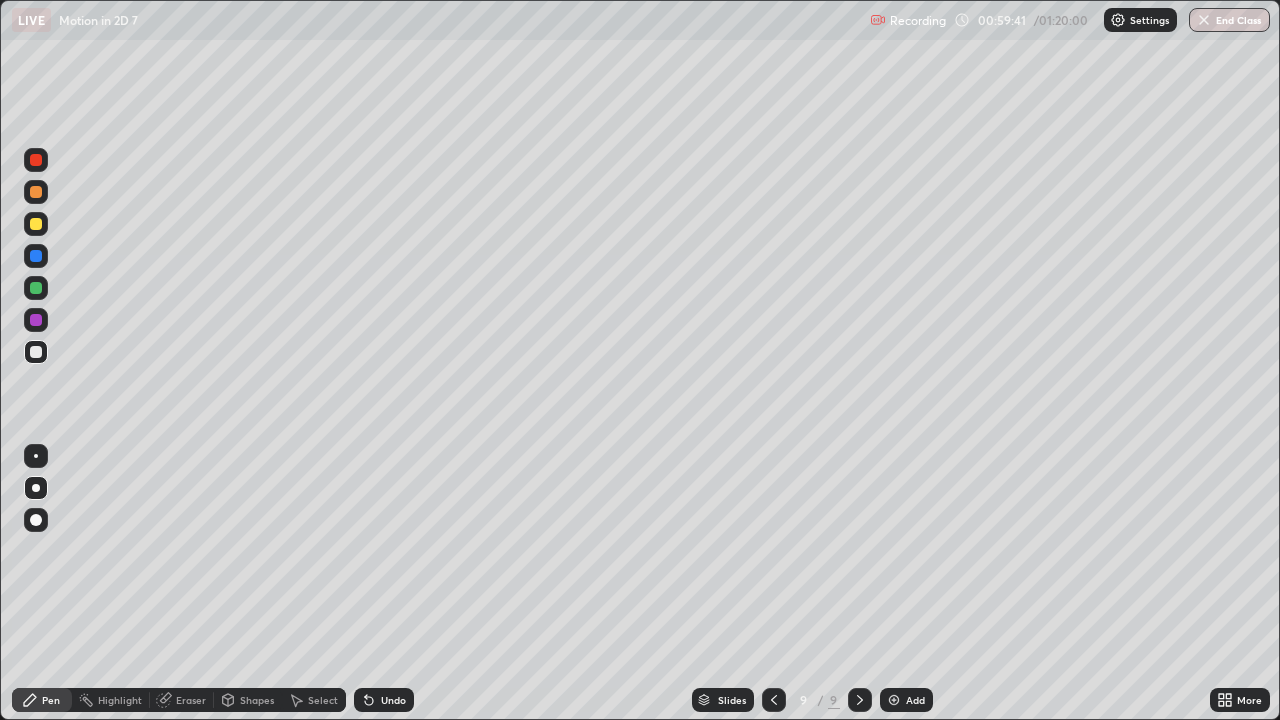 click at bounding box center (36, 160) 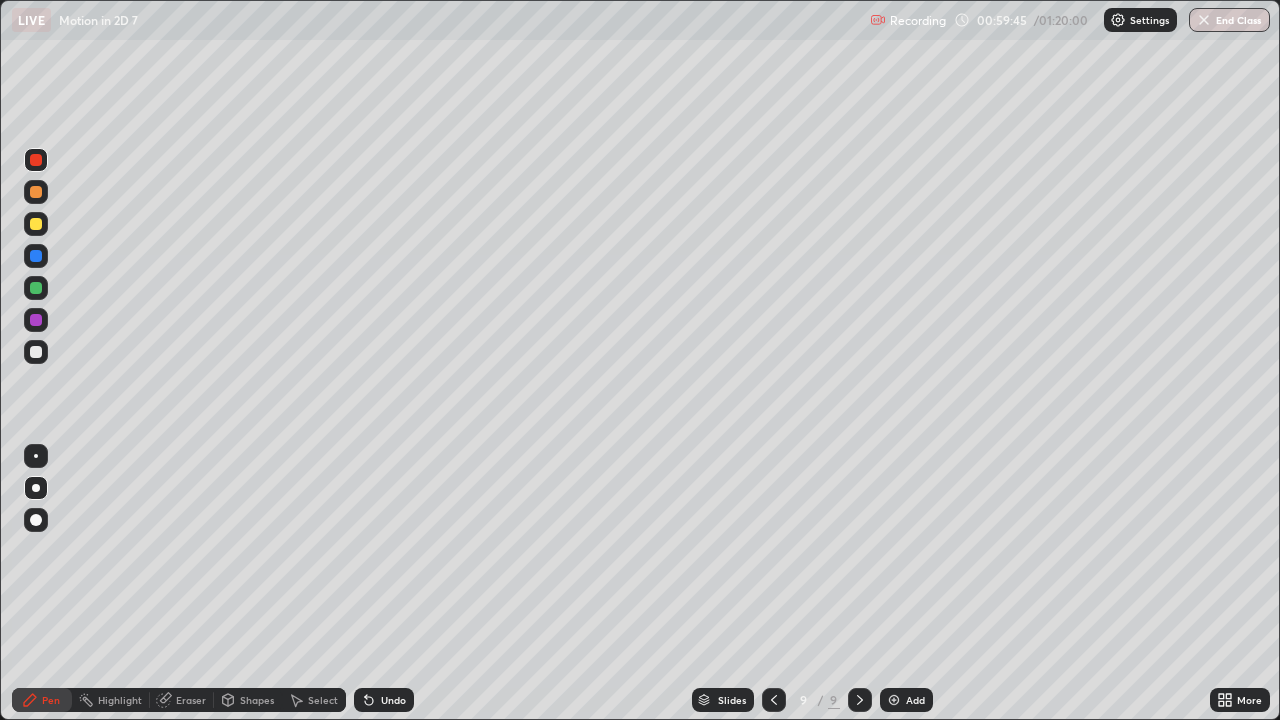 click at bounding box center (36, 288) 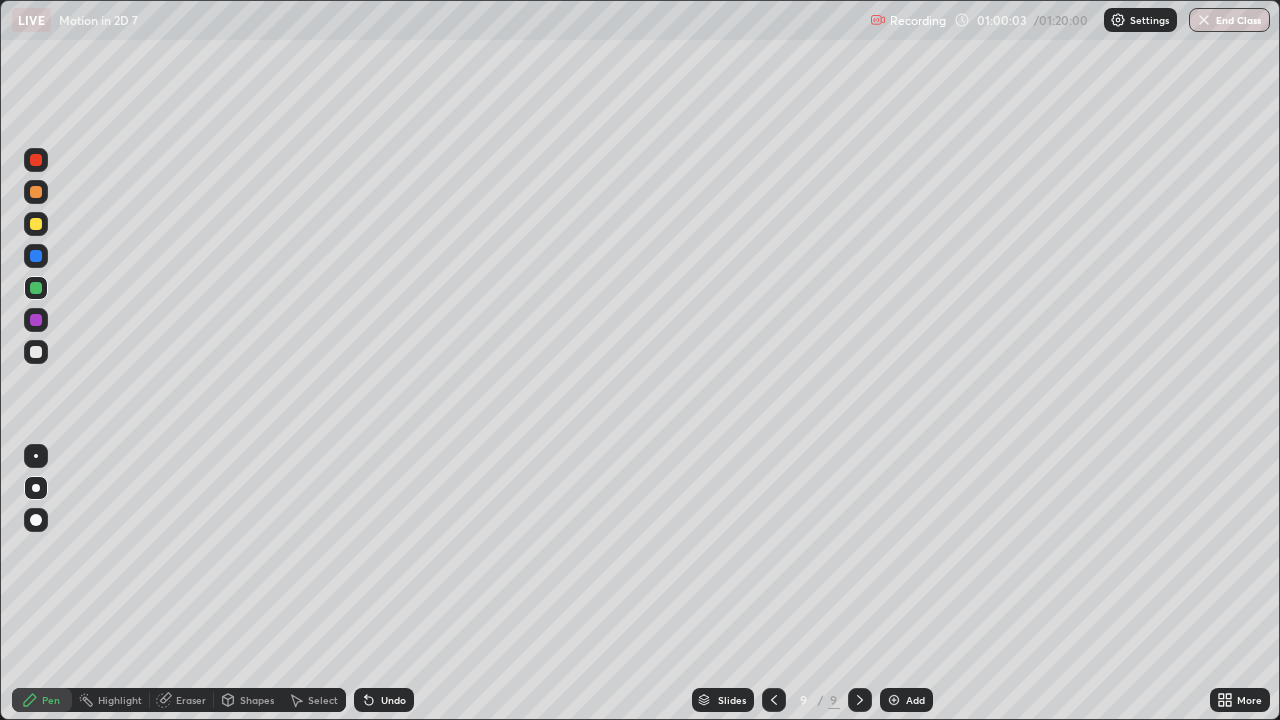 click at bounding box center (36, 352) 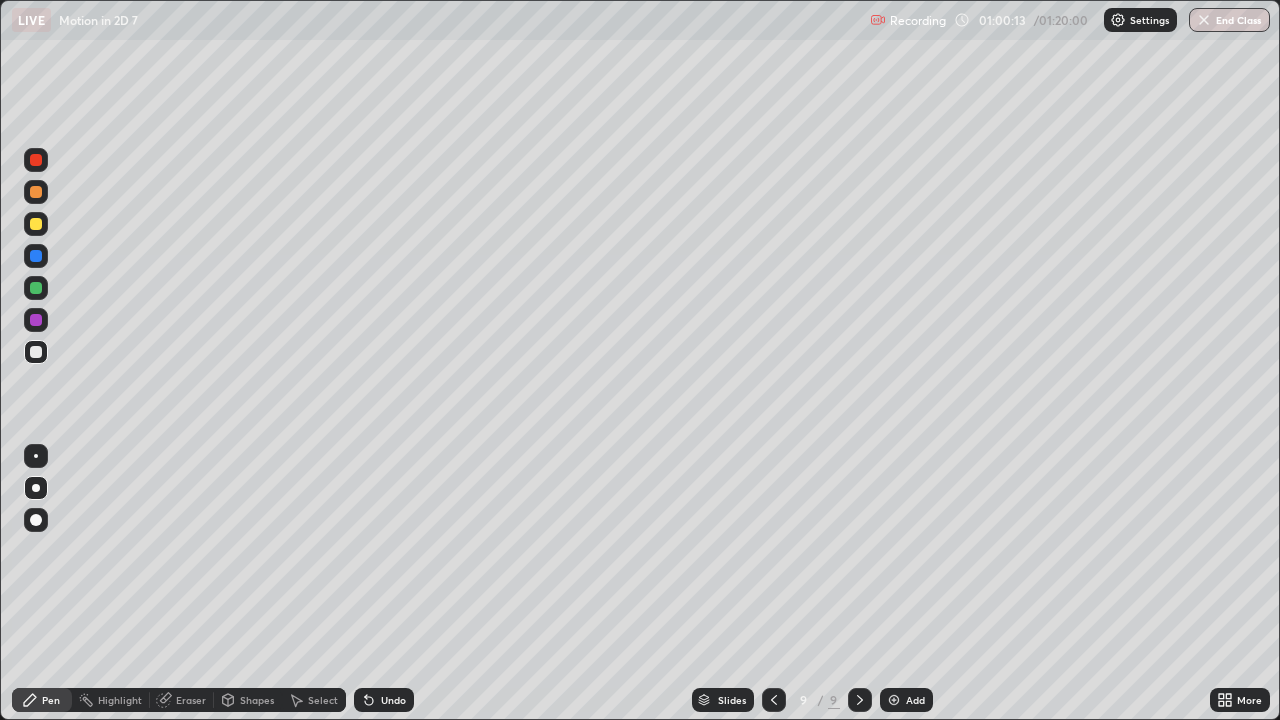 click at bounding box center [36, 288] 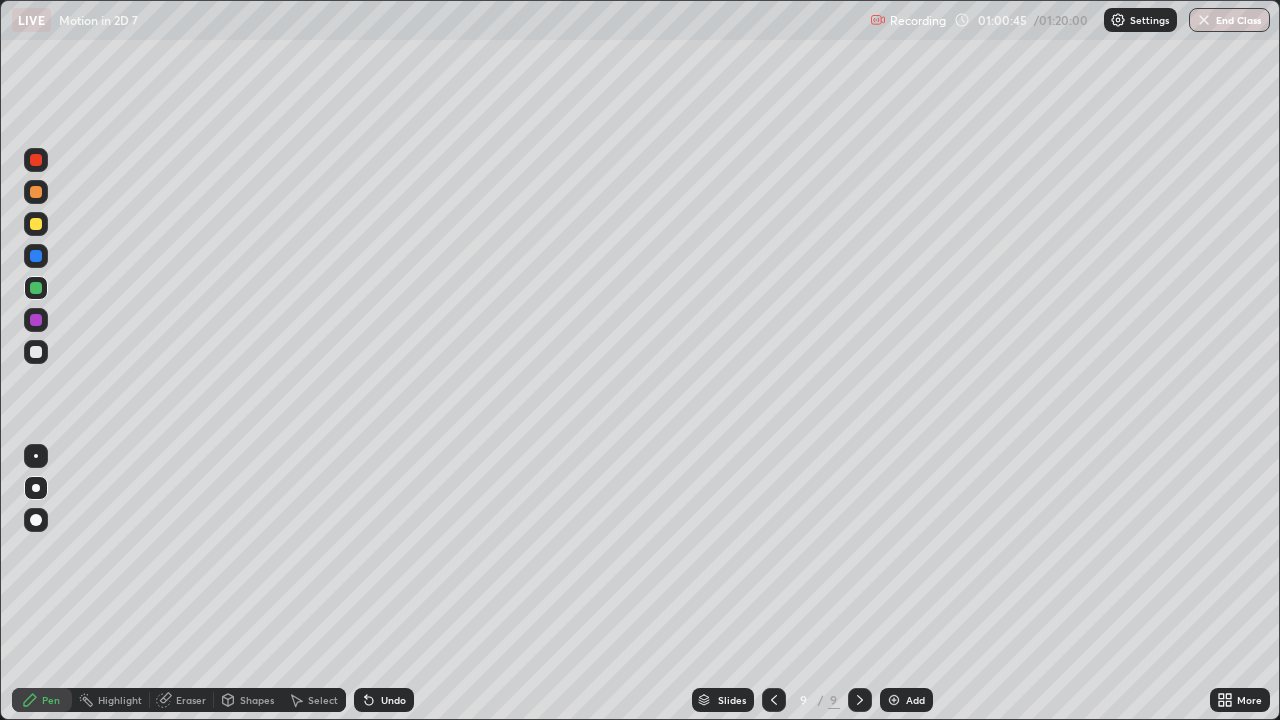 click at bounding box center (36, 352) 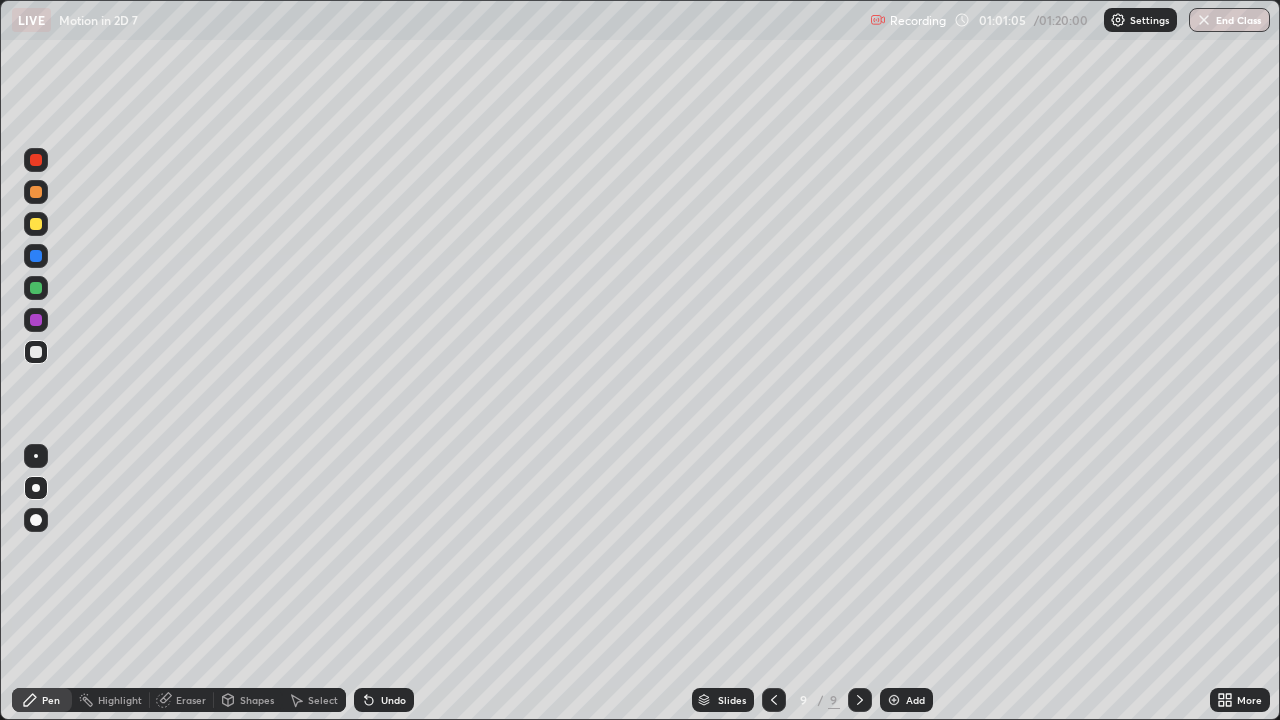 click on "Undo" at bounding box center (393, 700) 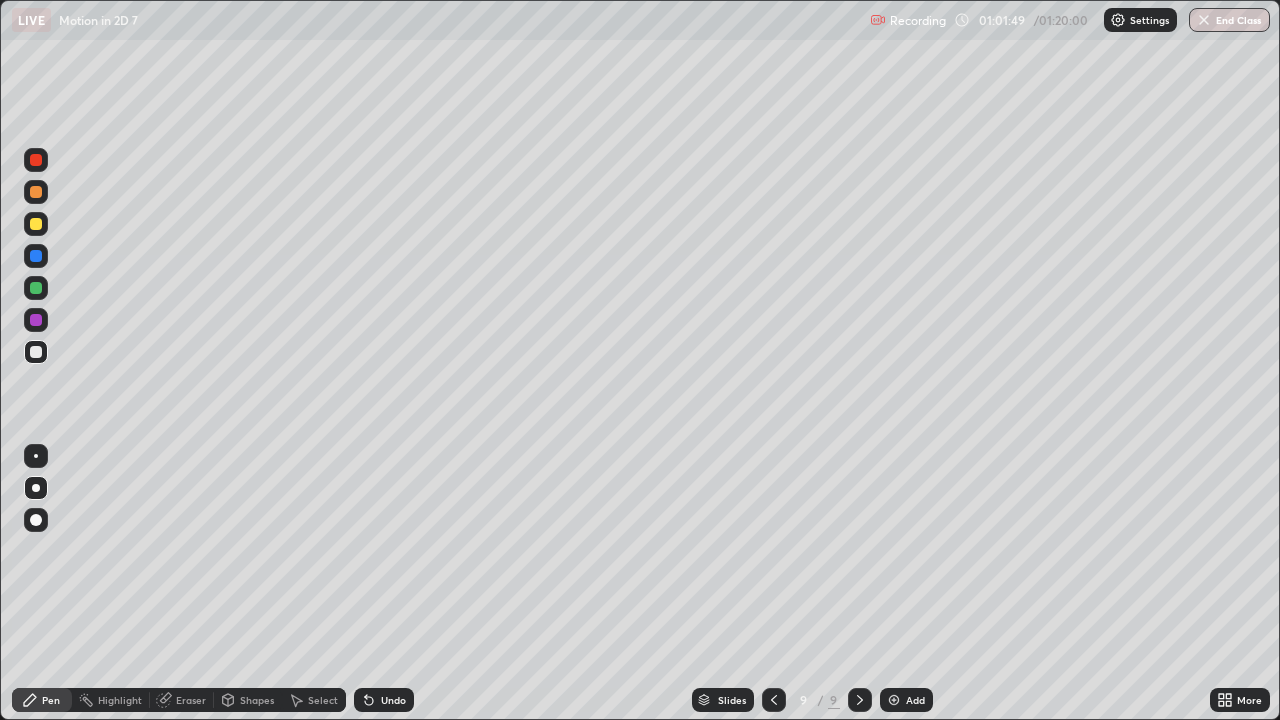 click at bounding box center (36, 224) 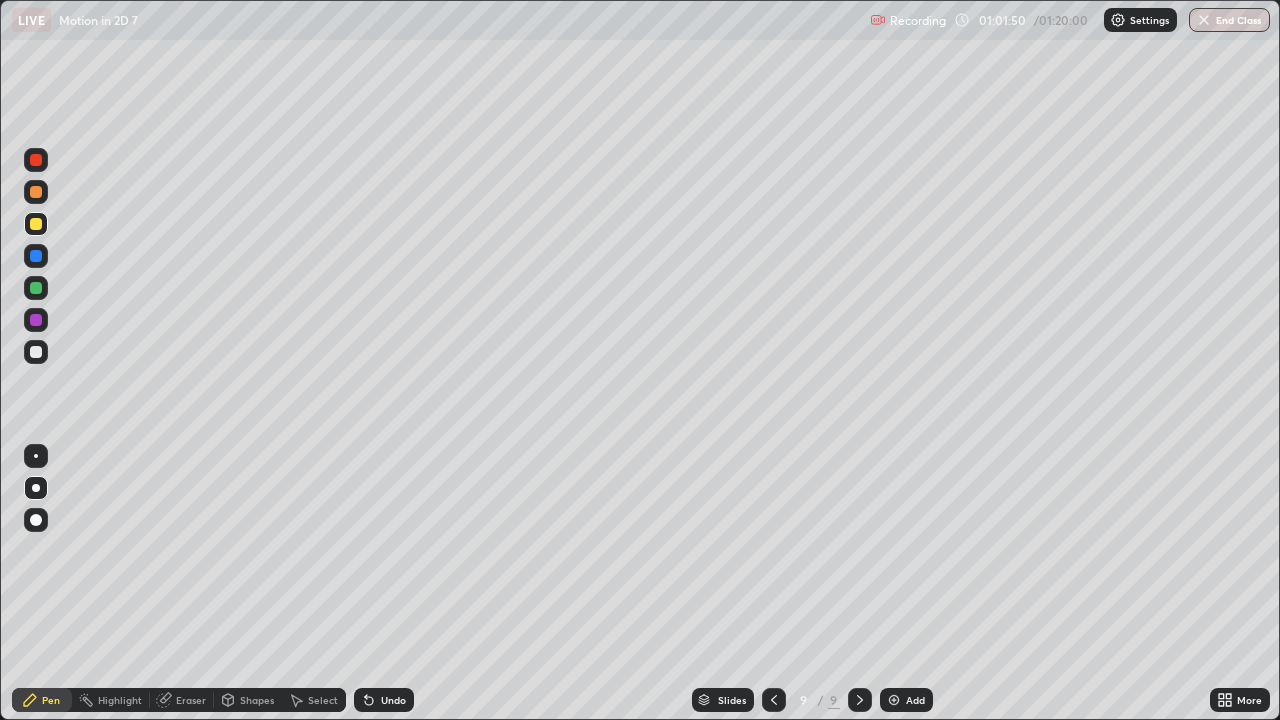 click at bounding box center (36, 256) 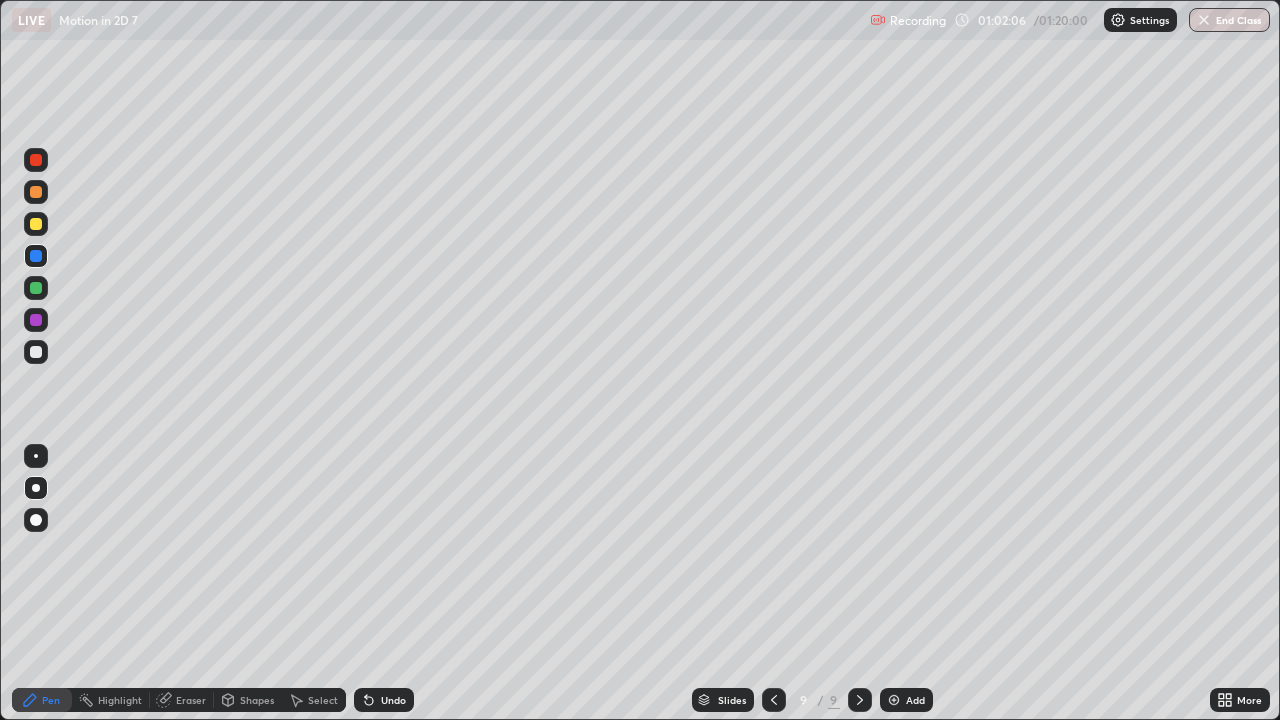 click at bounding box center [36, 352] 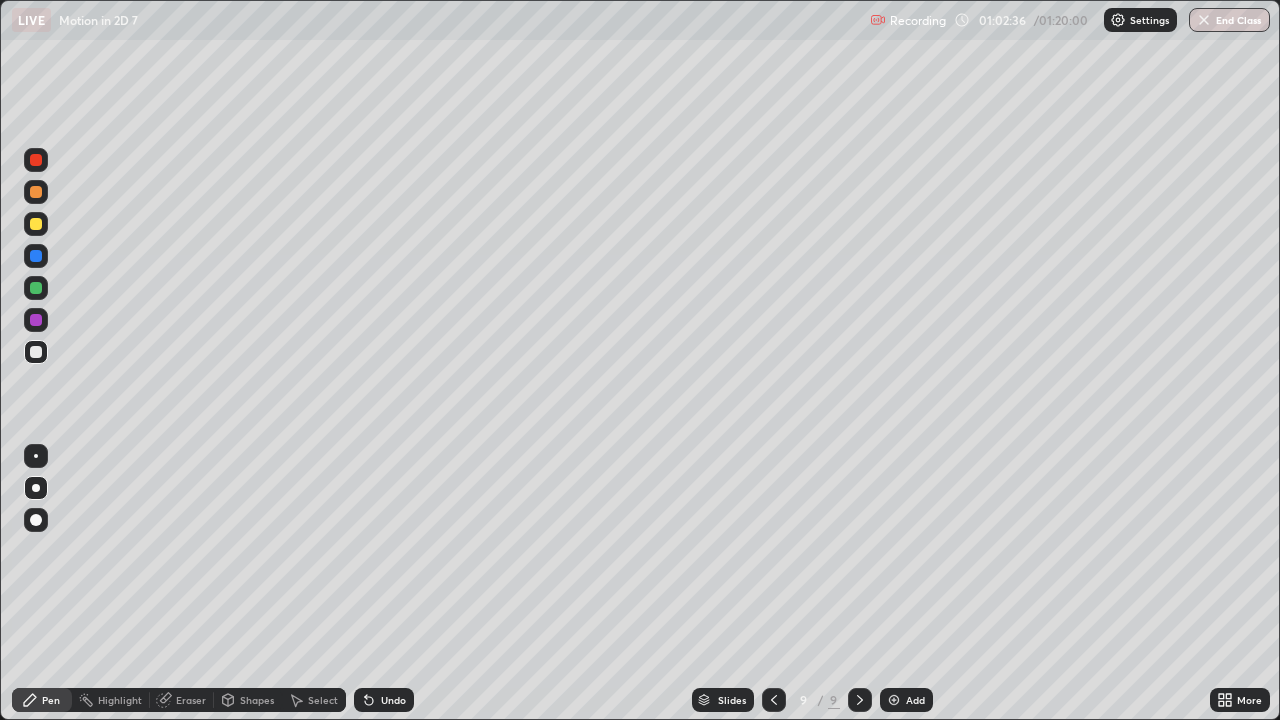 click at bounding box center (36, 352) 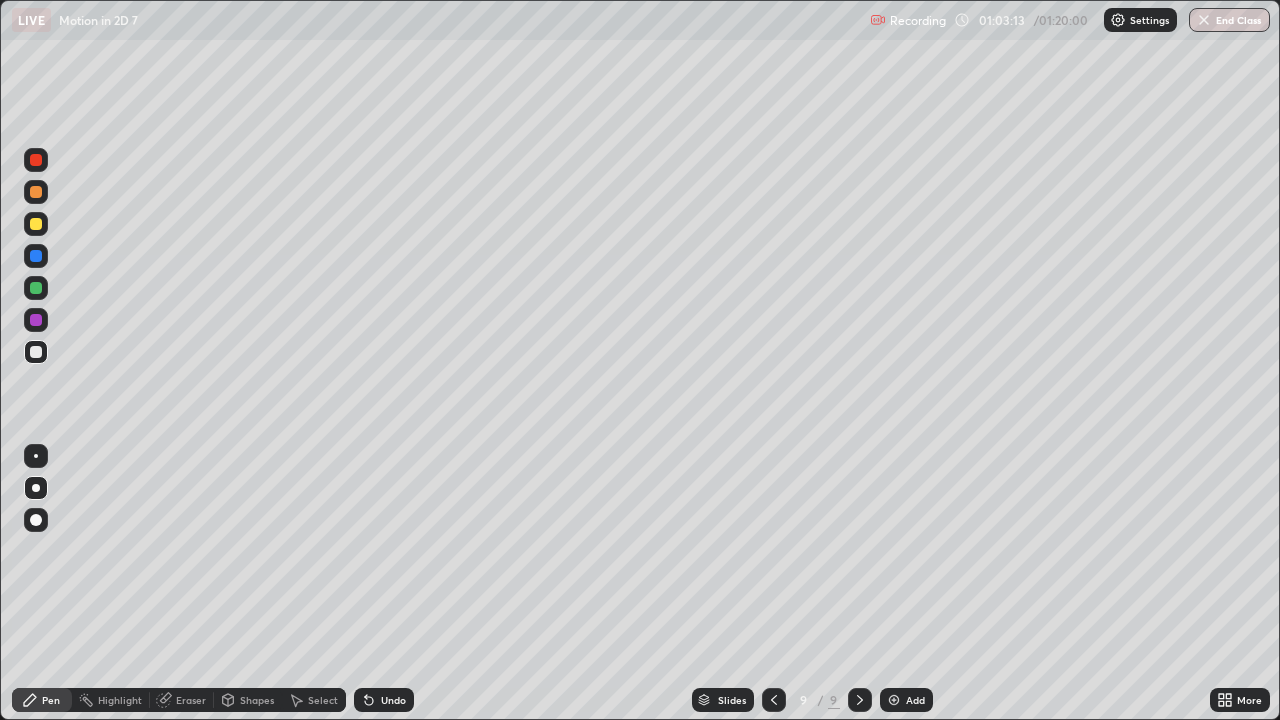 click at bounding box center (36, 224) 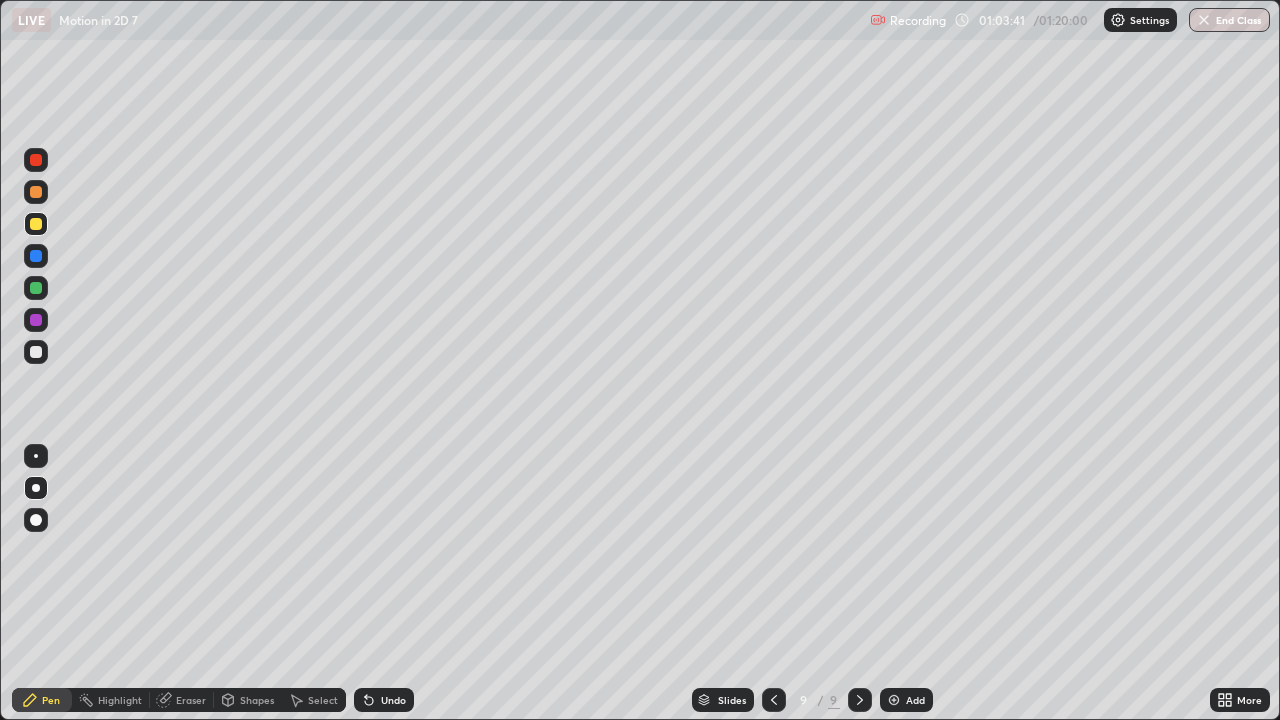 click at bounding box center [36, 352] 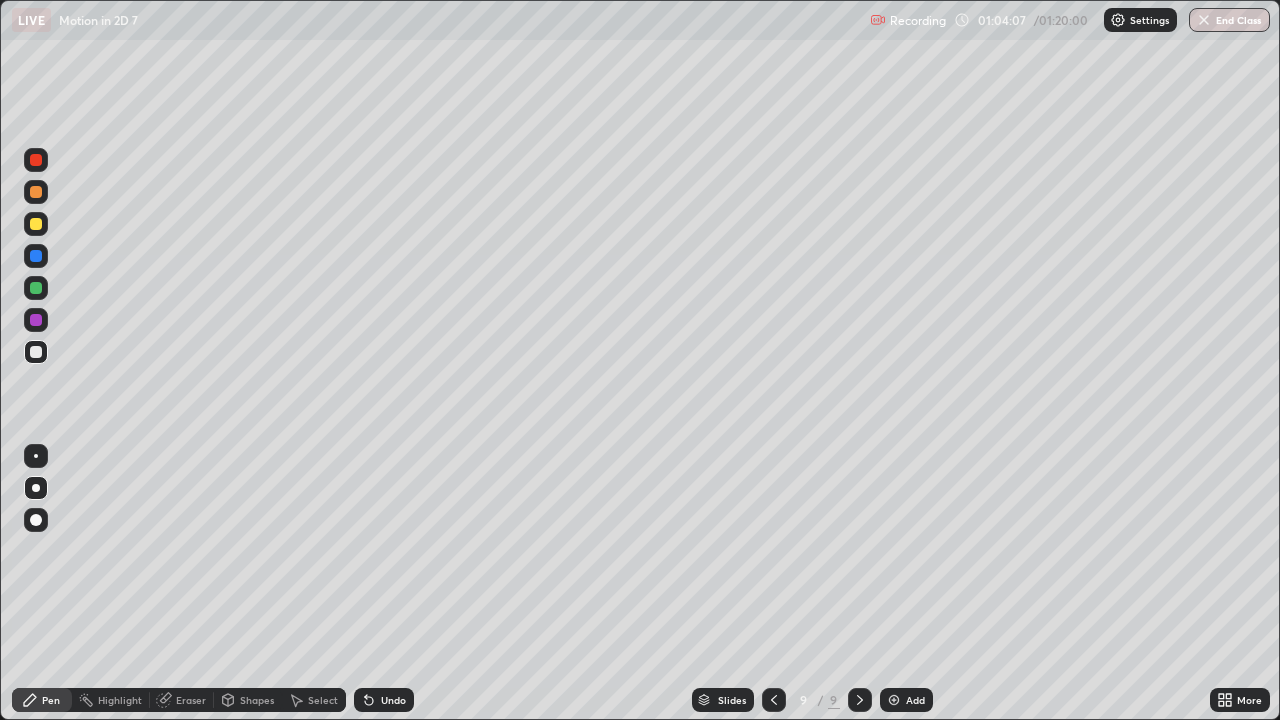 click on "Pen" at bounding box center [42, 700] 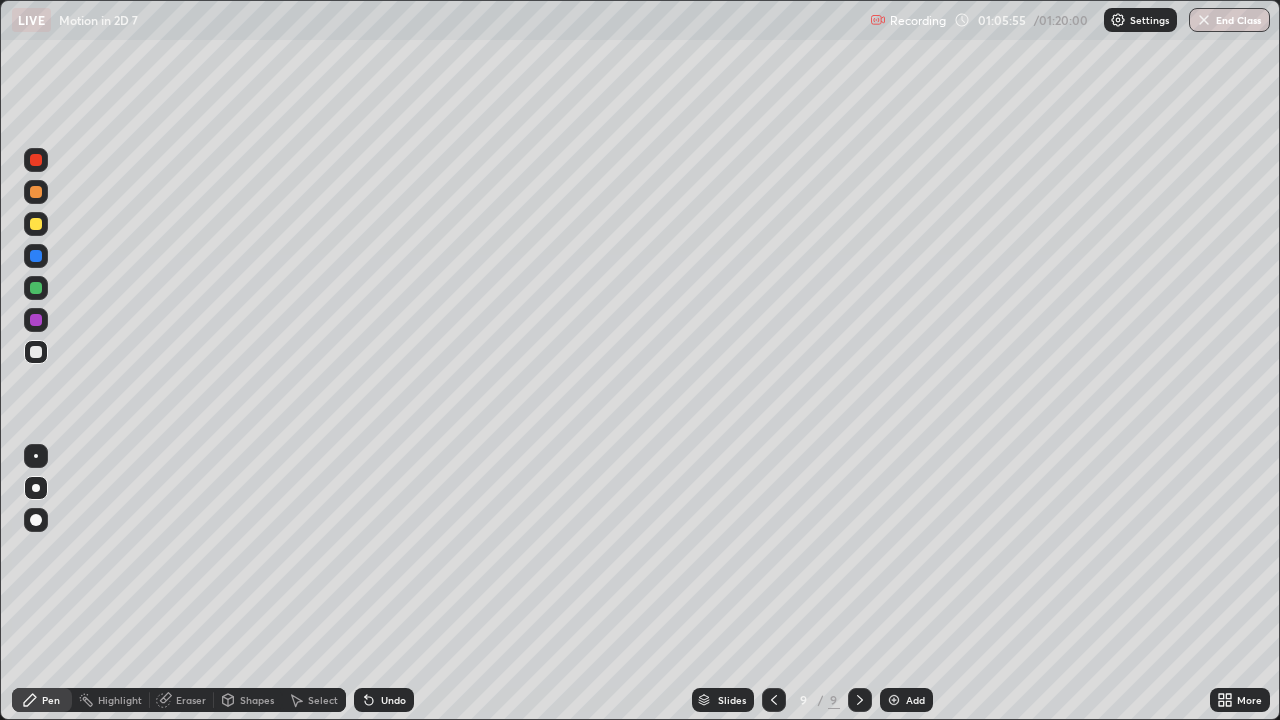 click on "Eraser" at bounding box center (191, 700) 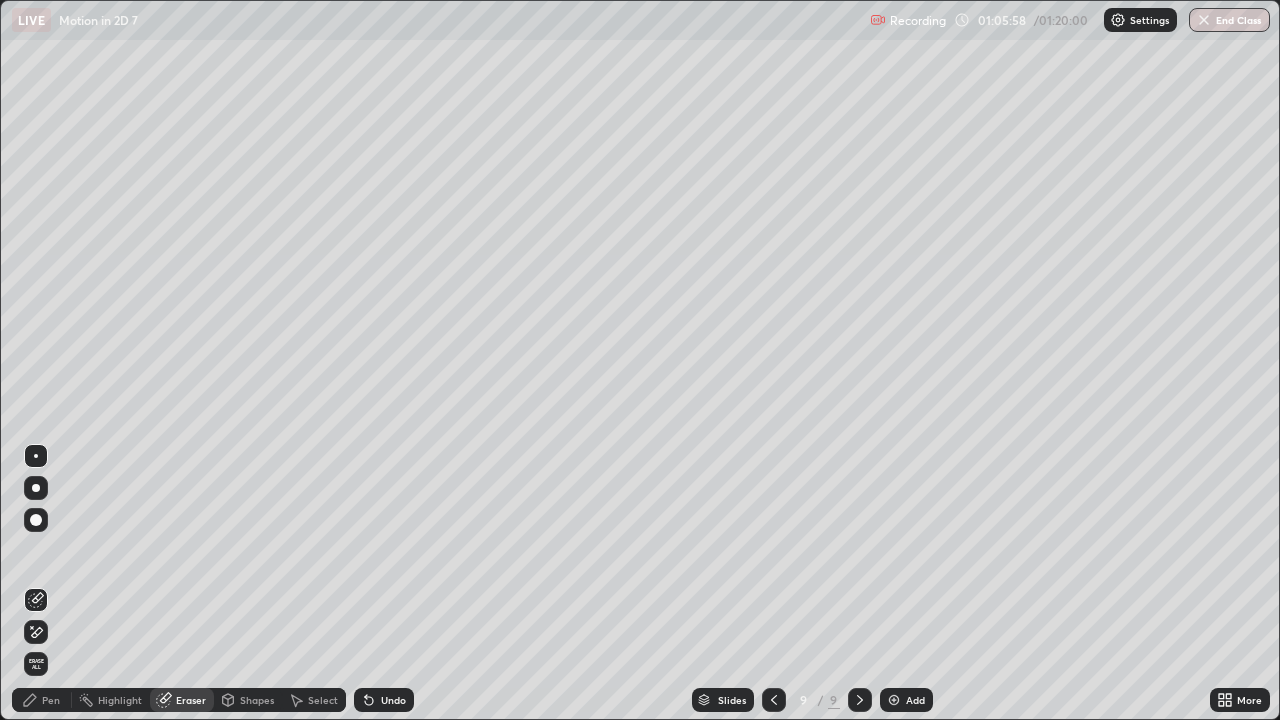 click on "Pen" at bounding box center (42, 700) 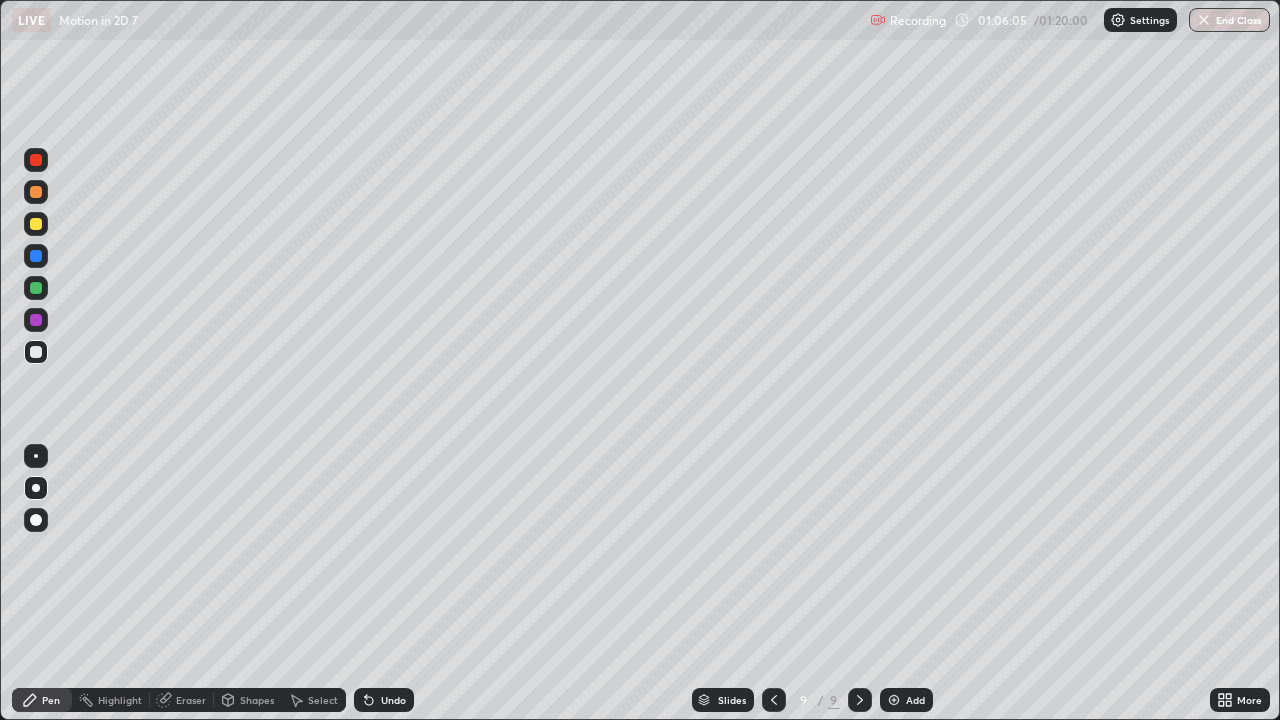click on "Undo" at bounding box center (393, 700) 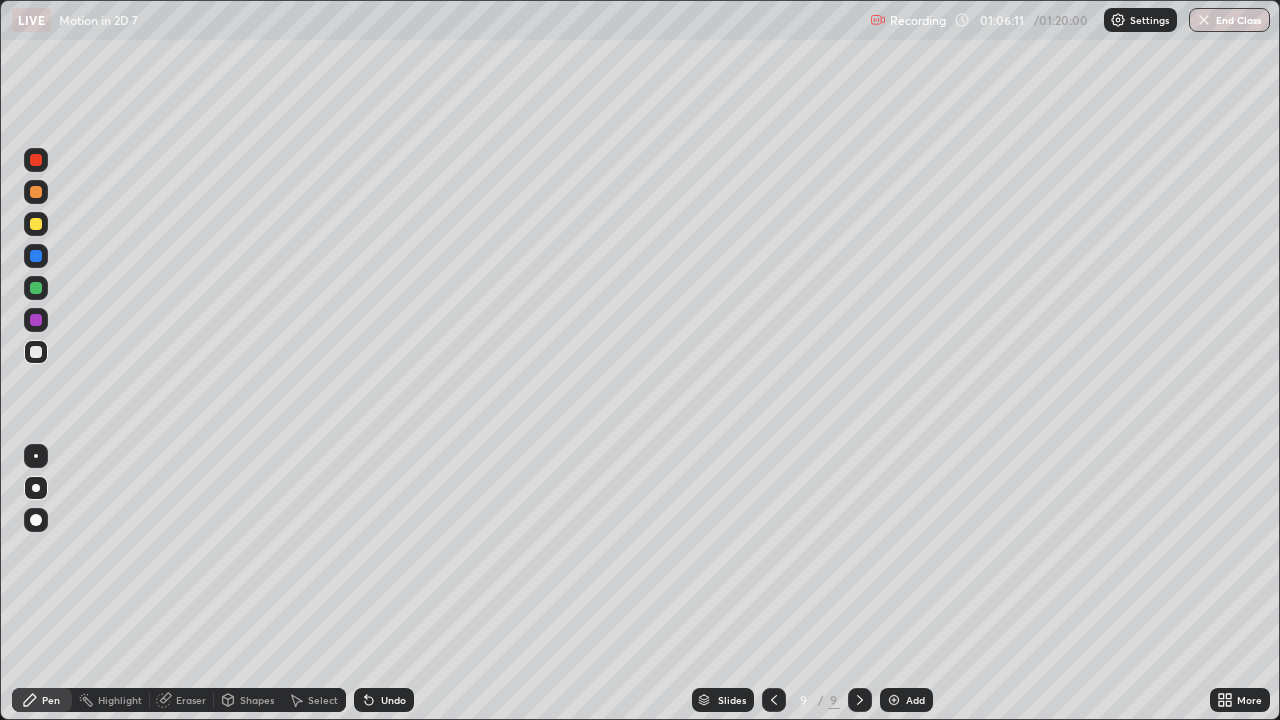 click on "Eraser" at bounding box center [182, 700] 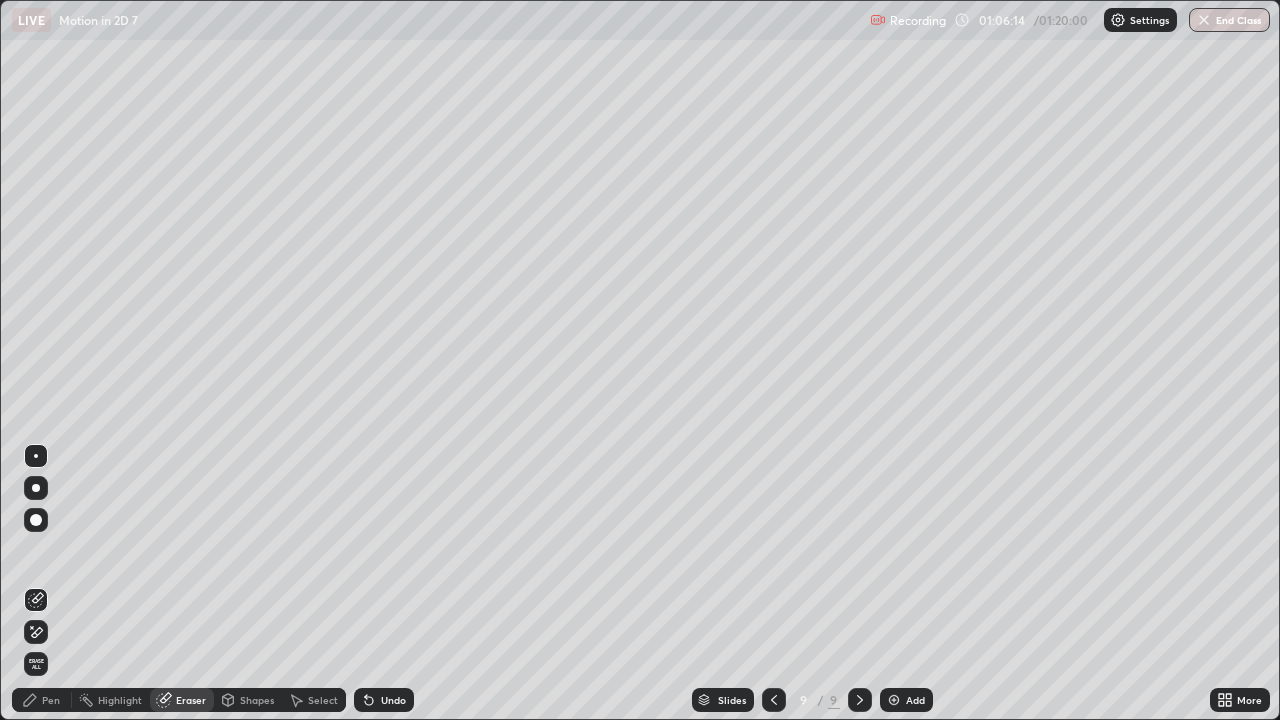 click on "Pen" at bounding box center (51, 700) 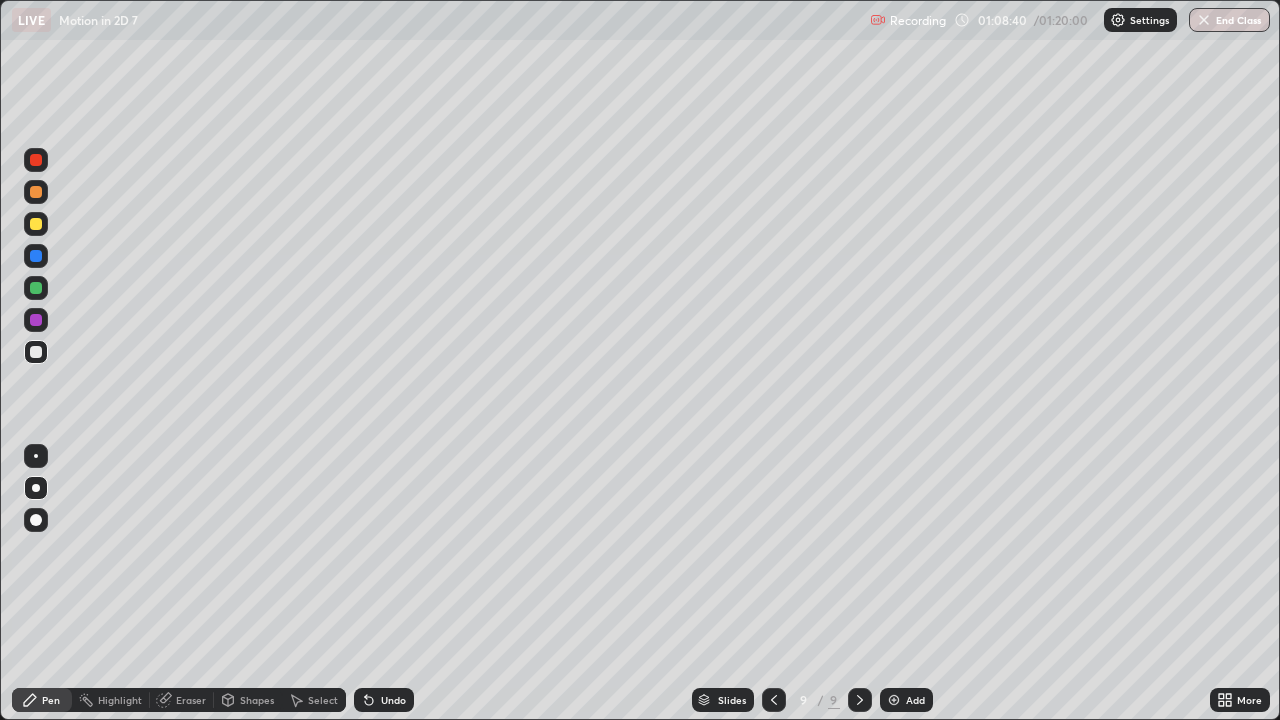 click at bounding box center [36, 256] 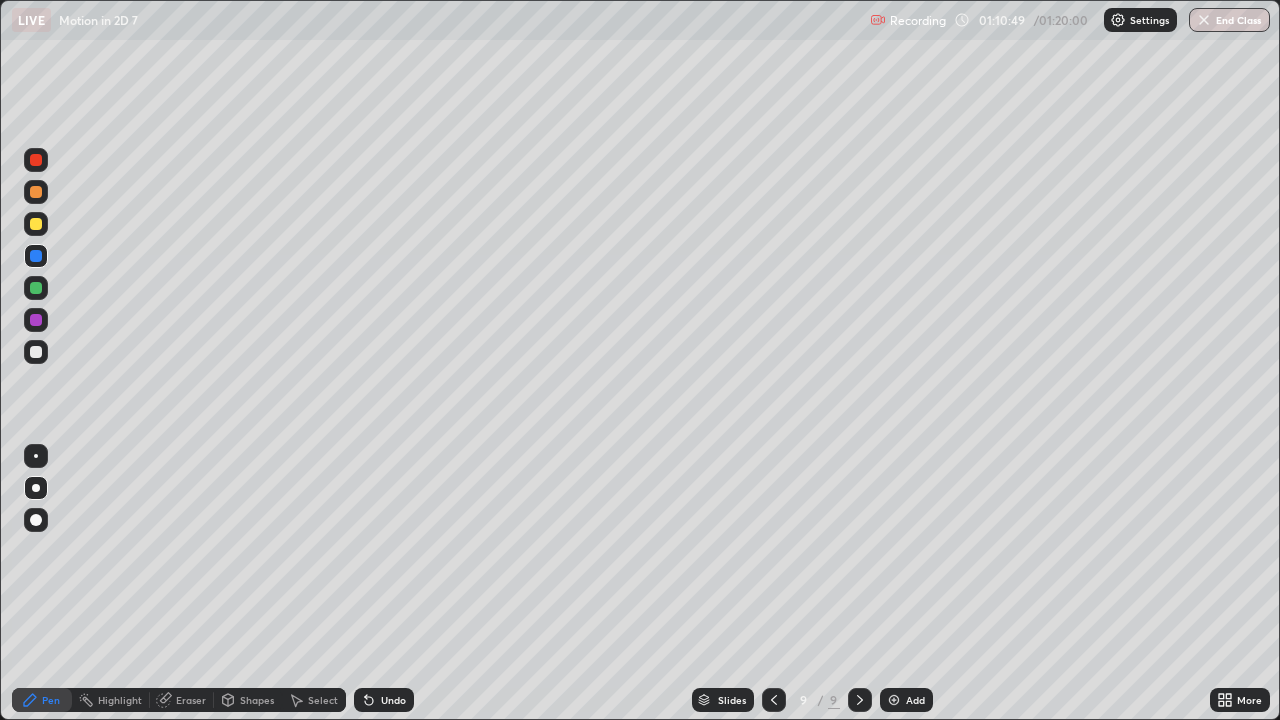 click at bounding box center [36, 192] 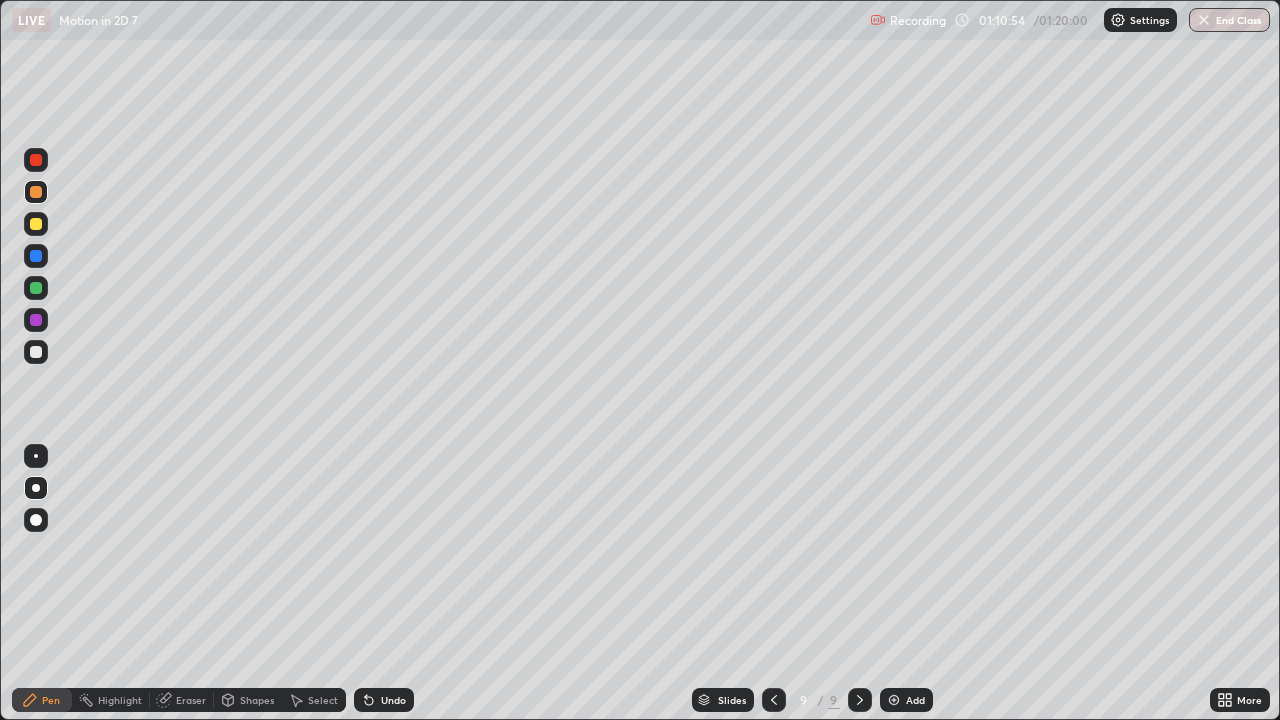 click on "Undo" at bounding box center (384, 700) 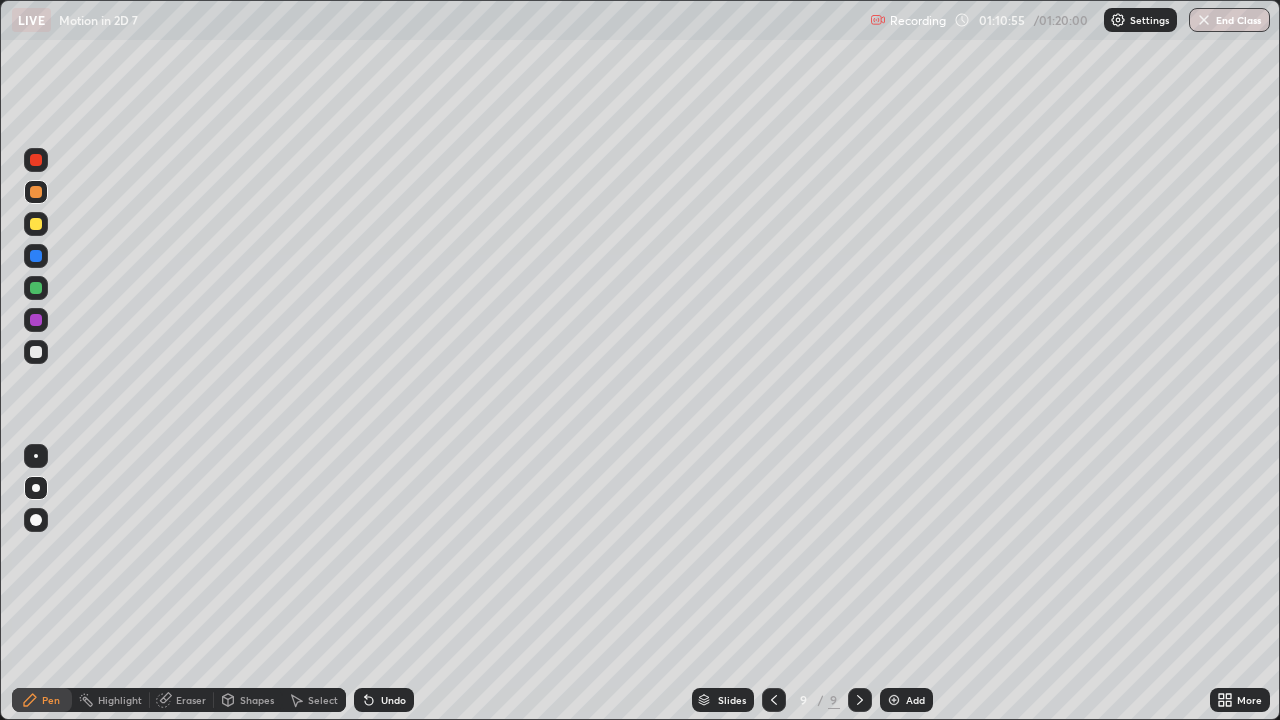 click on "Undo" at bounding box center (384, 700) 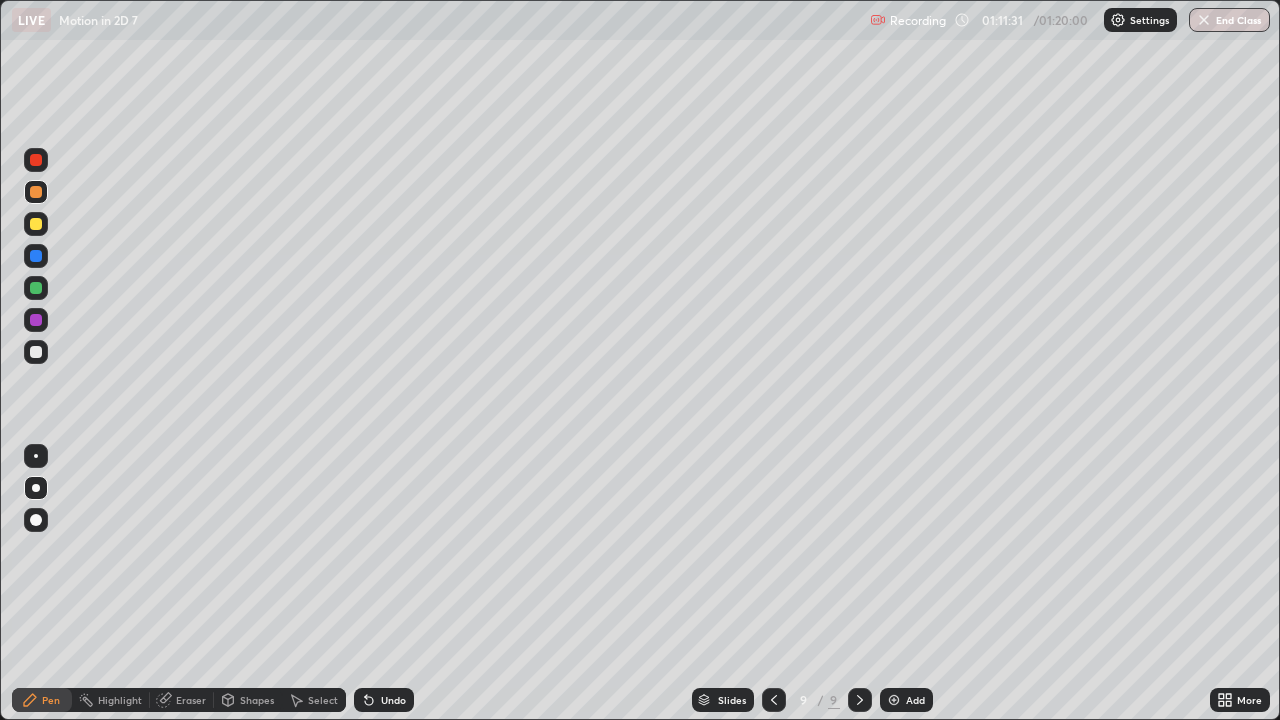 click at bounding box center (894, 700) 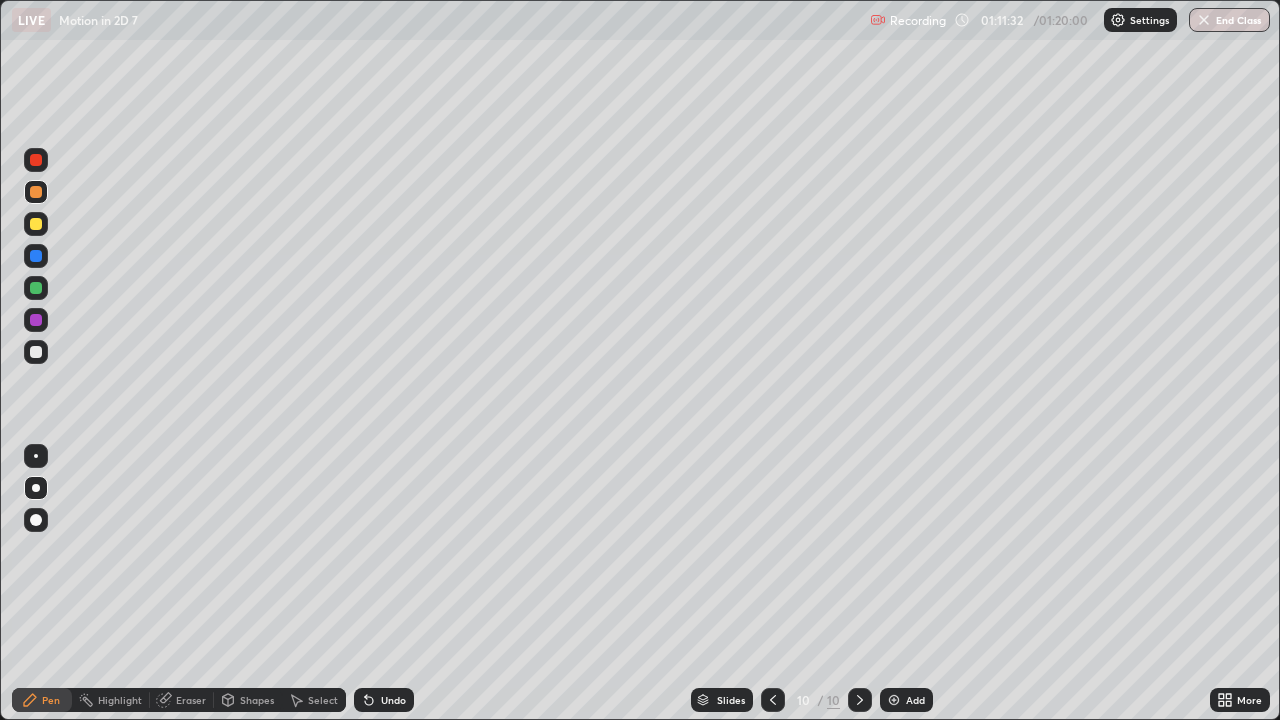 click at bounding box center [36, 352] 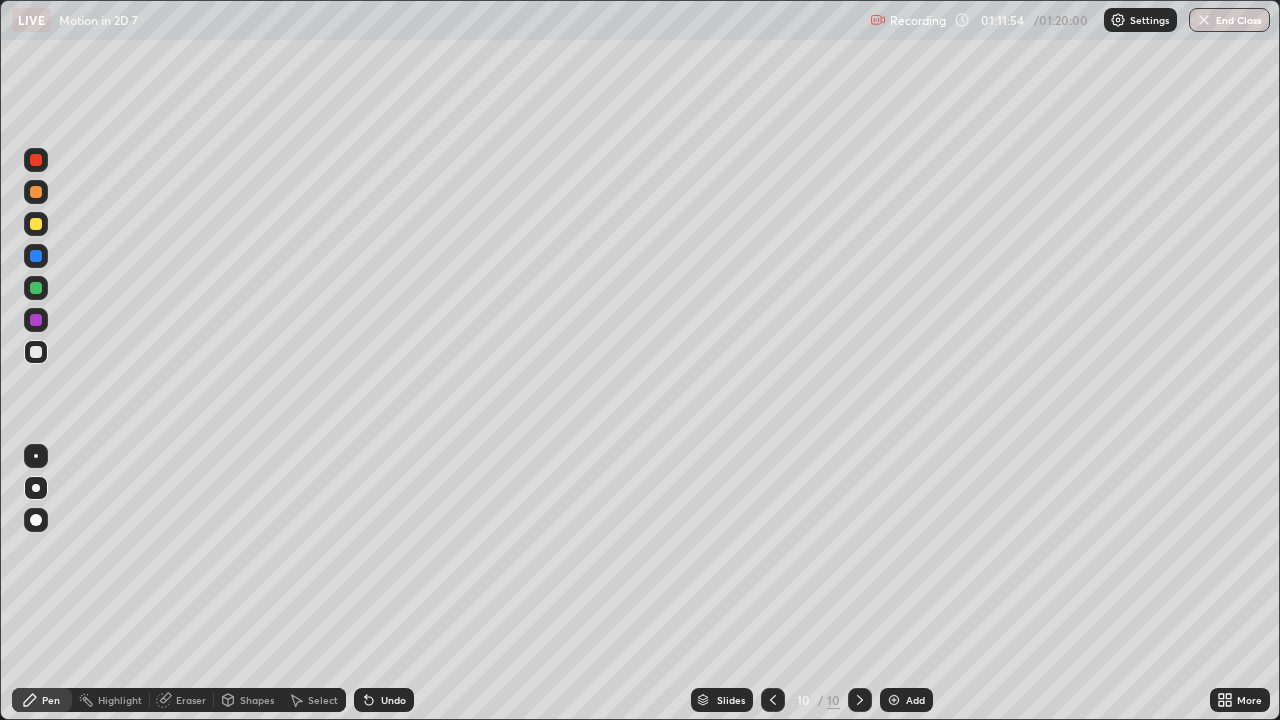click on "Undo" at bounding box center (393, 700) 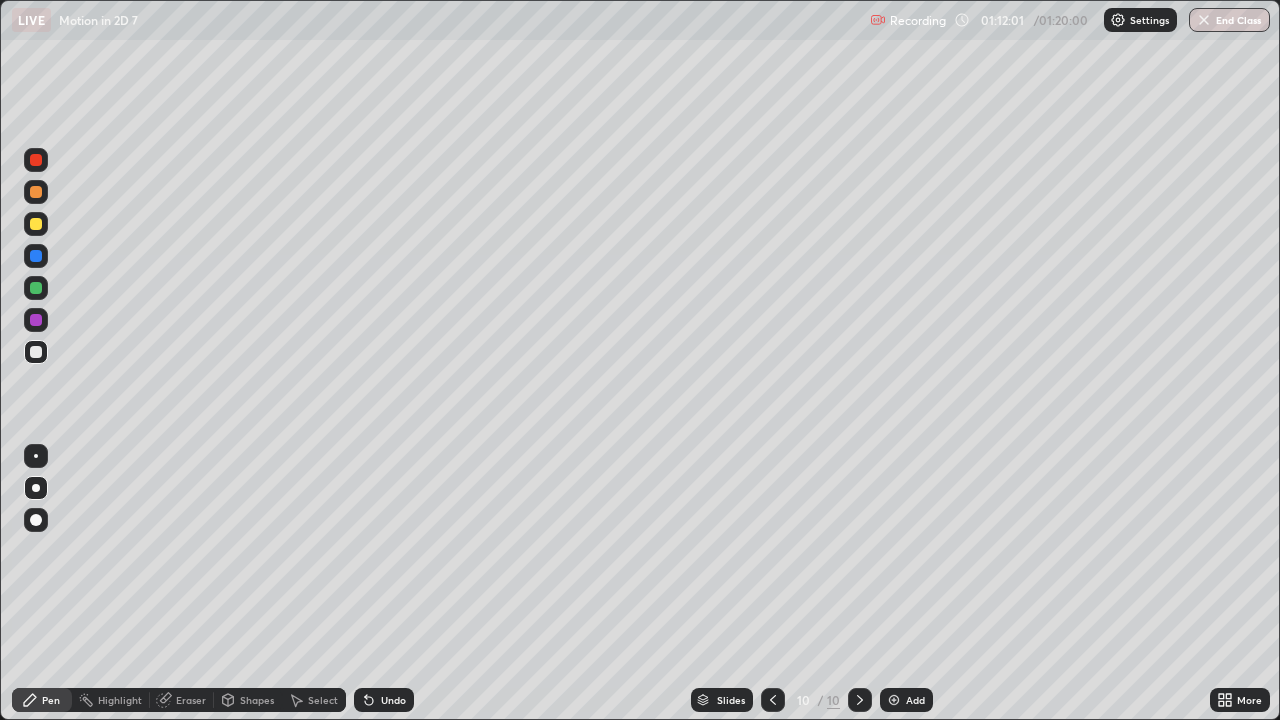 click 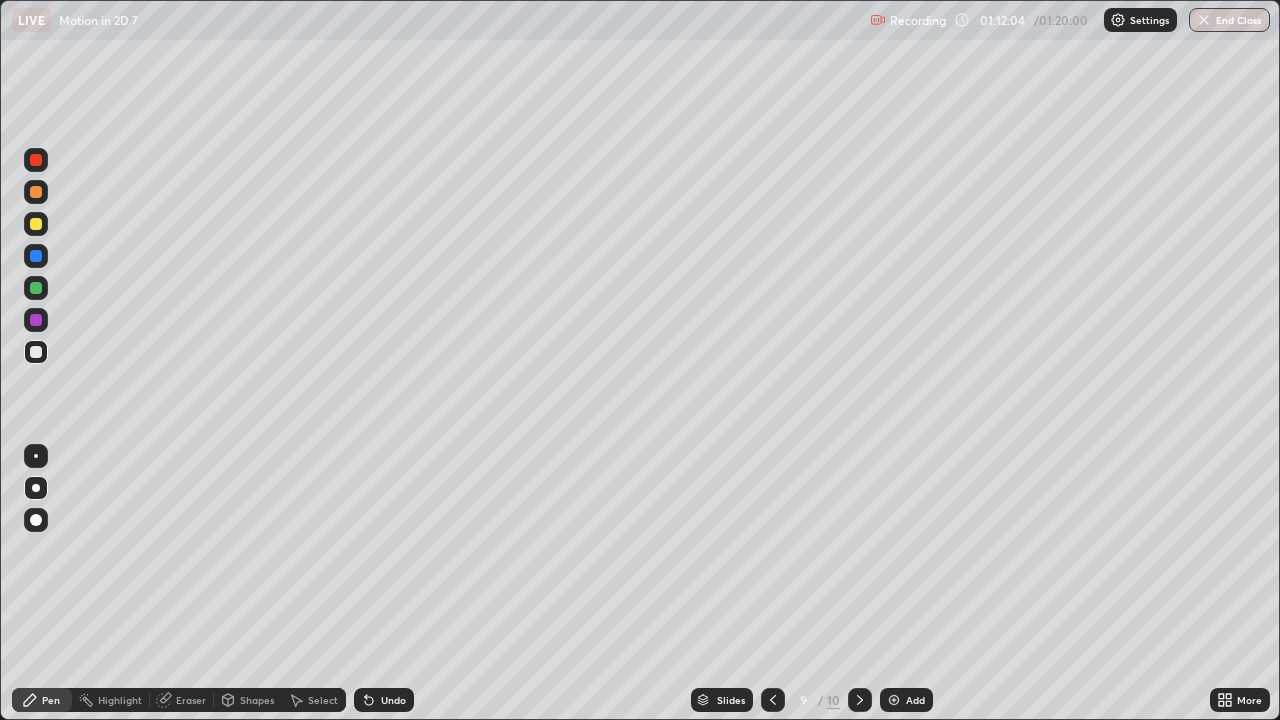 click at bounding box center (860, 700) 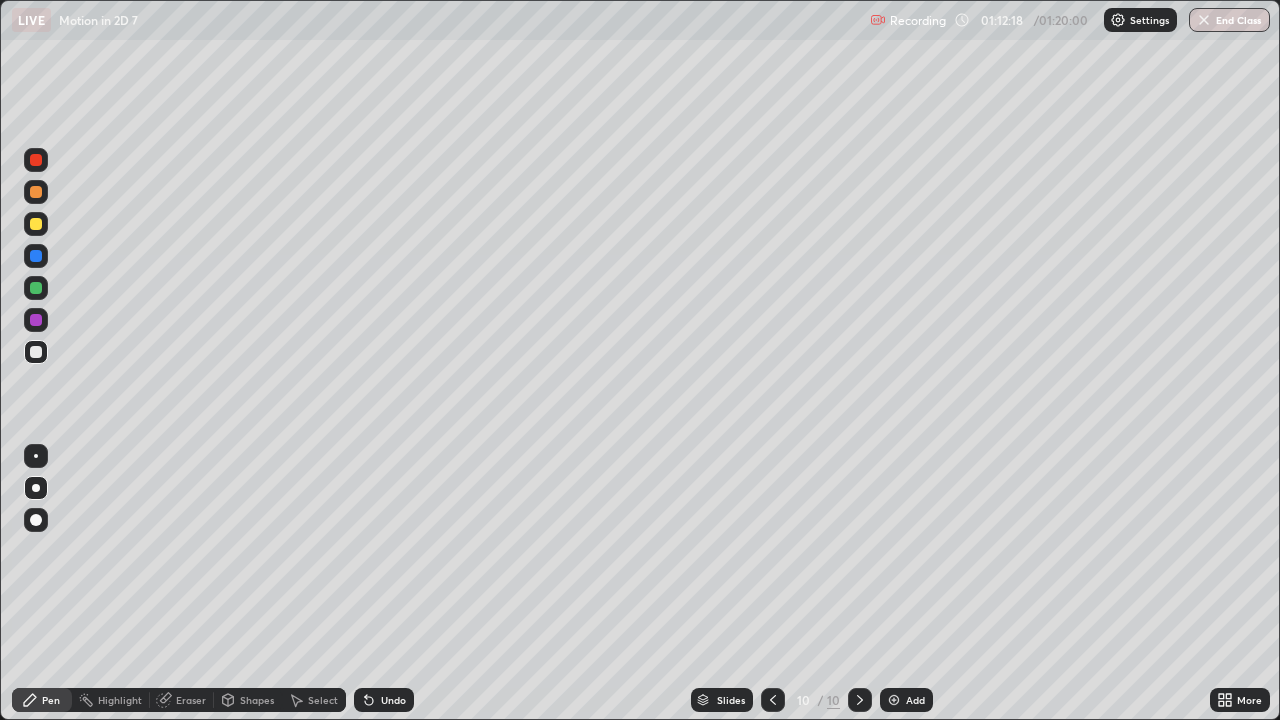 click 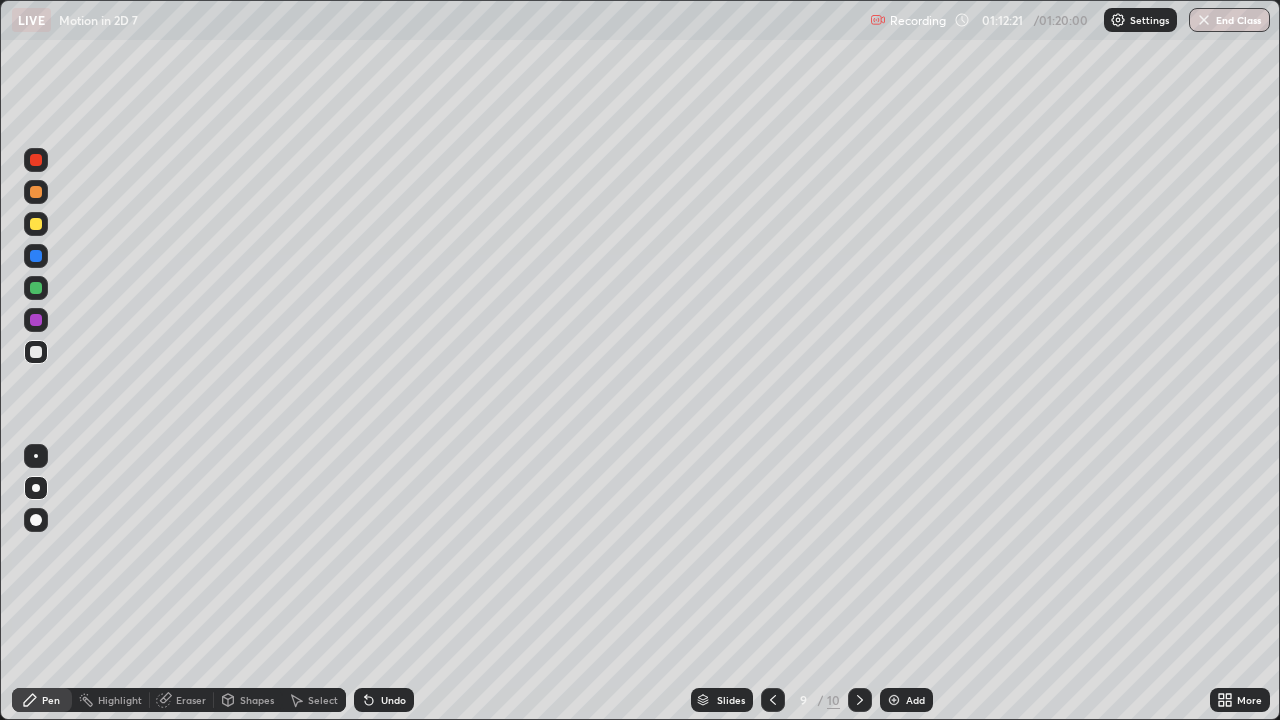 click 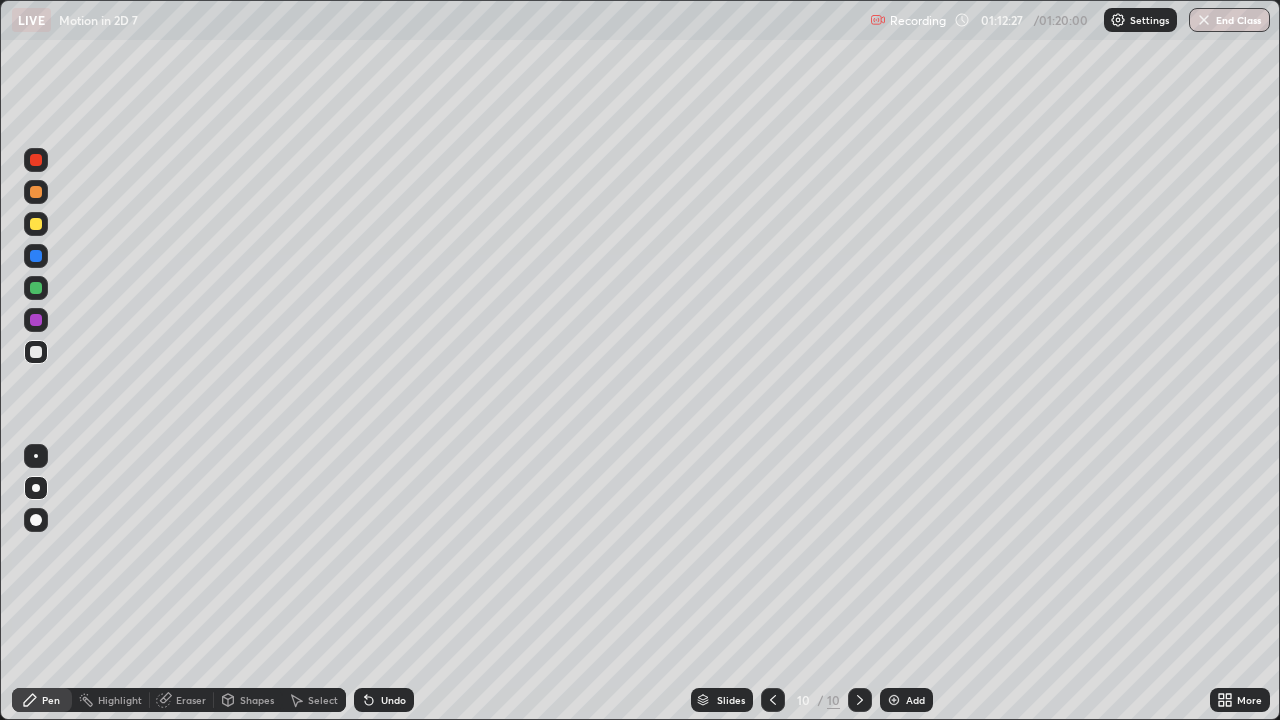 click 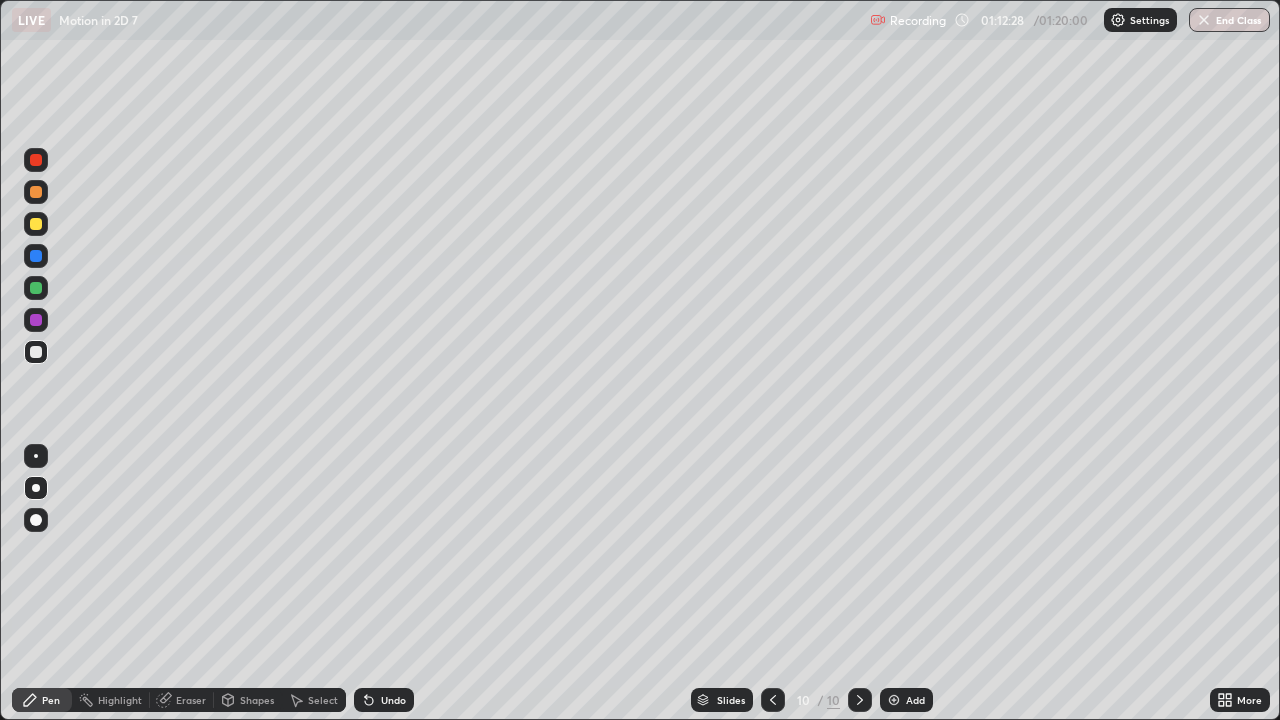 click 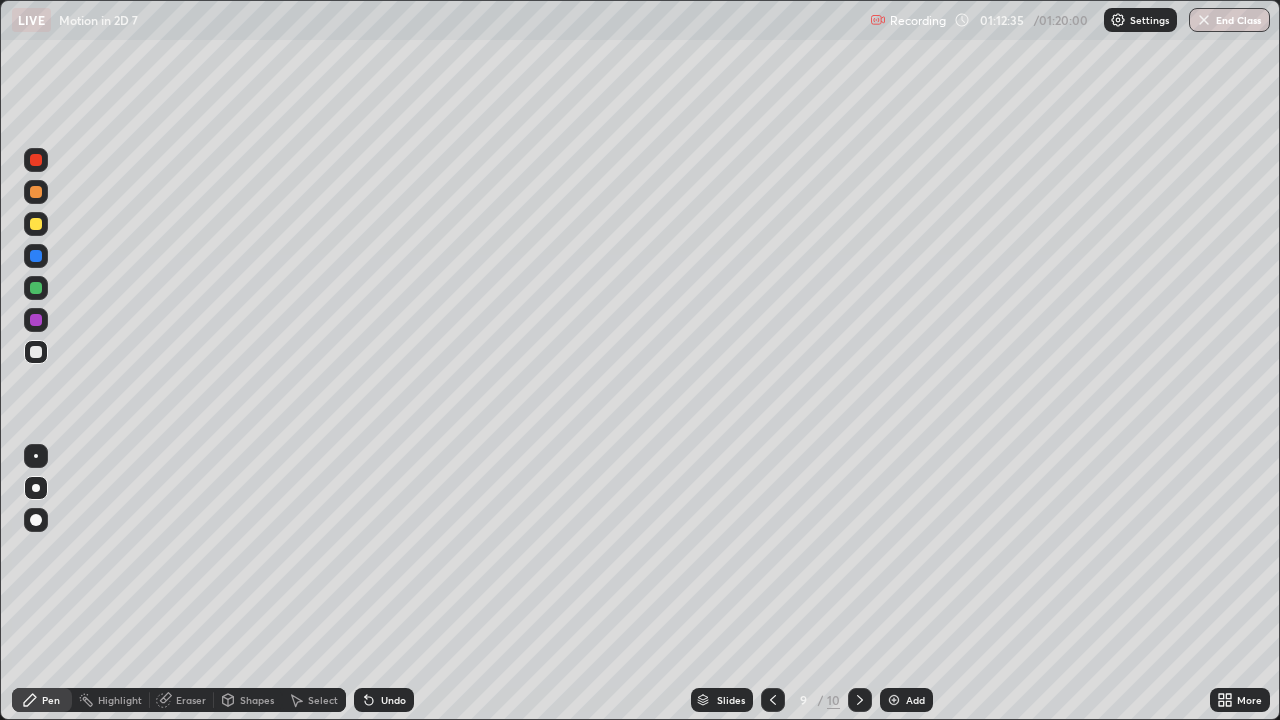 click 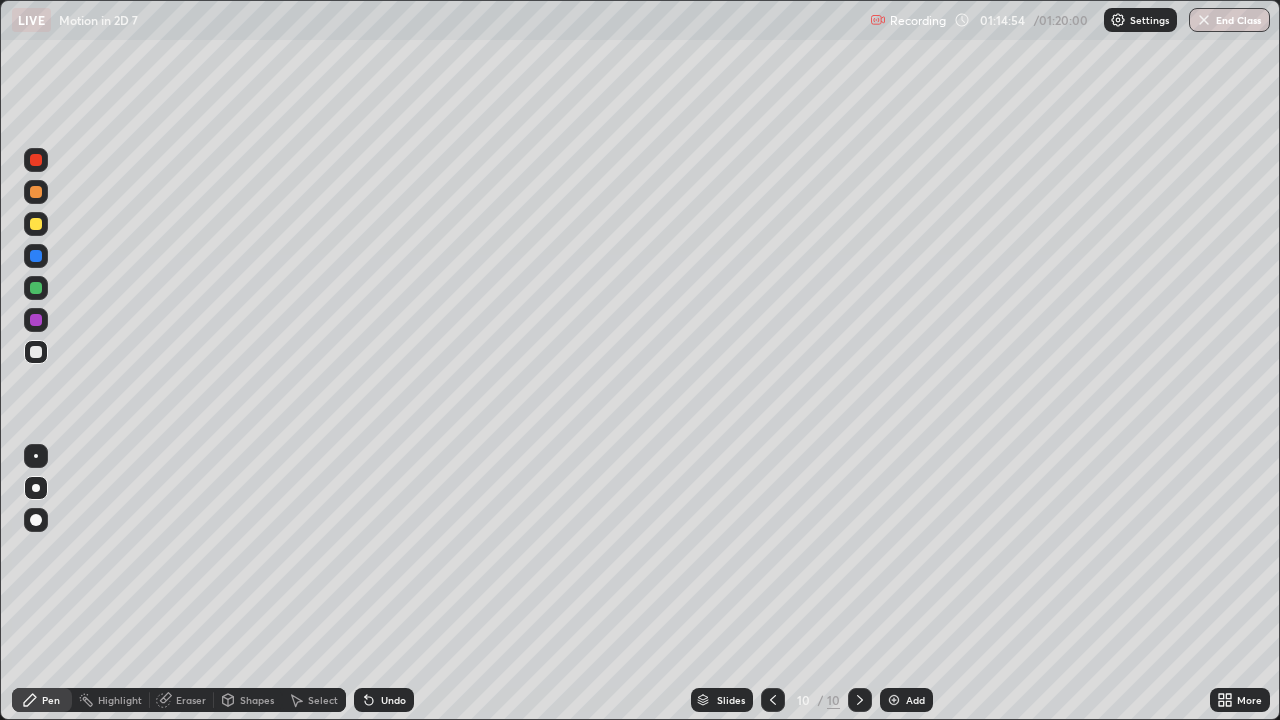 click at bounding box center (773, 700) 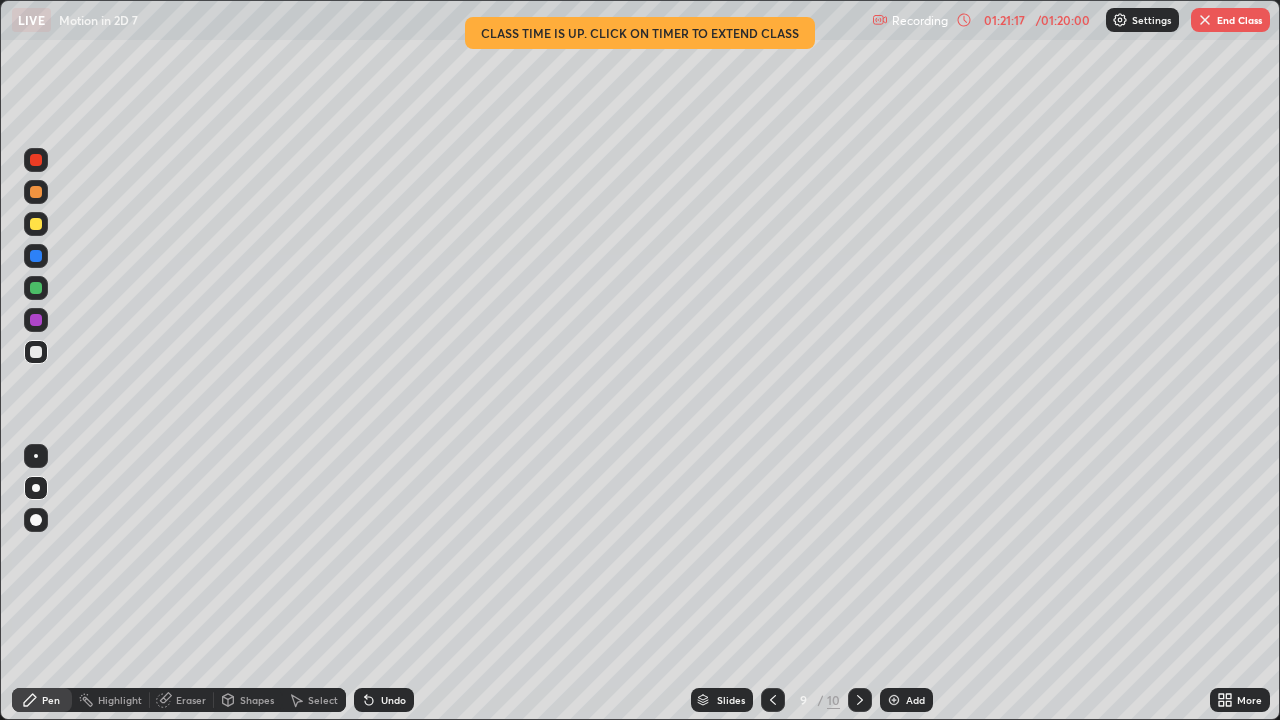 click on "End Class" at bounding box center [1230, 20] 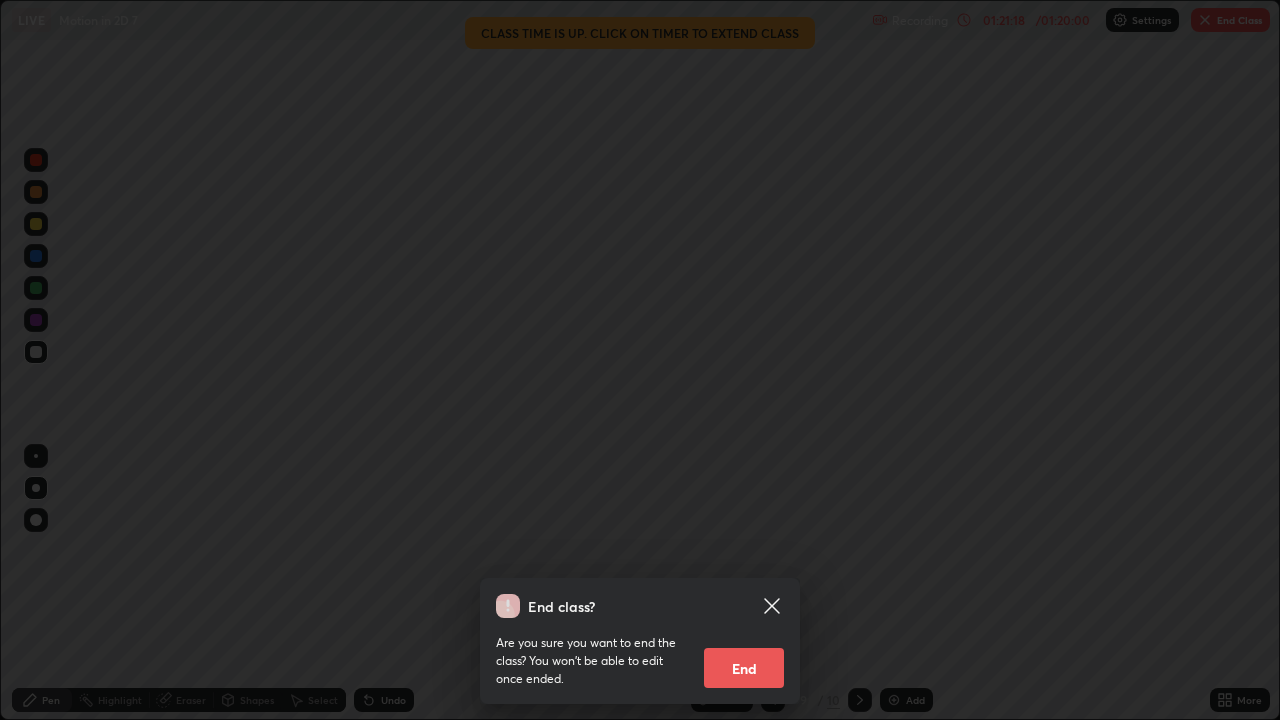 click on "End" at bounding box center (744, 668) 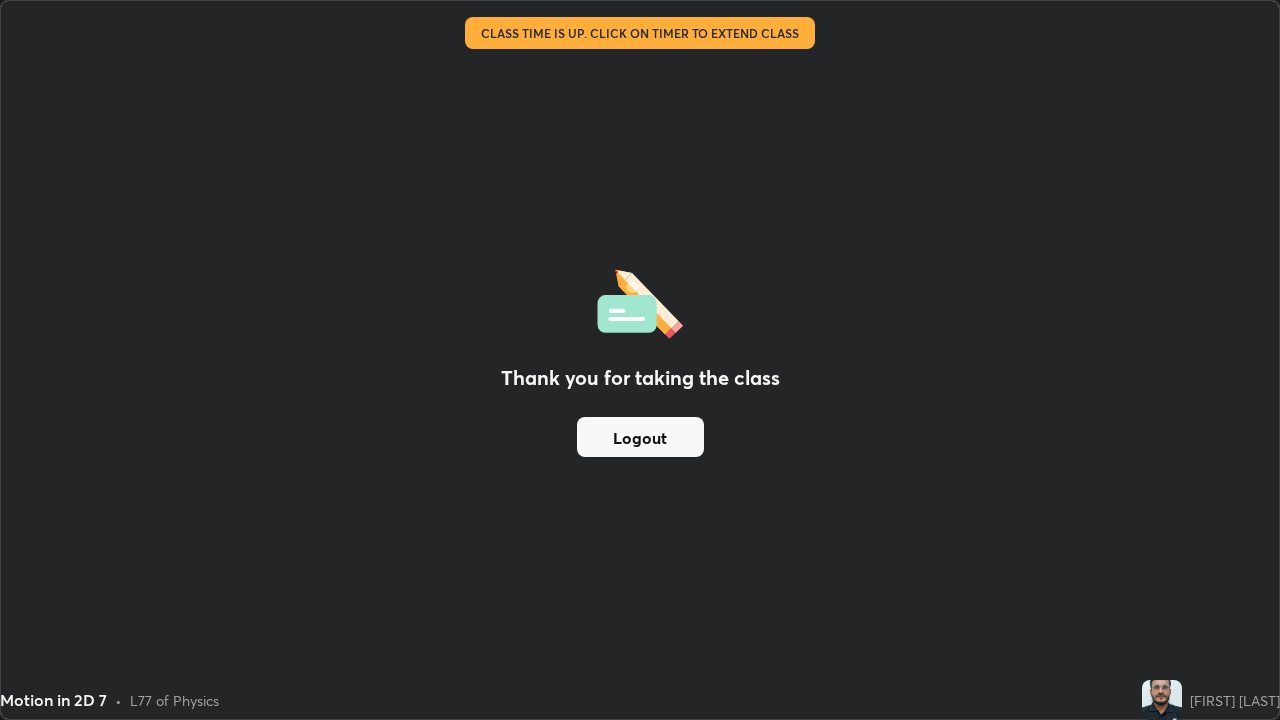 click on "Logout" at bounding box center (640, 437) 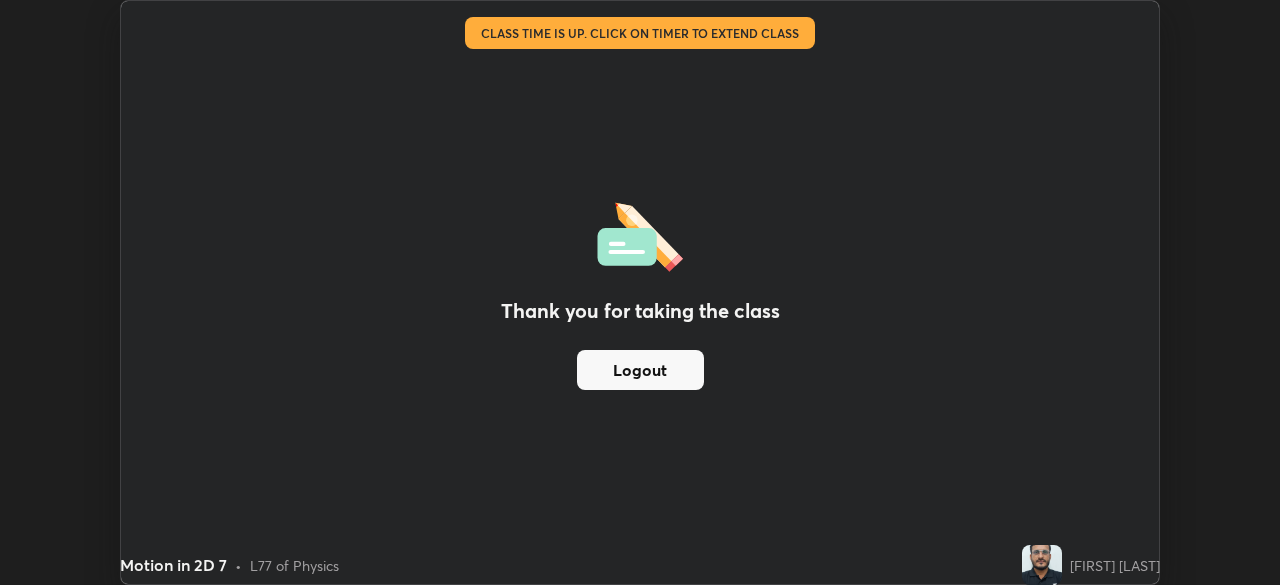 scroll, scrollTop: 585, scrollLeft: 1280, axis: both 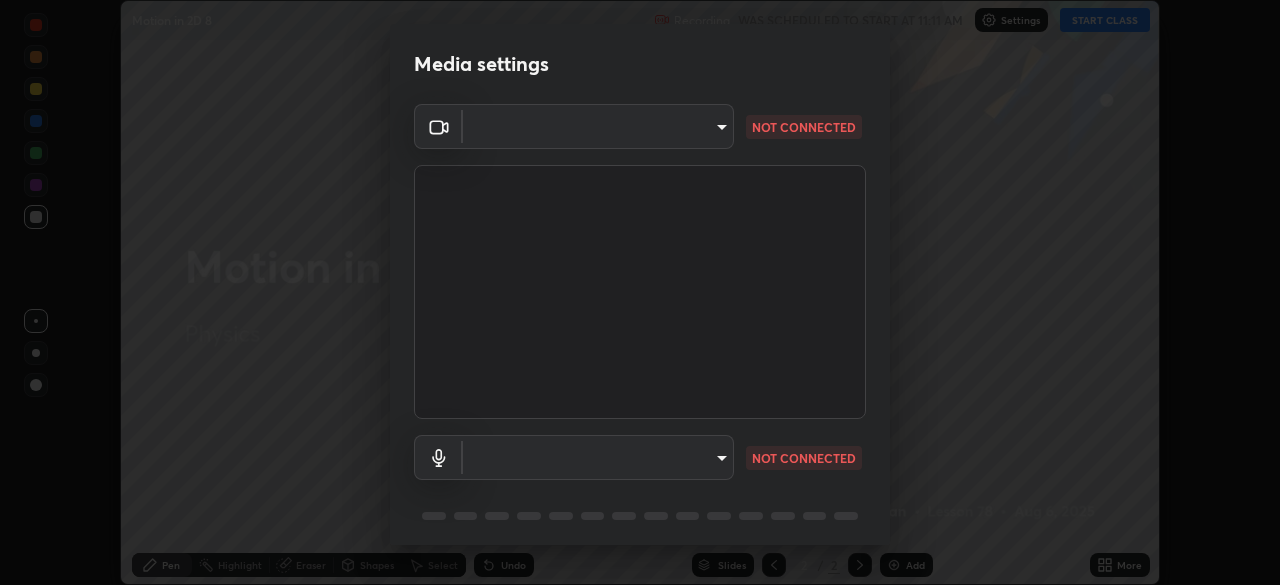 type on "219a49c928e9c0b46faffe4f39ef64d047ff4b9bef24b59344cfd42c927ef79e" 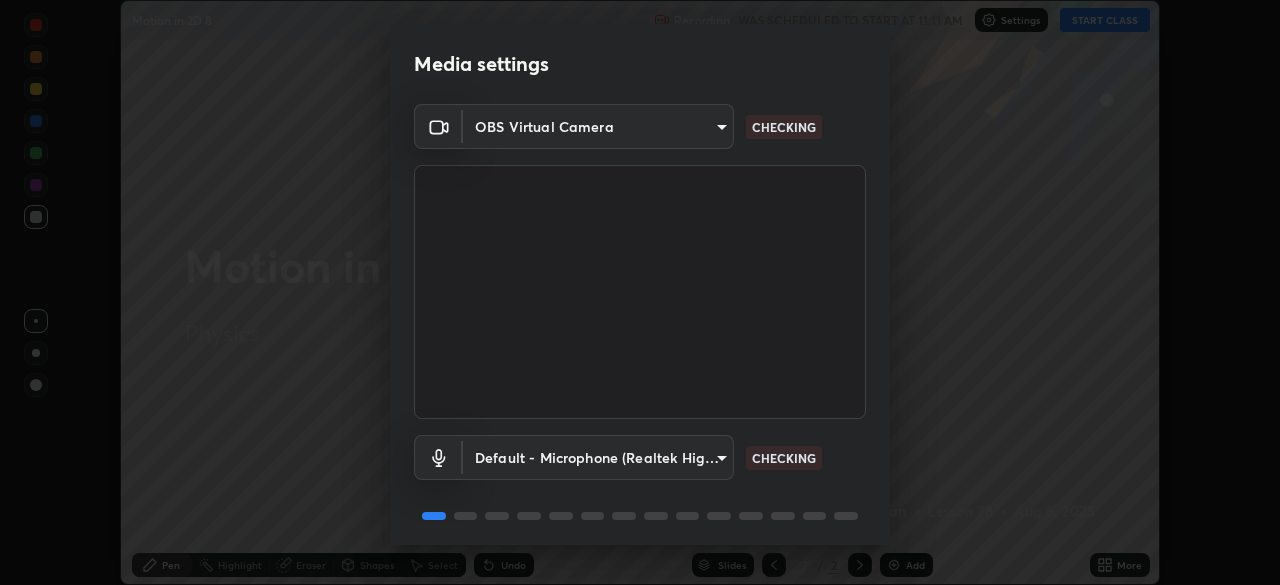 scroll, scrollTop: 71, scrollLeft: 0, axis: vertical 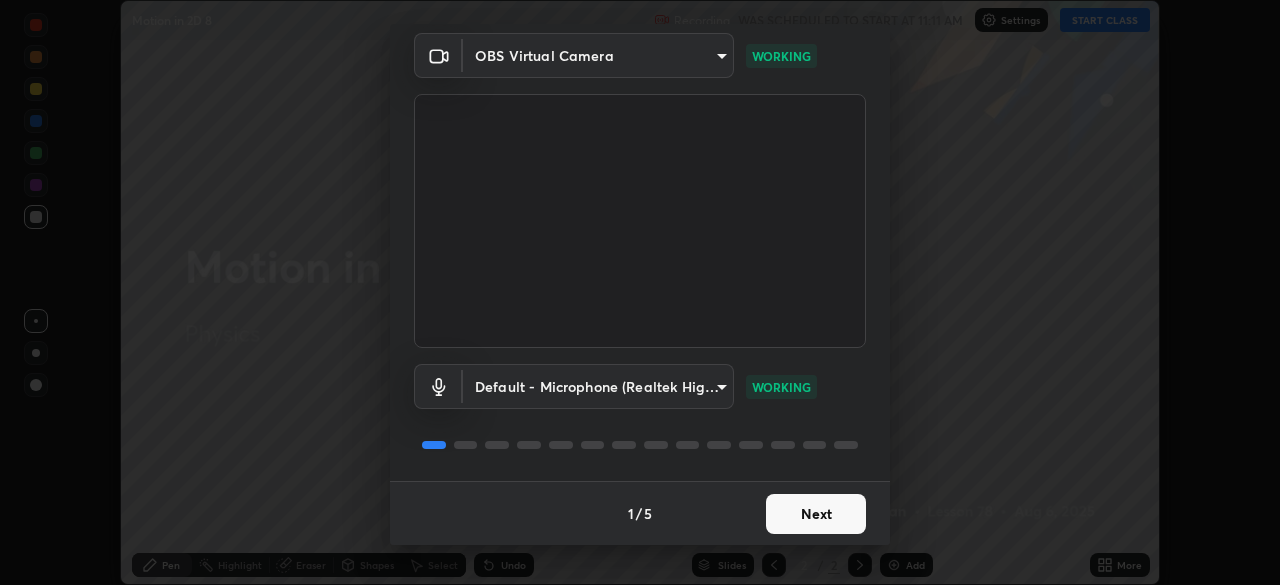 click on "Next" at bounding box center (816, 514) 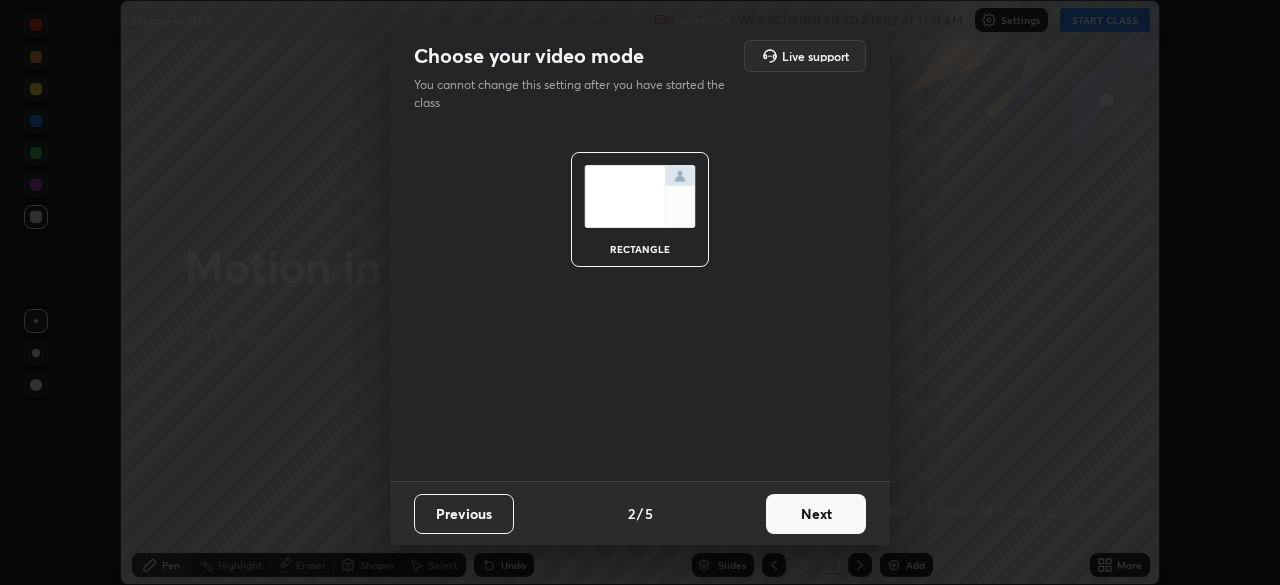 scroll, scrollTop: 0, scrollLeft: 0, axis: both 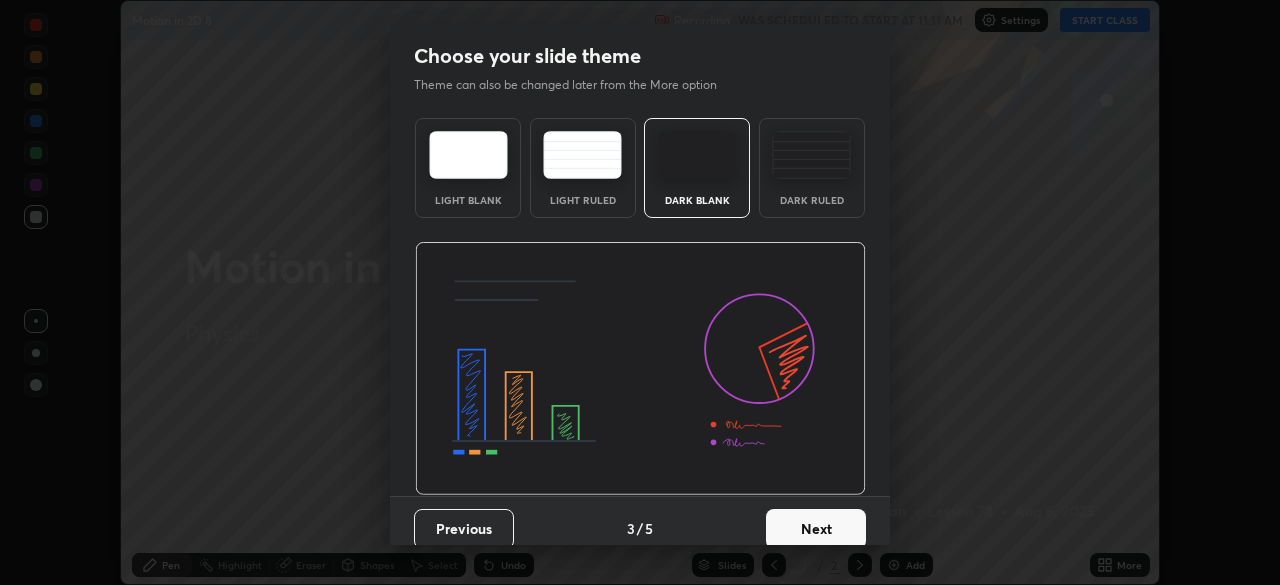 click on "Next" at bounding box center (816, 529) 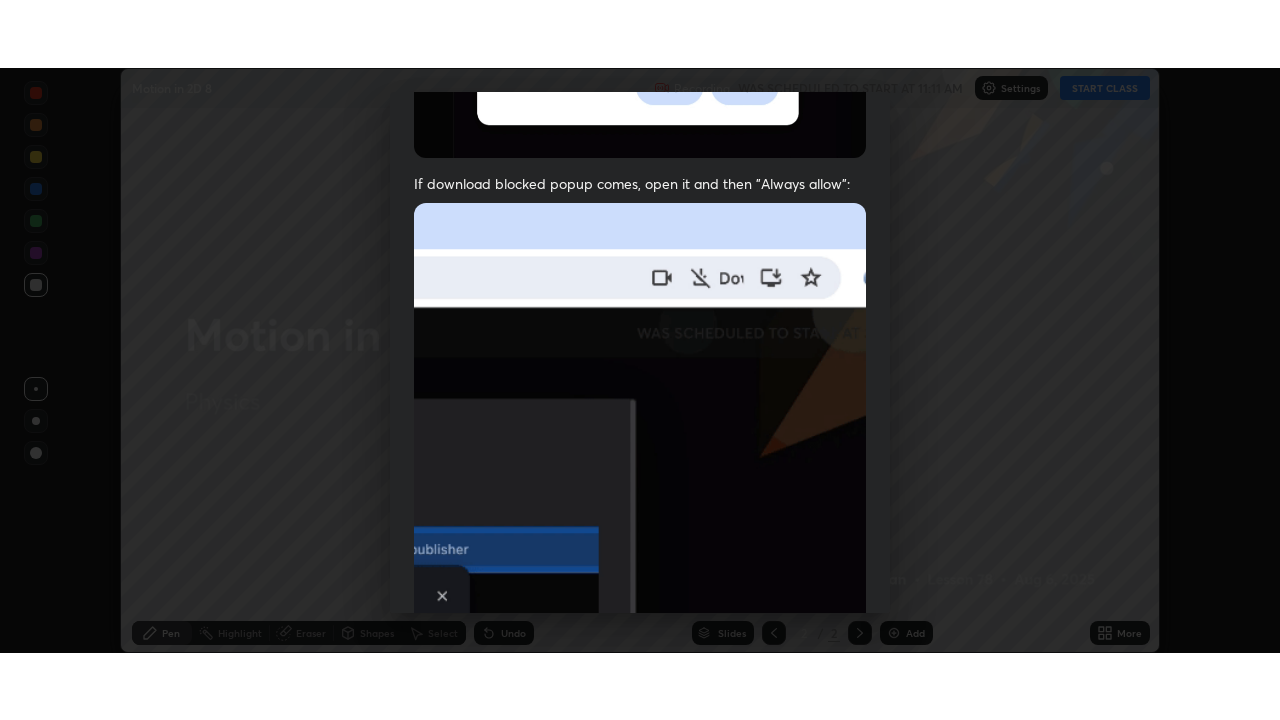 scroll, scrollTop: 479, scrollLeft: 0, axis: vertical 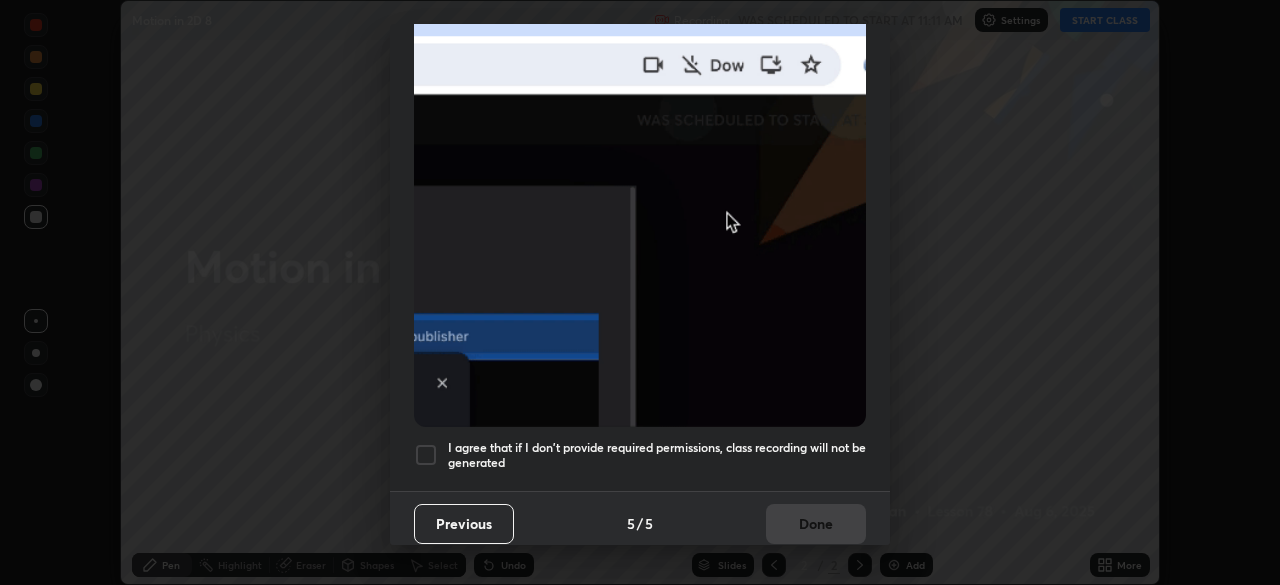 click at bounding box center [426, 455] 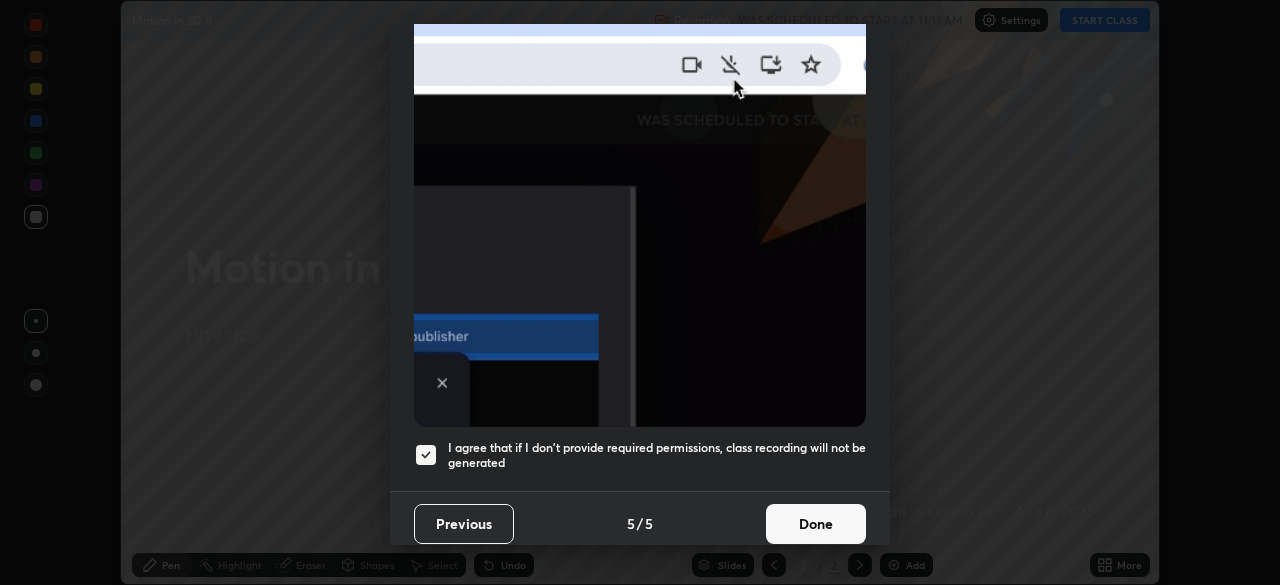 click on "Done" at bounding box center [816, 524] 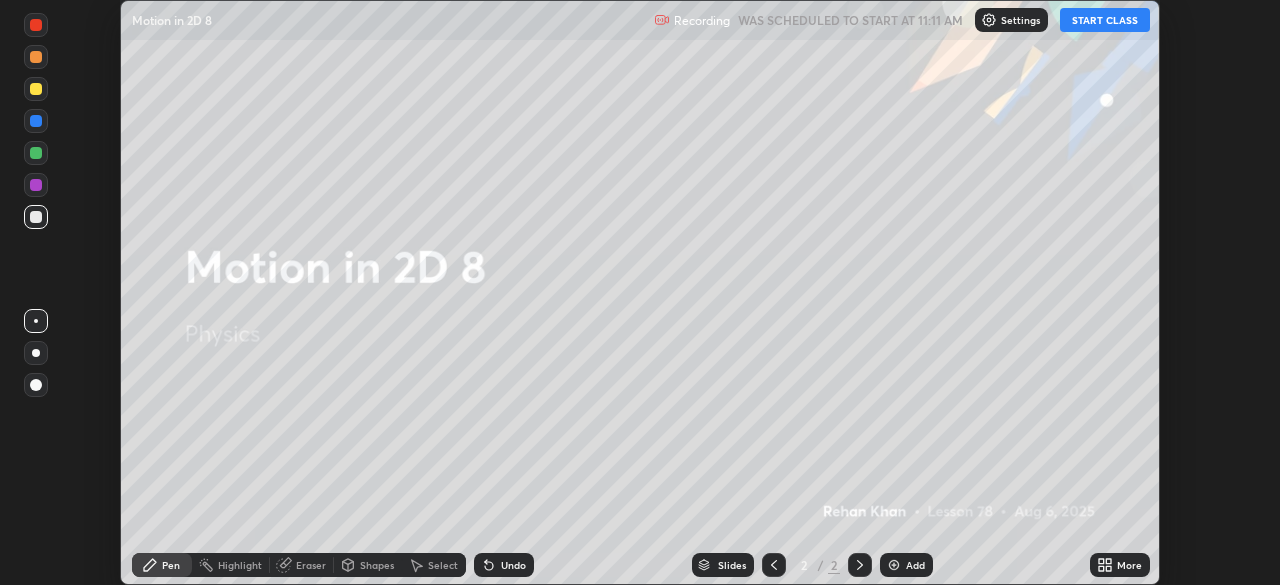 click on "START CLASS" at bounding box center (1105, 20) 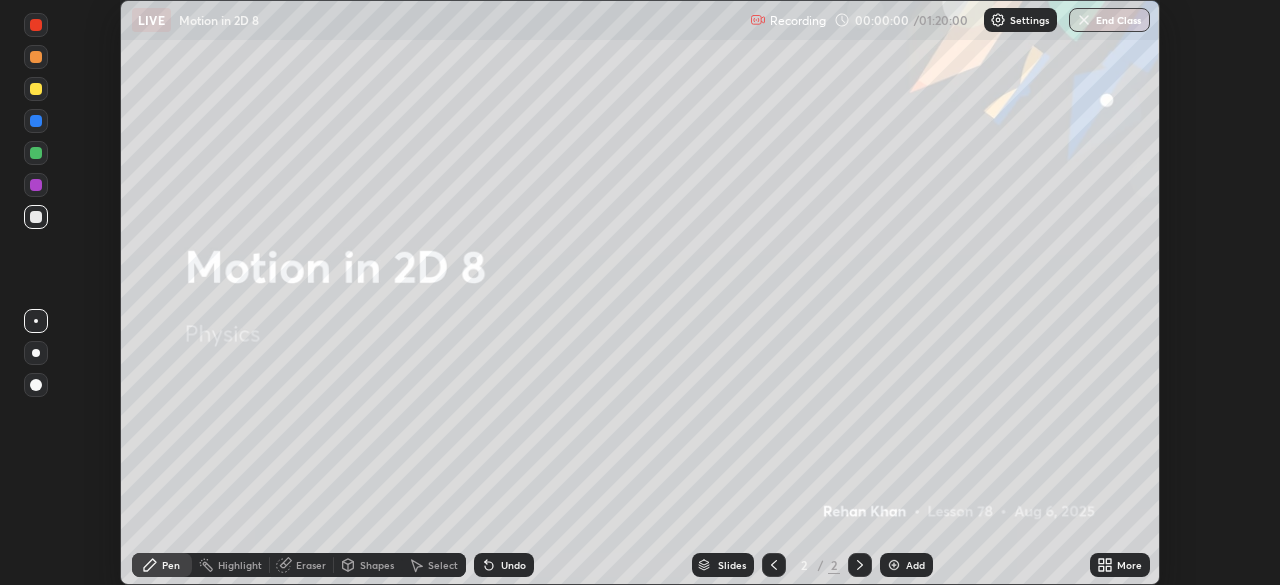 click on "More" at bounding box center [1120, 565] 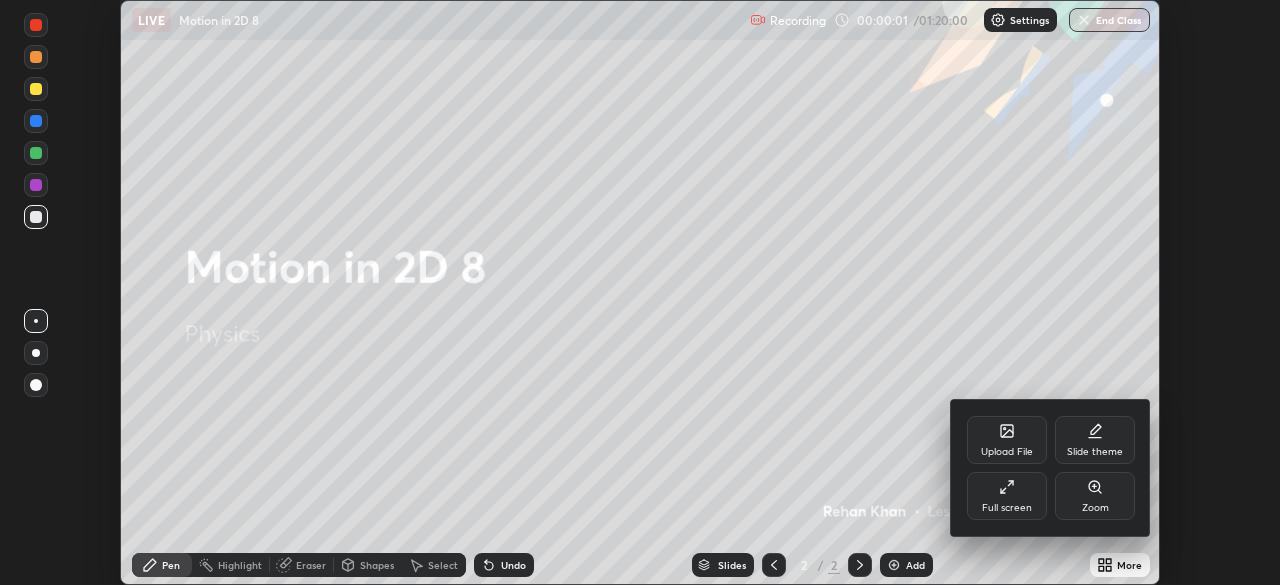 click on "Full screen" at bounding box center (1007, 508) 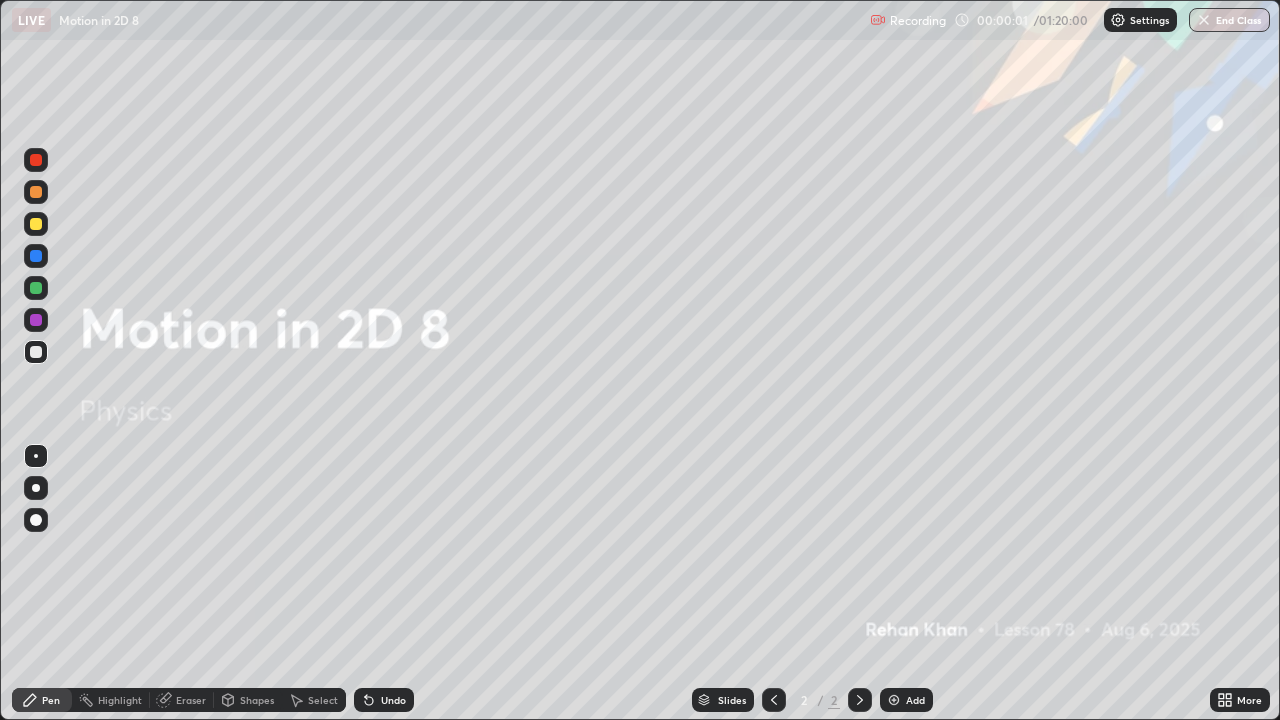 scroll, scrollTop: 99280, scrollLeft: 98720, axis: both 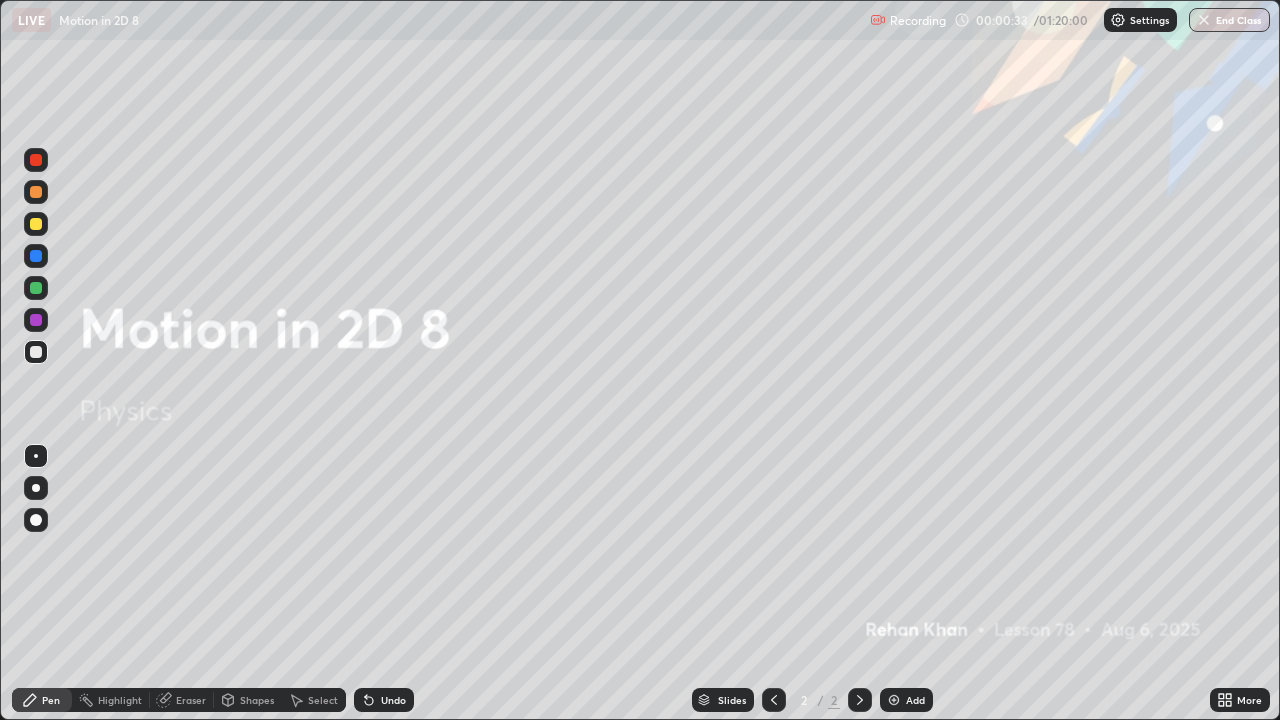 click on "Add" at bounding box center (915, 700) 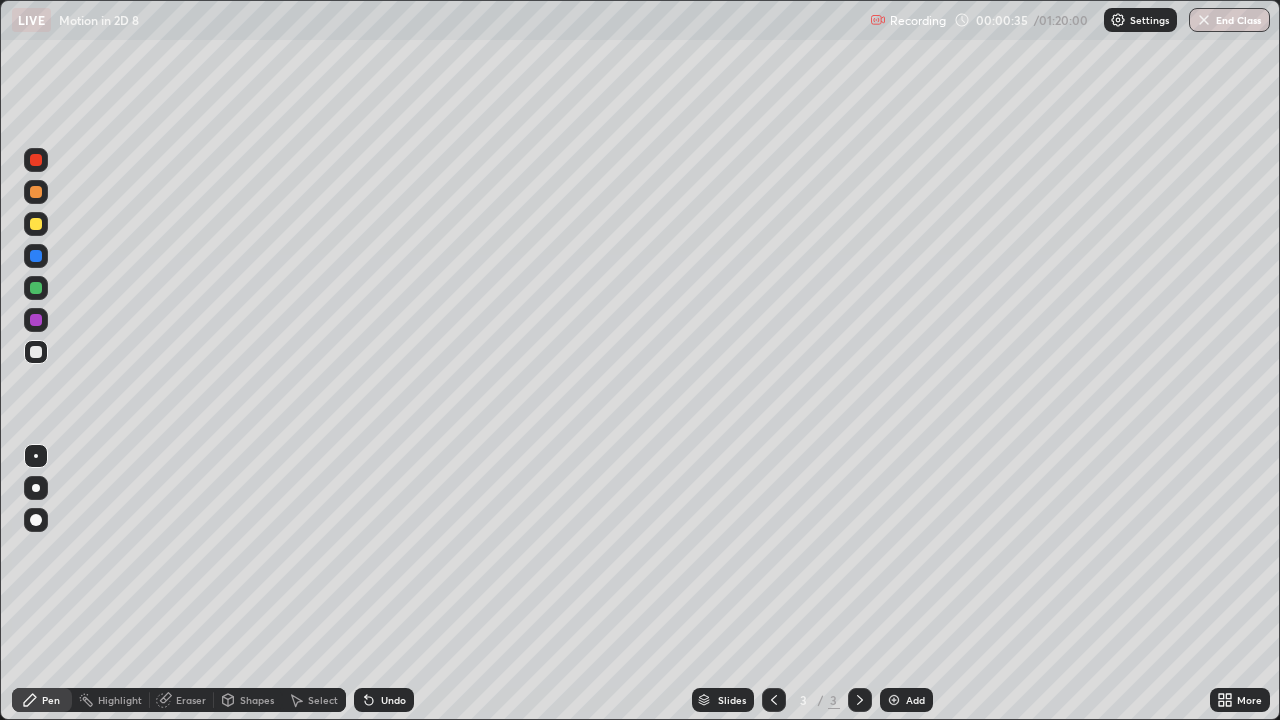 click at bounding box center (36, 488) 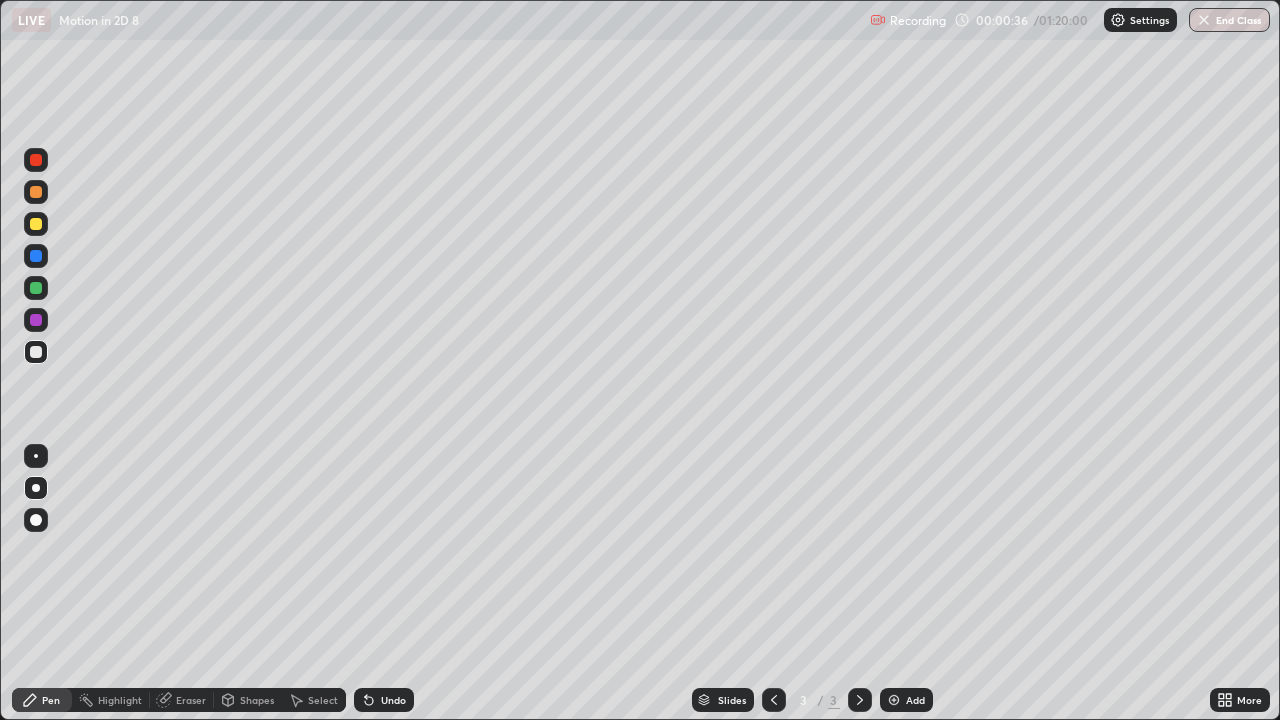 click at bounding box center [36, 352] 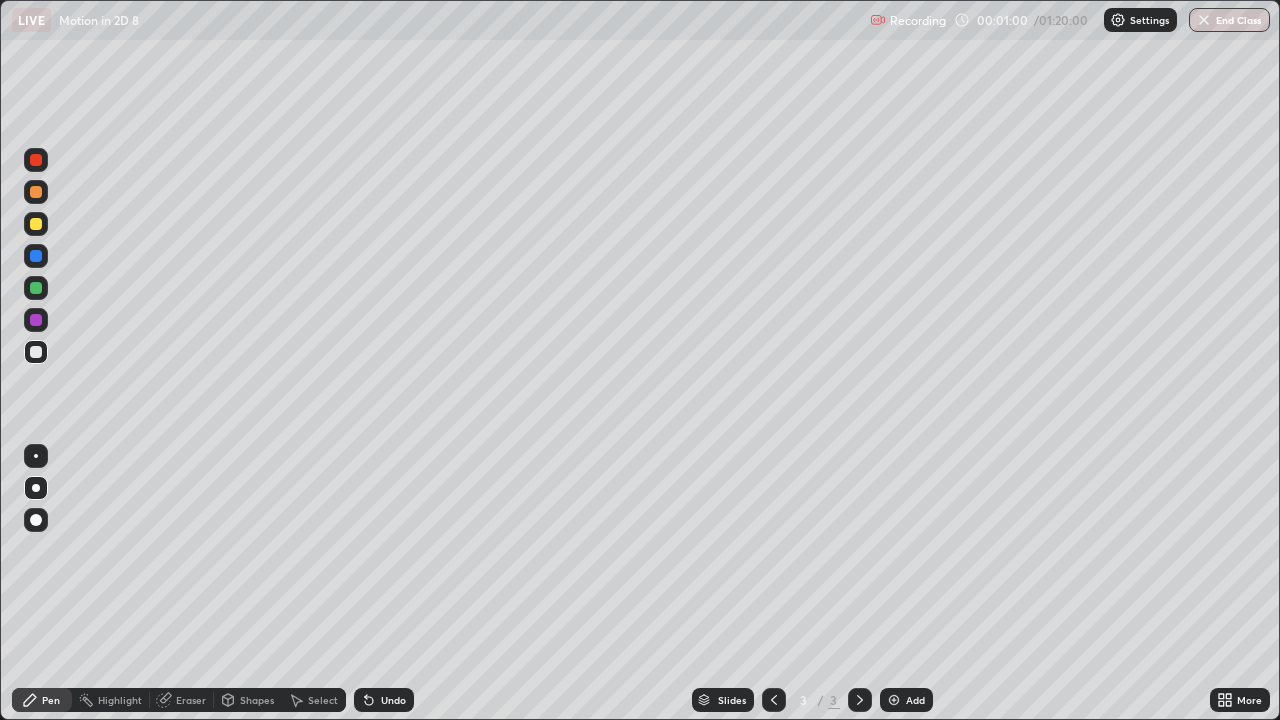 click at bounding box center (36, 224) 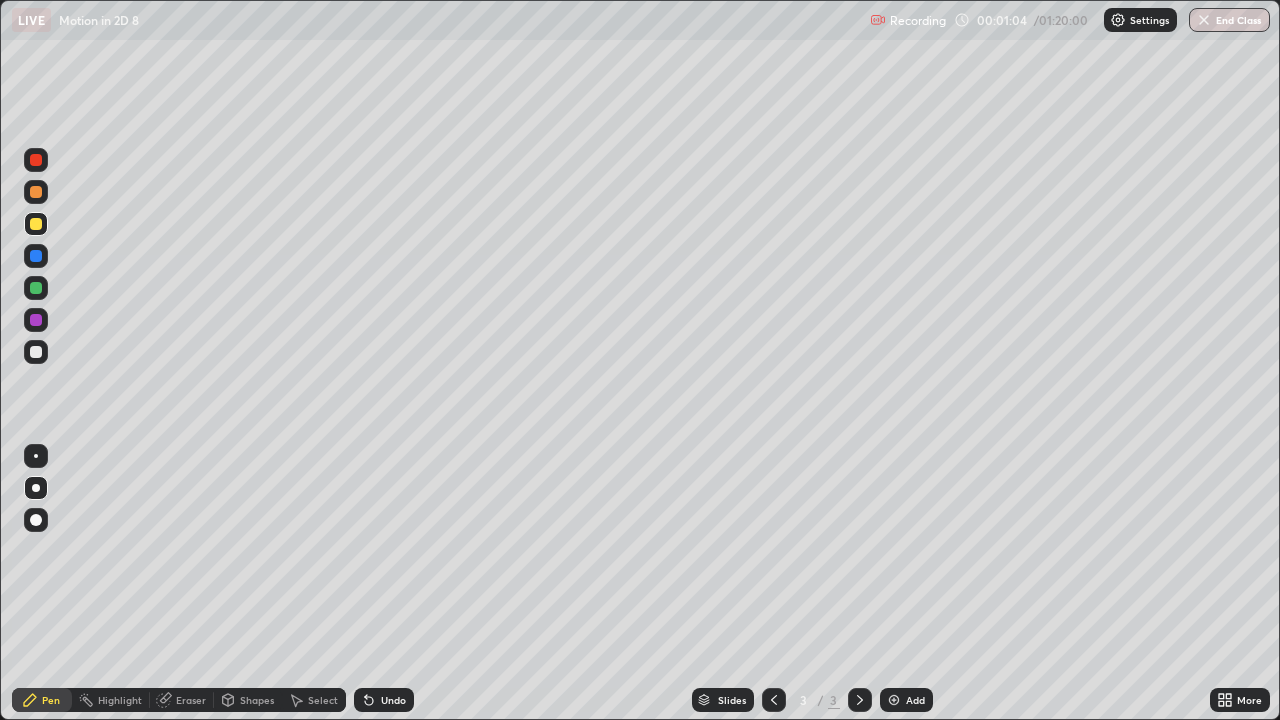 click at bounding box center [36, 256] 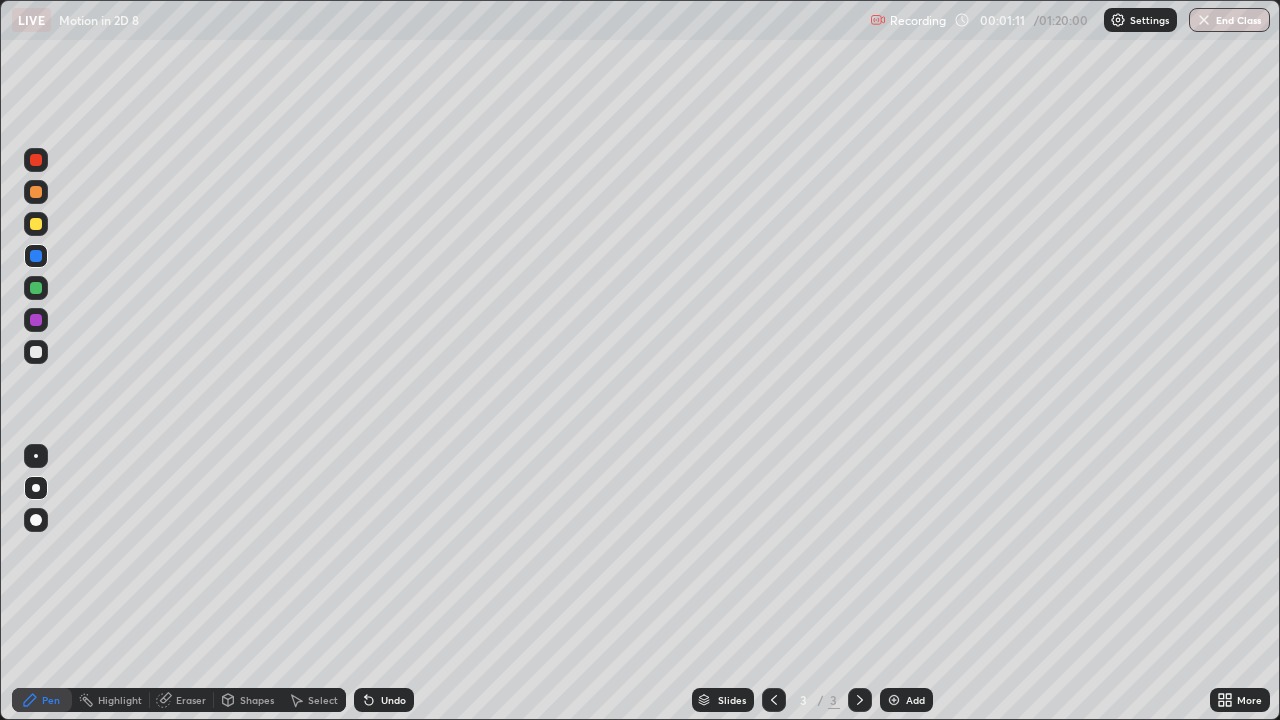 click at bounding box center (36, 352) 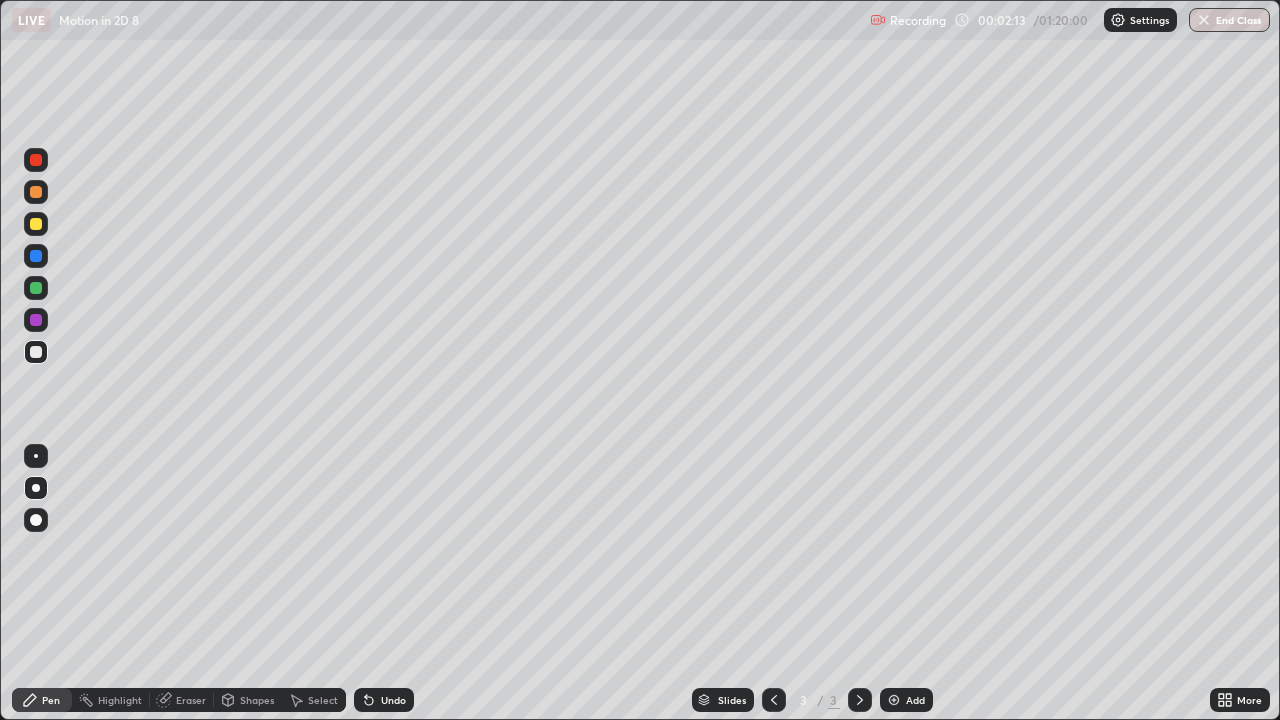 click on "Undo" at bounding box center [384, 700] 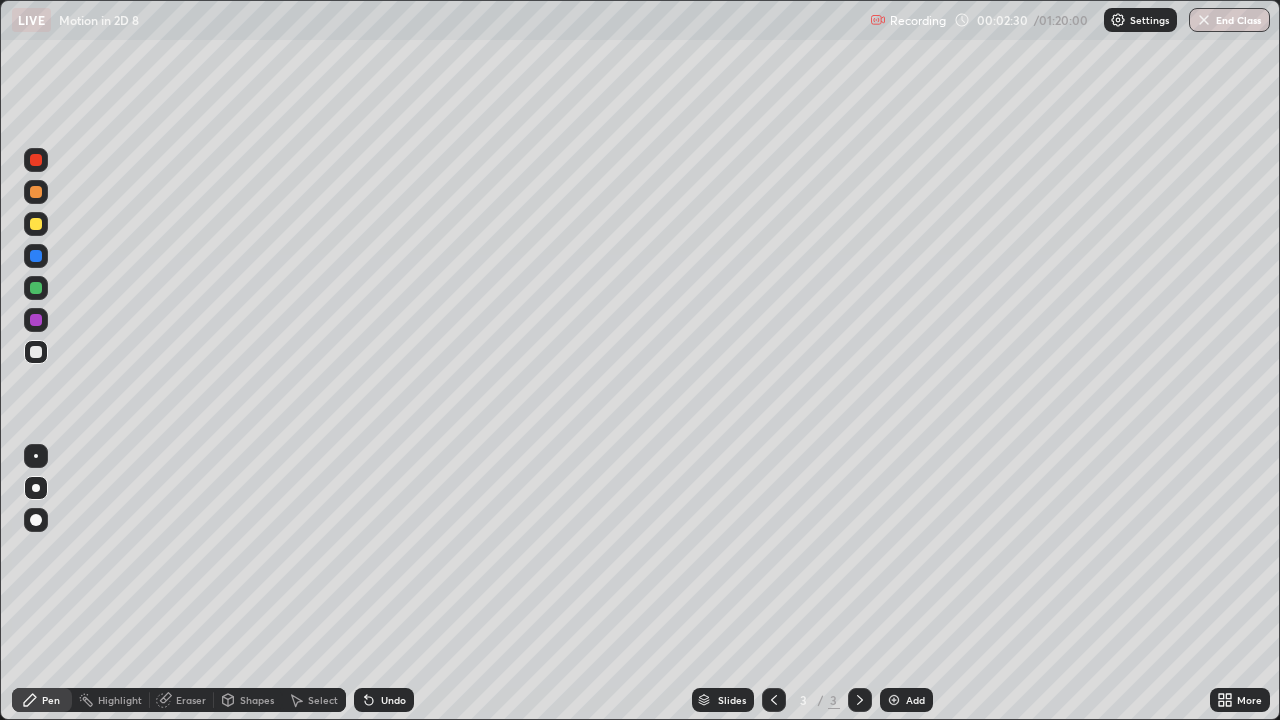 click at bounding box center (36, 224) 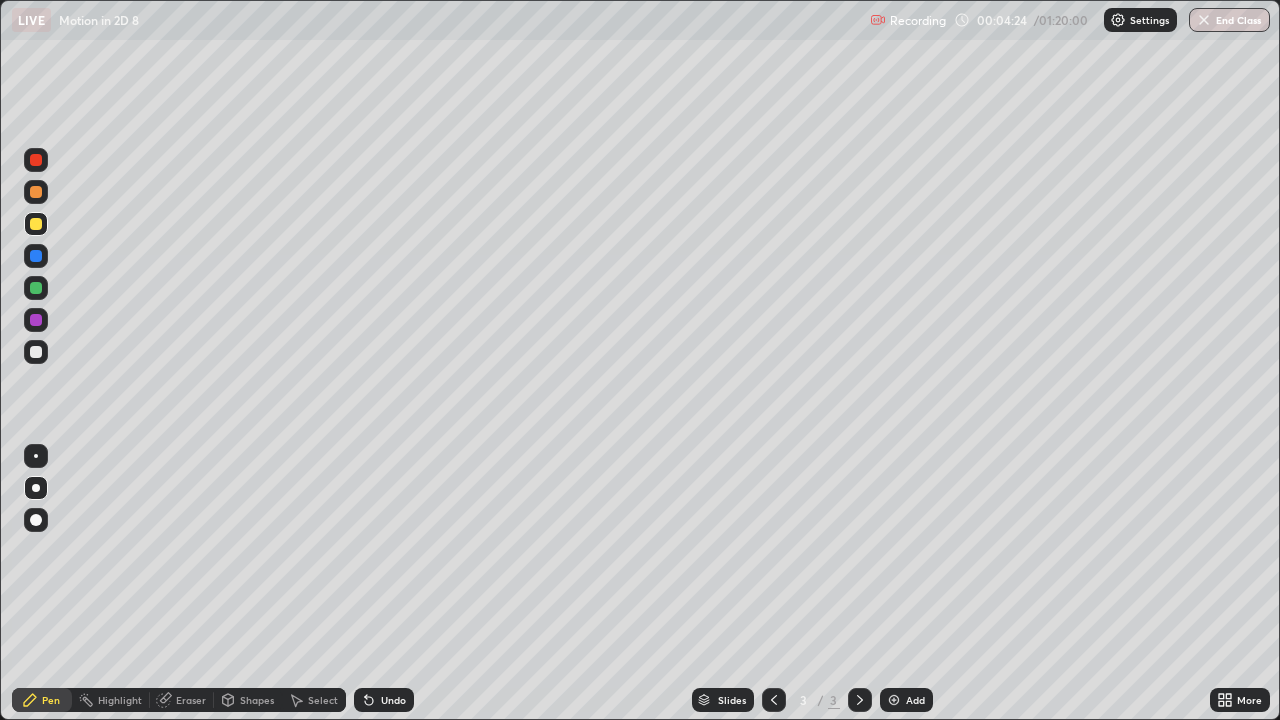 click at bounding box center [36, 352] 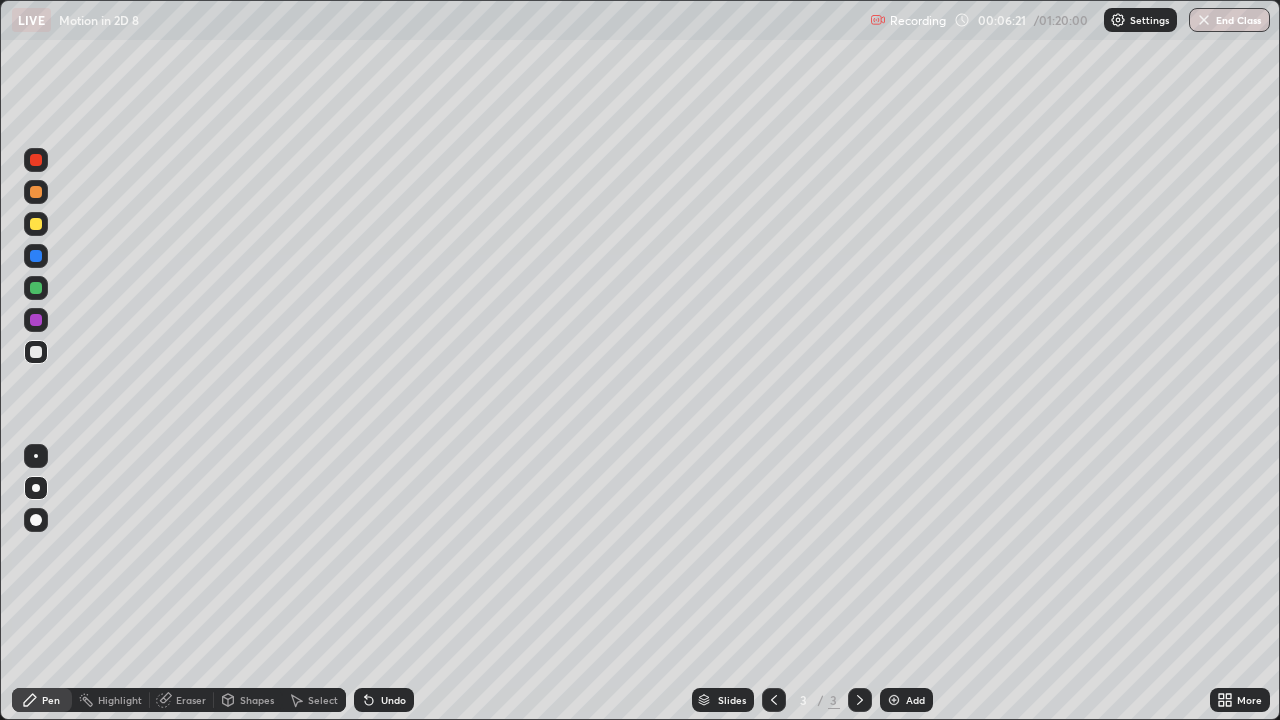 click at bounding box center (36, 224) 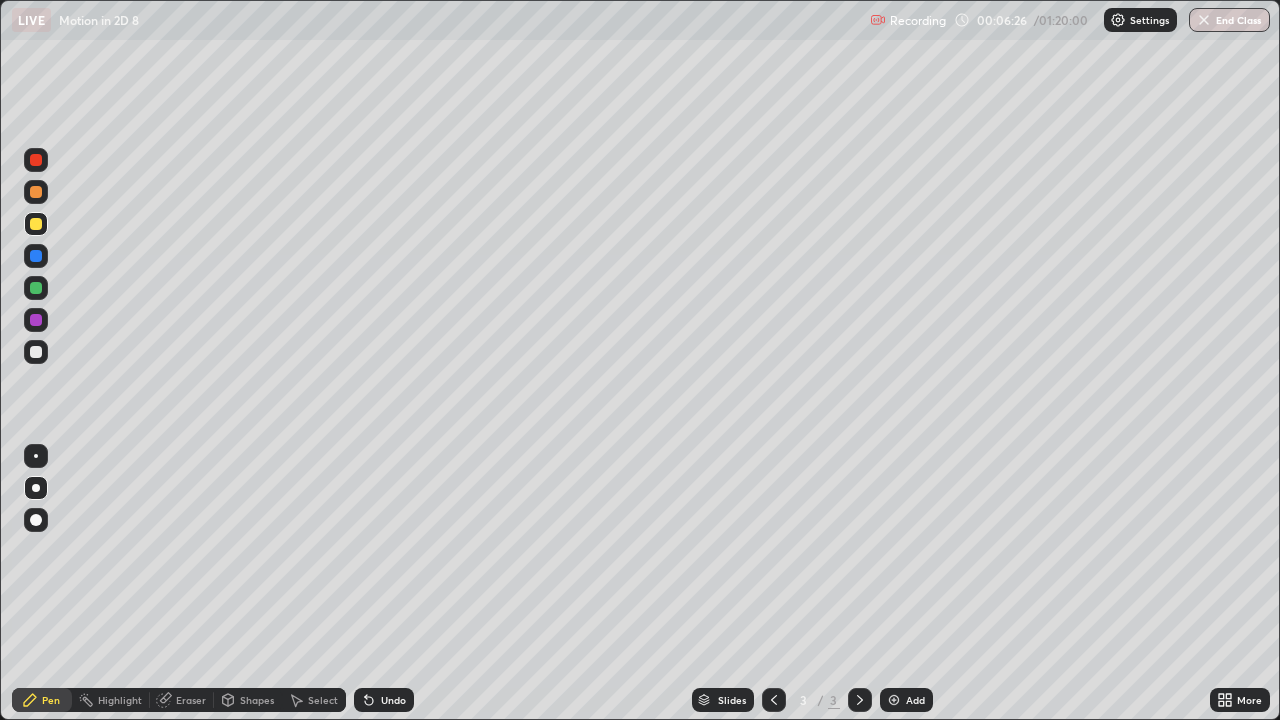 click at bounding box center [36, 352] 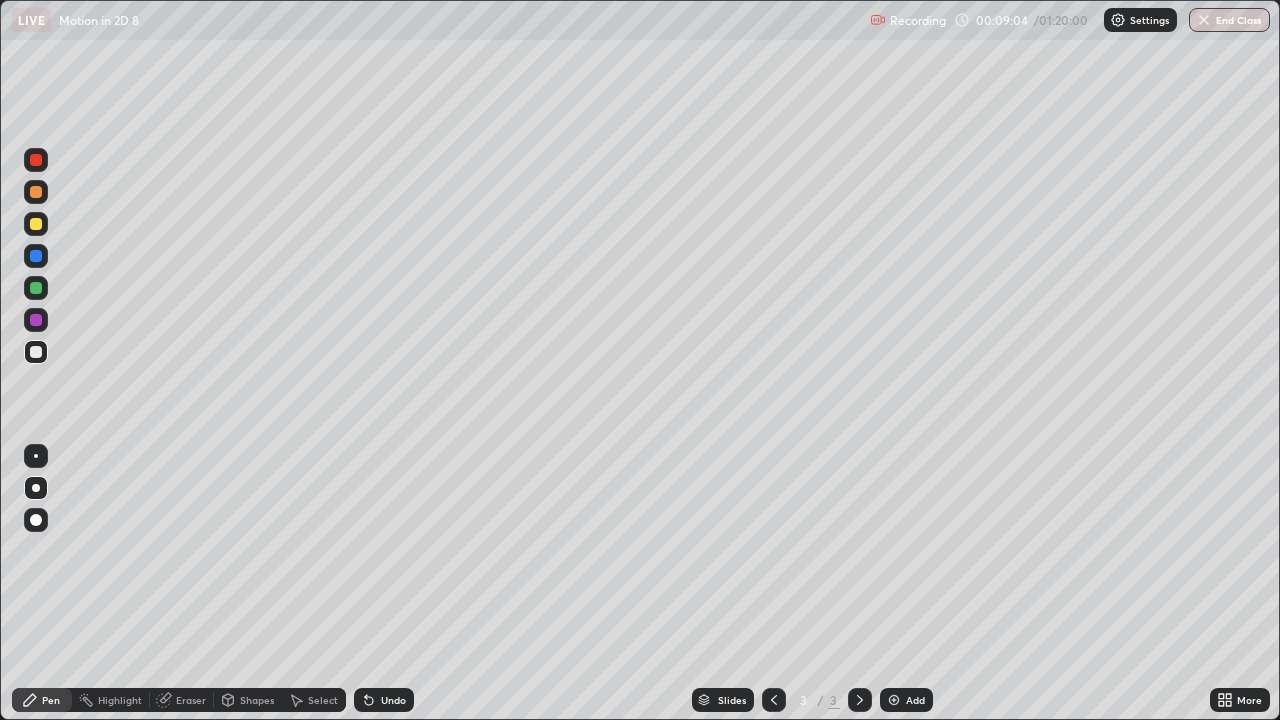 click on "Add" at bounding box center (915, 700) 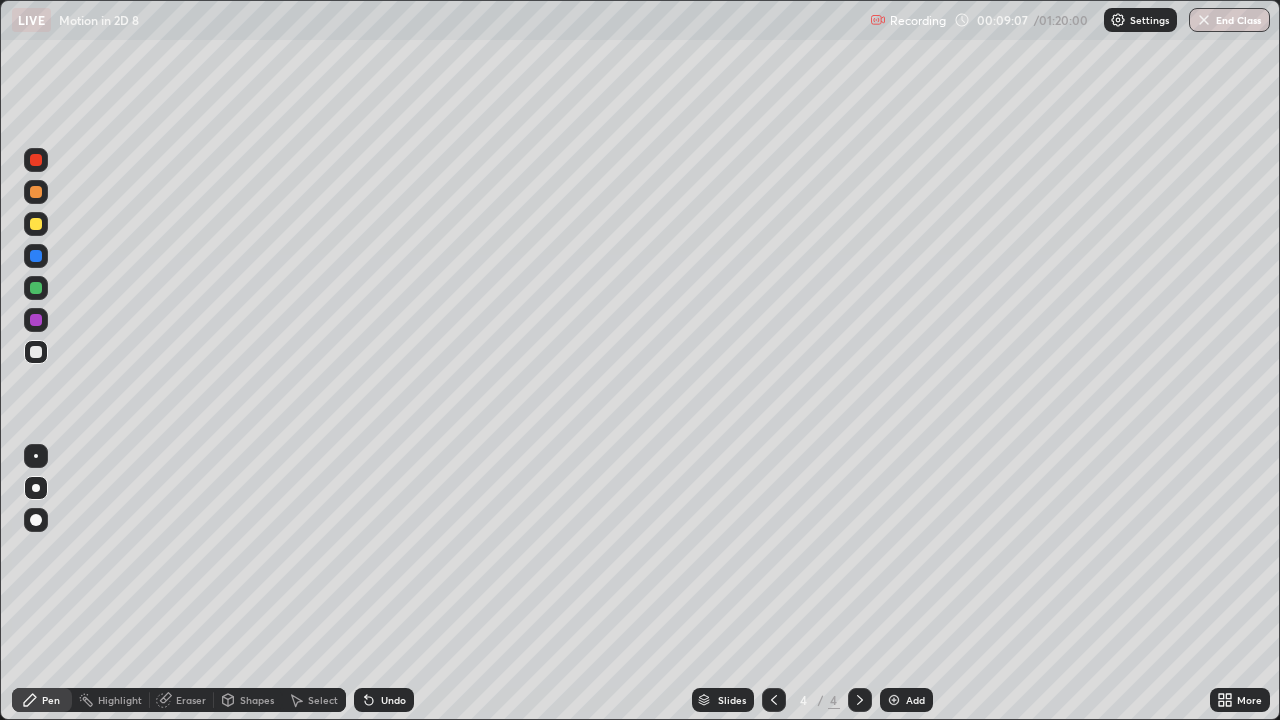 click at bounding box center [36, 352] 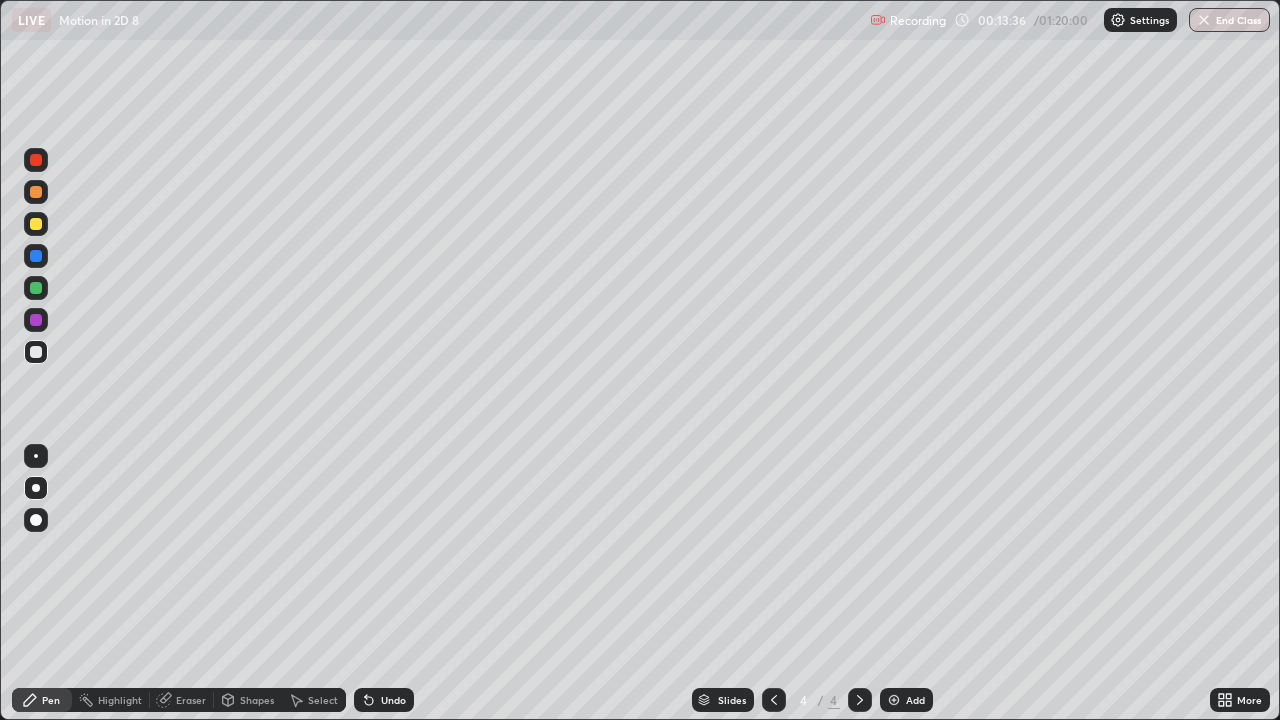 click at bounding box center (36, 224) 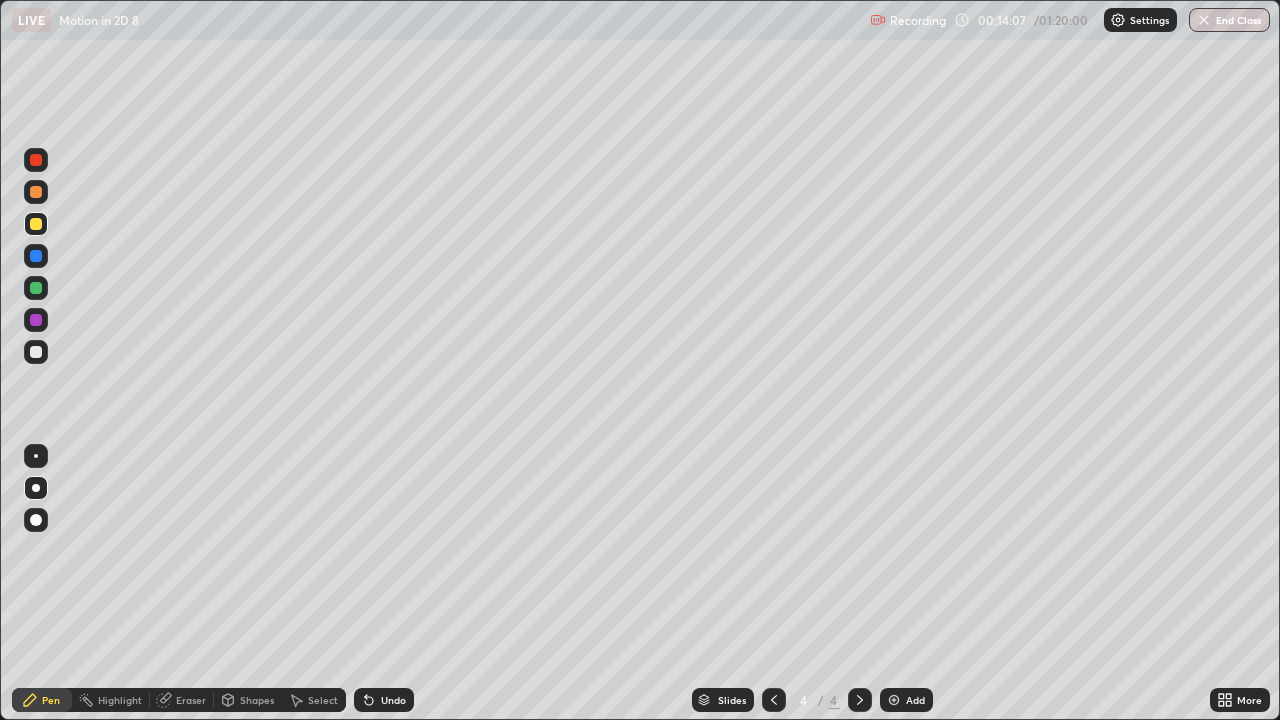 click at bounding box center [36, 288] 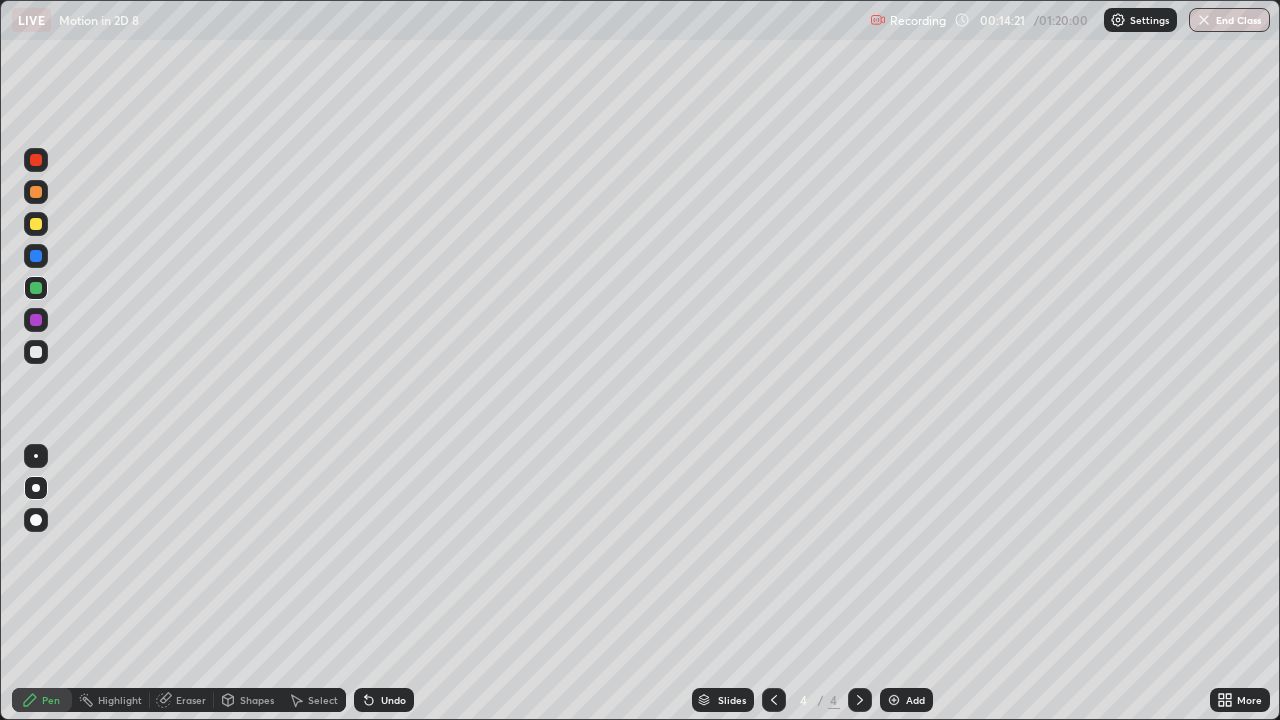 click at bounding box center (36, 352) 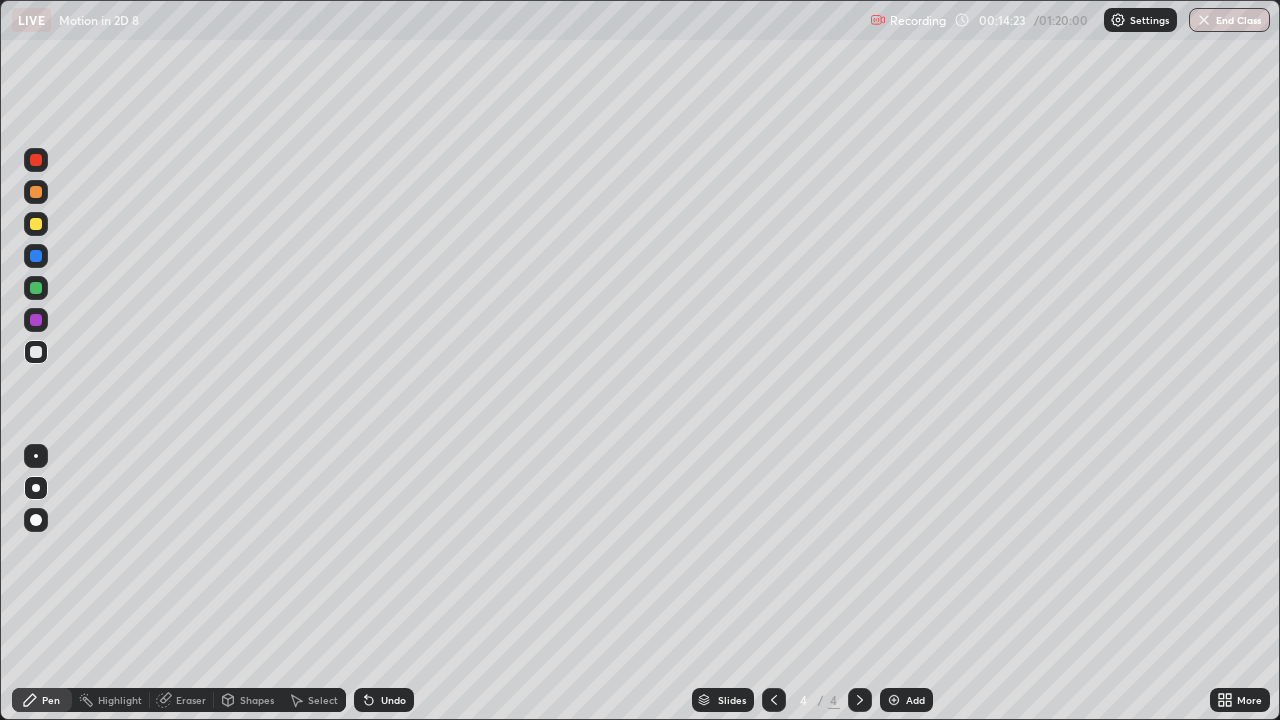 click at bounding box center (36, 224) 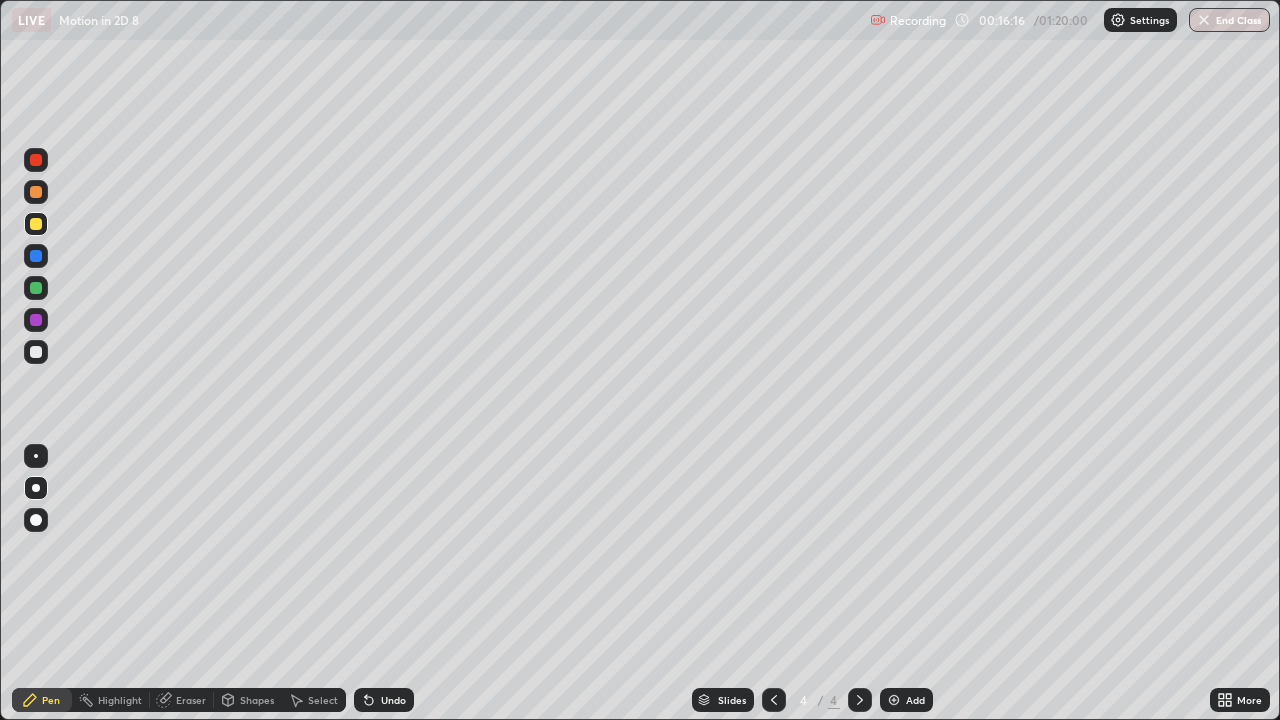 click on "Add" at bounding box center [915, 700] 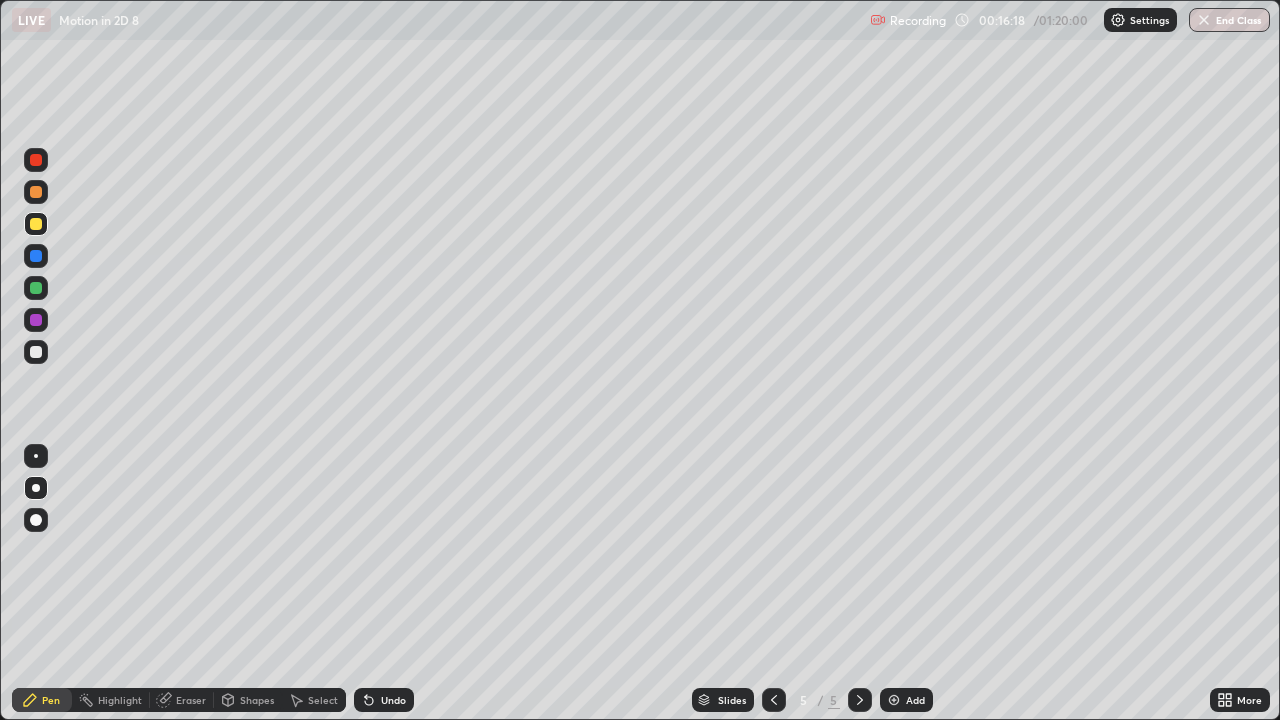 click at bounding box center (36, 352) 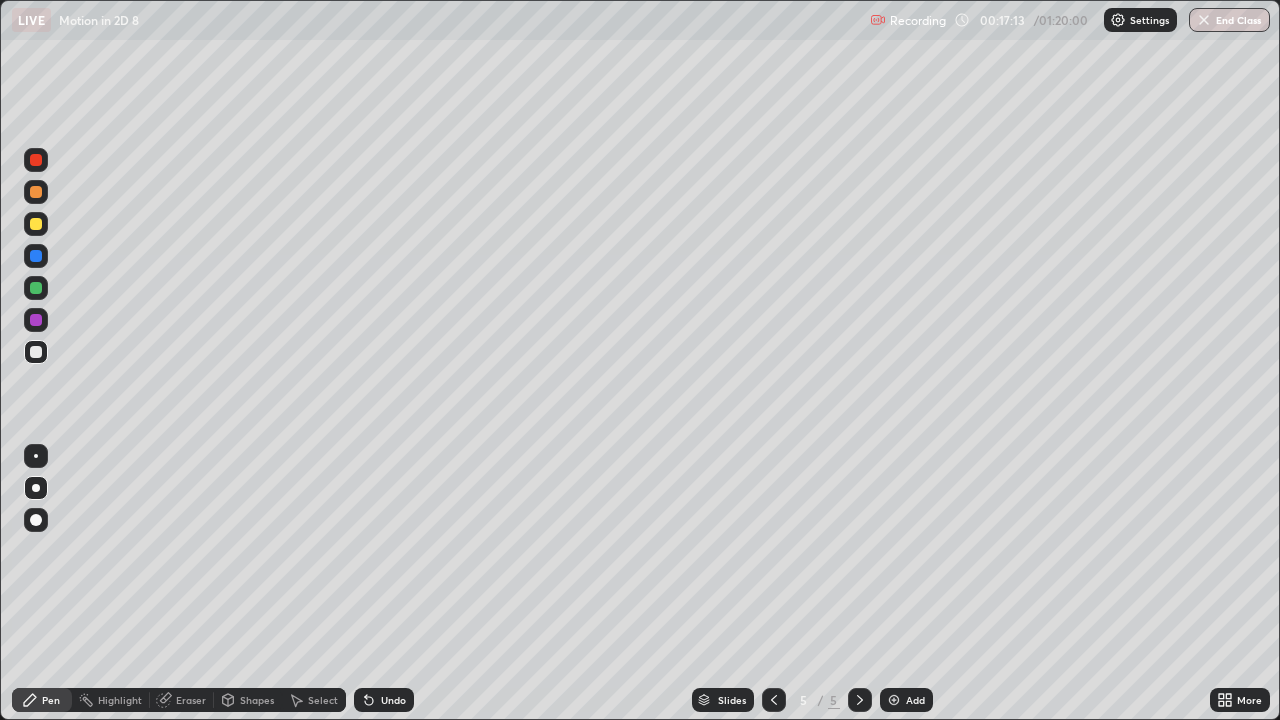 click at bounding box center [36, 256] 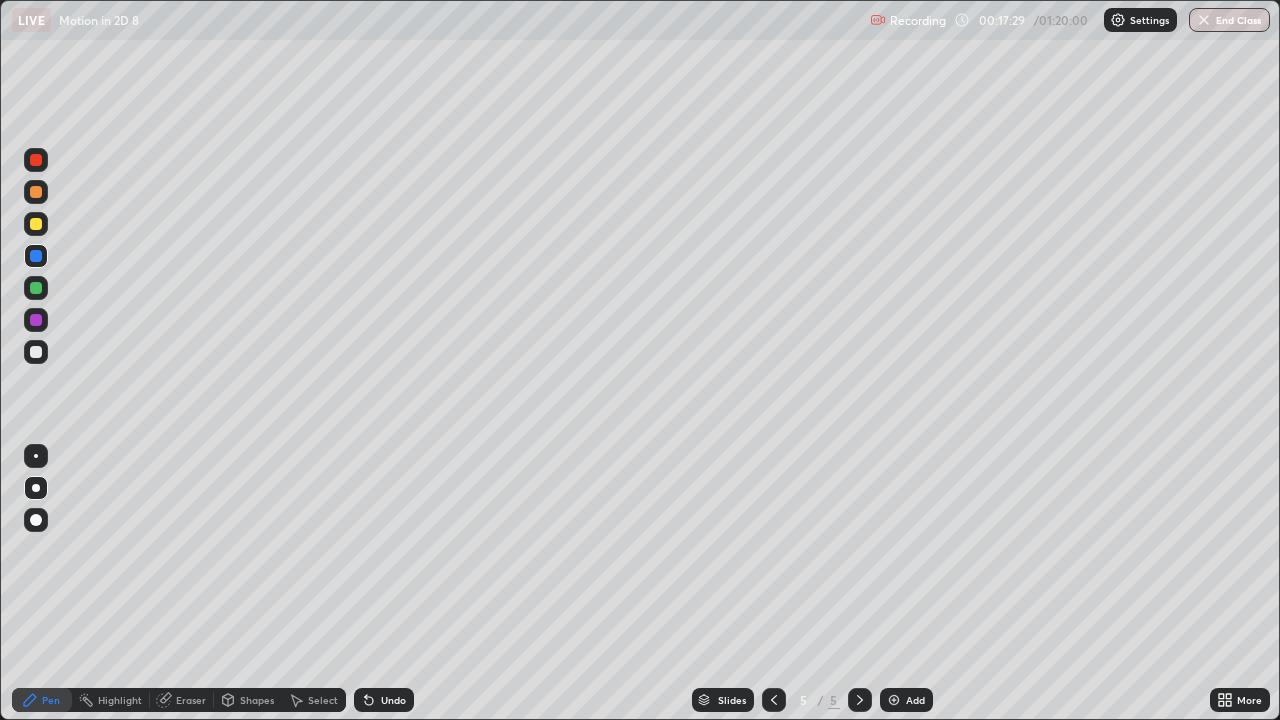 click at bounding box center [36, 224] 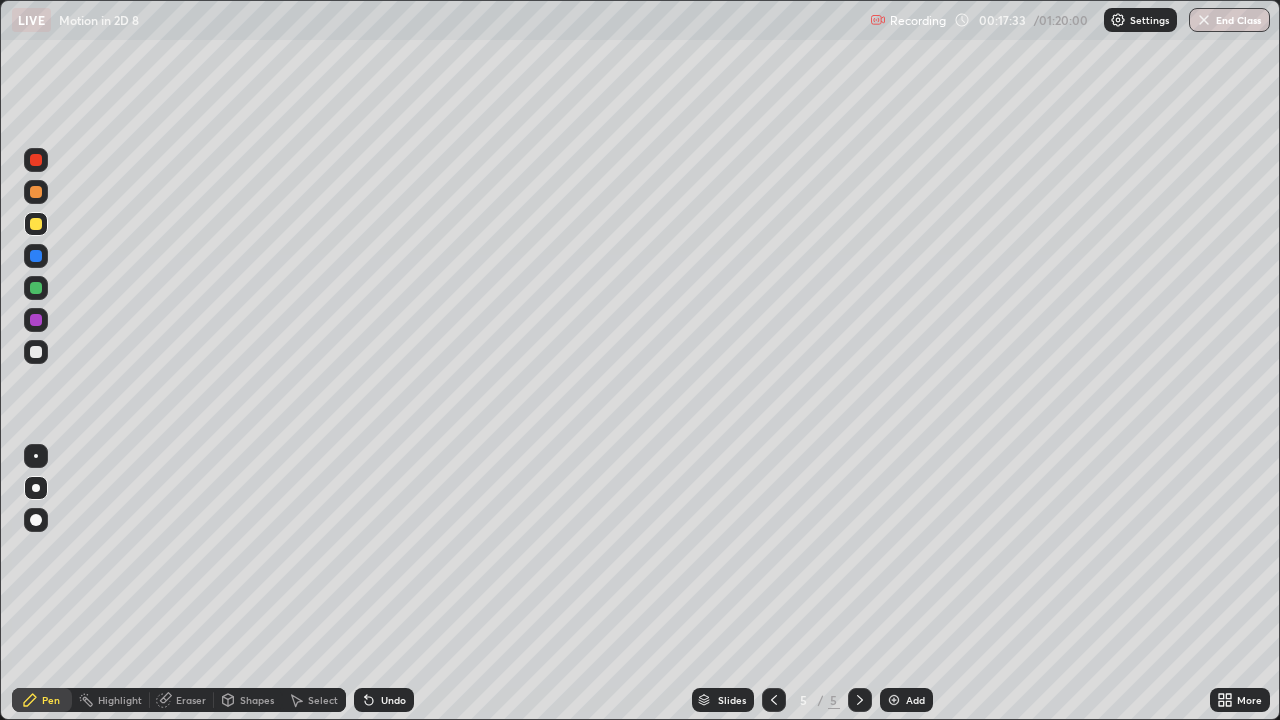 click at bounding box center (36, 352) 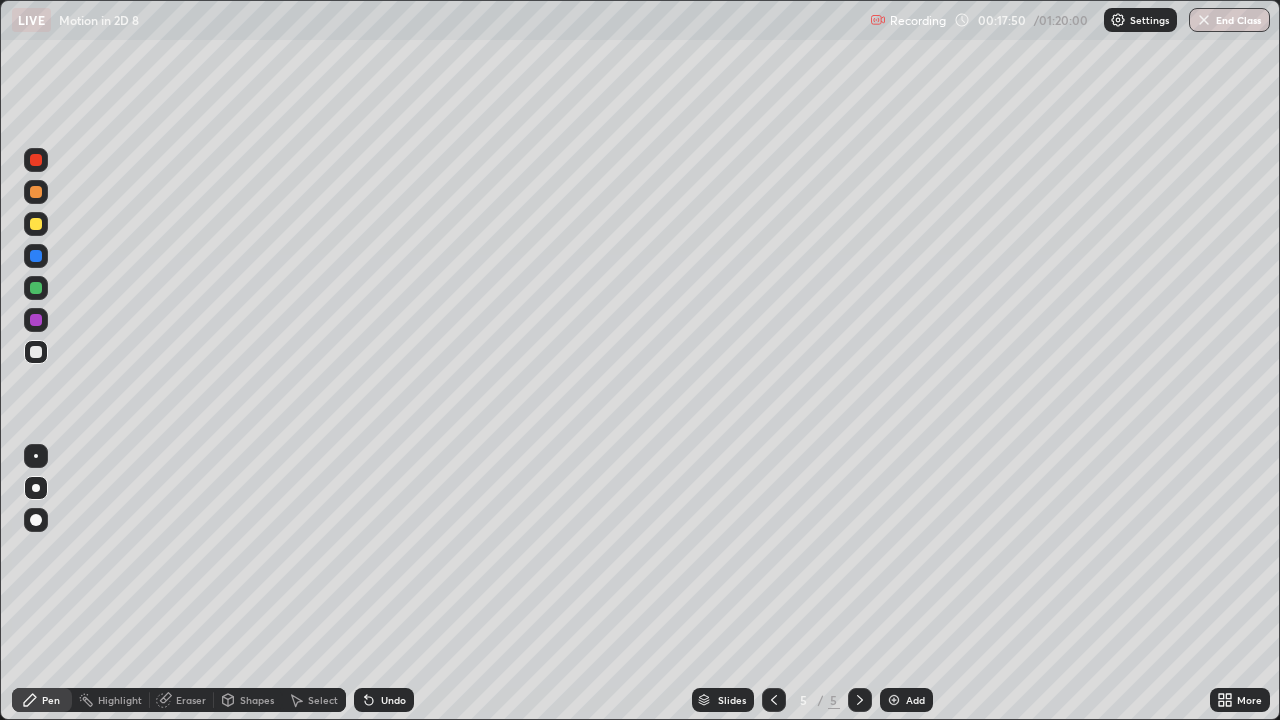 click at bounding box center [36, 224] 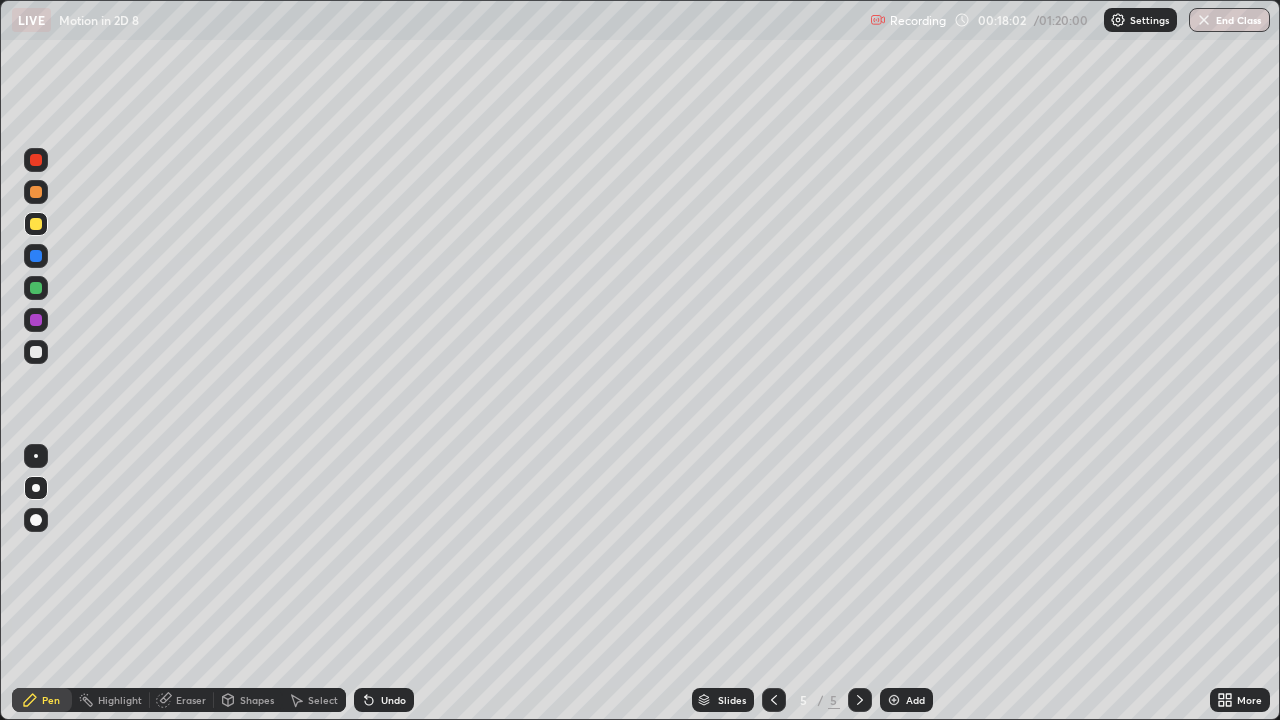click at bounding box center (36, 352) 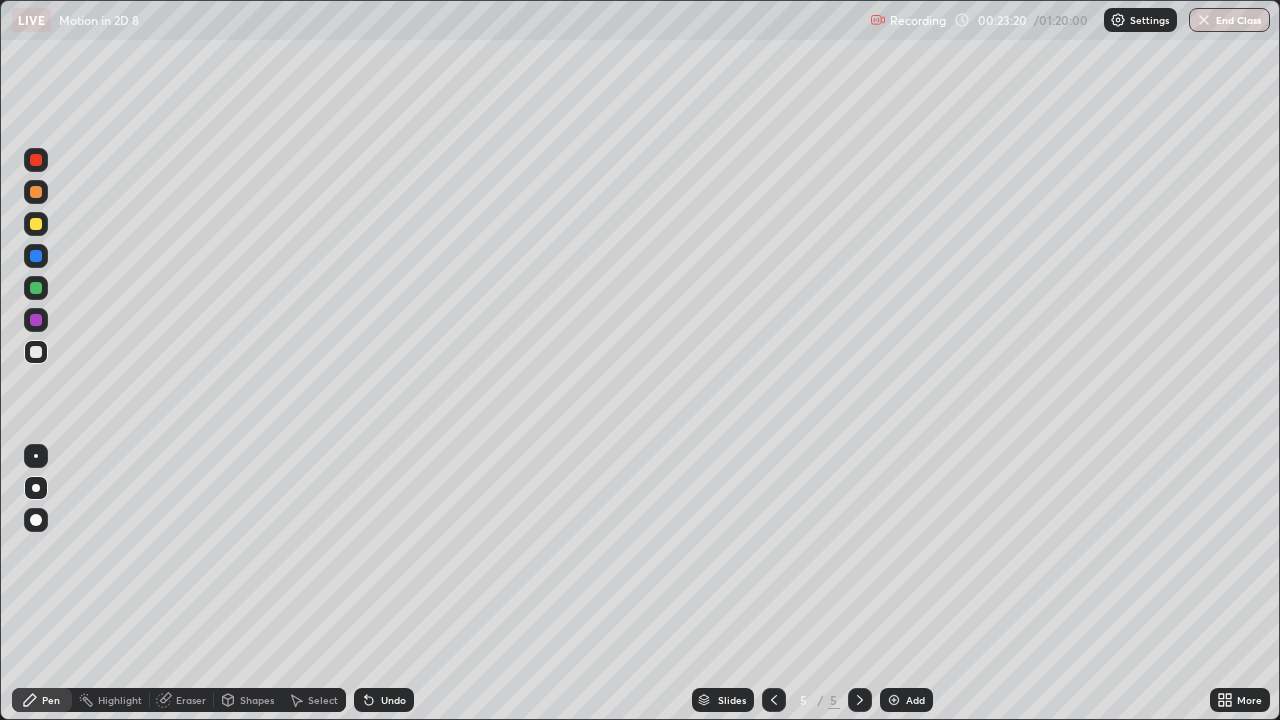 click at bounding box center [36, 224] 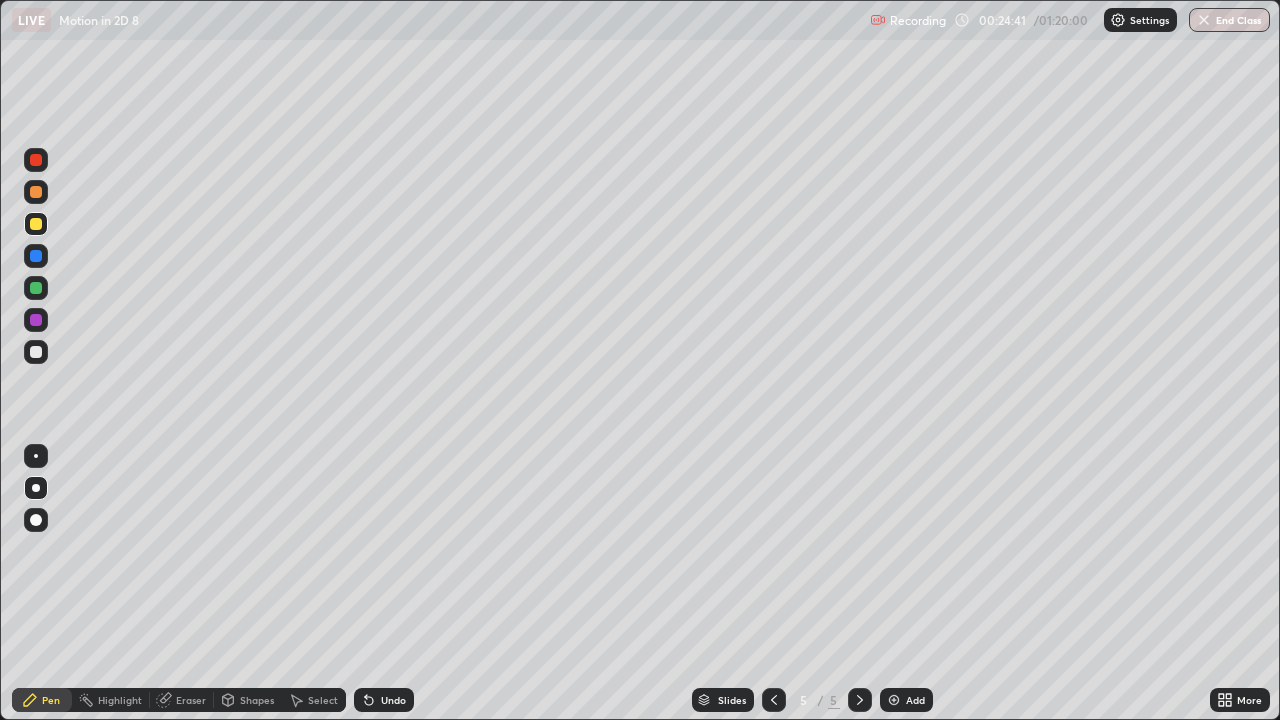 click on "Add" at bounding box center [915, 700] 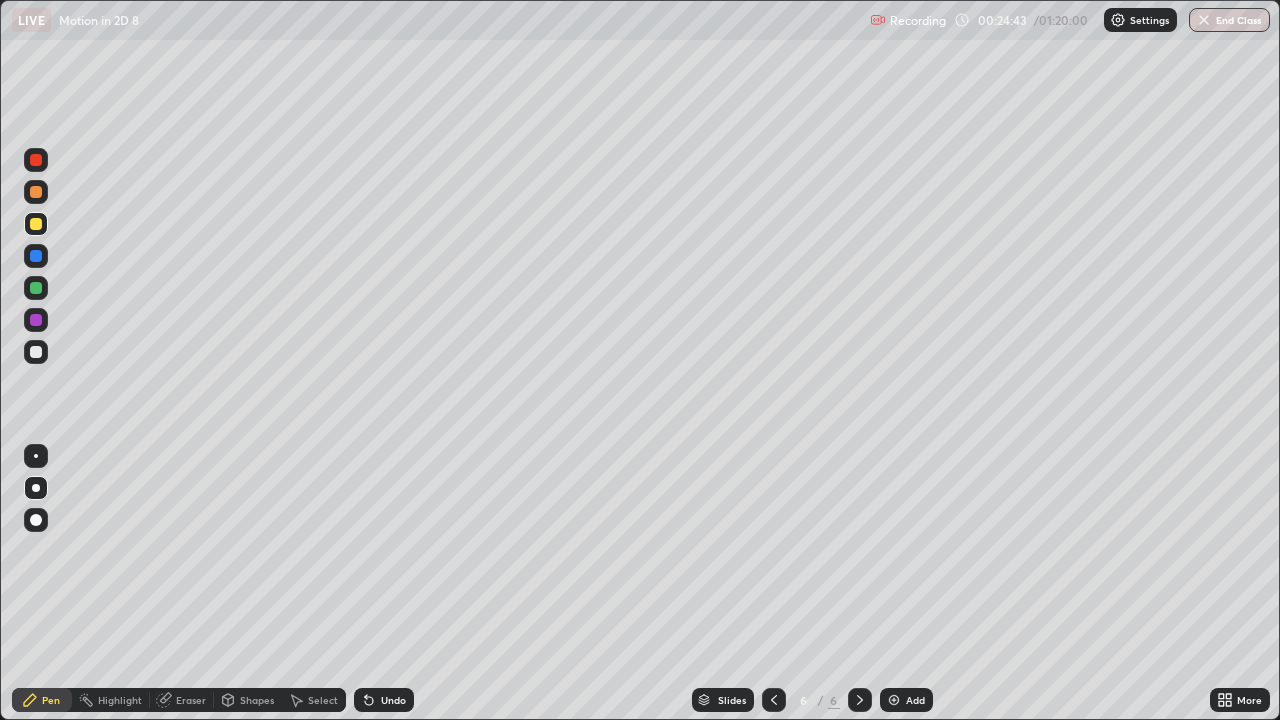 click at bounding box center (36, 352) 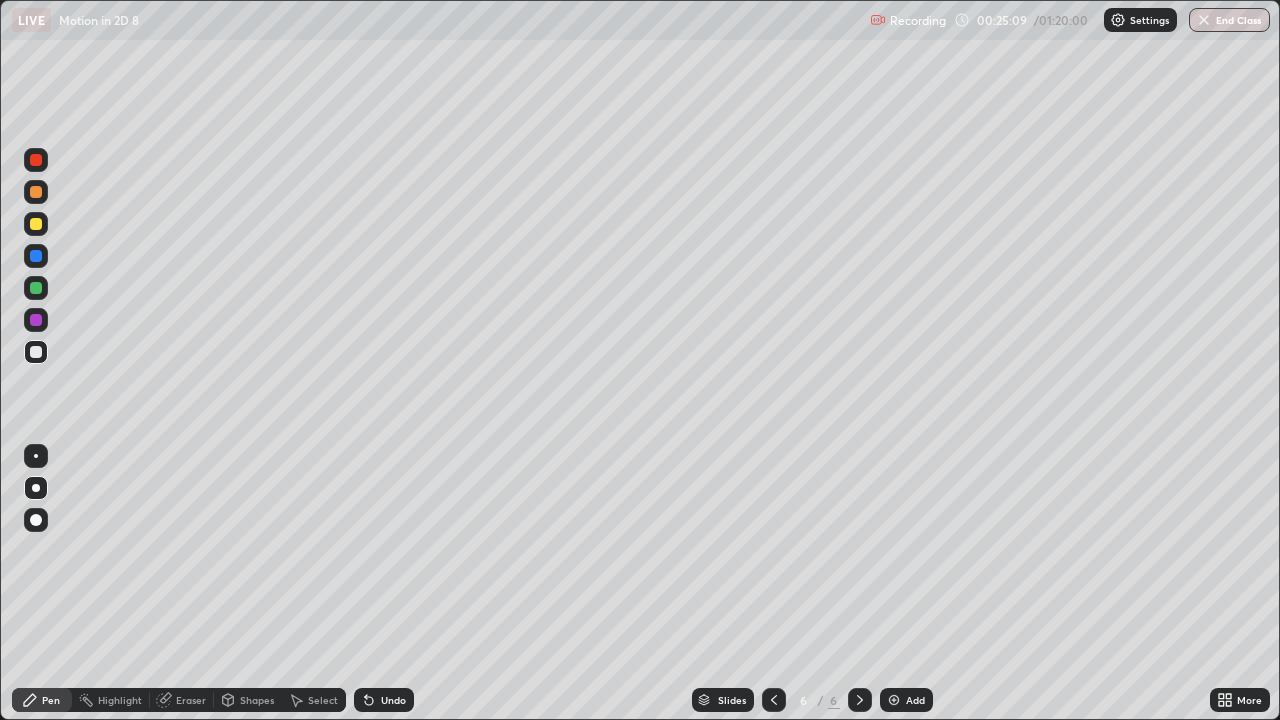 click at bounding box center [36, 256] 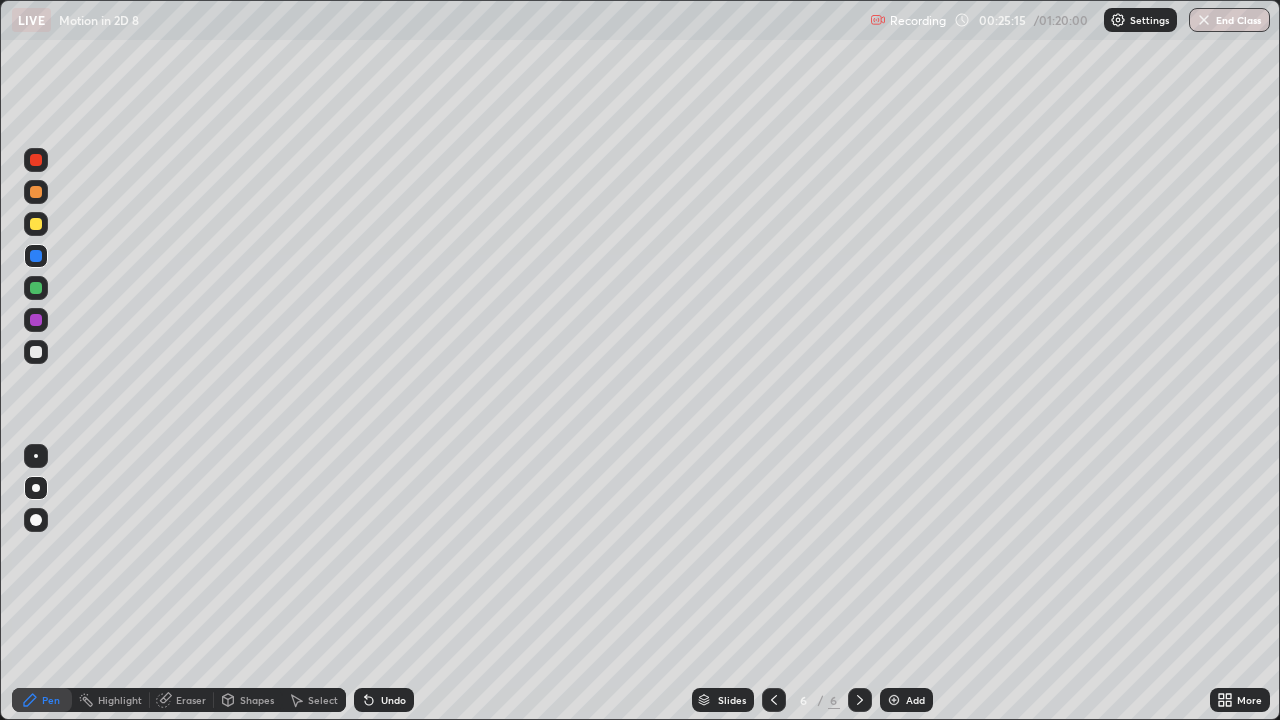 click at bounding box center (36, 224) 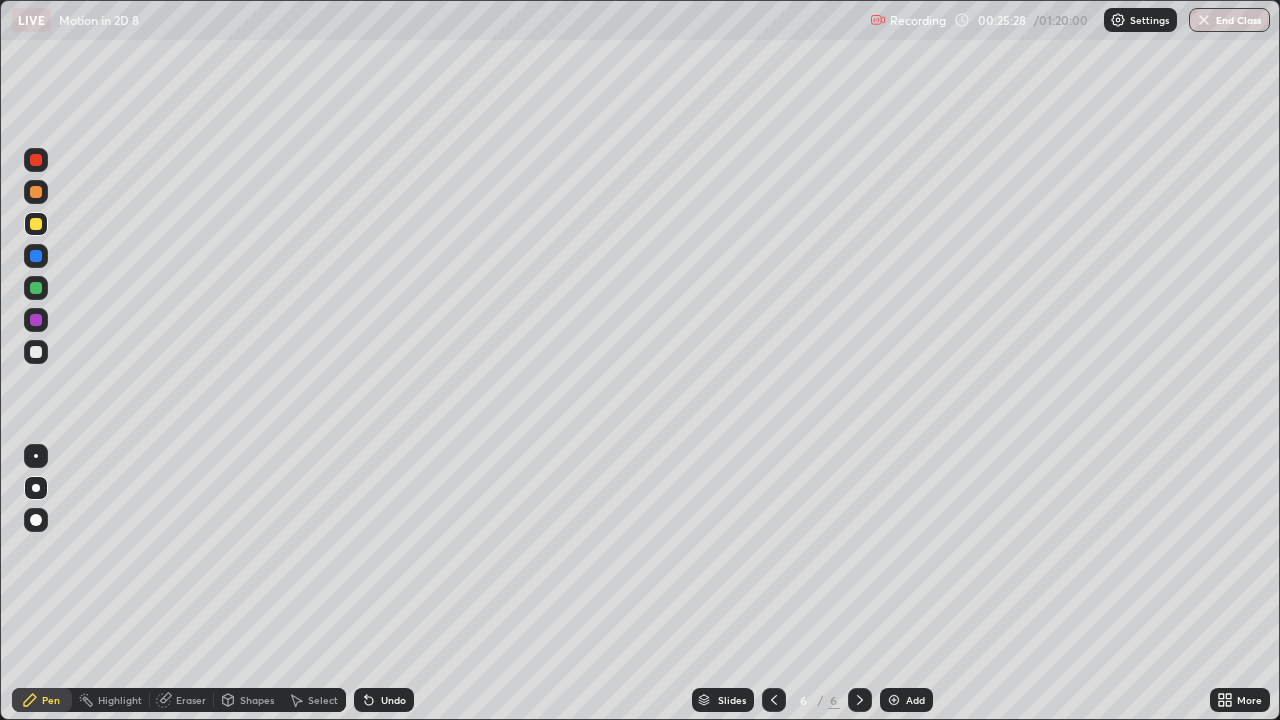 click on "Setting up your live class" at bounding box center [640, 360] 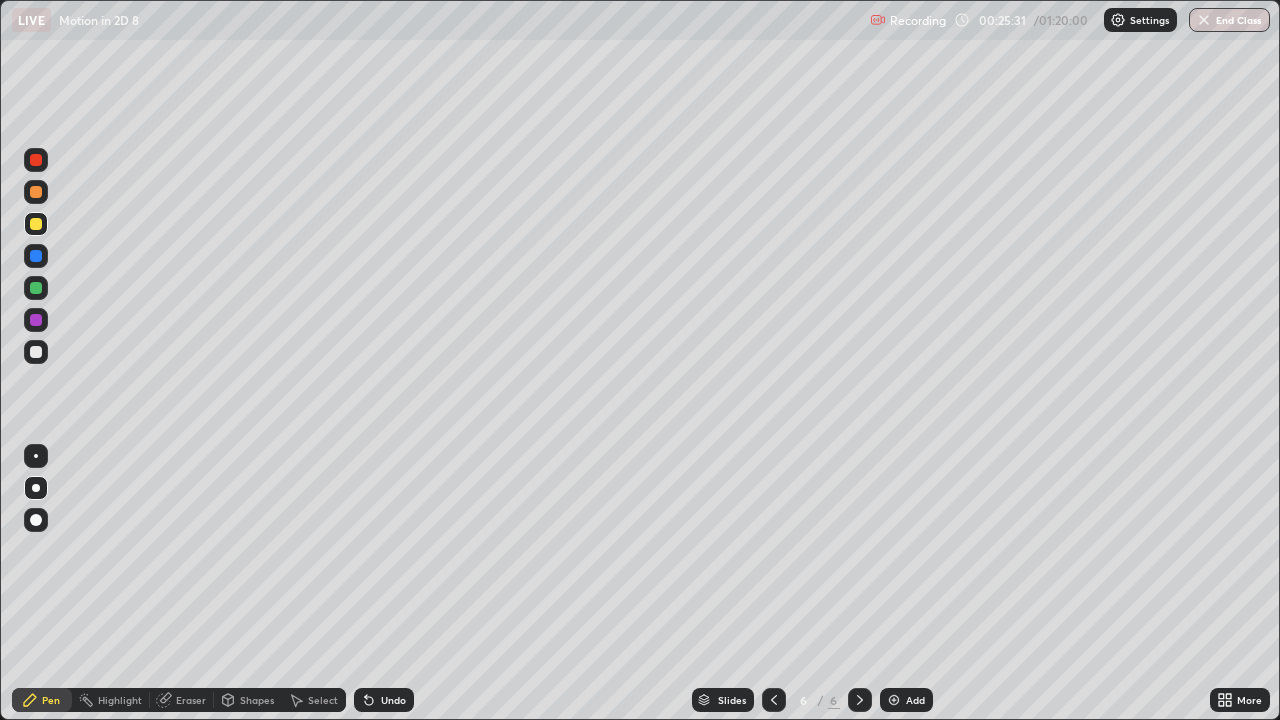 click at bounding box center (36, 224) 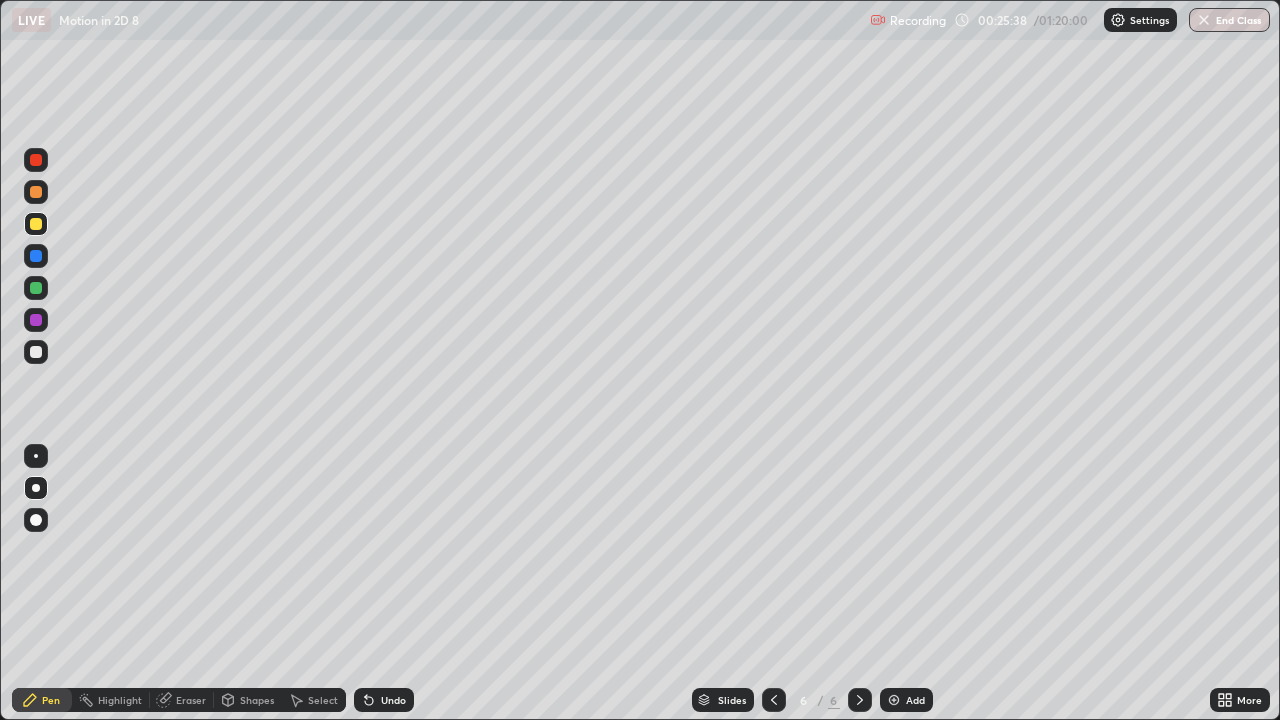 click on "Undo" at bounding box center (393, 700) 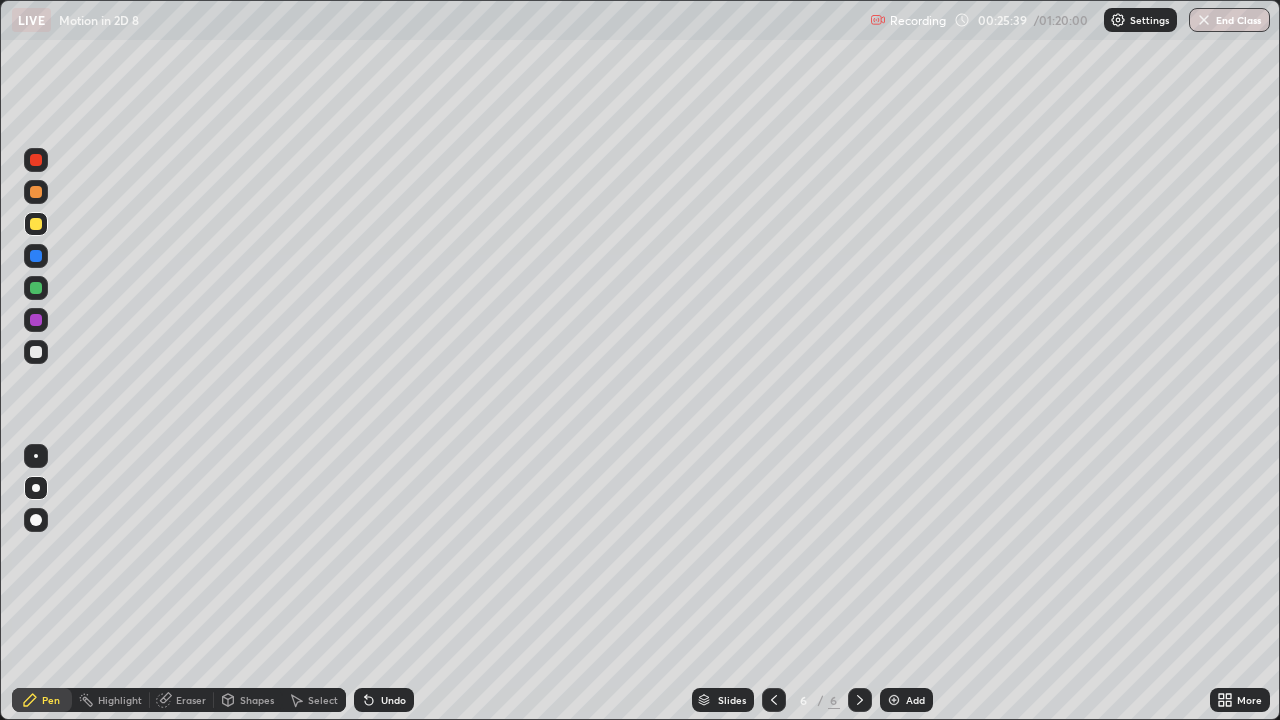 click on "Undo" at bounding box center (384, 700) 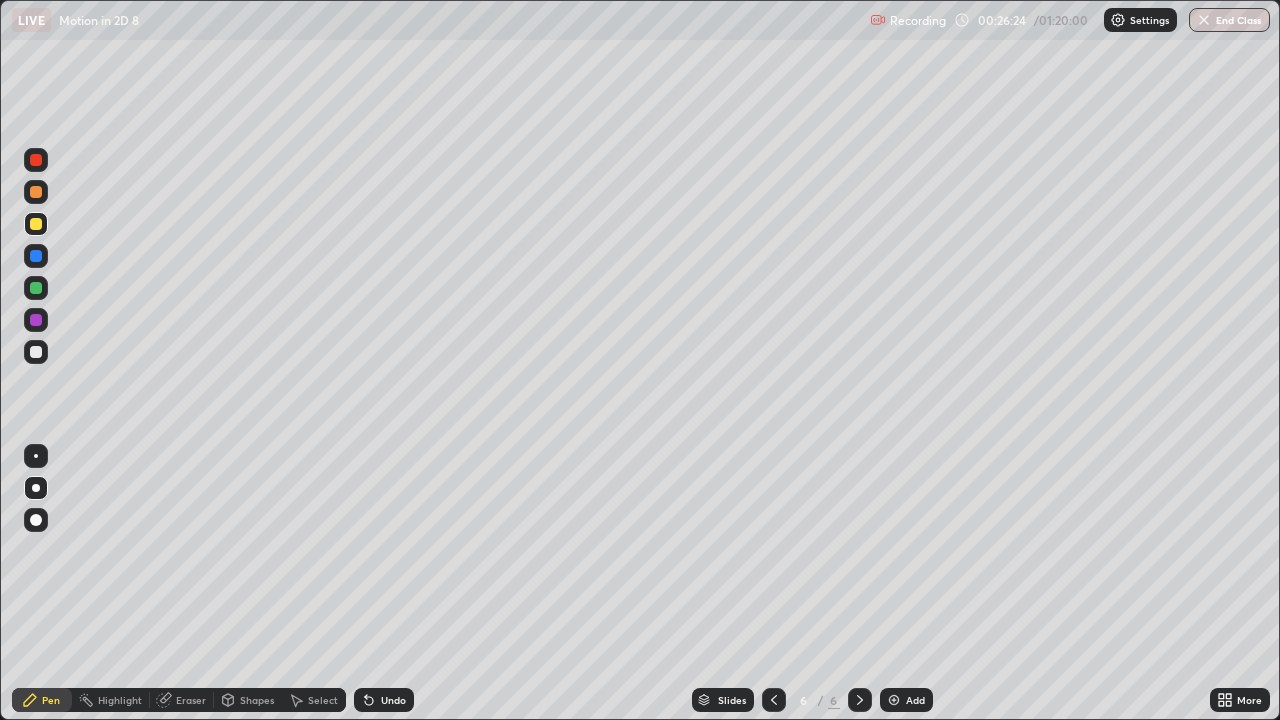 click at bounding box center [36, 352] 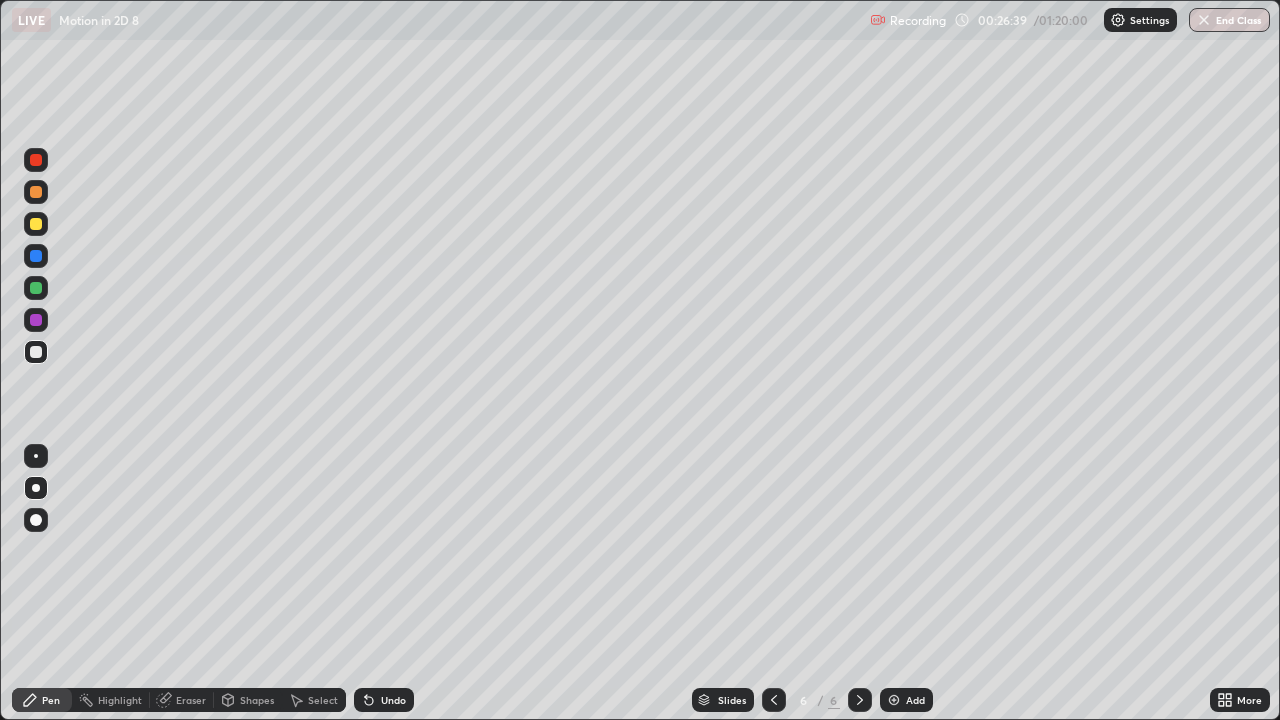 click at bounding box center [36, 288] 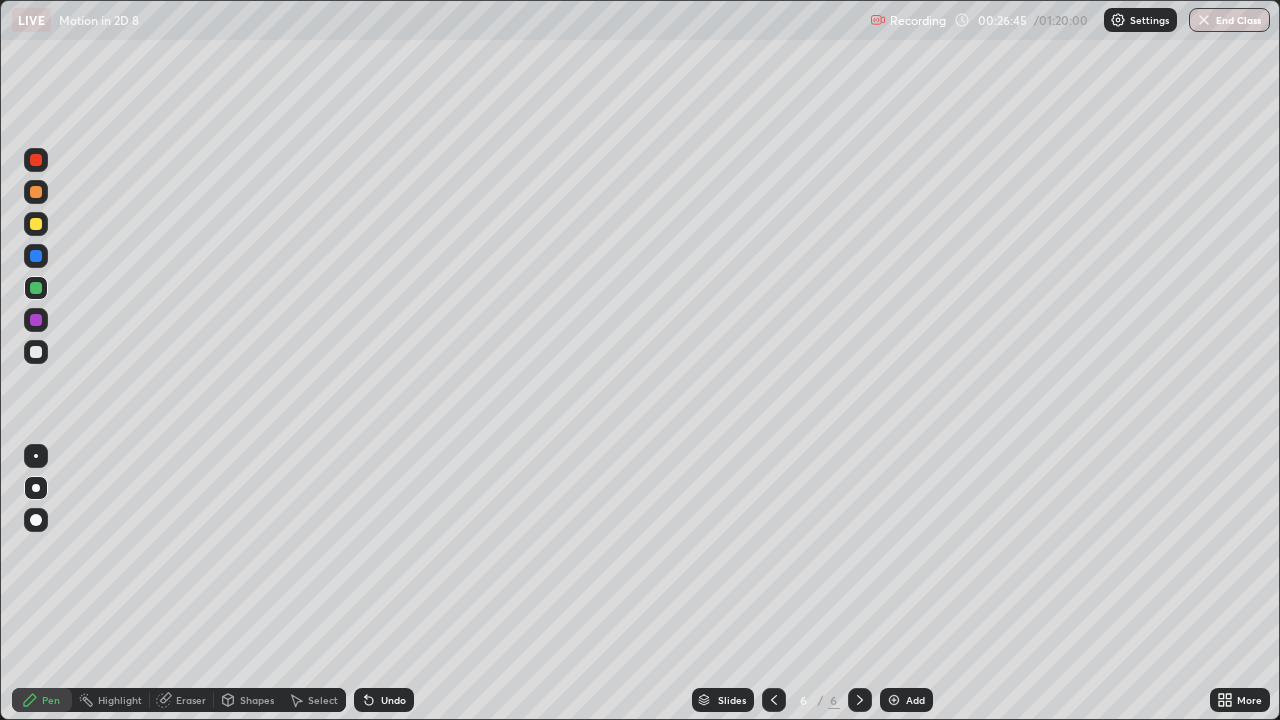 click on "Eraser" at bounding box center [191, 700] 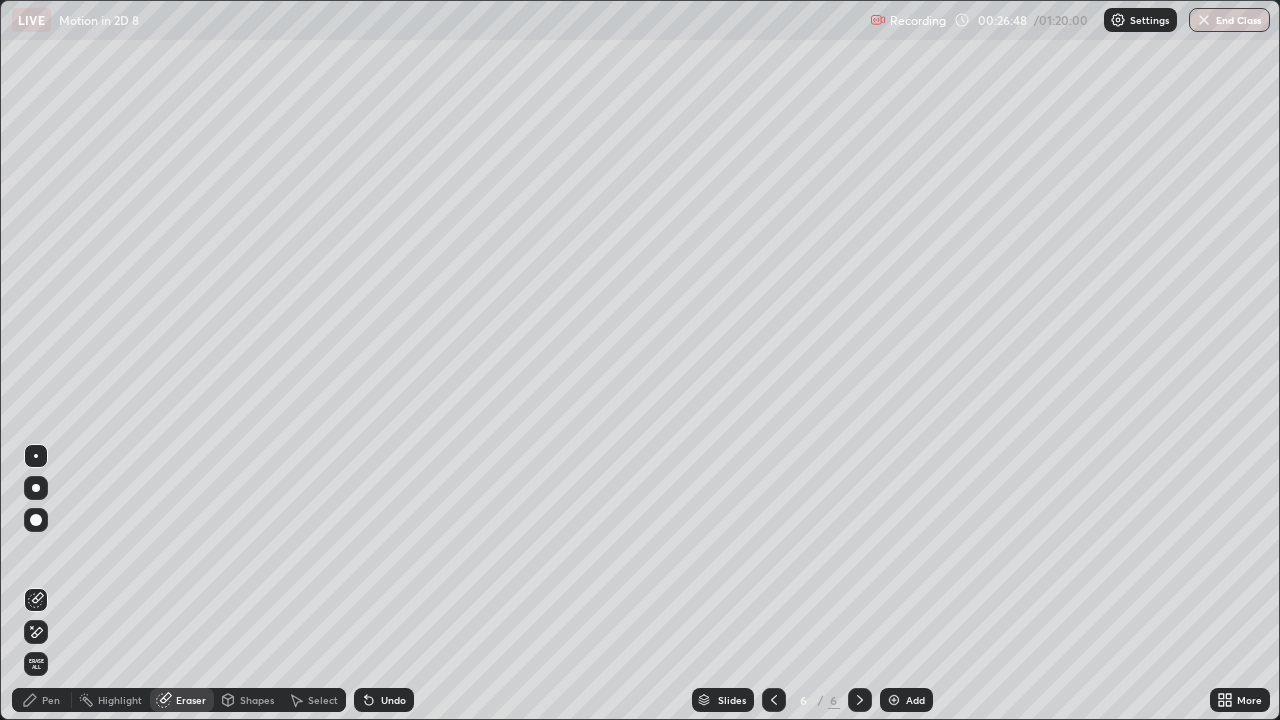 click on "Pen" at bounding box center [51, 700] 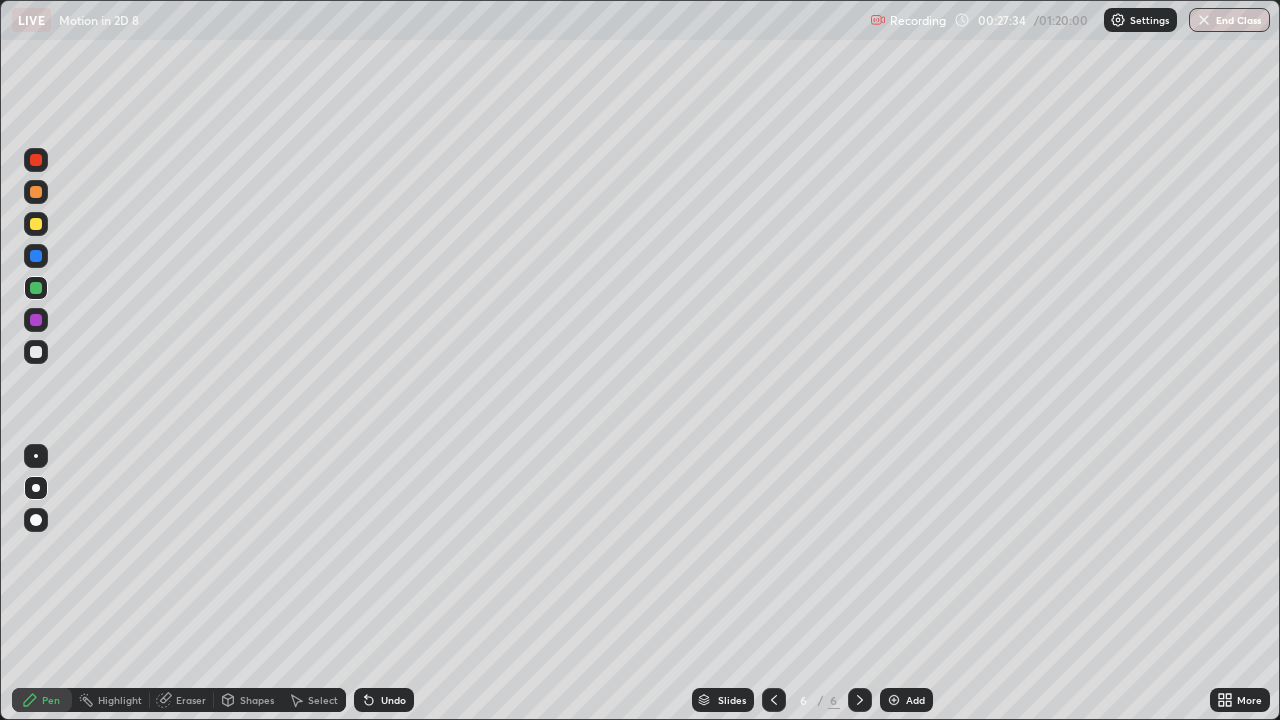 click at bounding box center (36, 352) 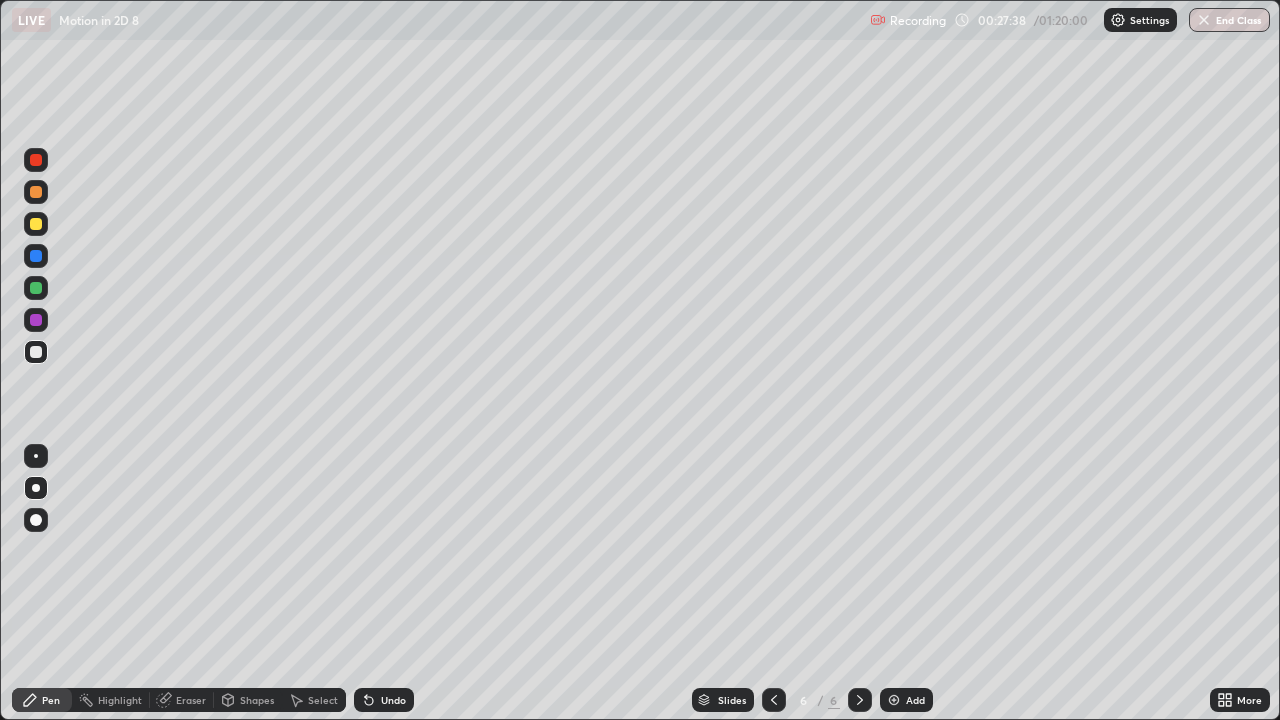 click at bounding box center (36, 352) 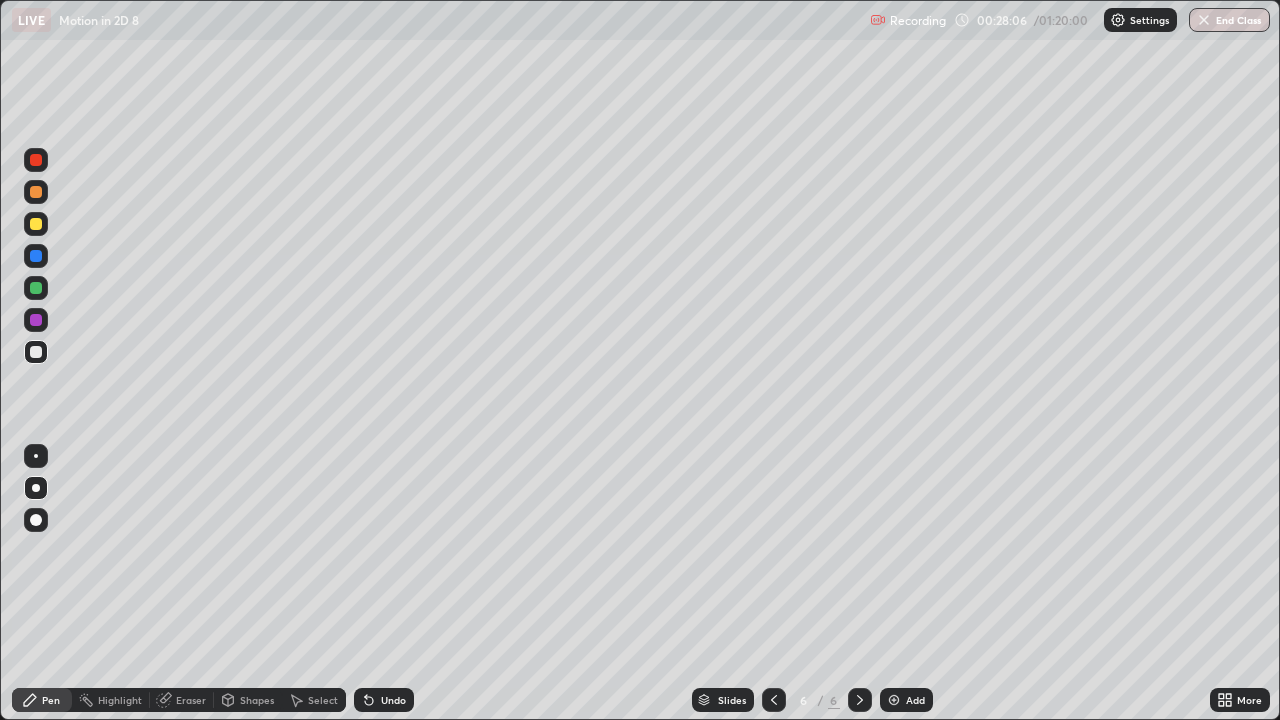 click on "Eraser" at bounding box center [191, 700] 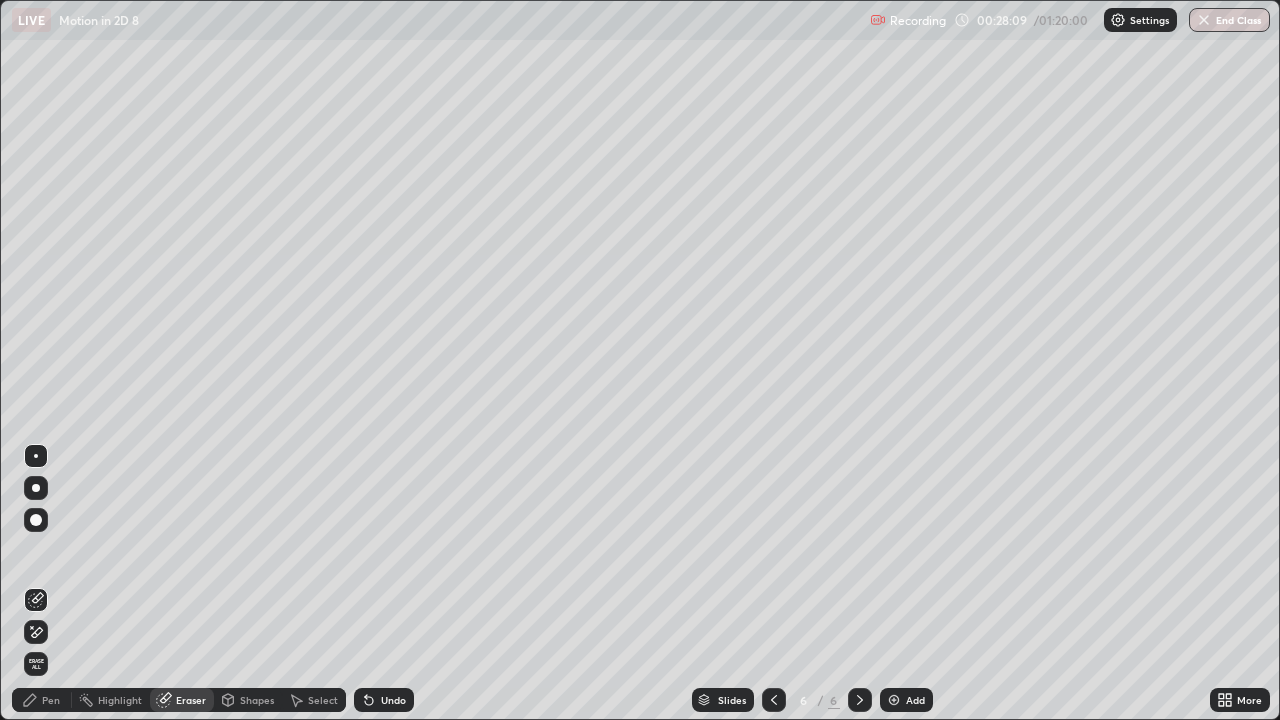 click on "Pen" at bounding box center [42, 700] 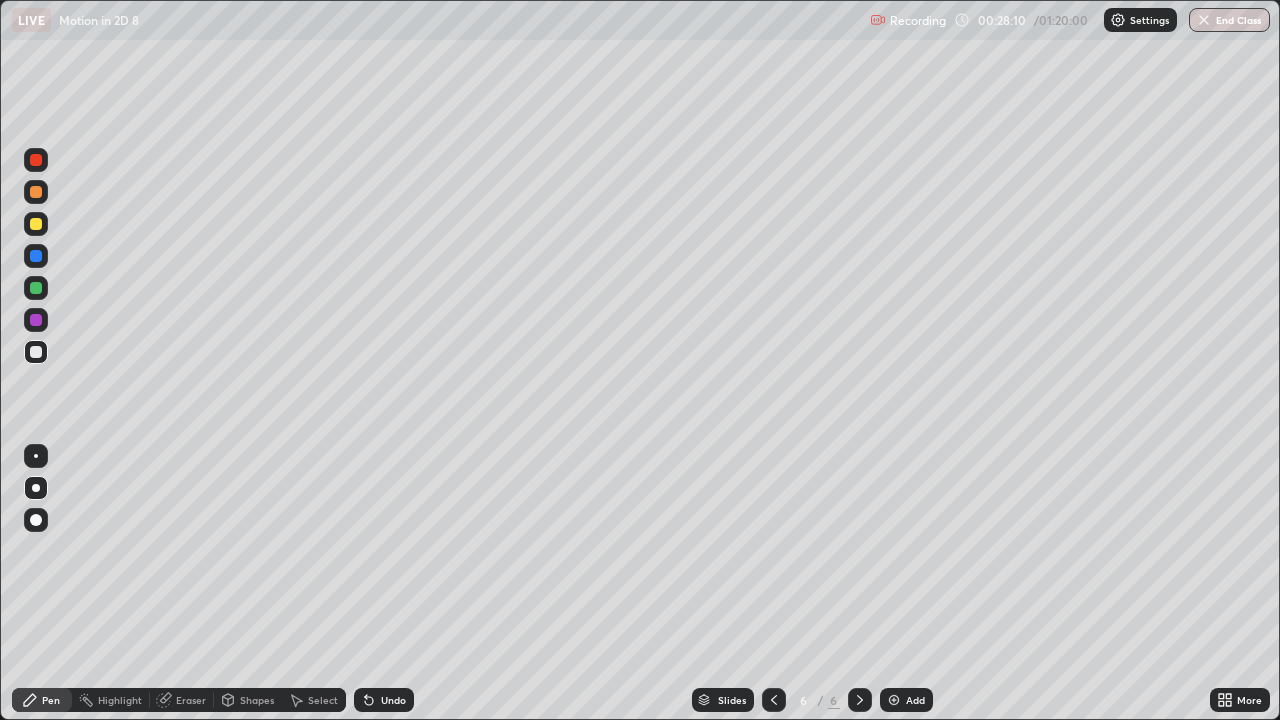 click at bounding box center (36, 256) 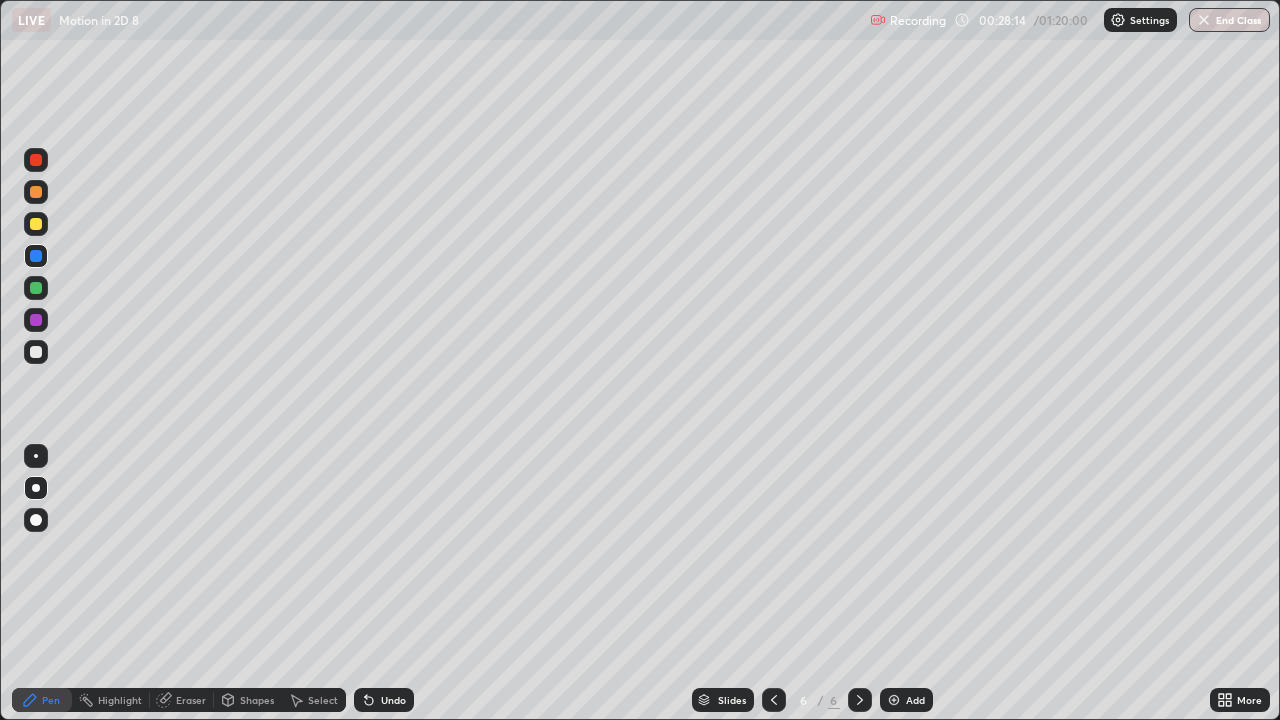 click at bounding box center [36, 352] 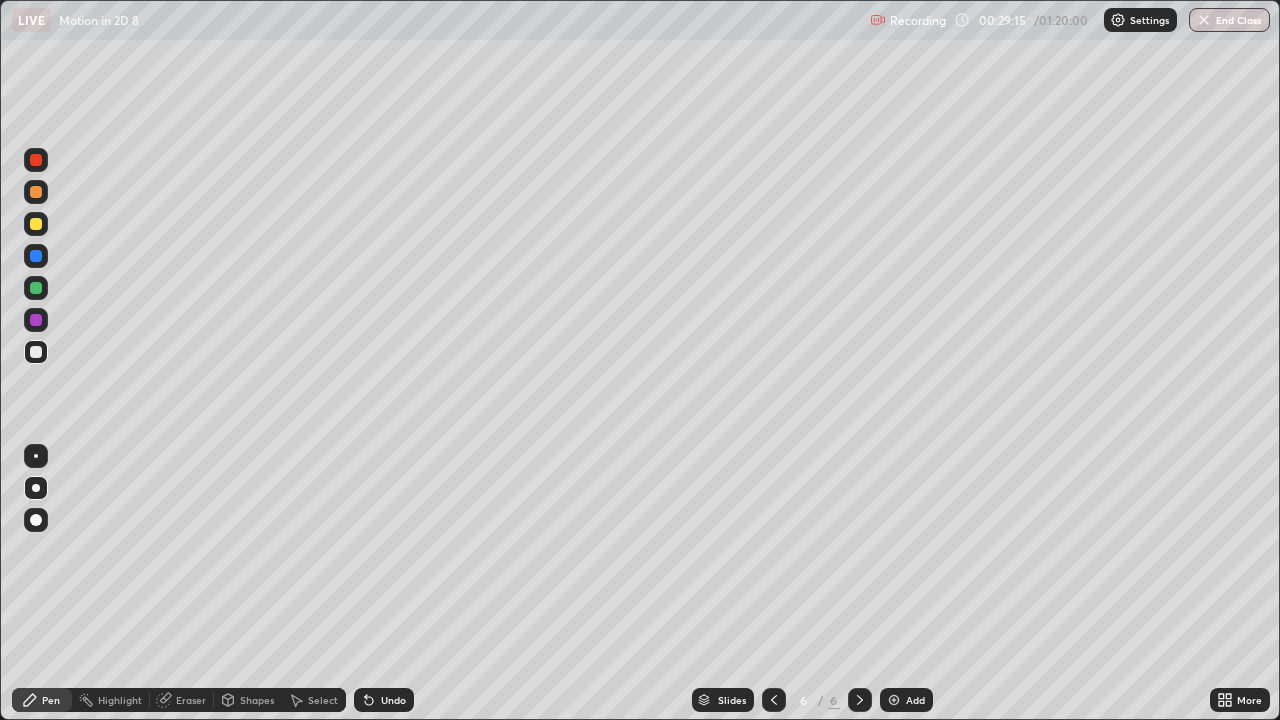 click on "Eraser" at bounding box center (191, 700) 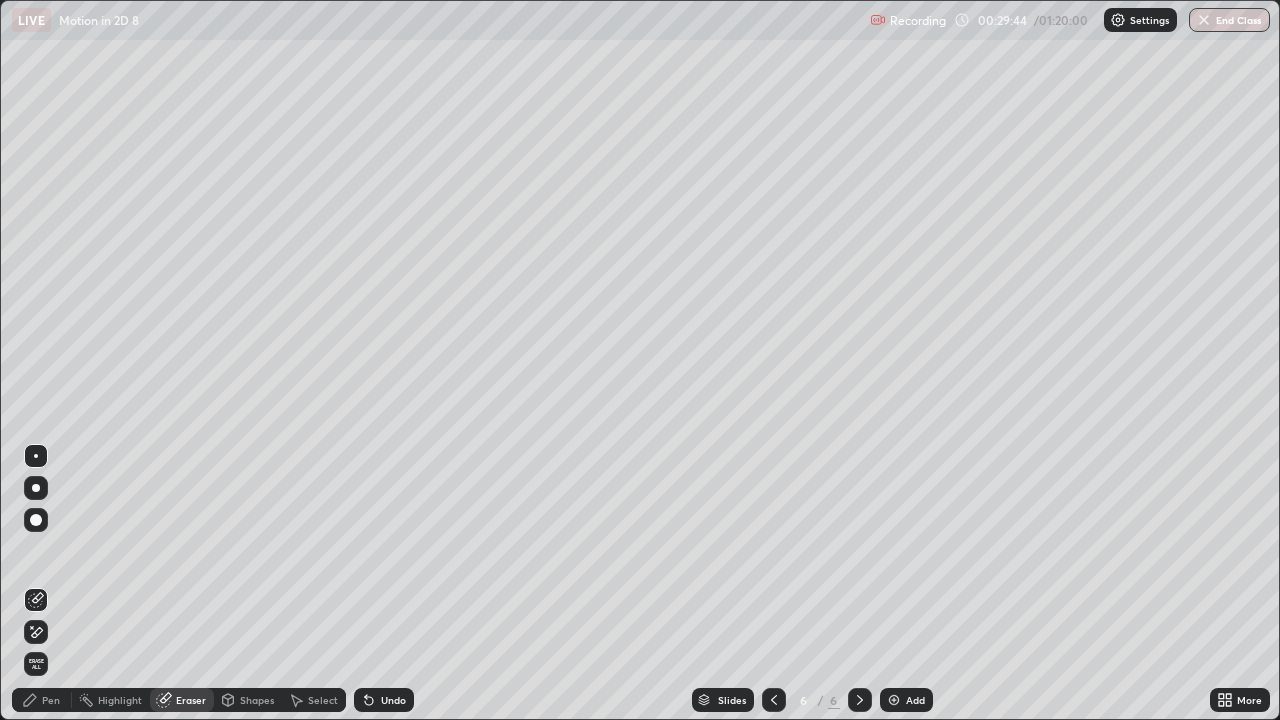 click on "Pen" at bounding box center (42, 700) 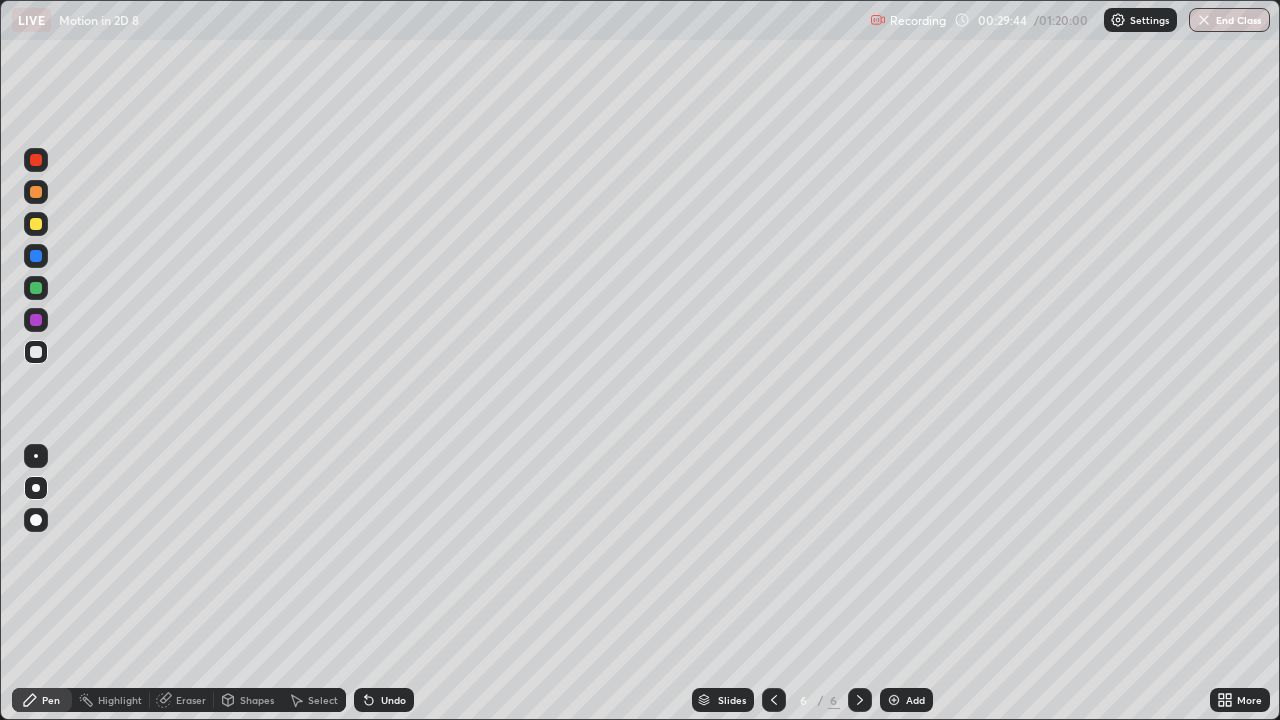 click at bounding box center [36, 352] 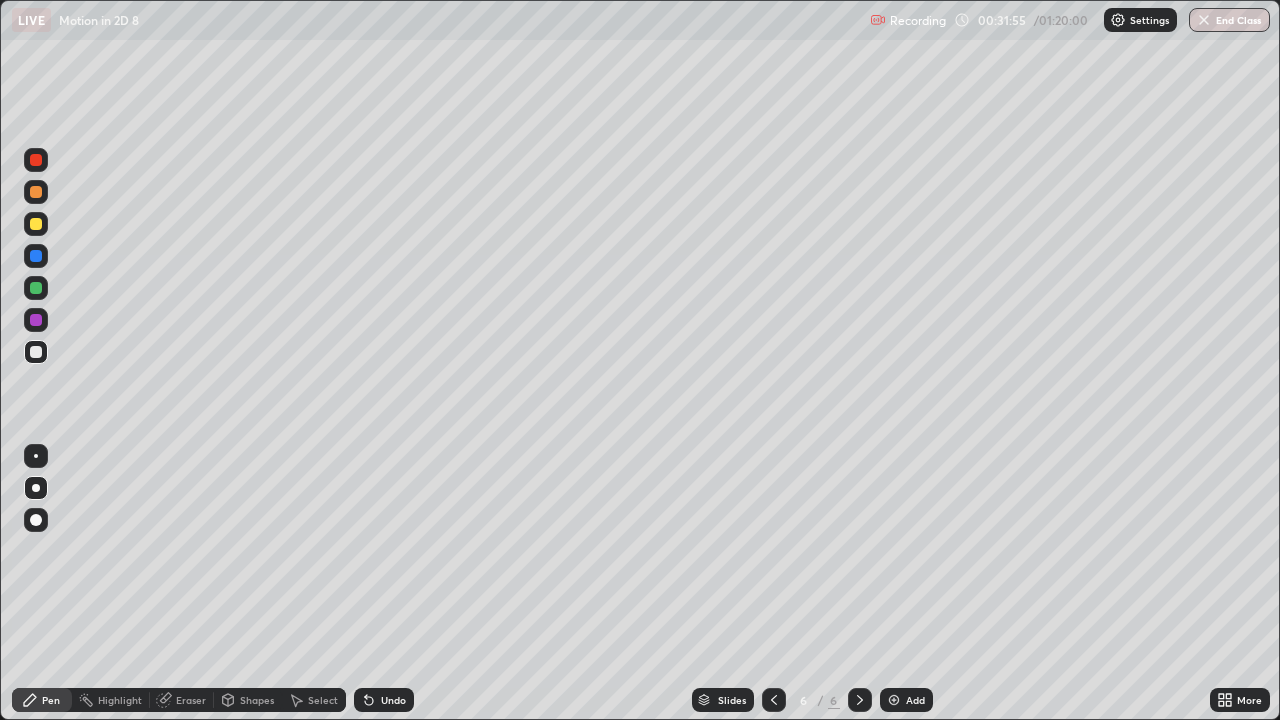 click 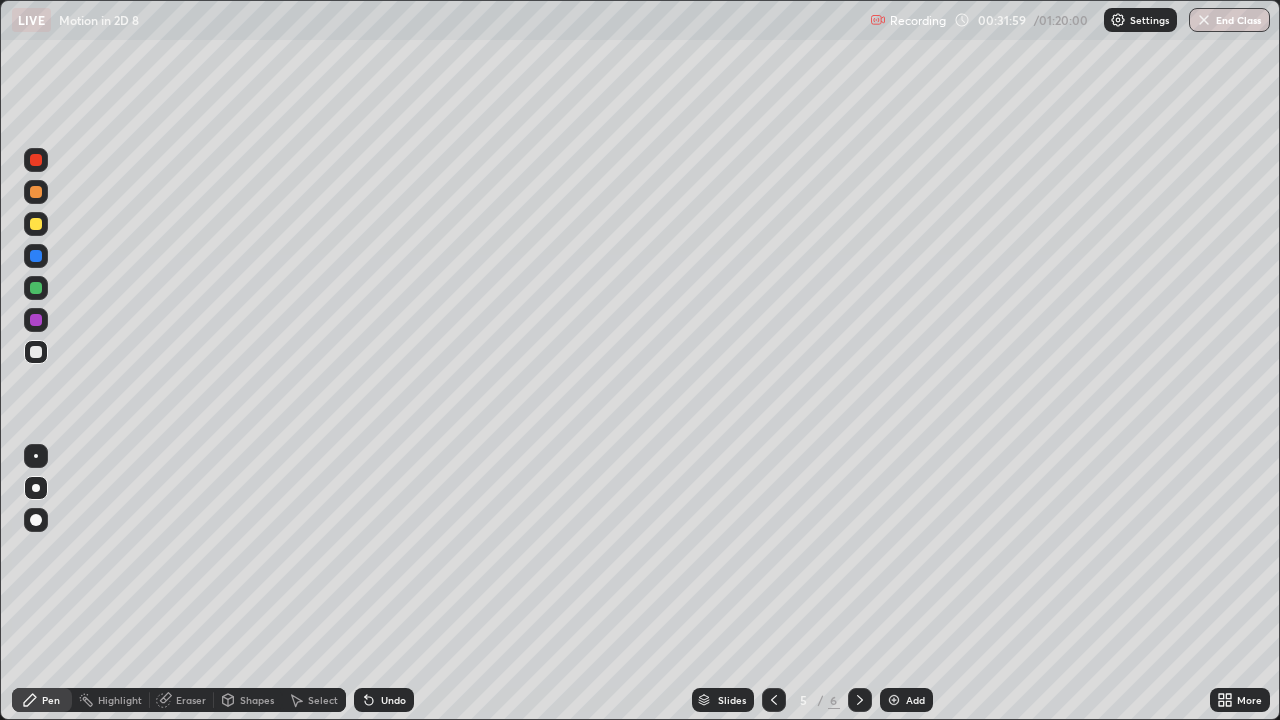 click at bounding box center [860, 700] 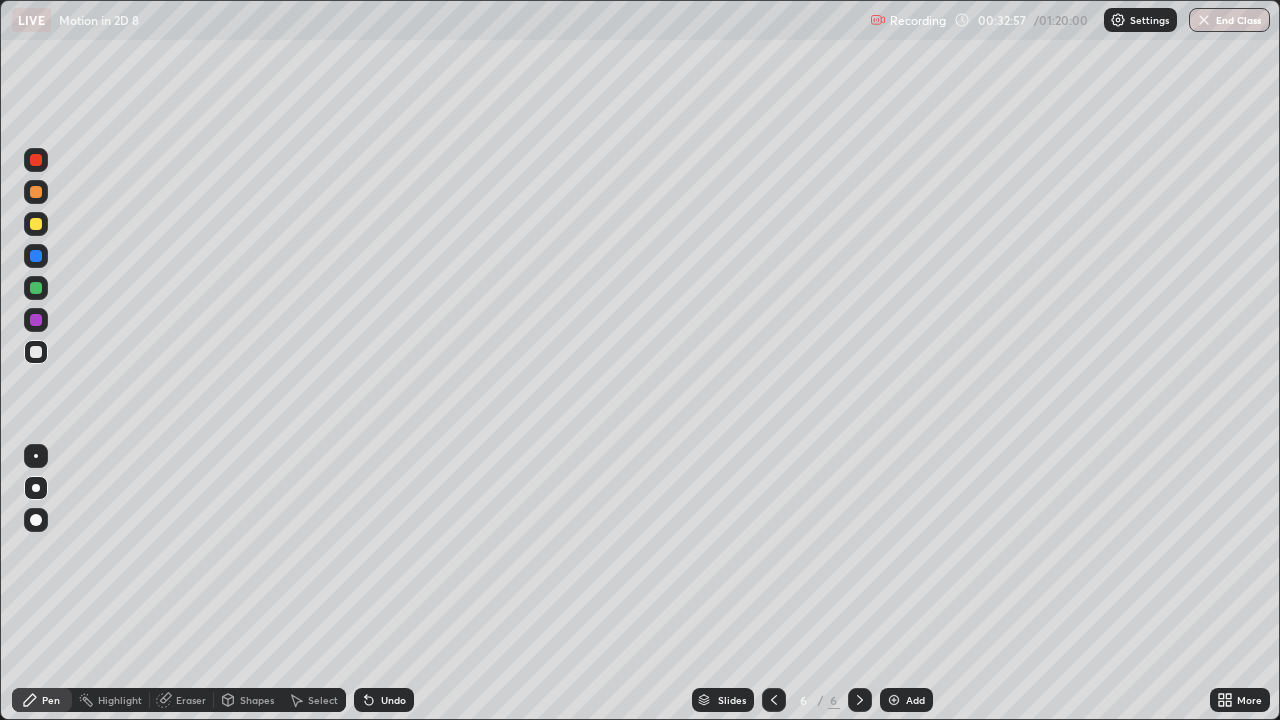 click on "Undo" at bounding box center (393, 700) 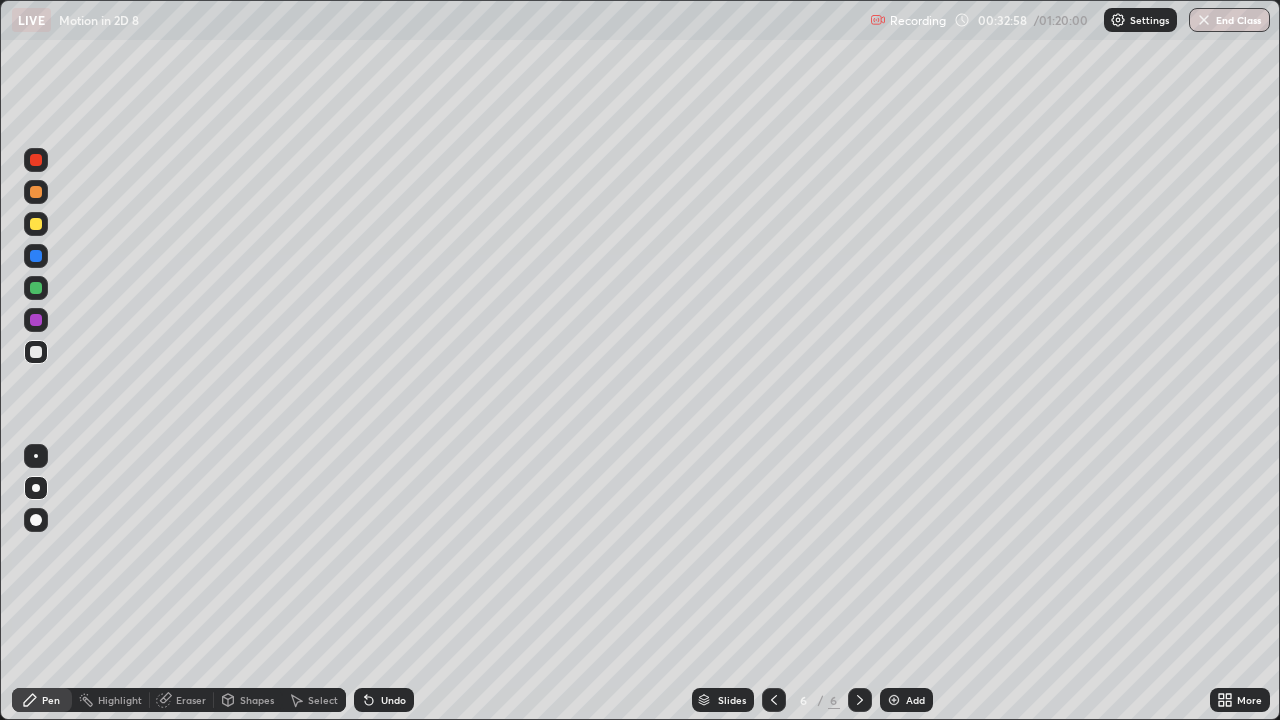 click on "Undo" at bounding box center (384, 700) 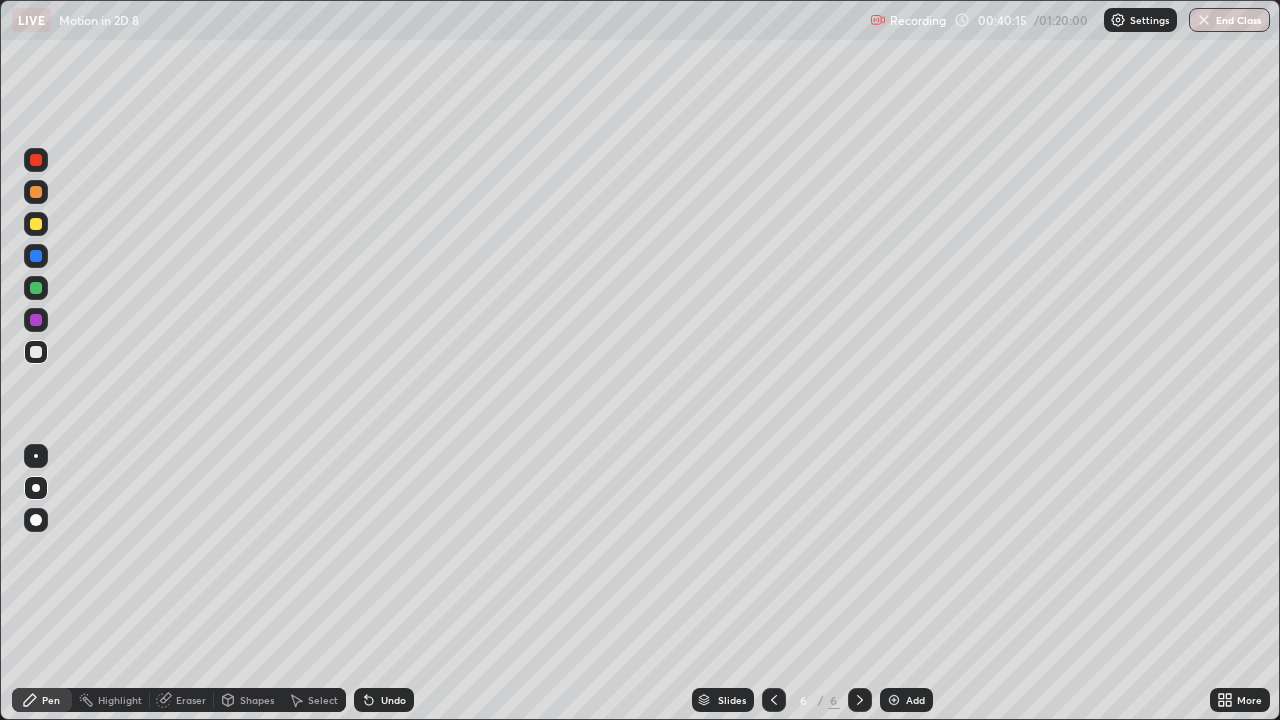 click on "Add" at bounding box center [915, 700] 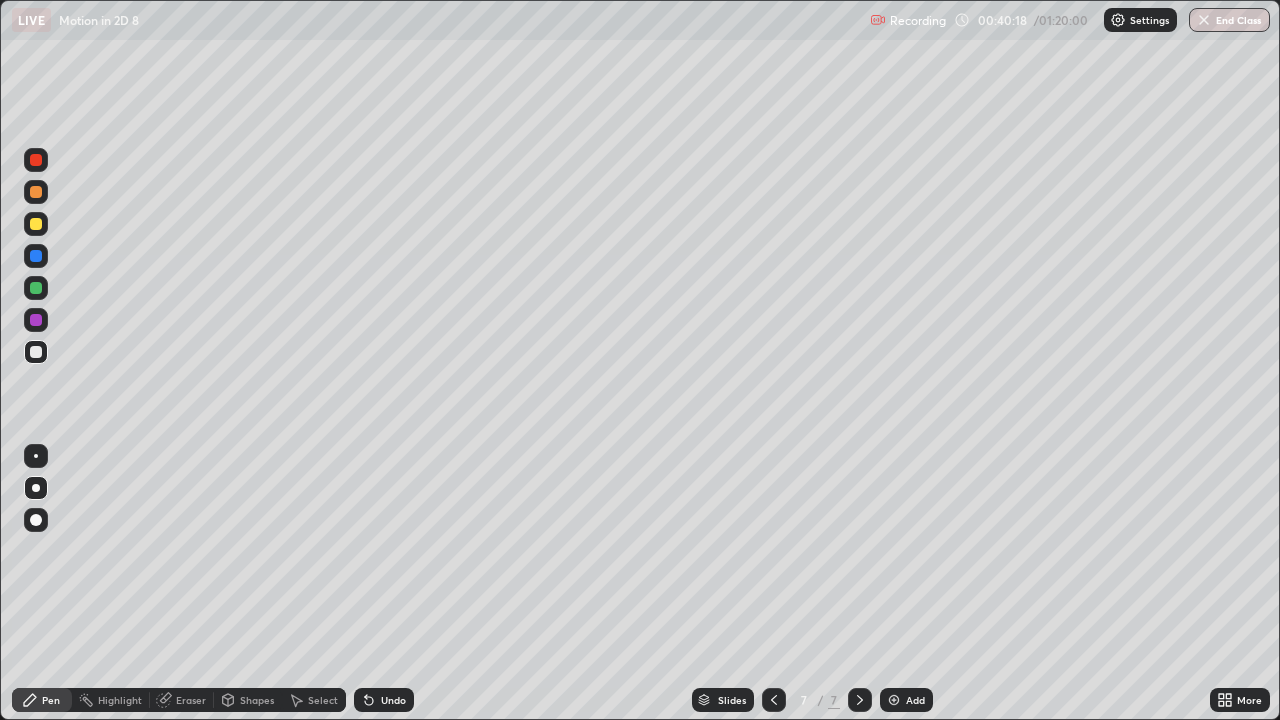 click 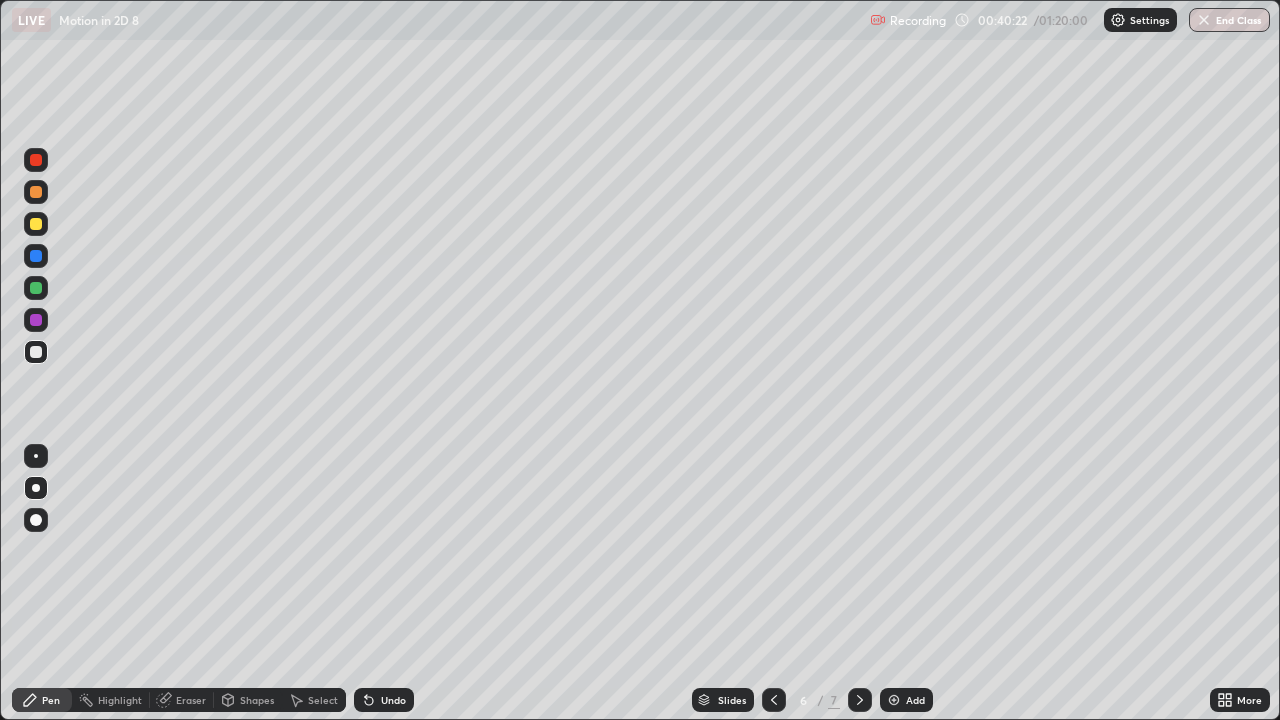 click 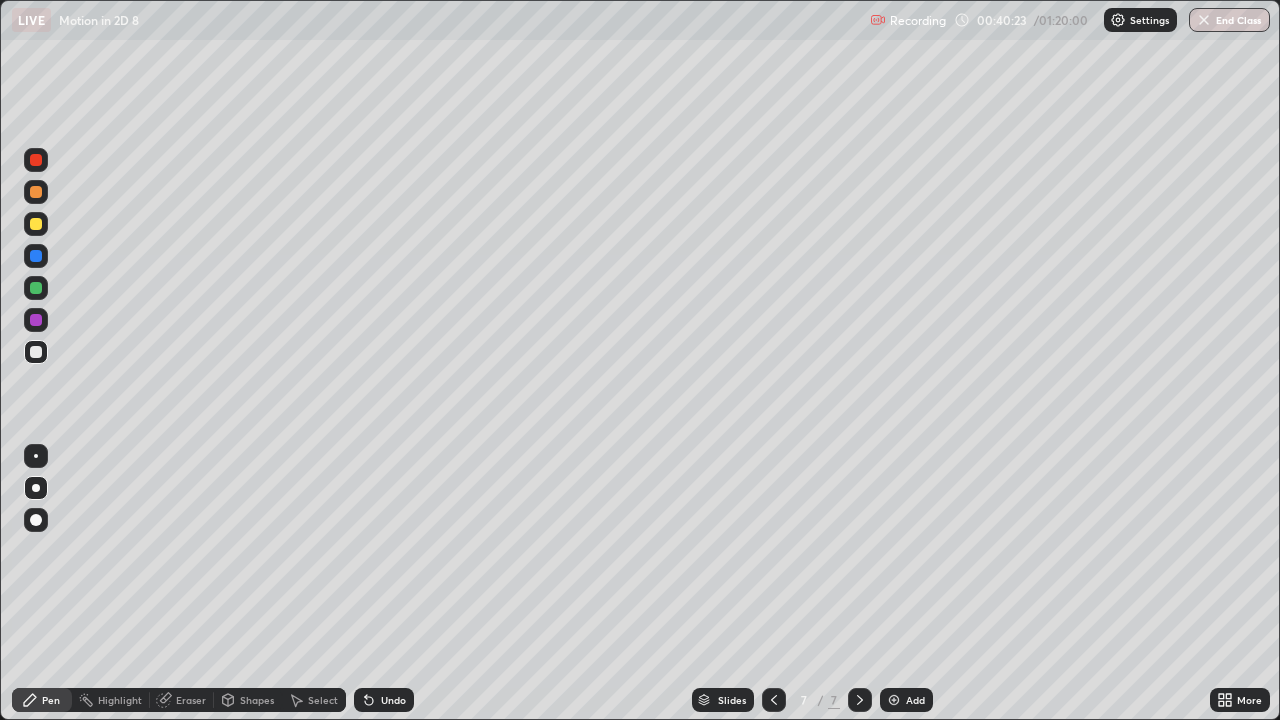 click at bounding box center [36, 352] 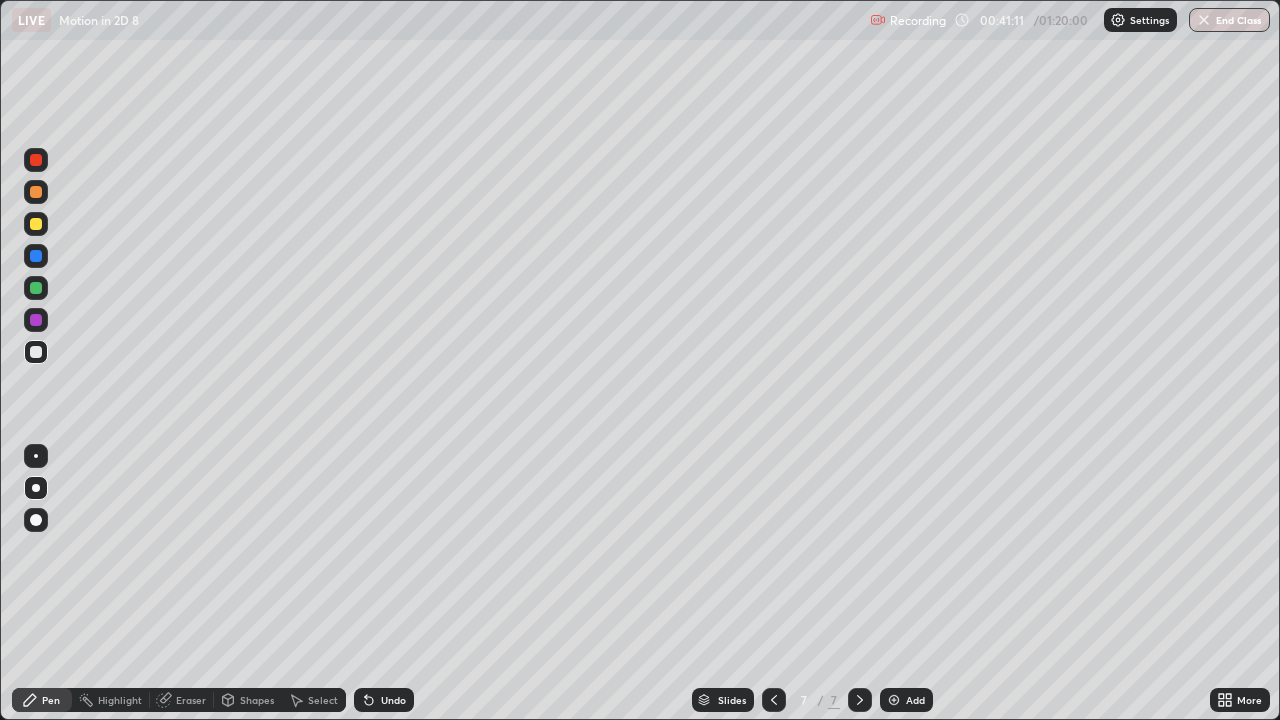 click at bounding box center (36, 288) 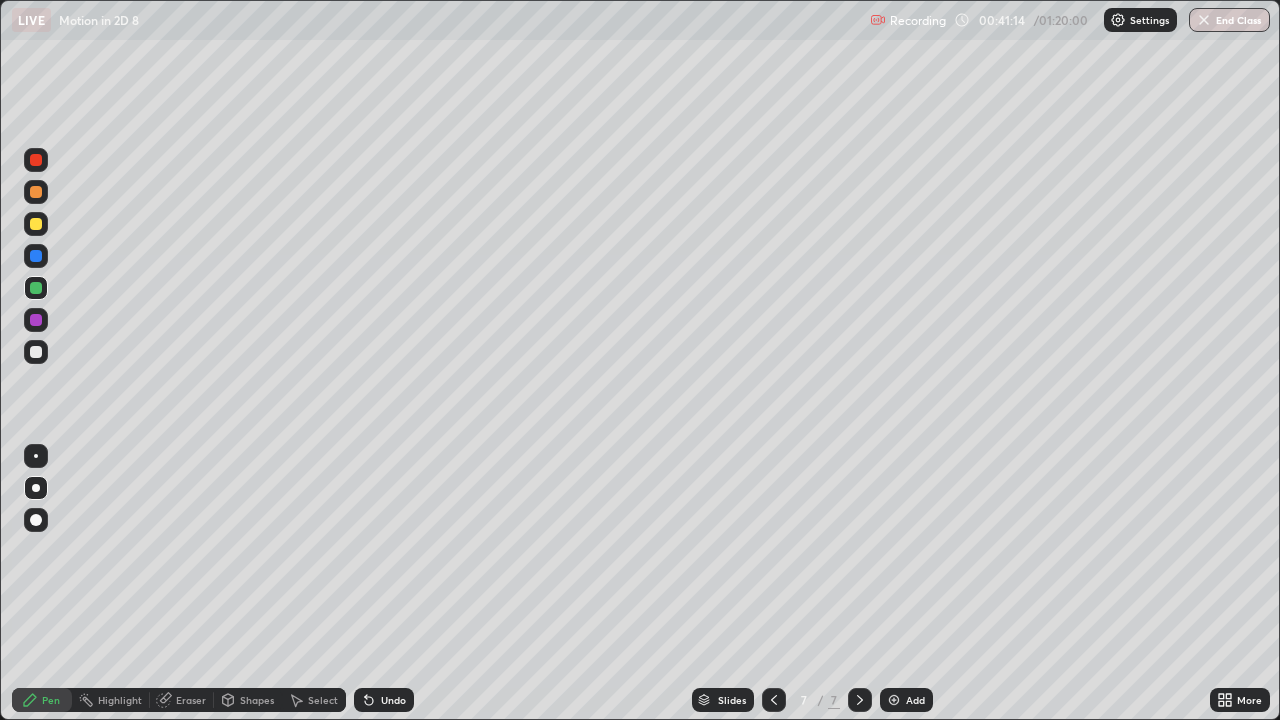 click at bounding box center (36, 288) 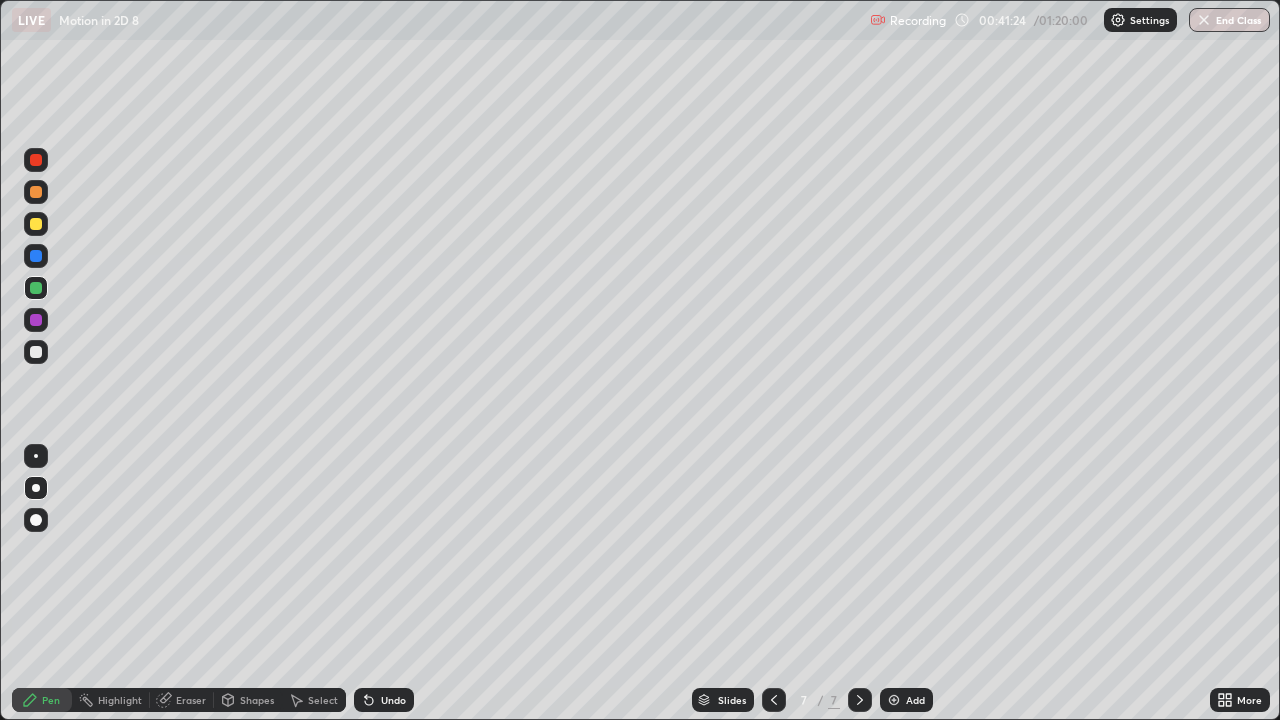click at bounding box center [36, 352] 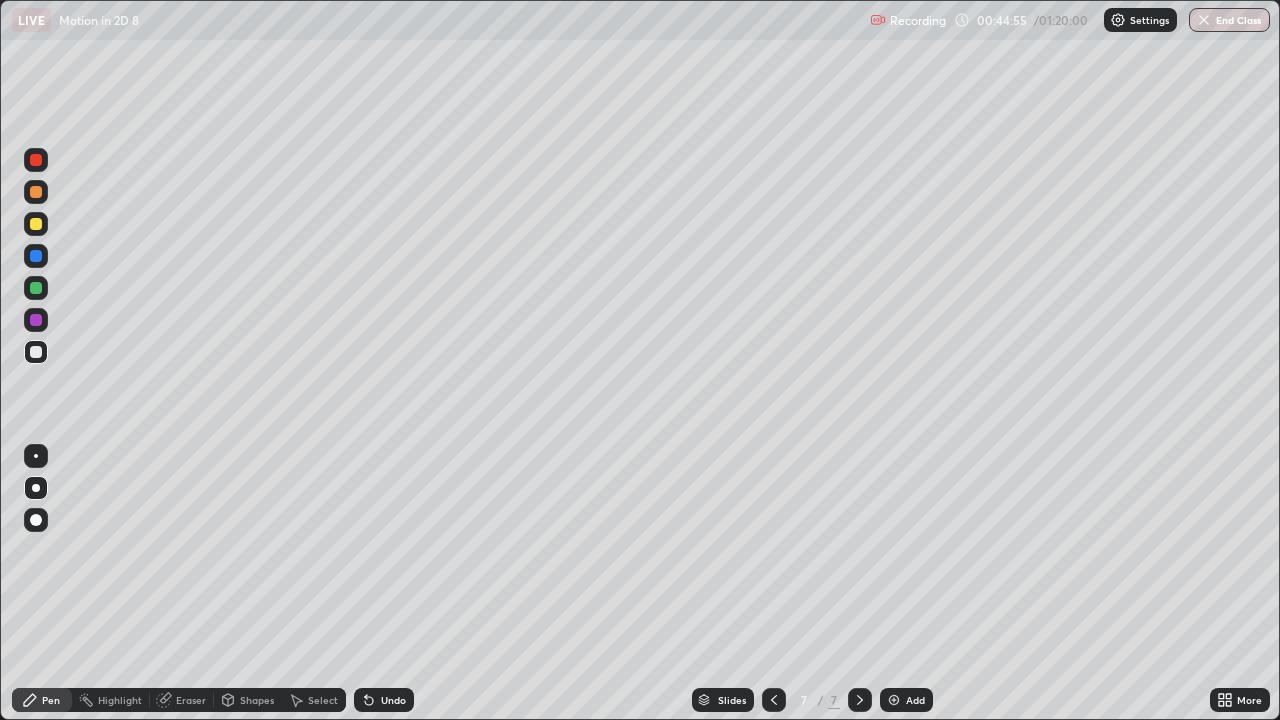 click on "Add" at bounding box center [915, 700] 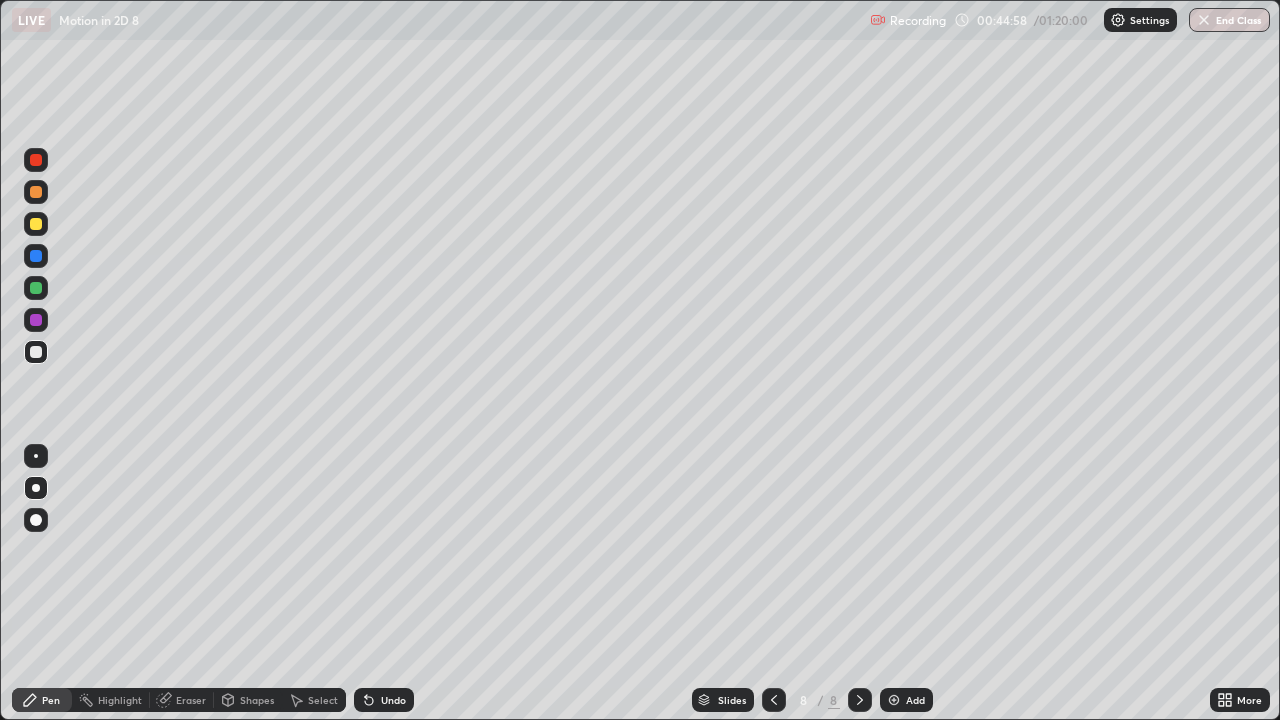 click at bounding box center (36, 352) 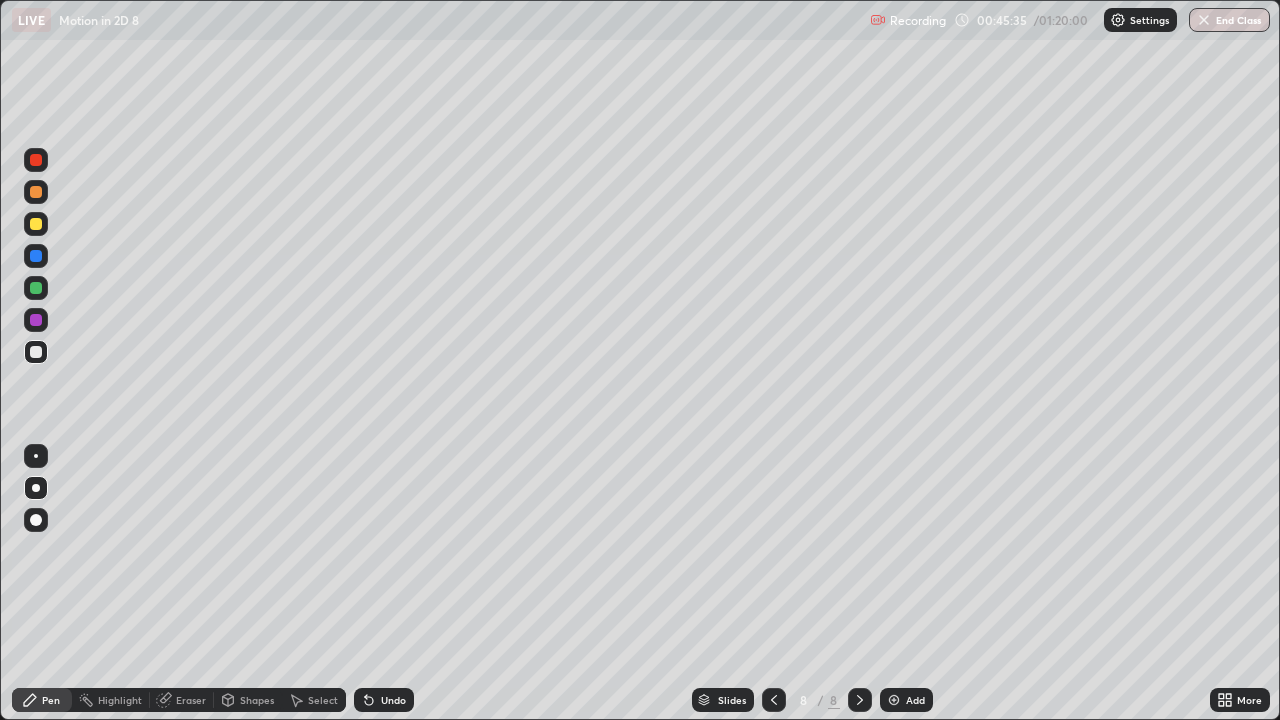 click at bounding box center (36, 224) 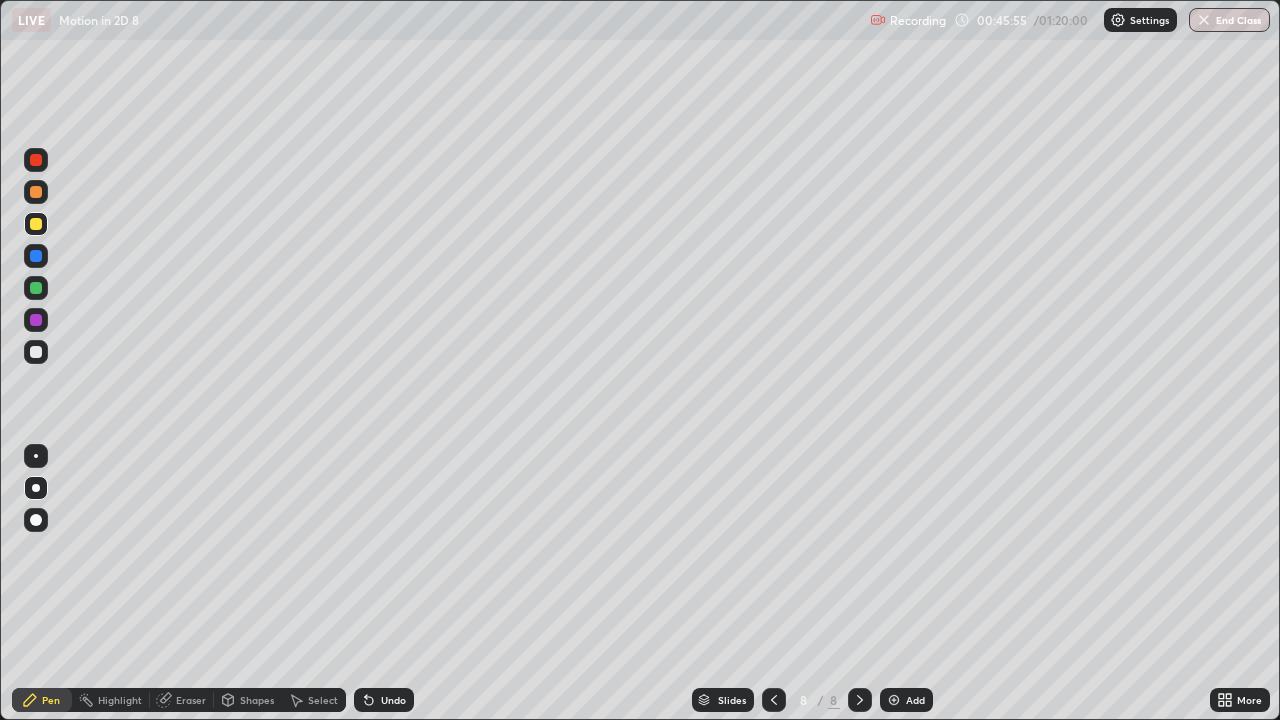 click at bounding box center [36, 256] 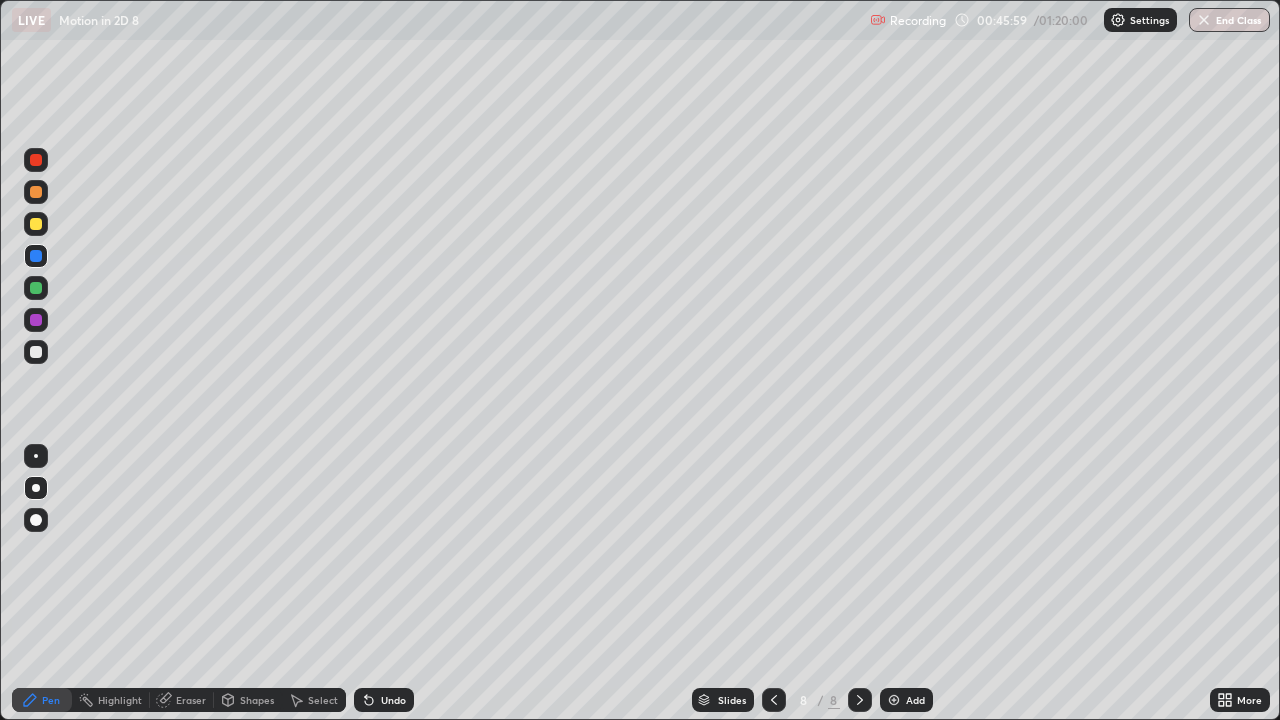 click at bounding box center (36, 352) 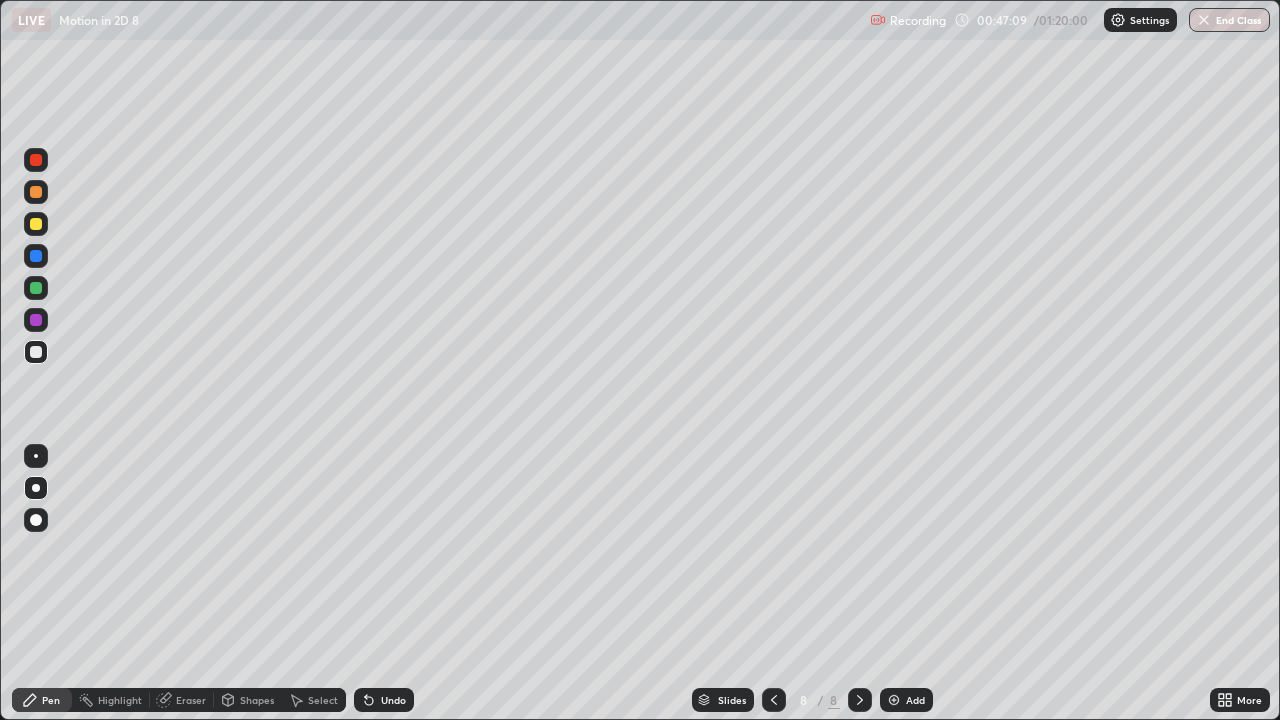 click on "Undo" at bounding box center (384, 700) 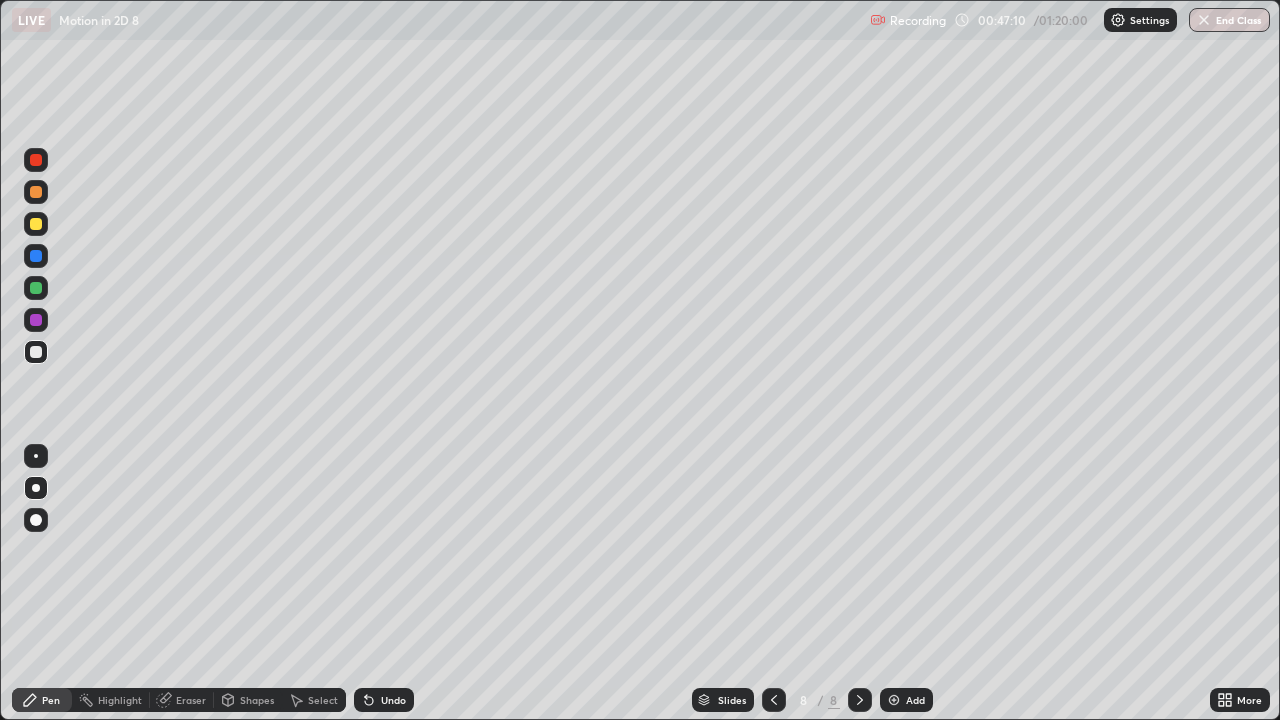 click 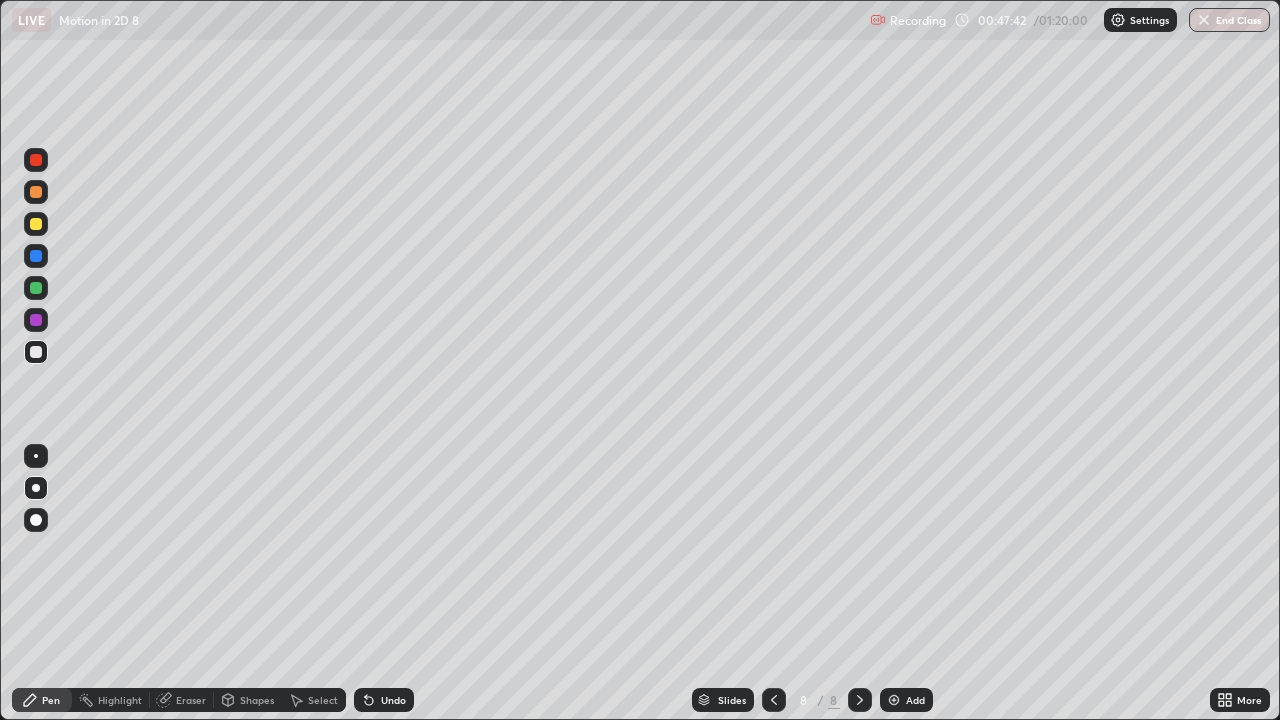 click 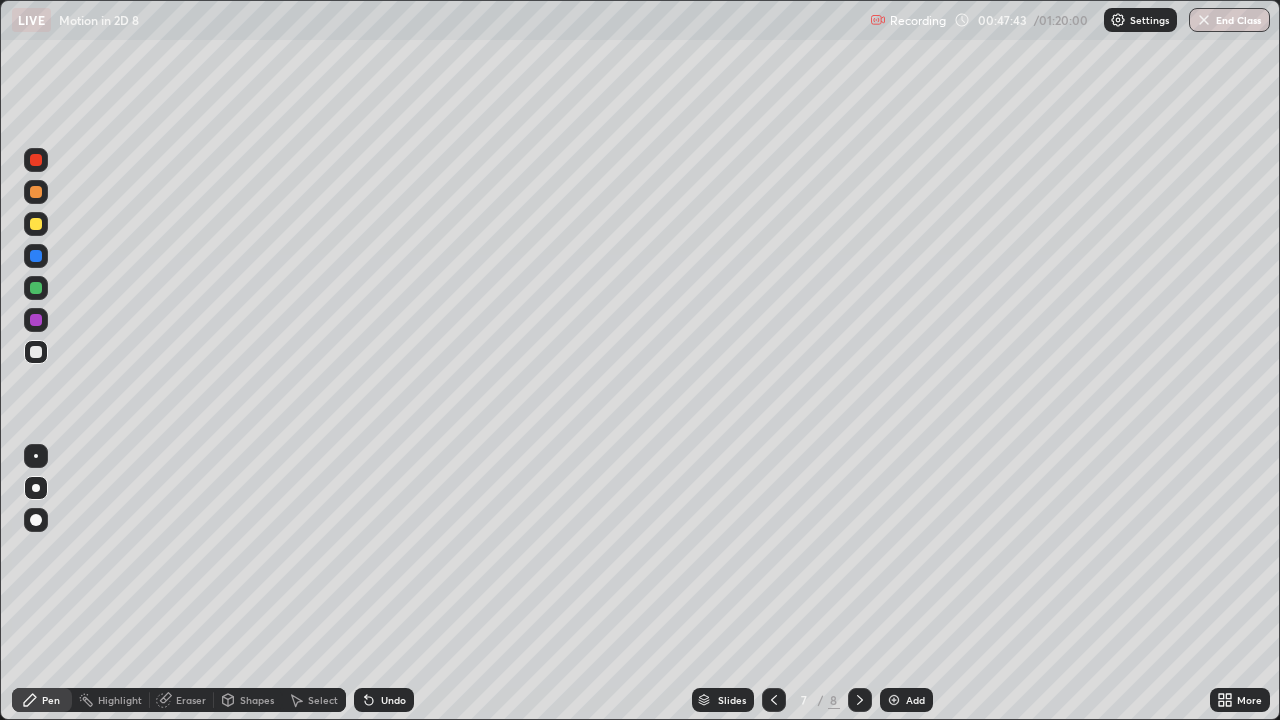 click 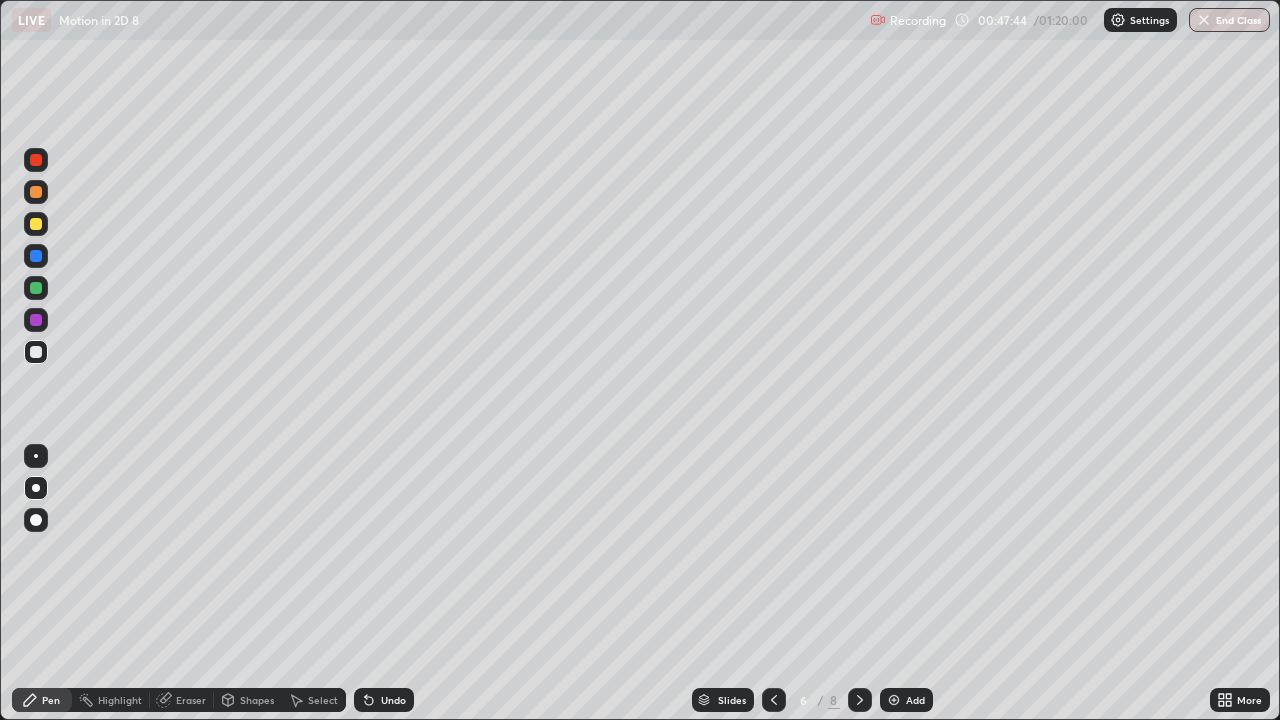 click 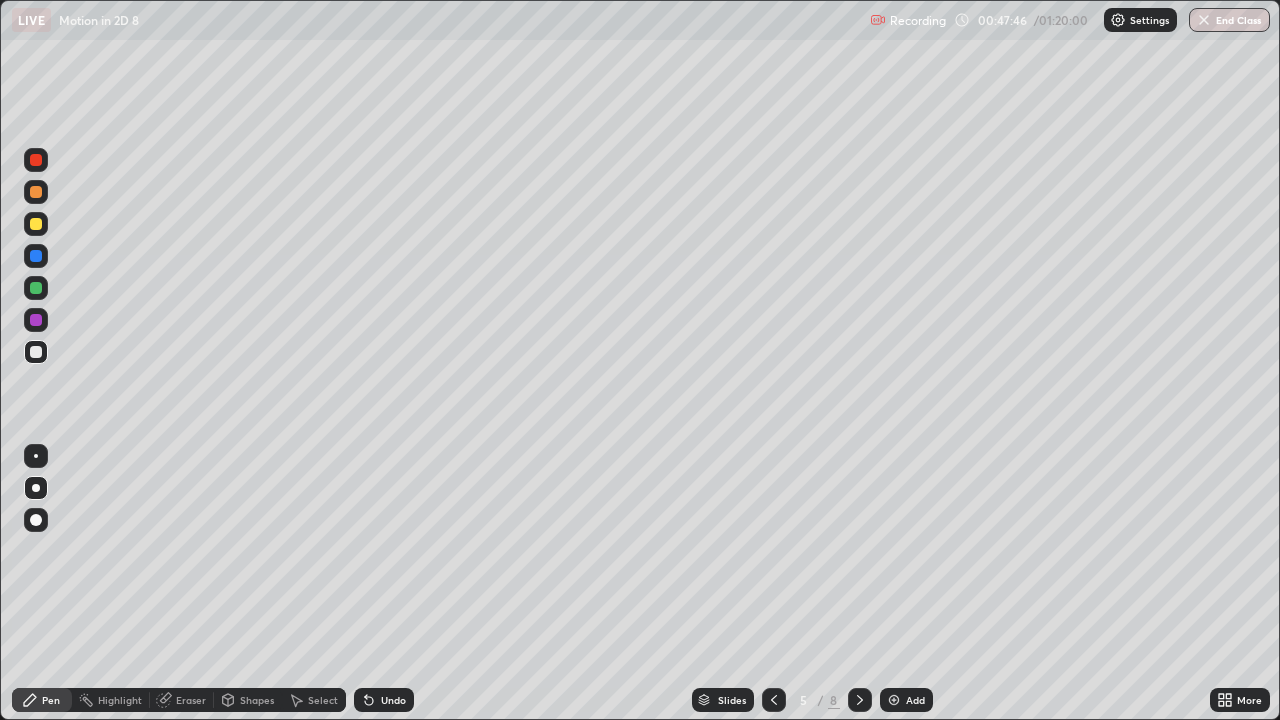 click 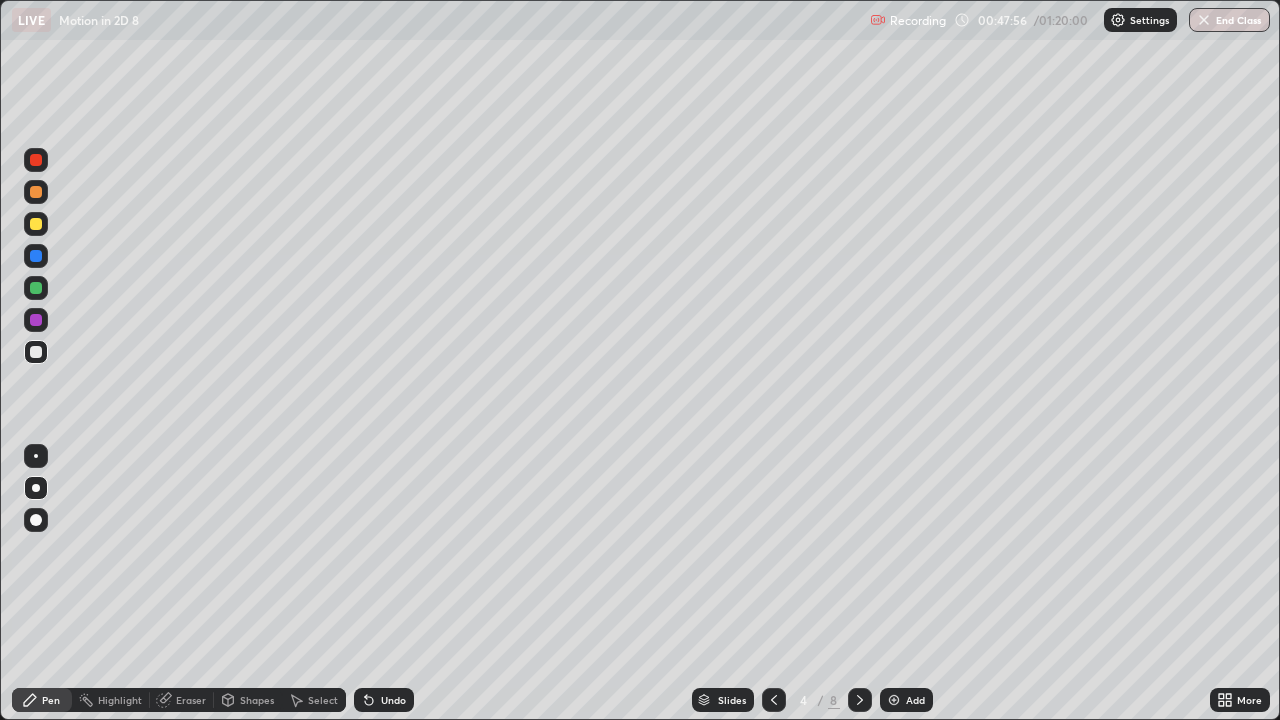 click at bounding box center (860, 700) 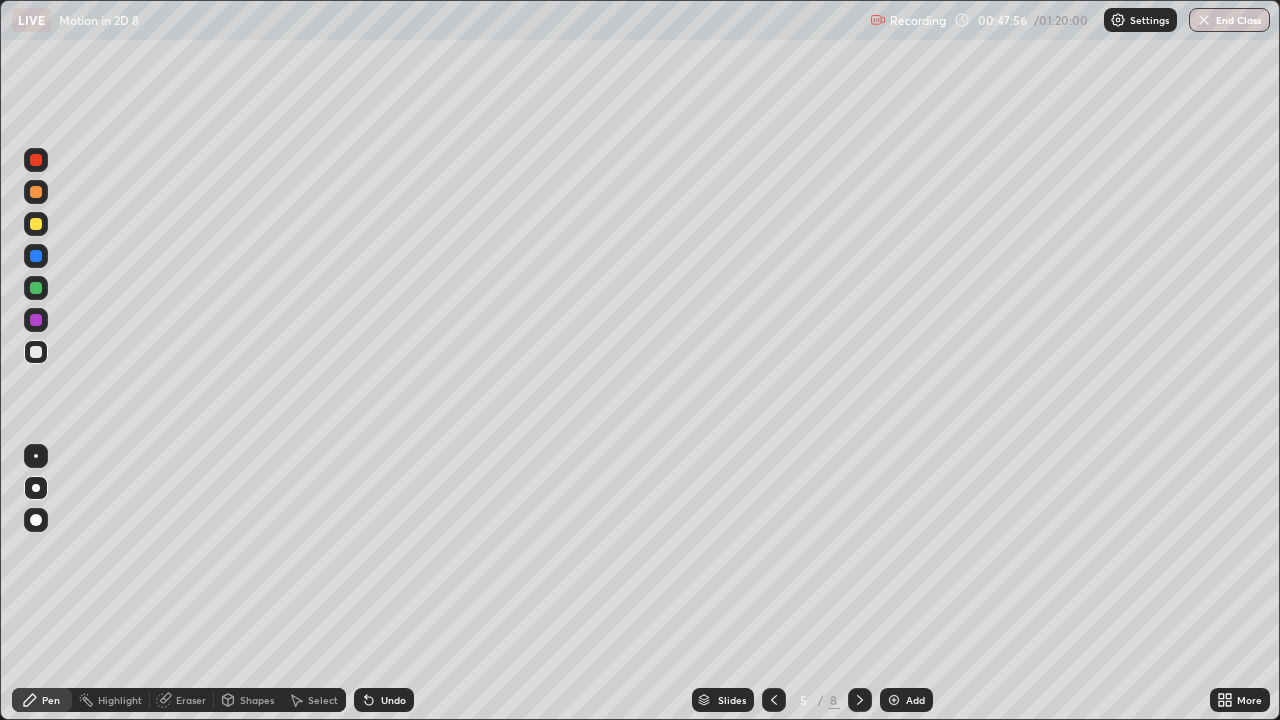 click at bounding box center [860, 700] 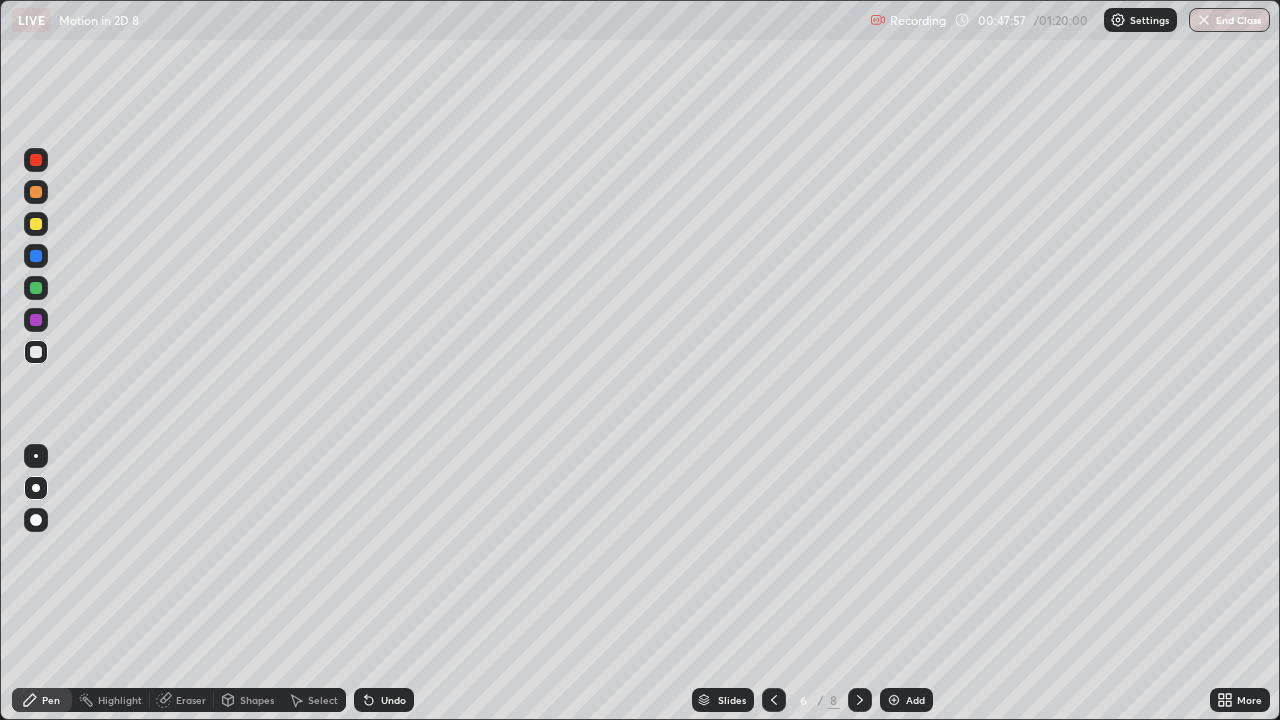 click at bounding box center (860, 700) 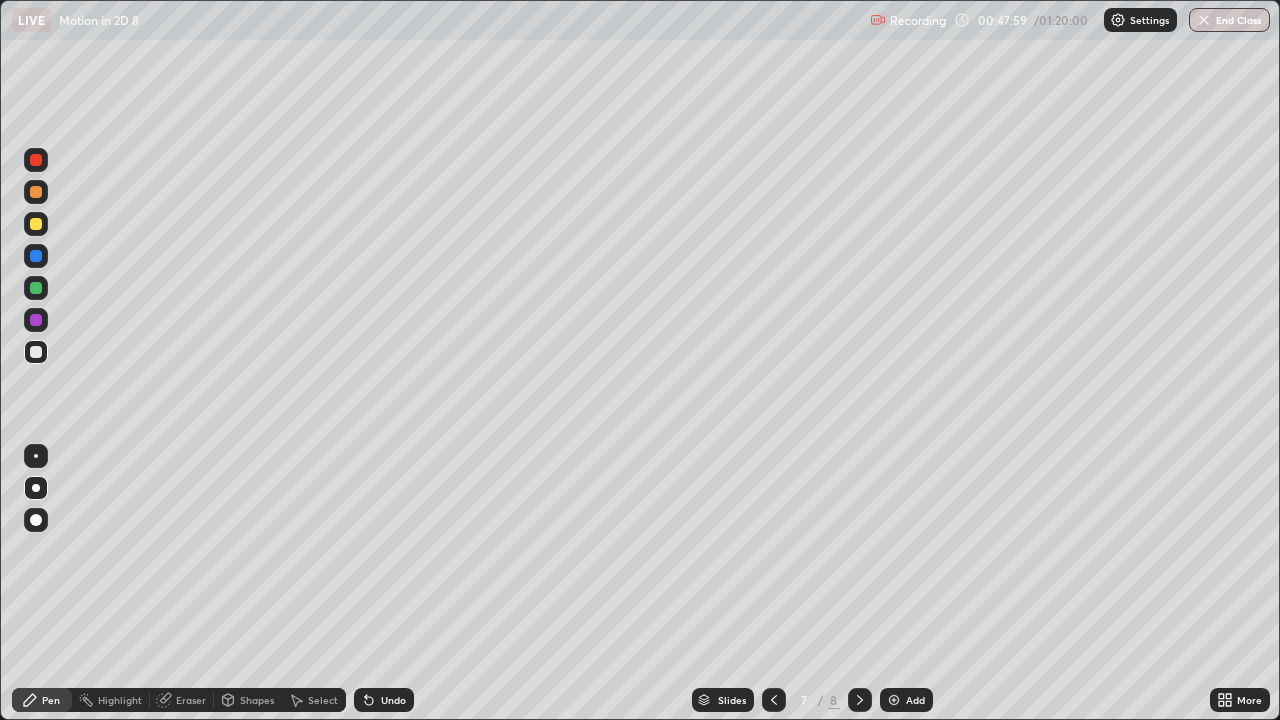 click at bounding box center [860, 700] 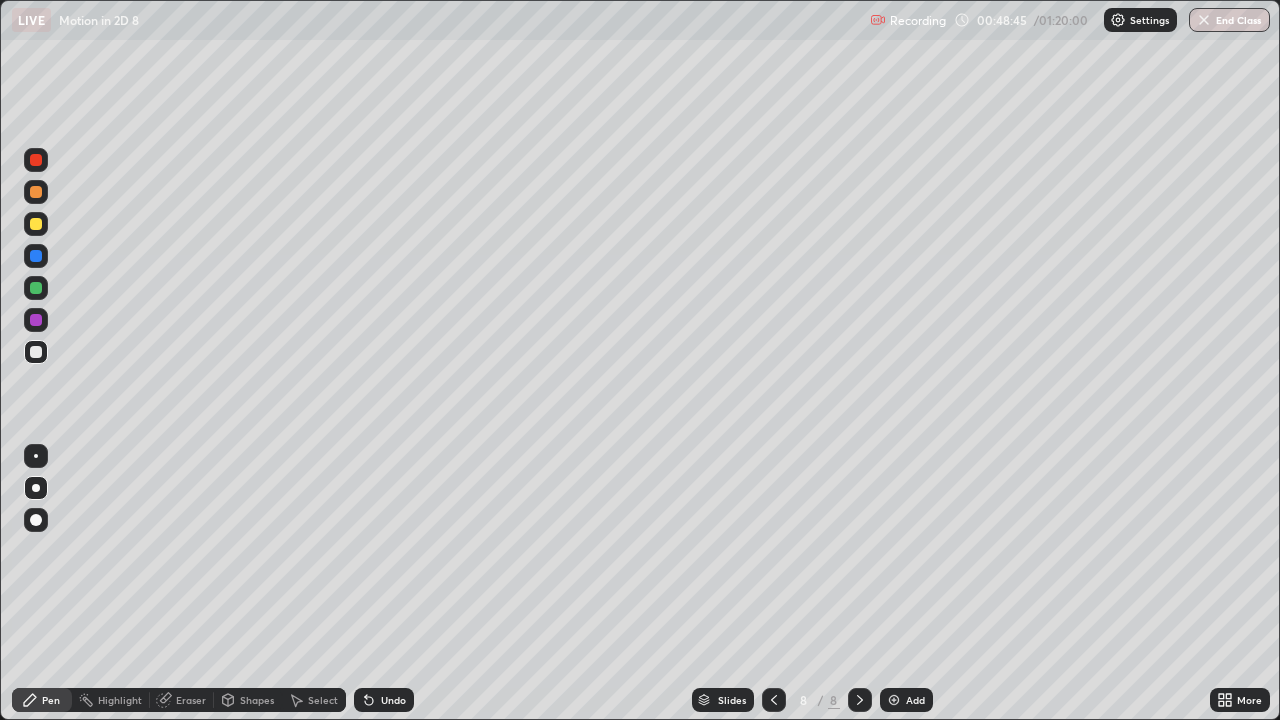 click at bounding box center [36, 256] 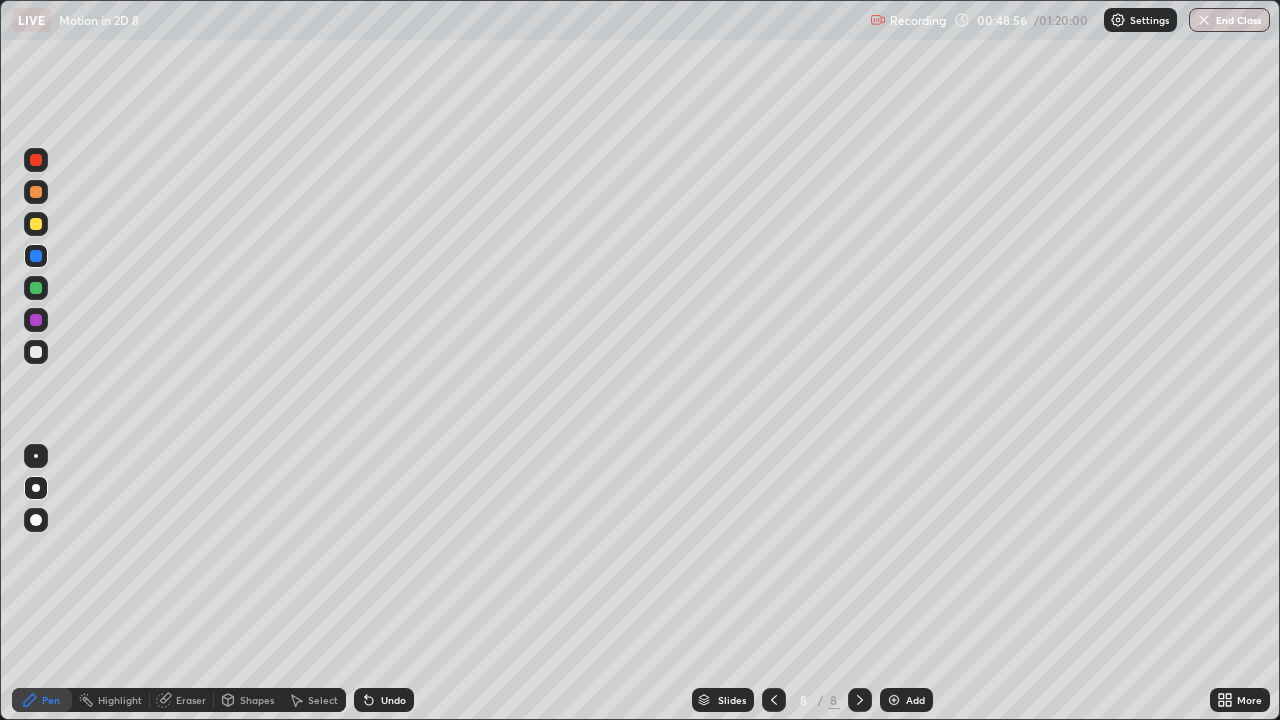 click at bounding box center [36, 352] 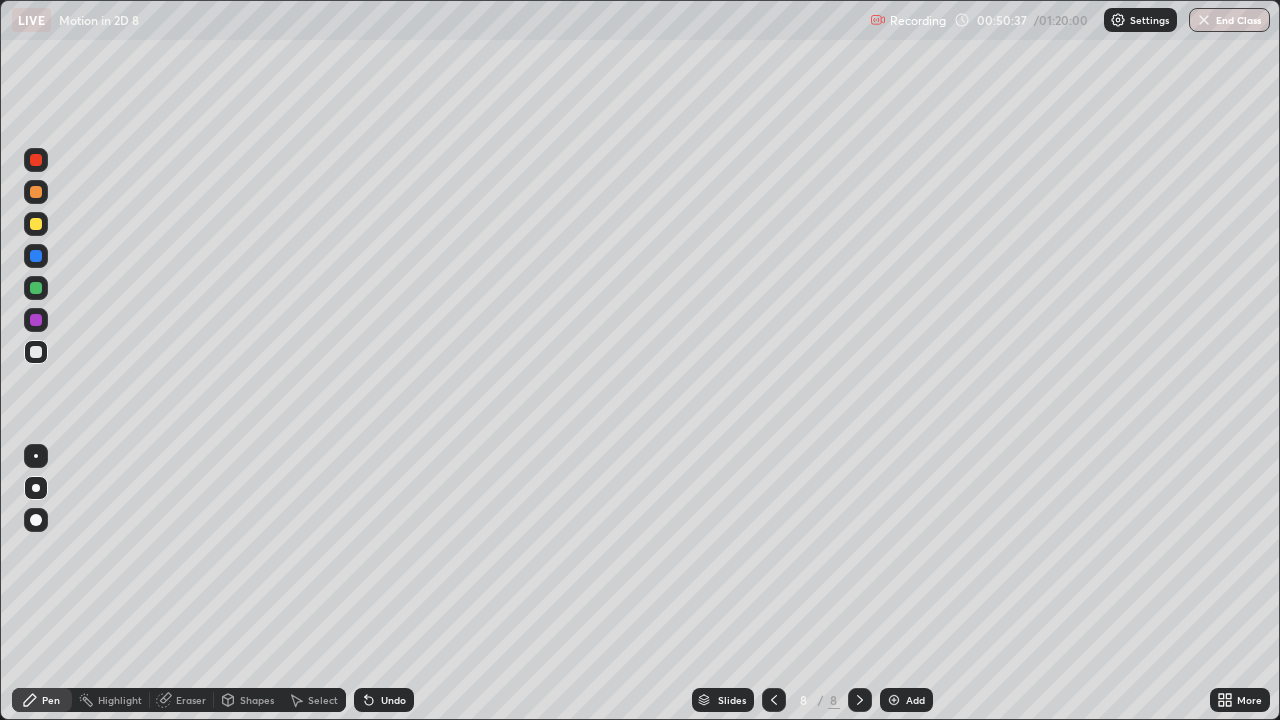 click at bounding box center (36, 224) 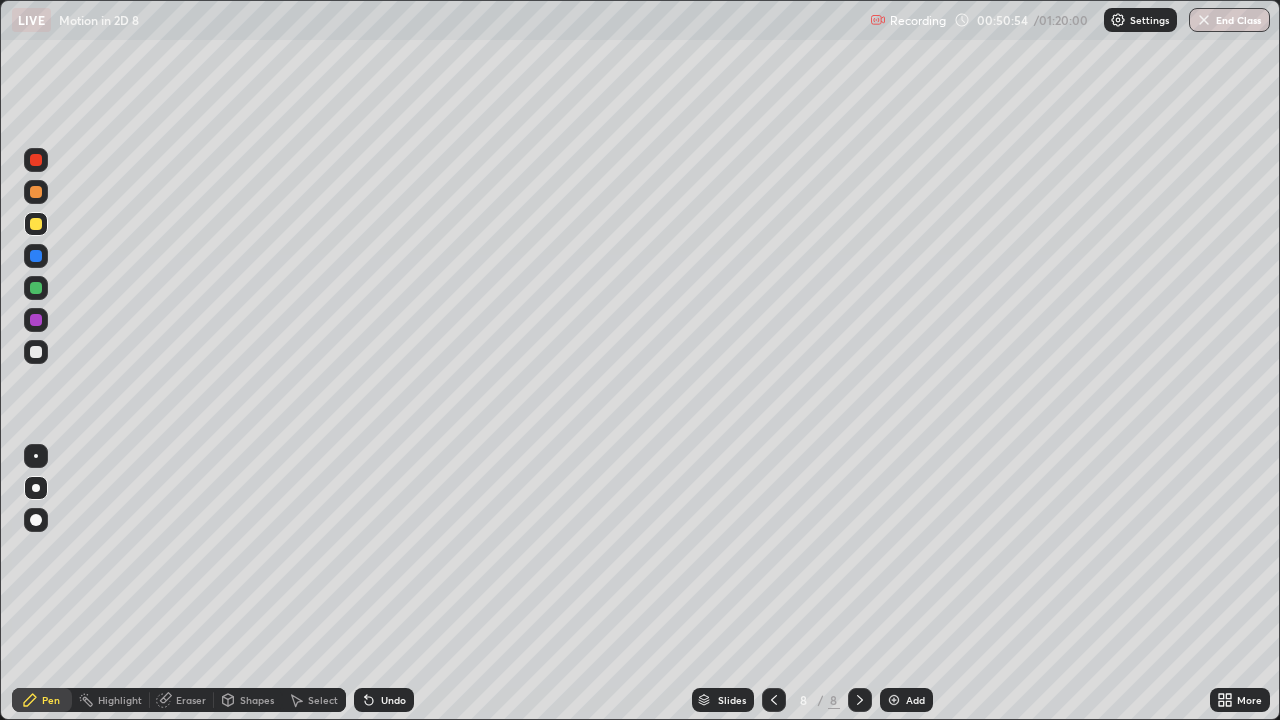 click on "Undo" at bounding box center [384, 700] 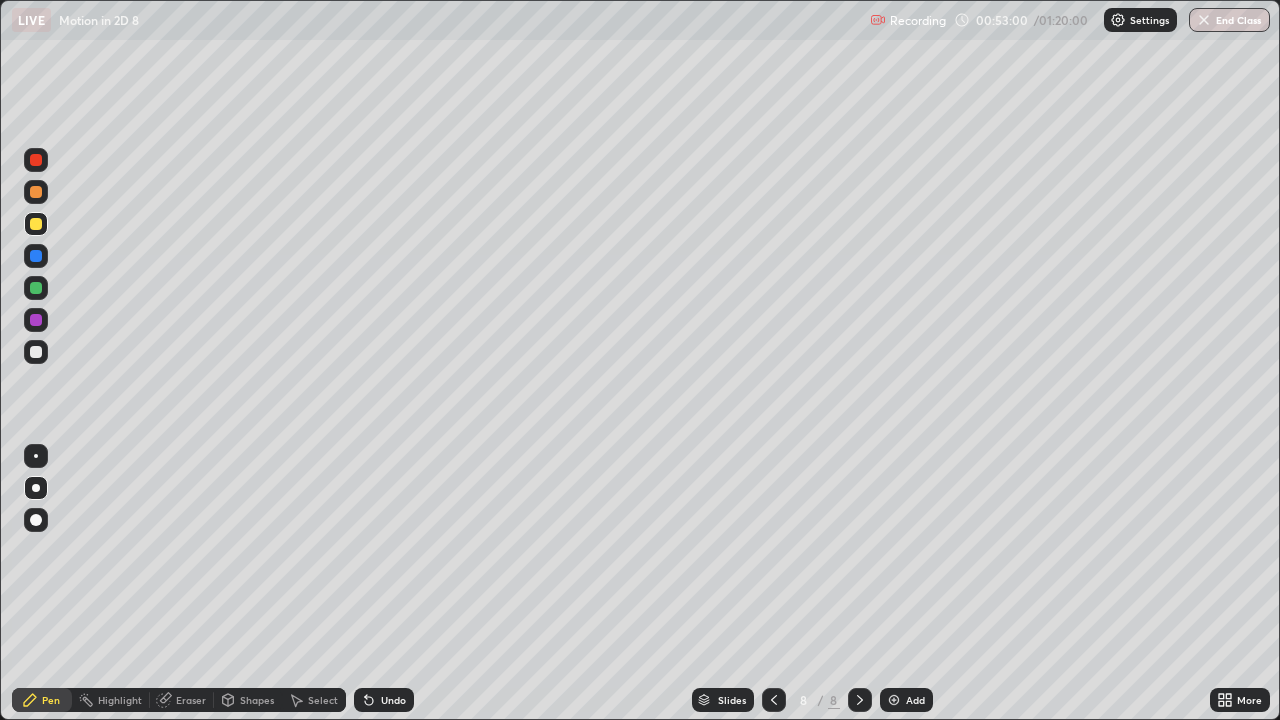 click at bounding box center [36, 192] 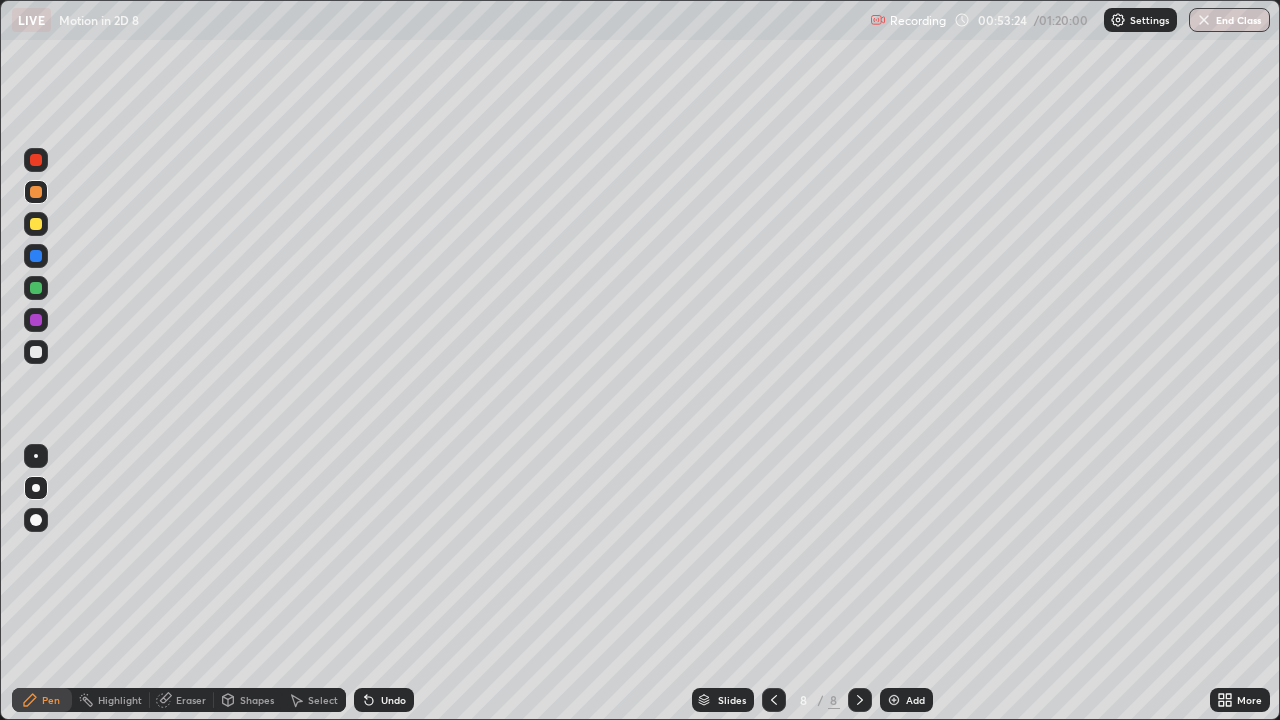 click 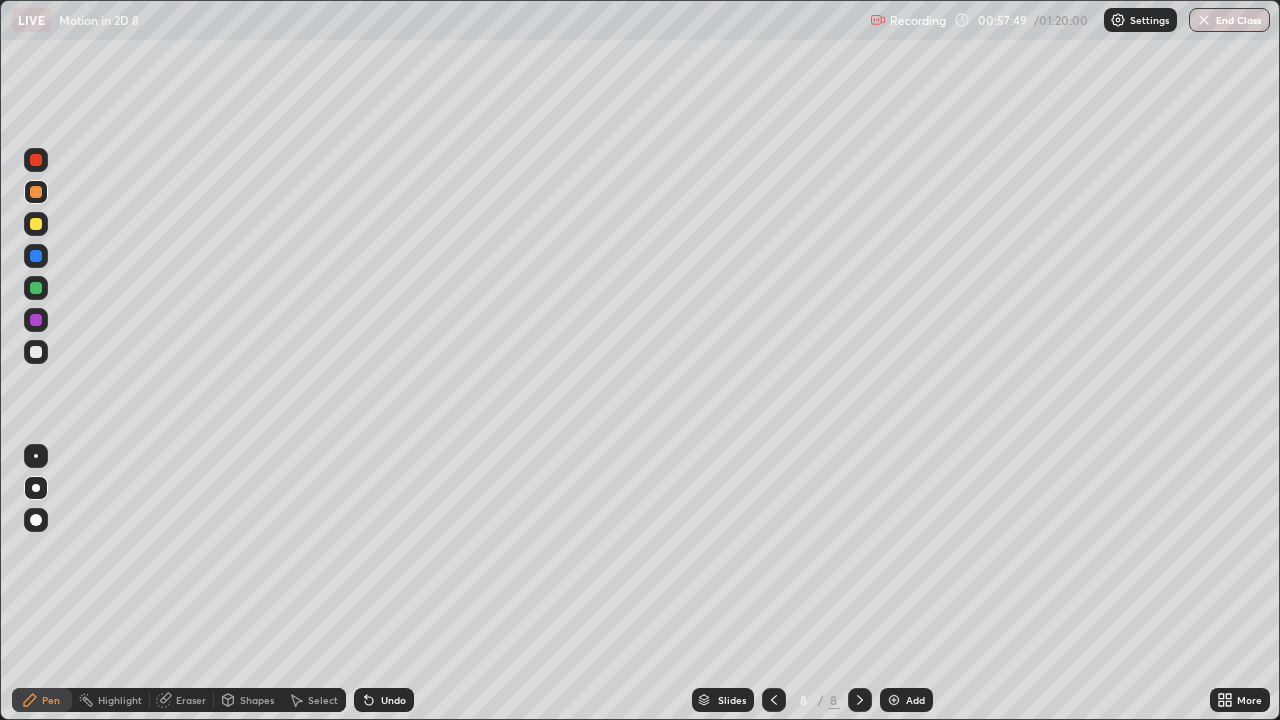 click on "Shapes" at bounding box center (257, 700) 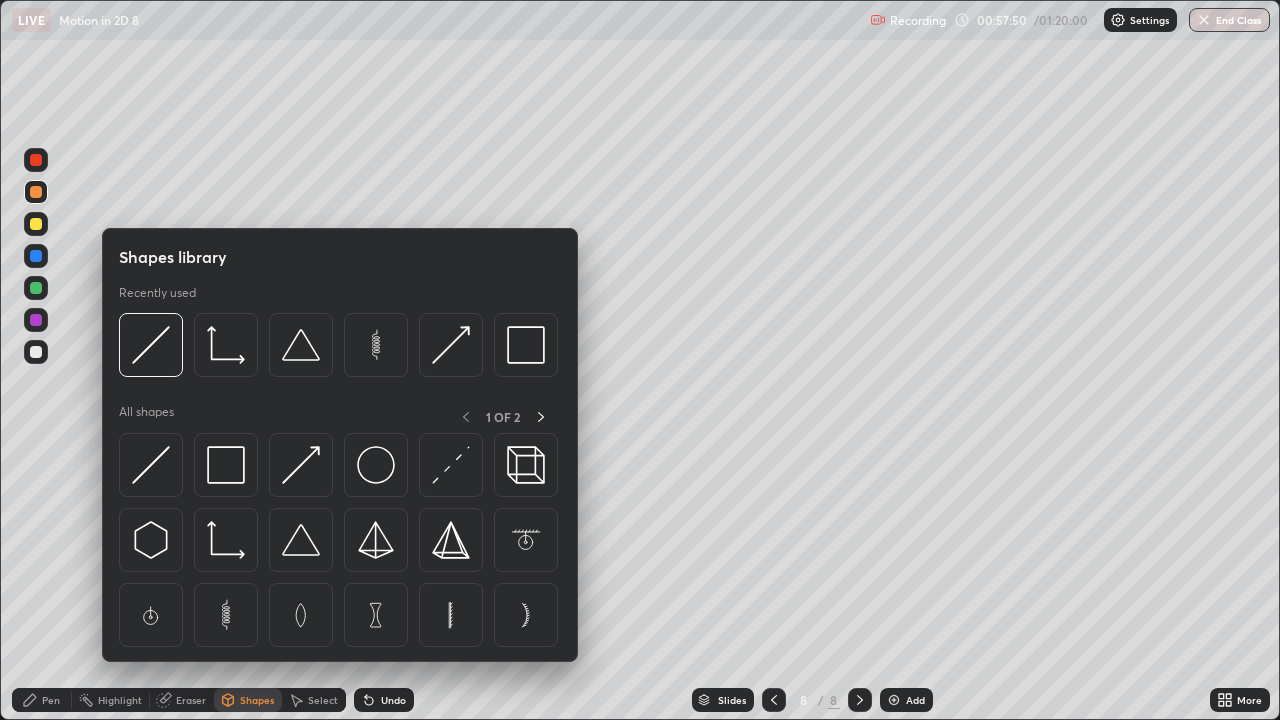 click on "Select" at bounding box center [323, 700] 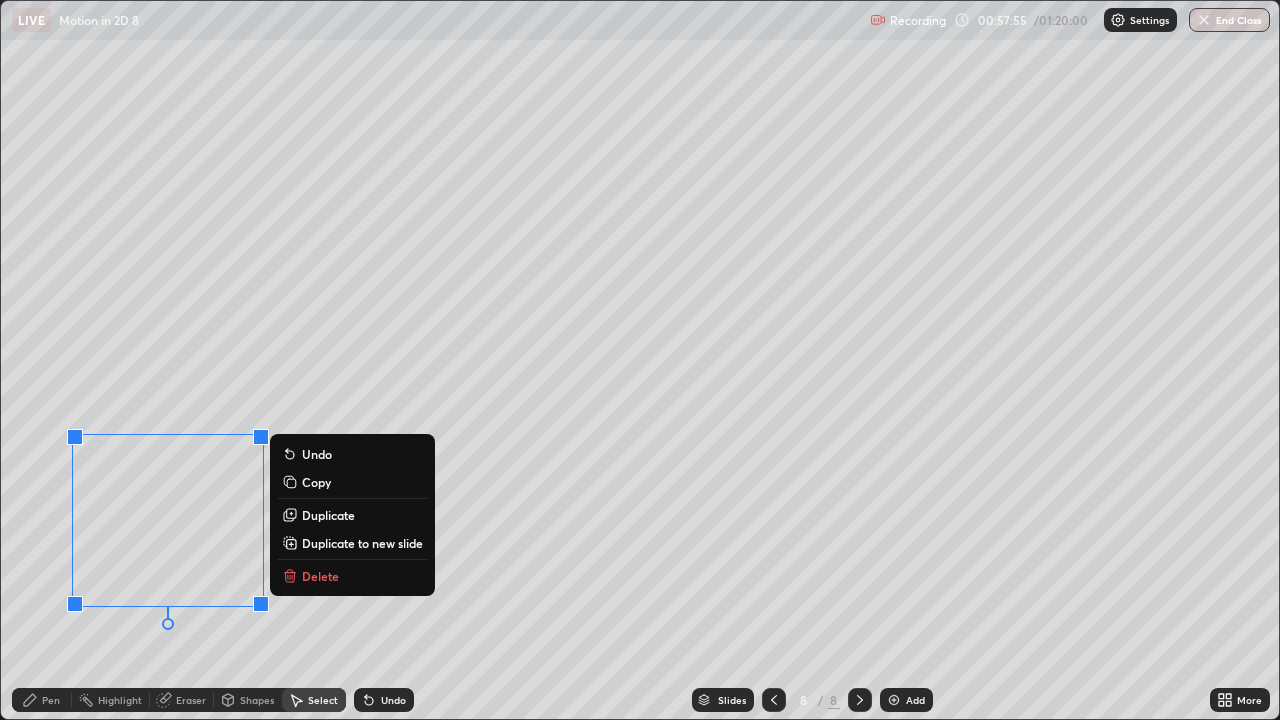 click on "Duplicate to new slide" at bounding box center [362, 543] 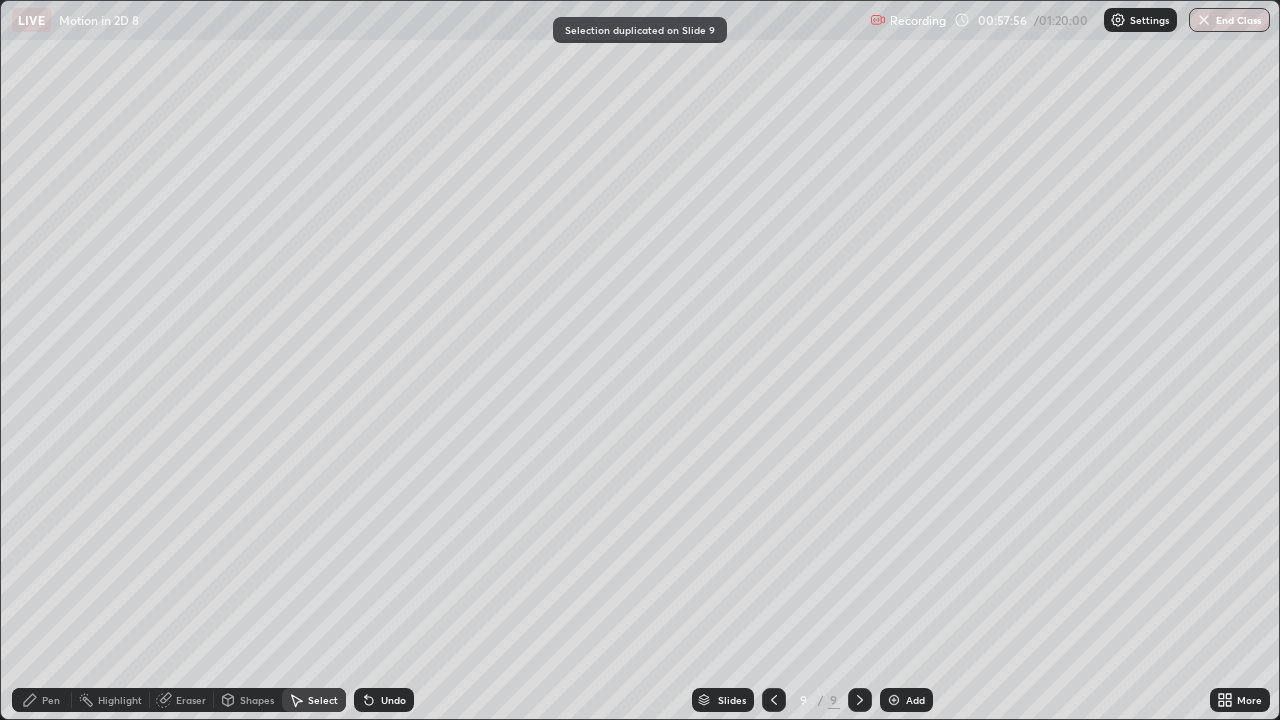 click on "Pen" at bounding box center (51, 700) 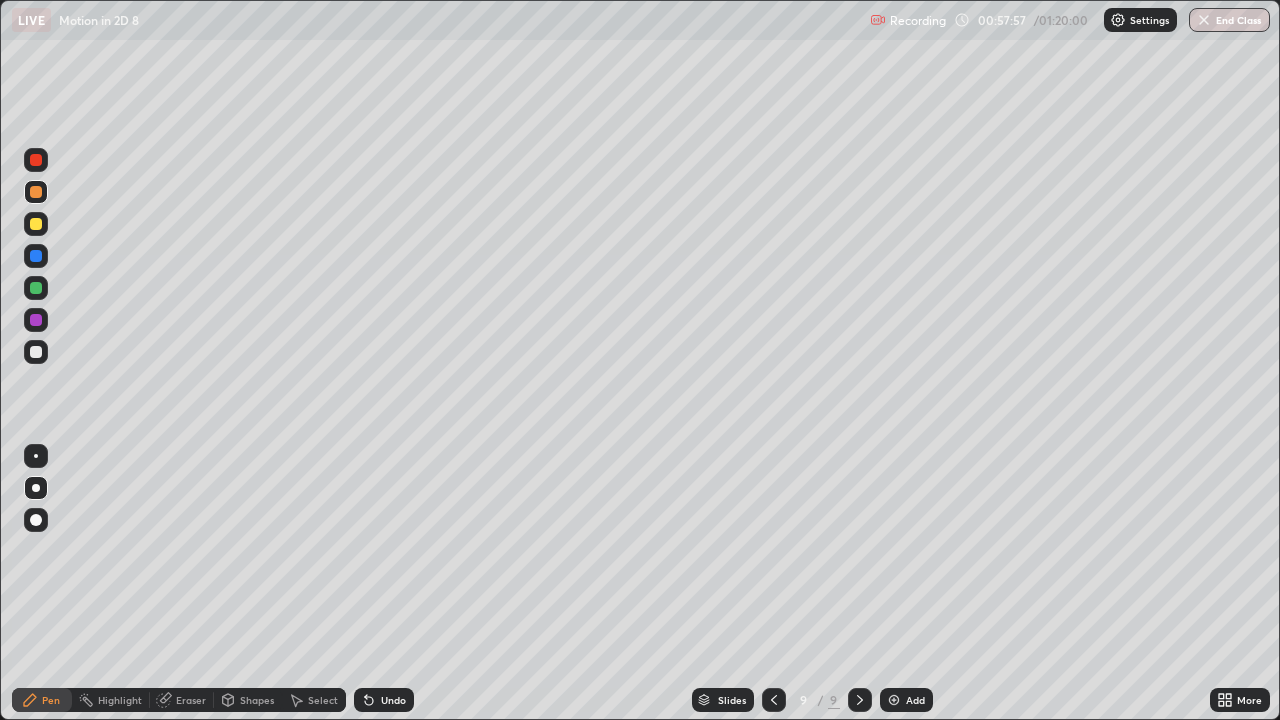 click at bounding box center [36, 488] 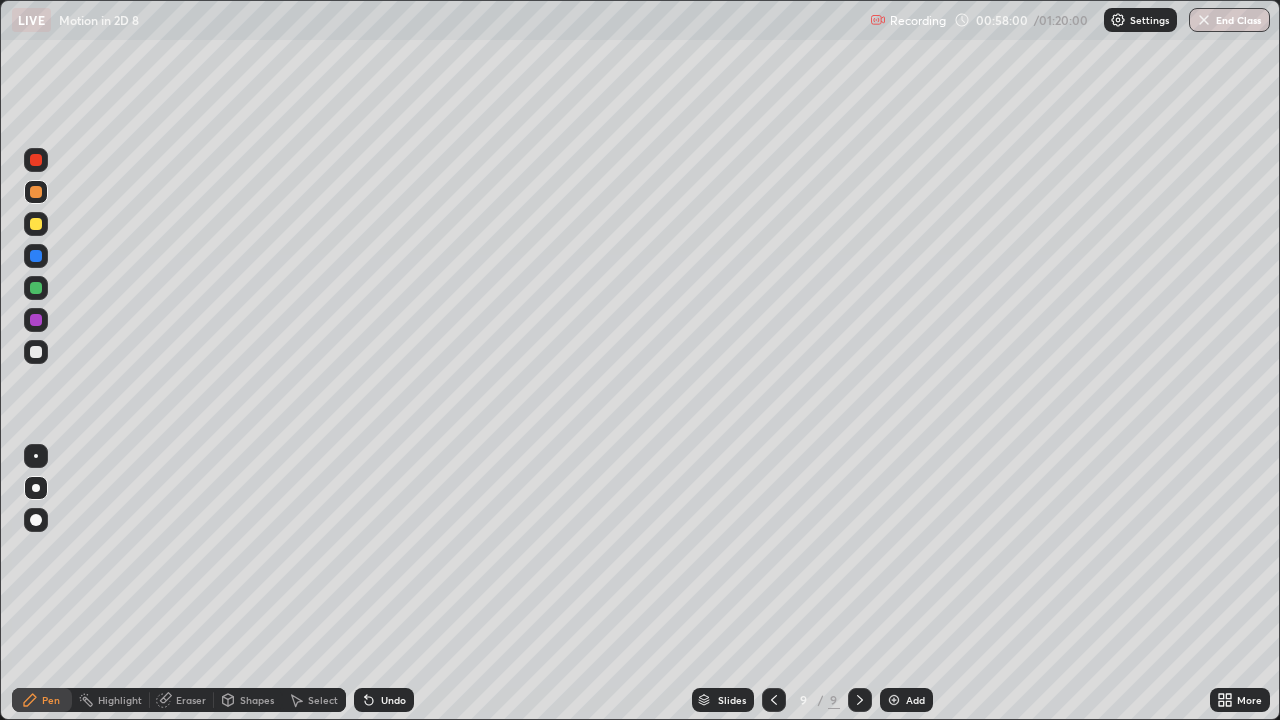 click at bounding box center [36, 352] 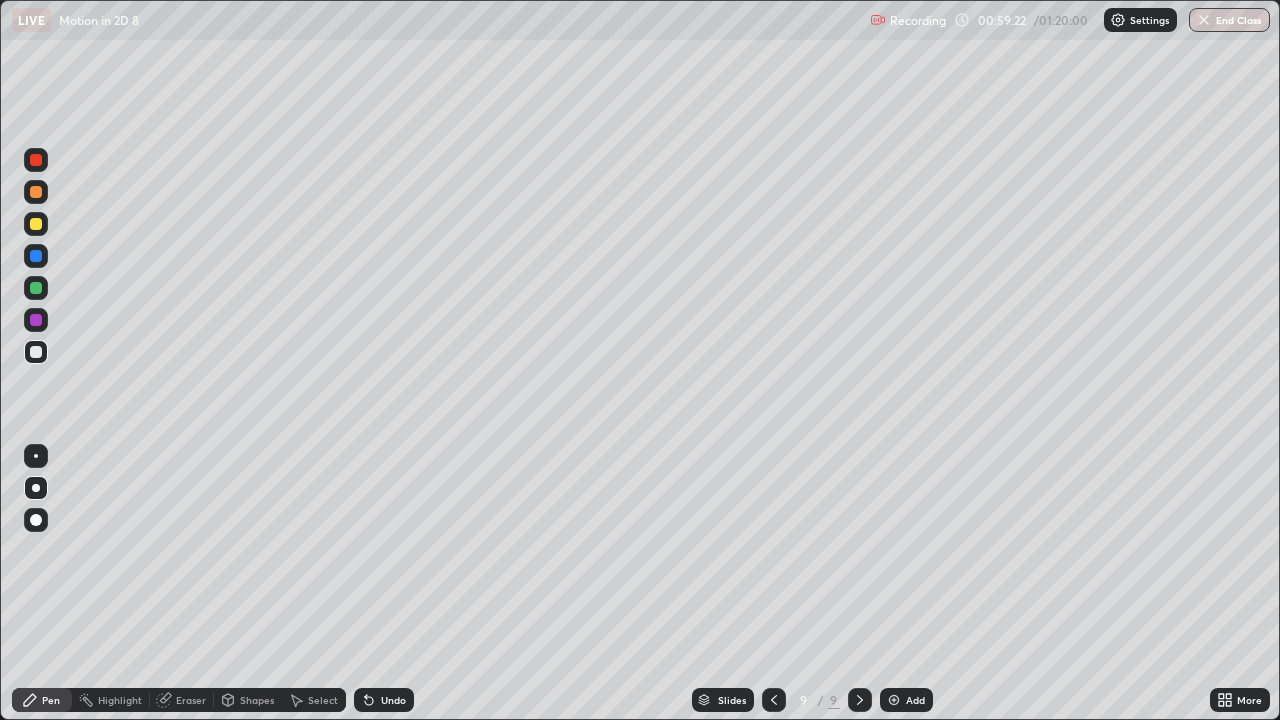 click at bounding box center [36, 224] 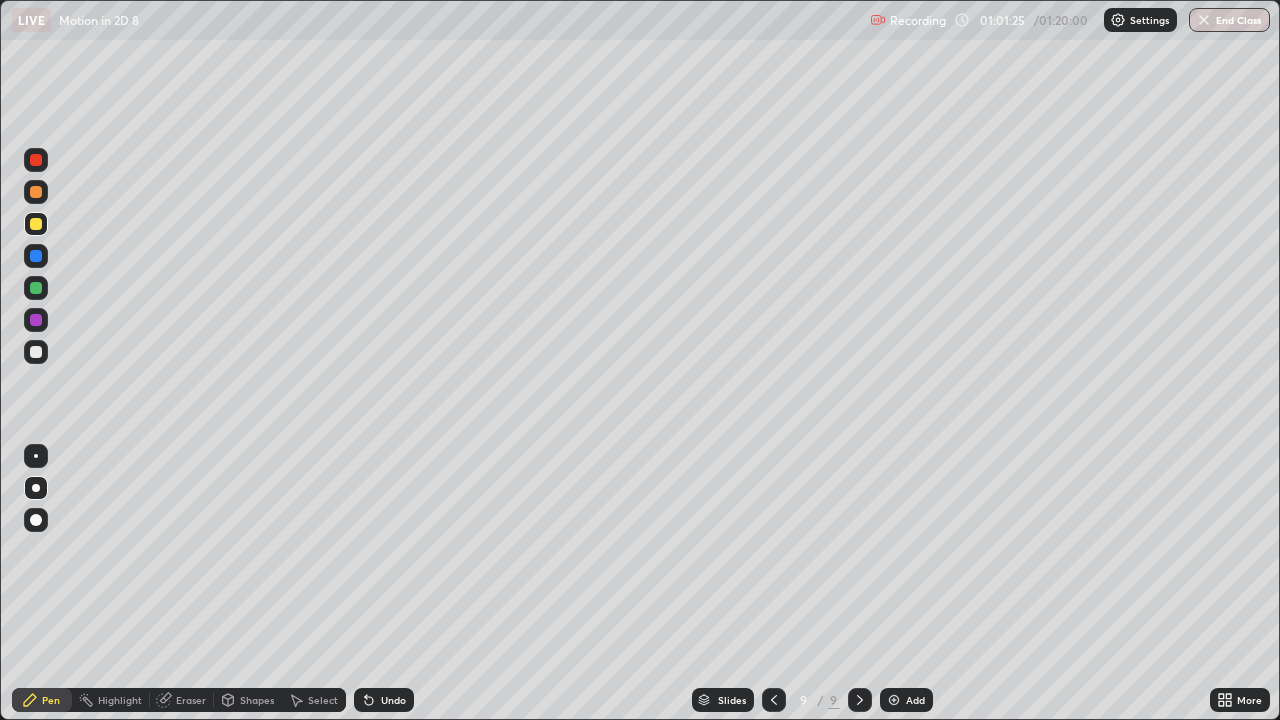 click on "Add" at bounding box center [915, 700] 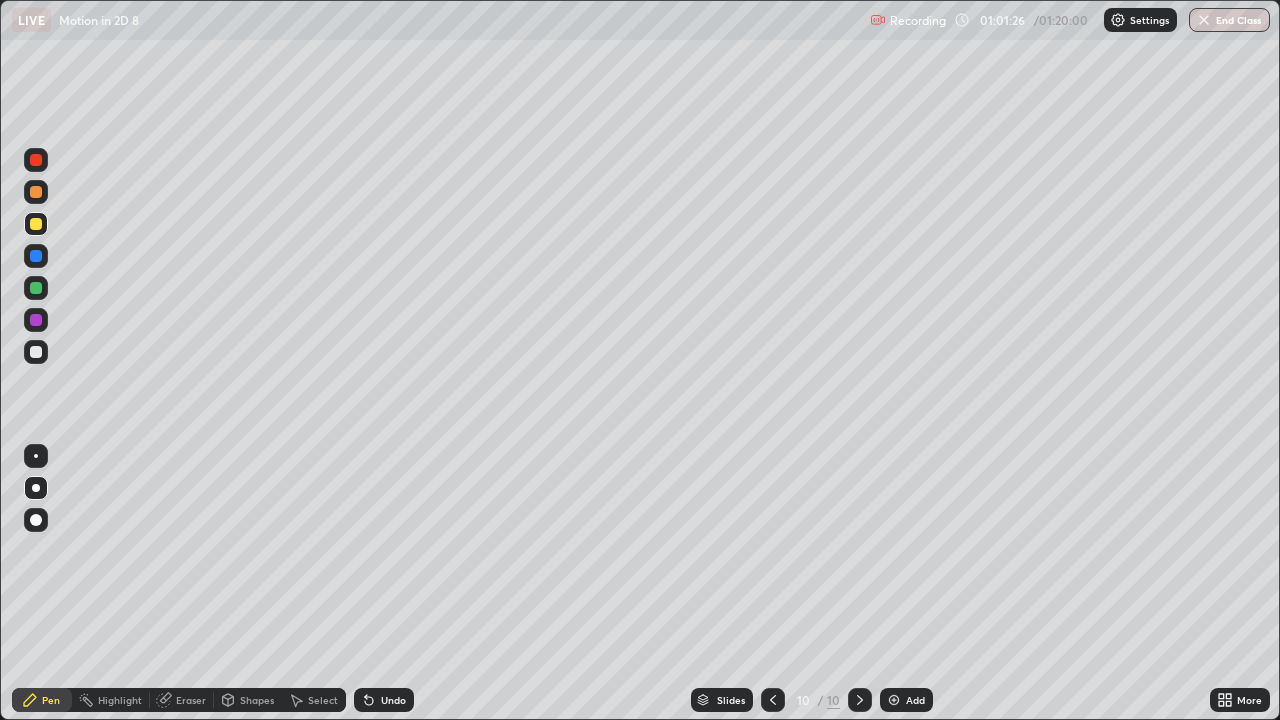 click at bounding box center (36, 352) 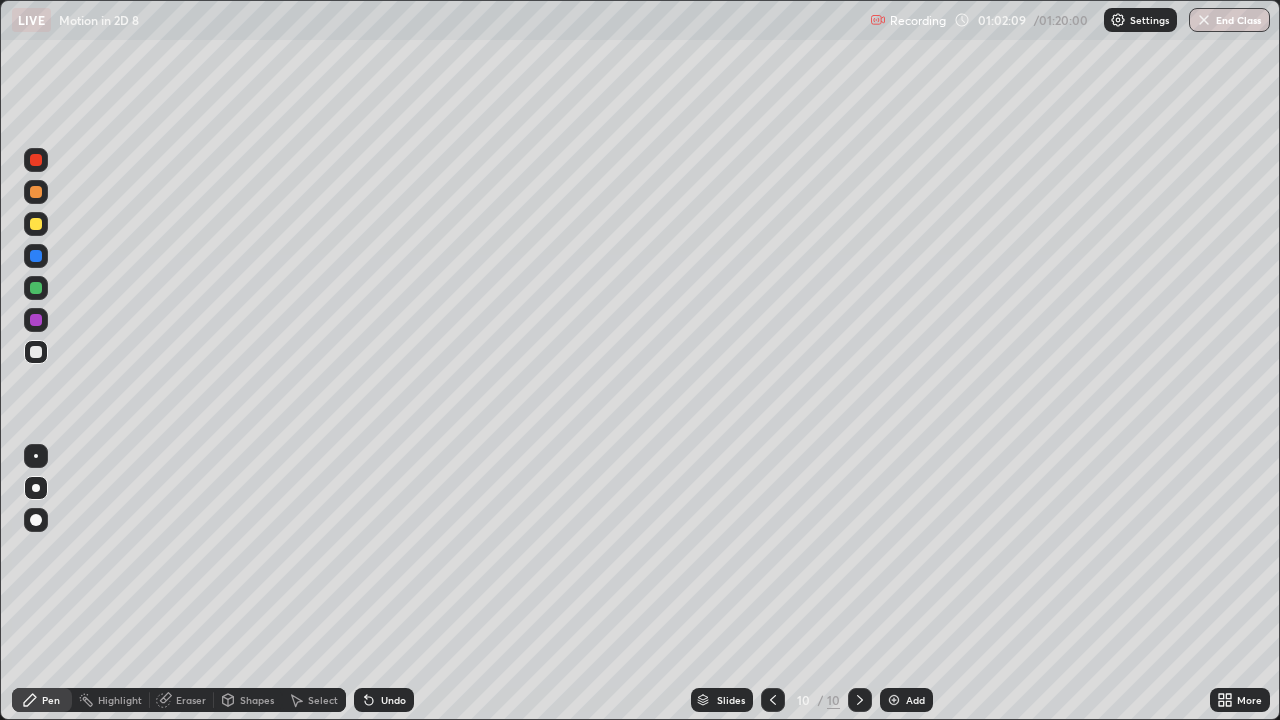 click on "Undo" at bounding box center [393, 700] 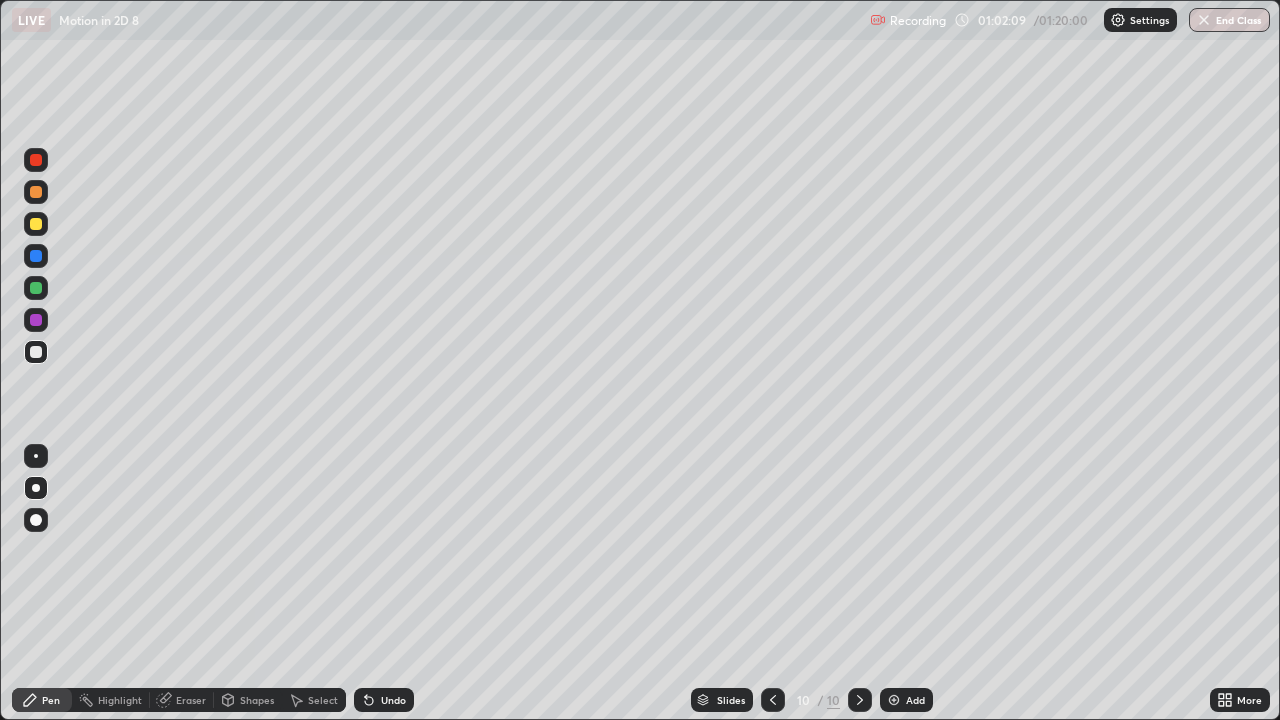 click on "Undo" at bounding box center [393, 700] 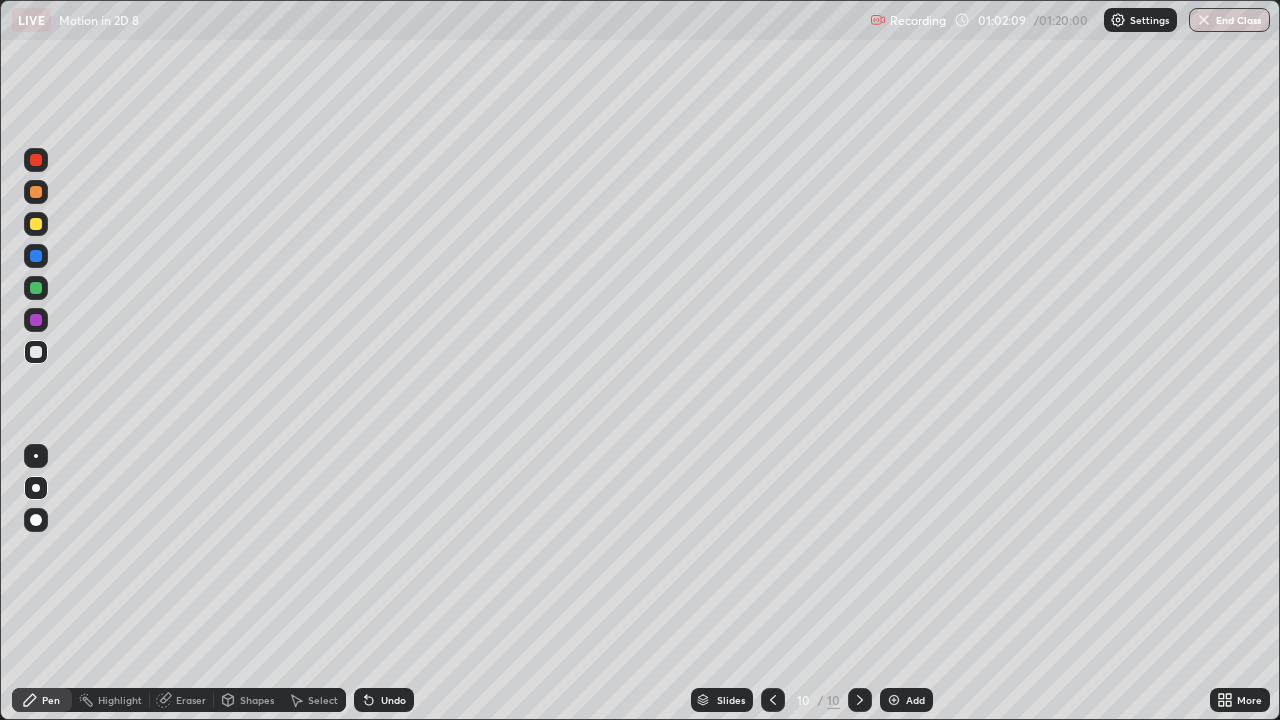 click on "Undo" at bounding box center (393, 700) 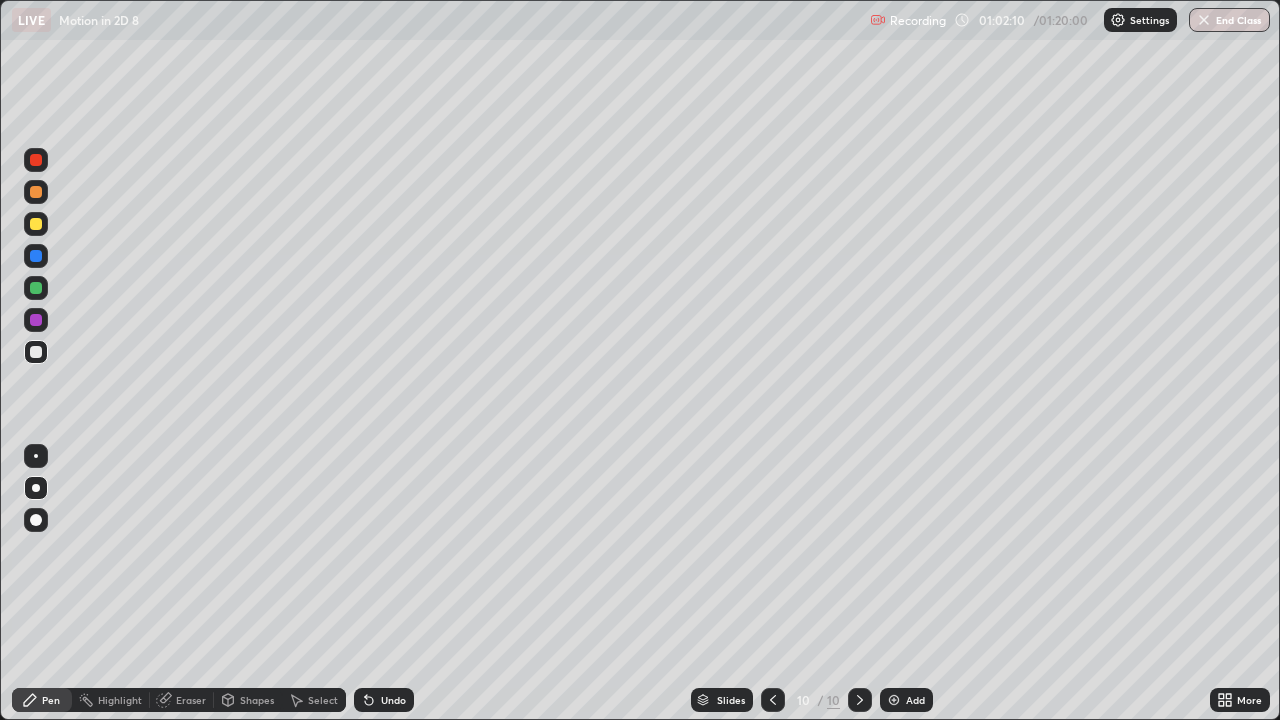 click on "Undo" at bounding box center (393, 700) 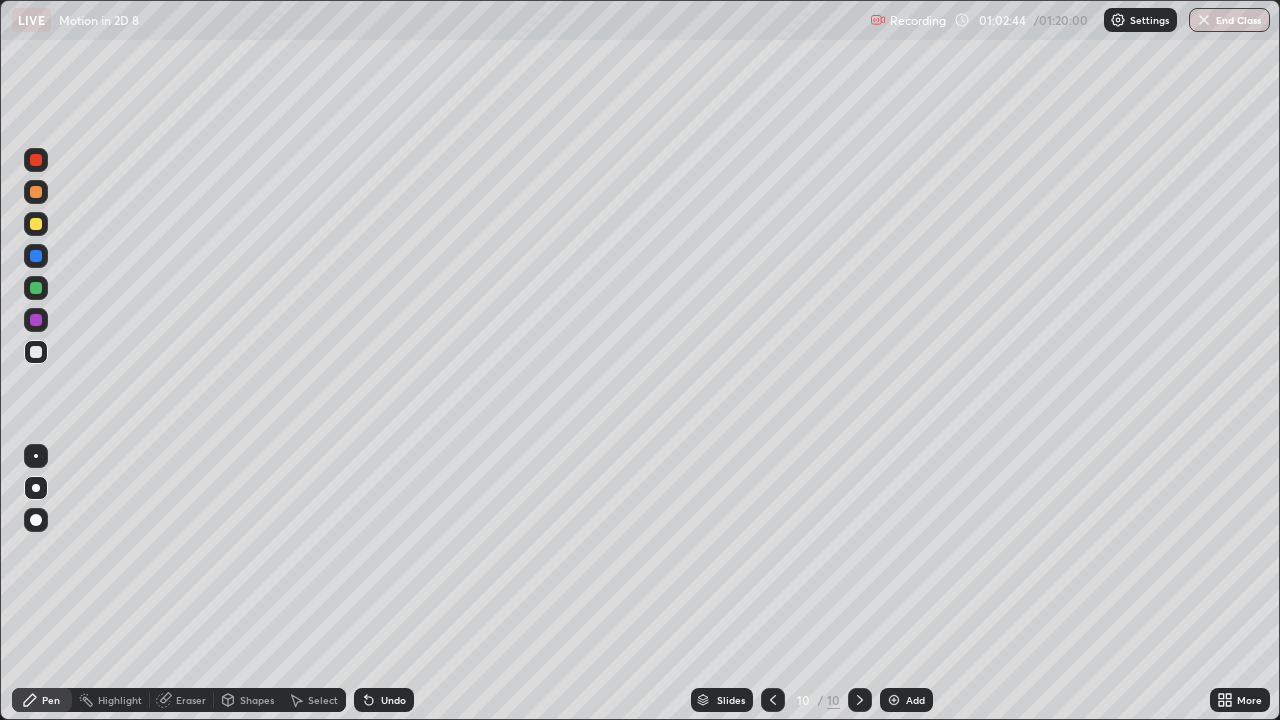click at bounding box center (36, 224) 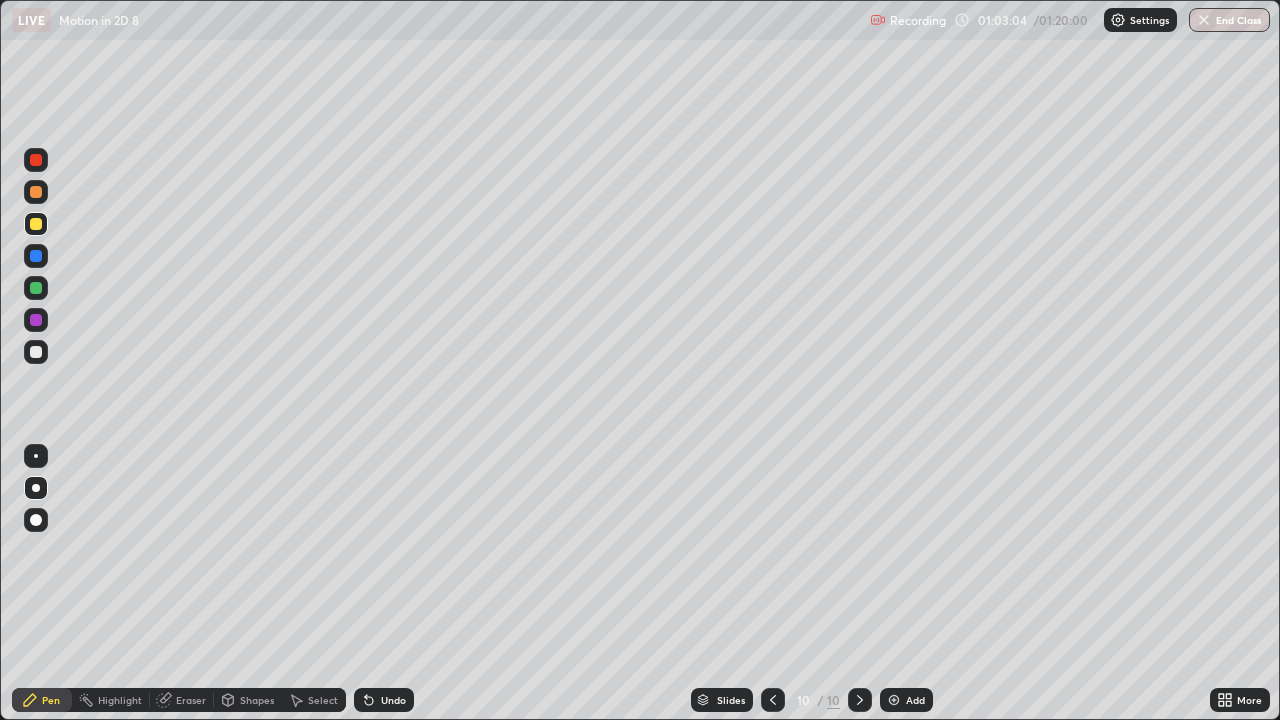 click at bounding box center (36, 352) 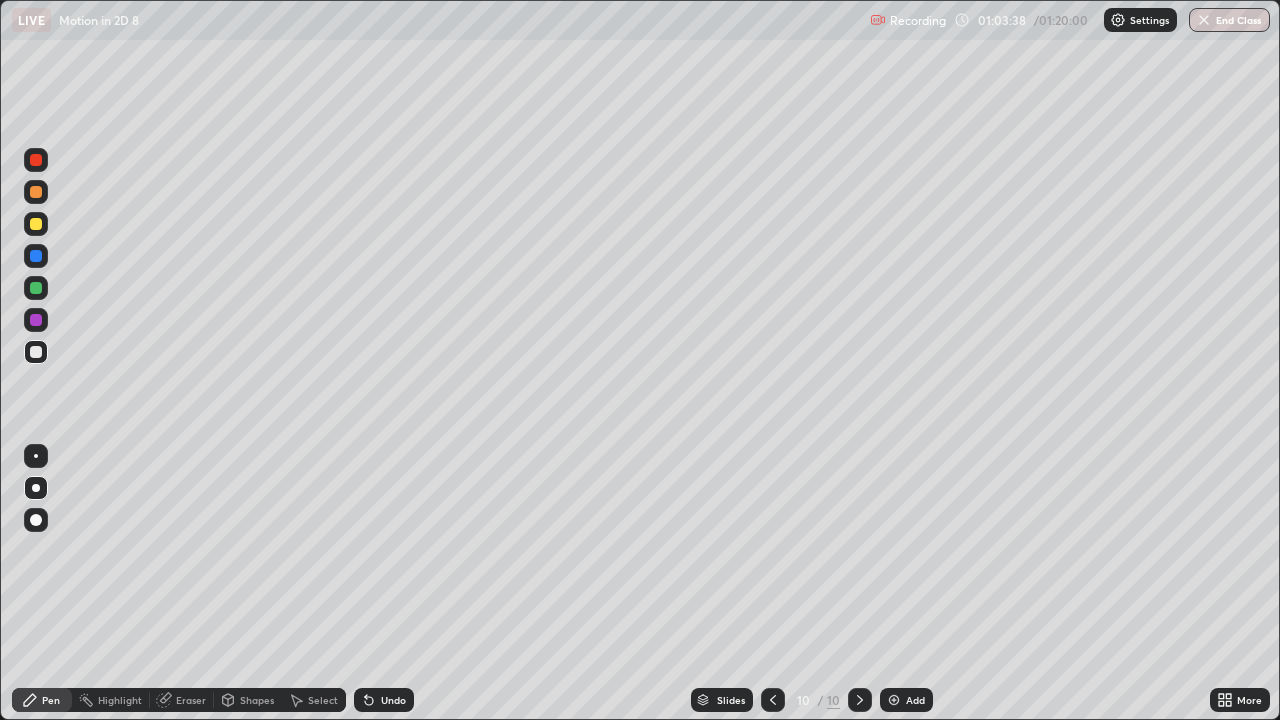 click on "Eraser" at bounding box center [191, 700] 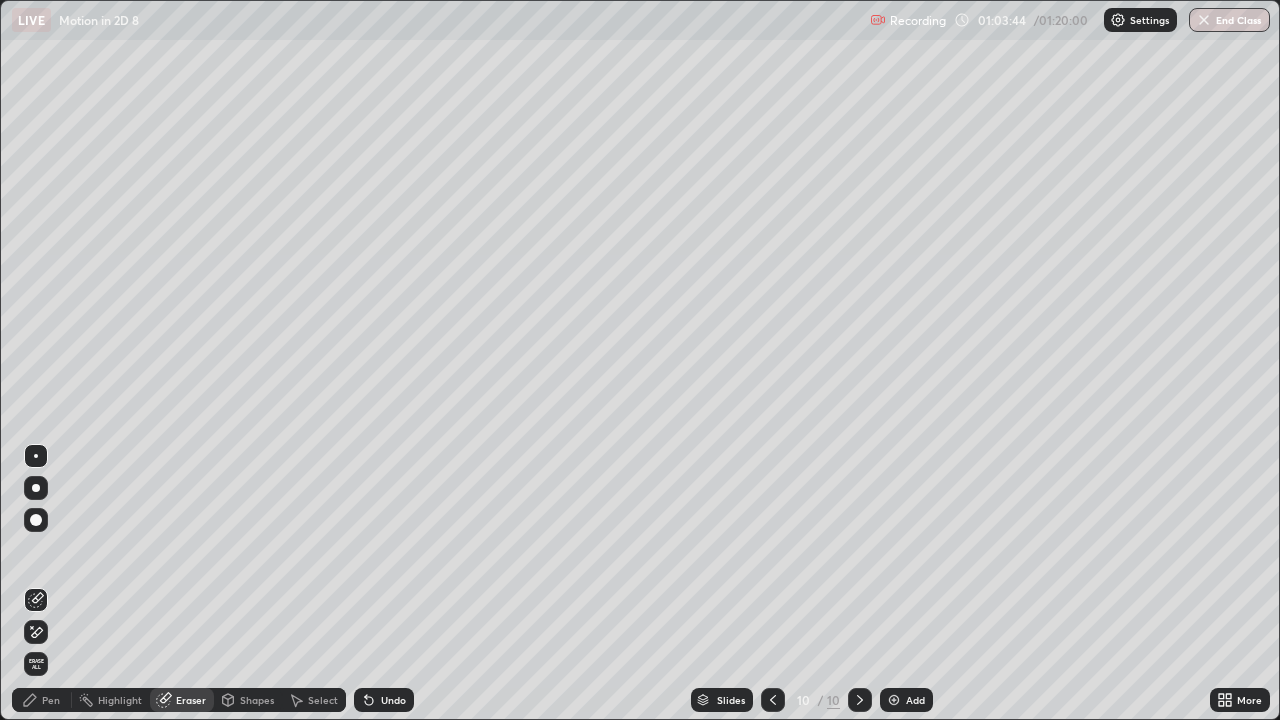 click on "Pen" at bounding box center [42, 700] 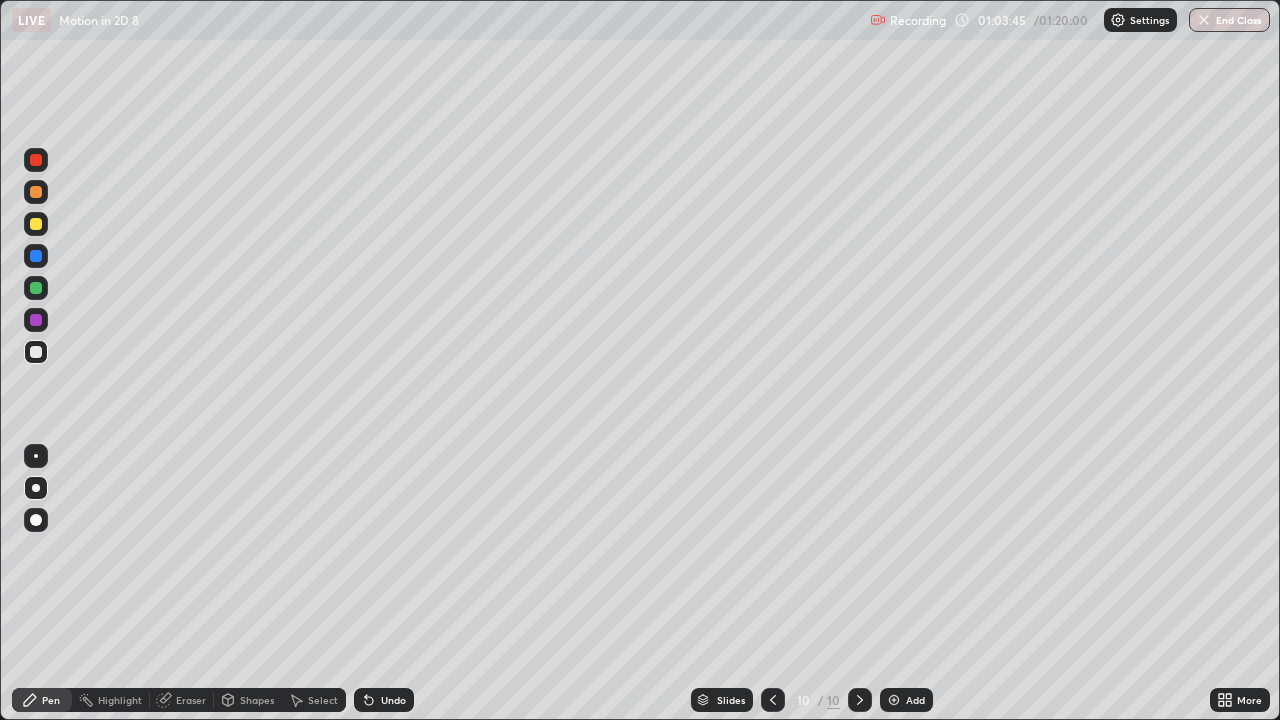 click at bounding box center [36, 352] 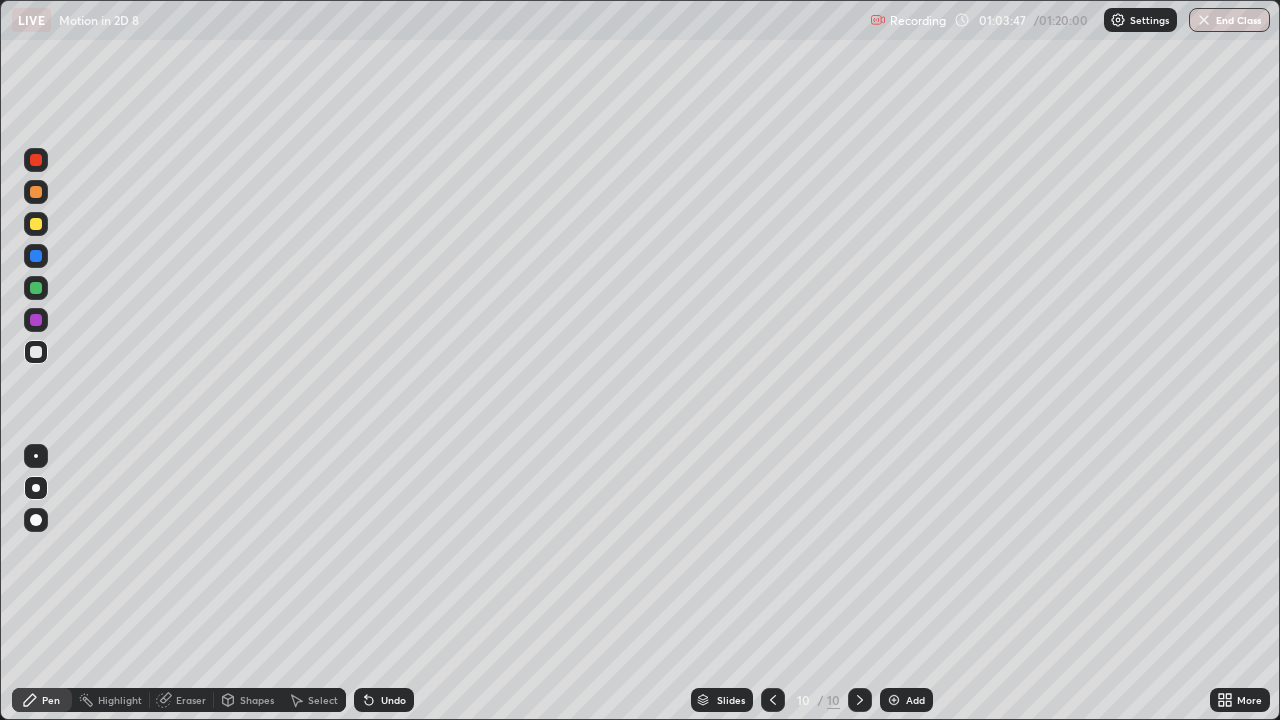 click at bounding box center [36, 224] 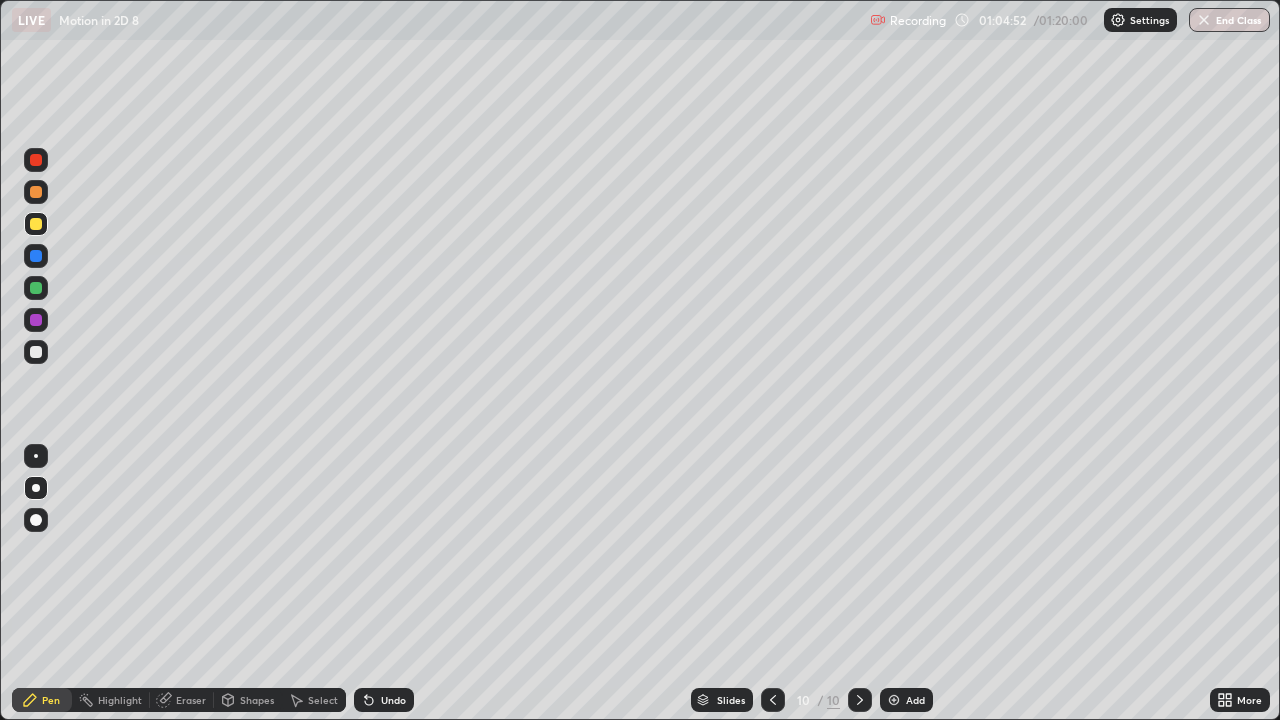 click at bounding box center [36, 288] 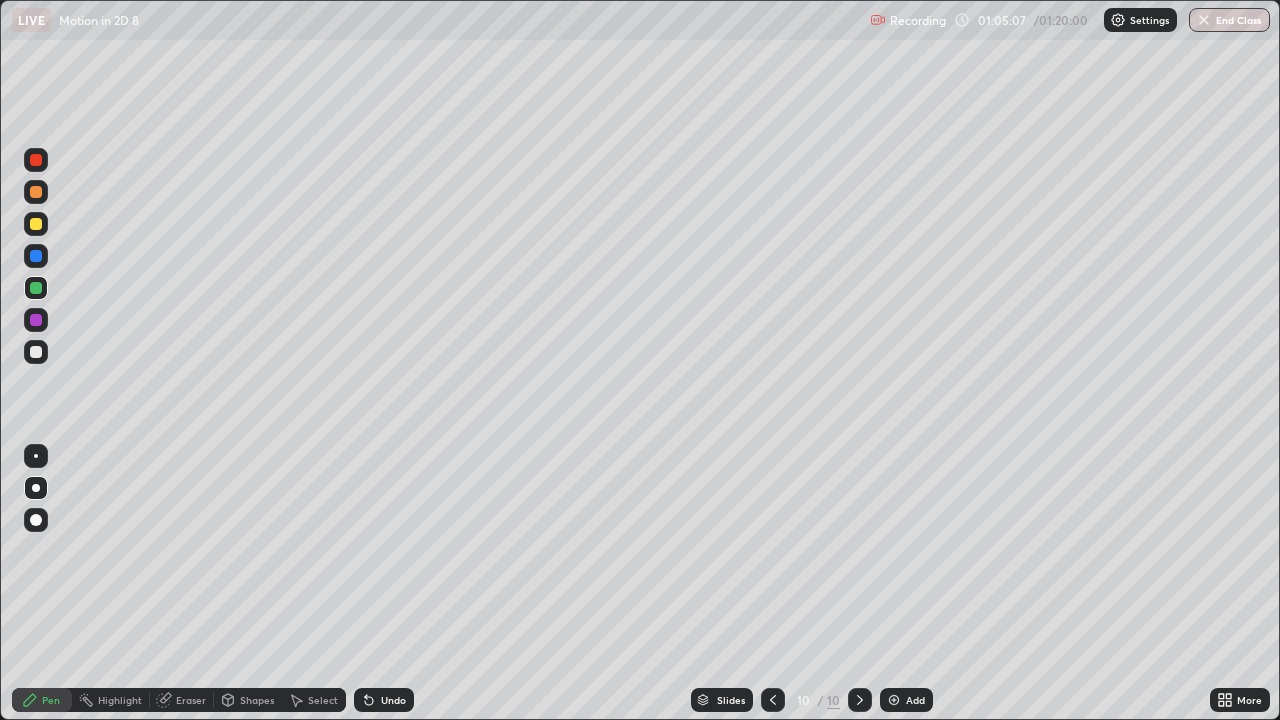 click on "Eraser" at bounding box center [191, 700] 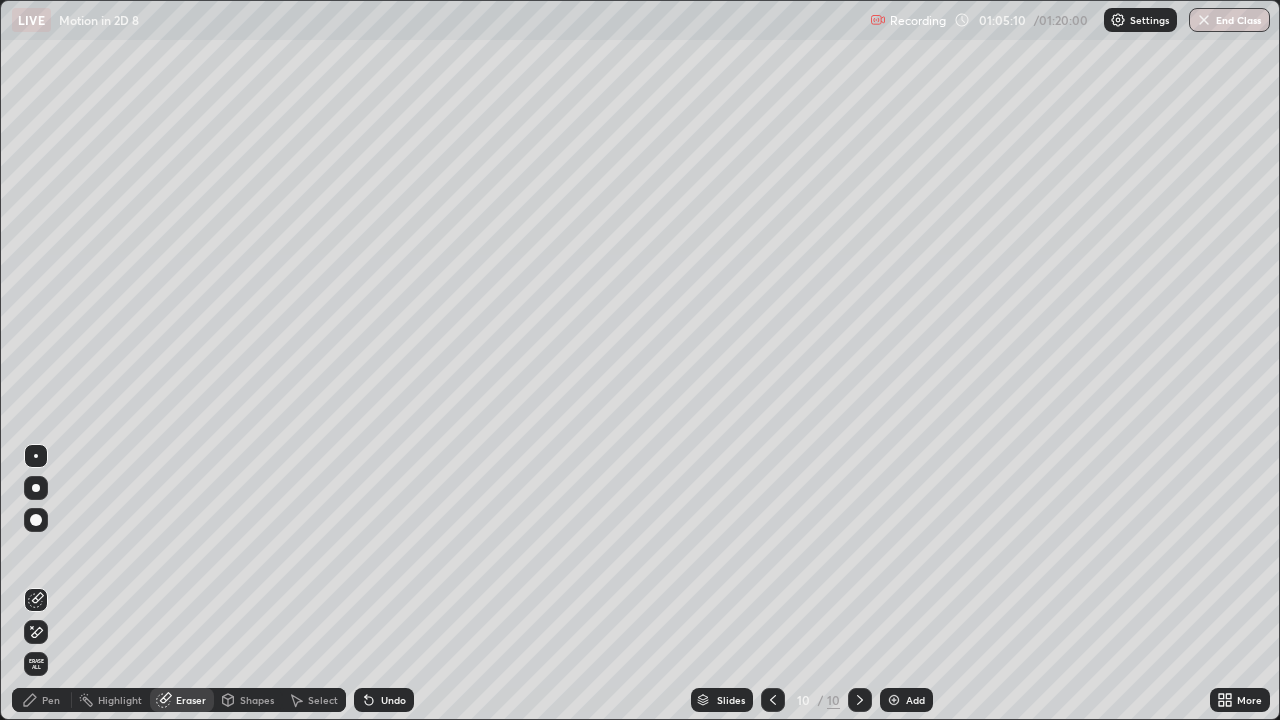 click on "Pen" at bounding box center [42, 700] 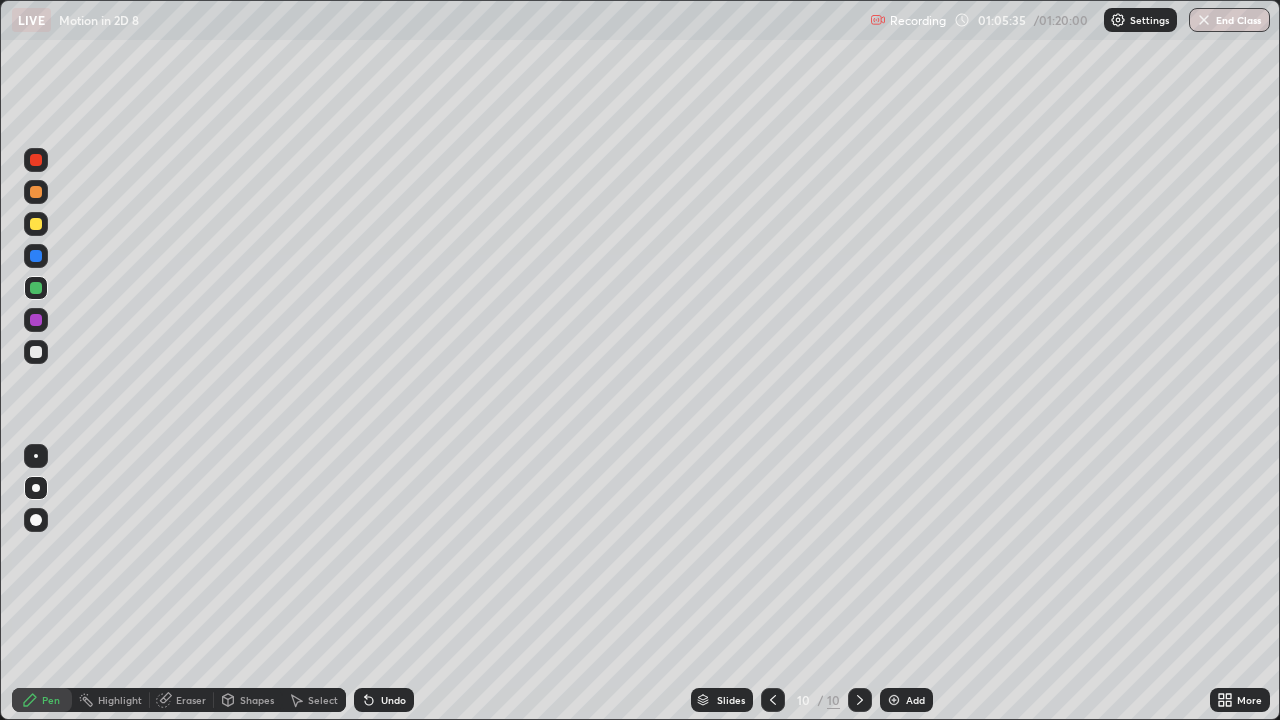 click at bounding box center [36, 224] 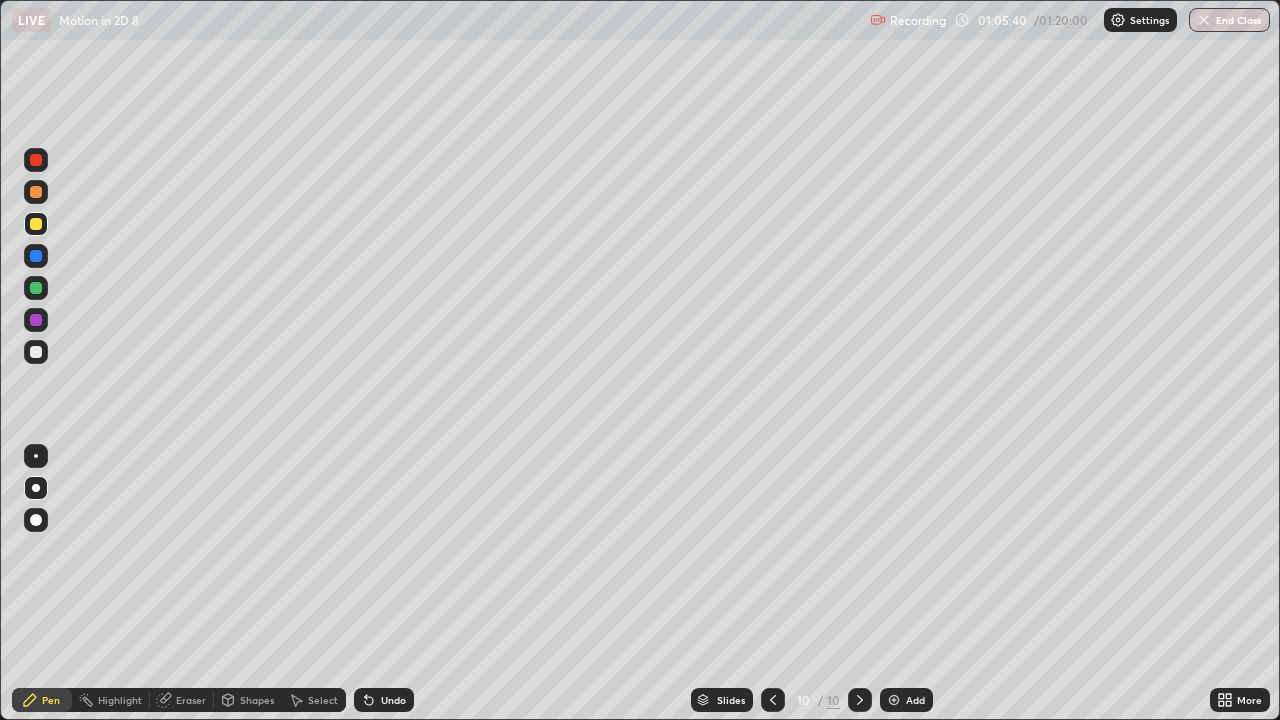 click at bounding box center (36, 288) 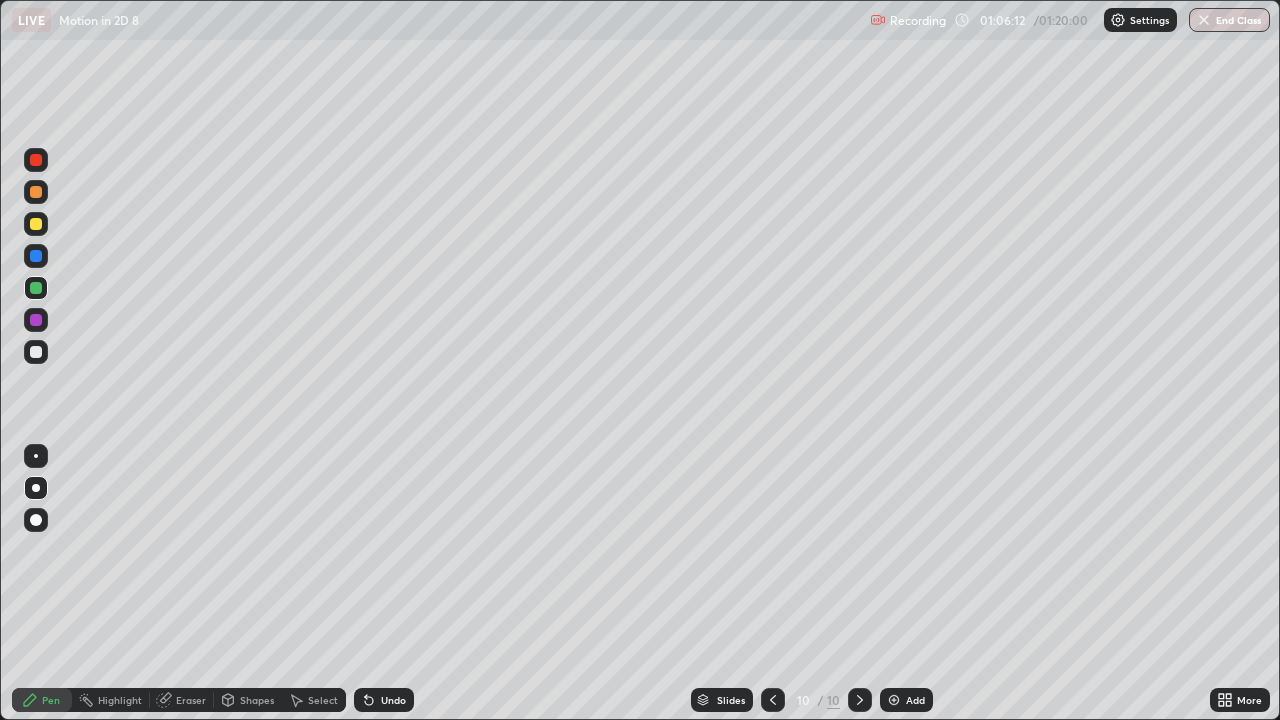 click at bounding box center [36, 256] 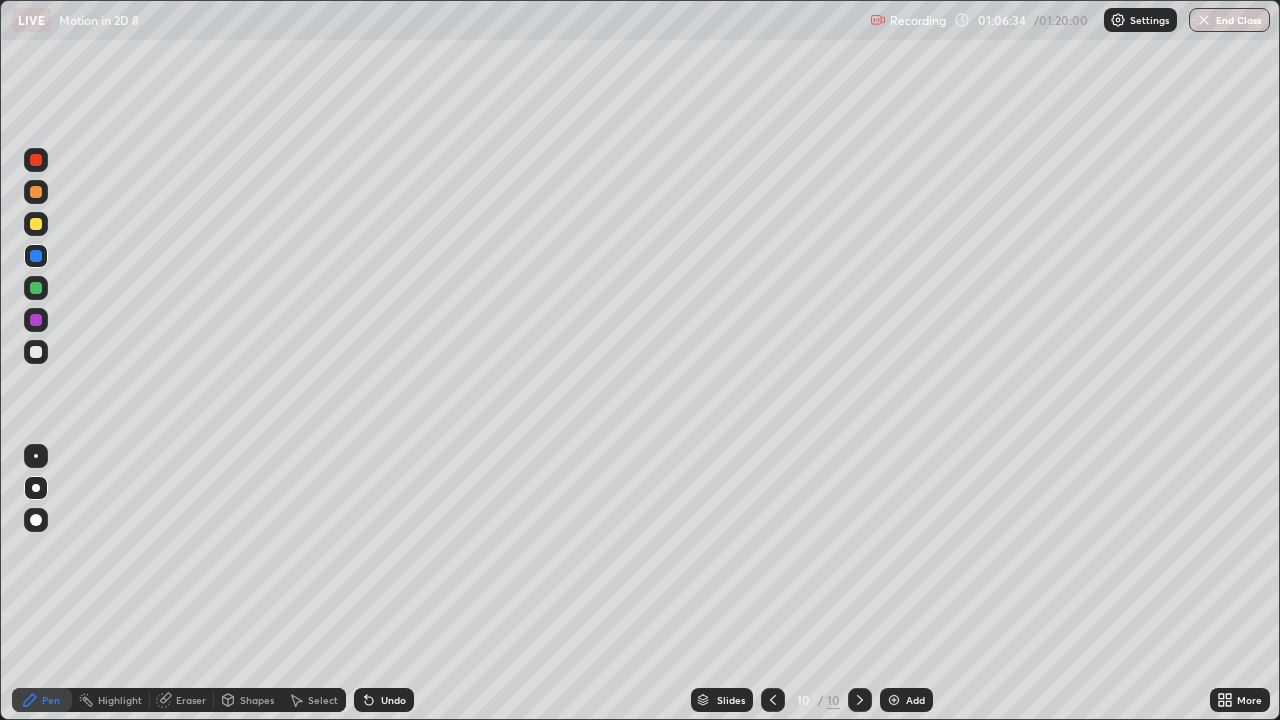 click at bounding box center (36, 288) 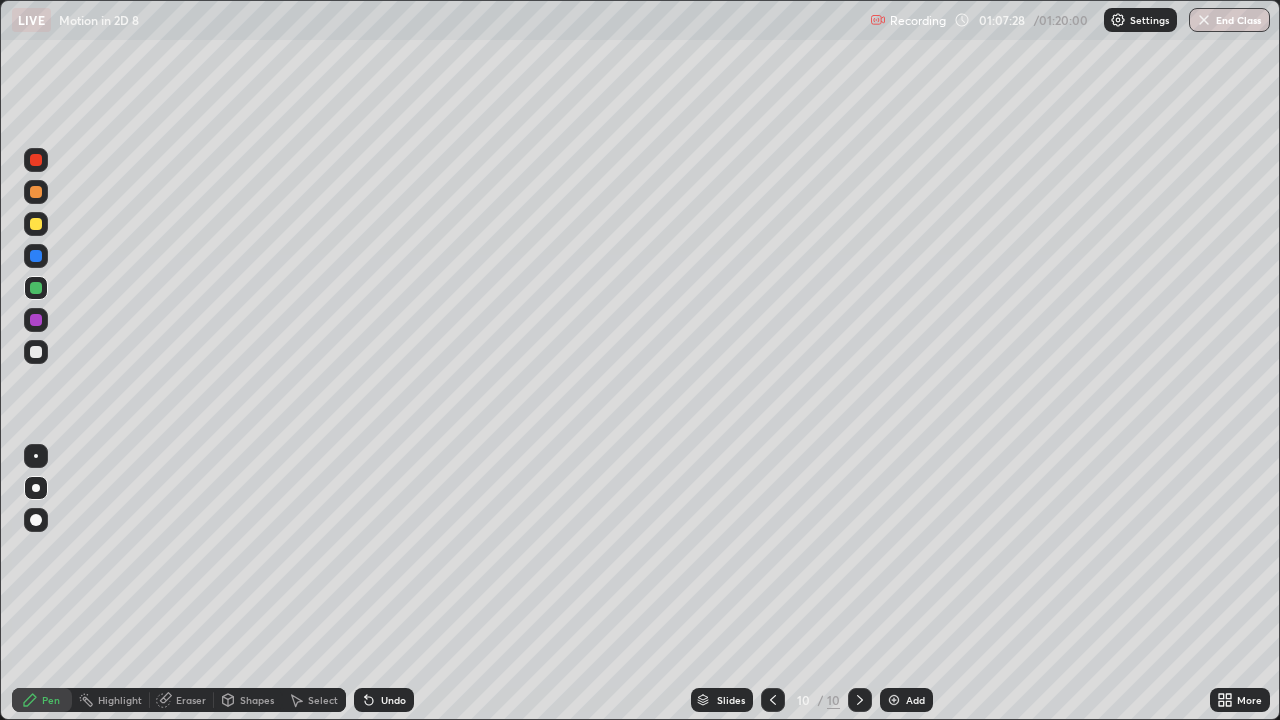 click 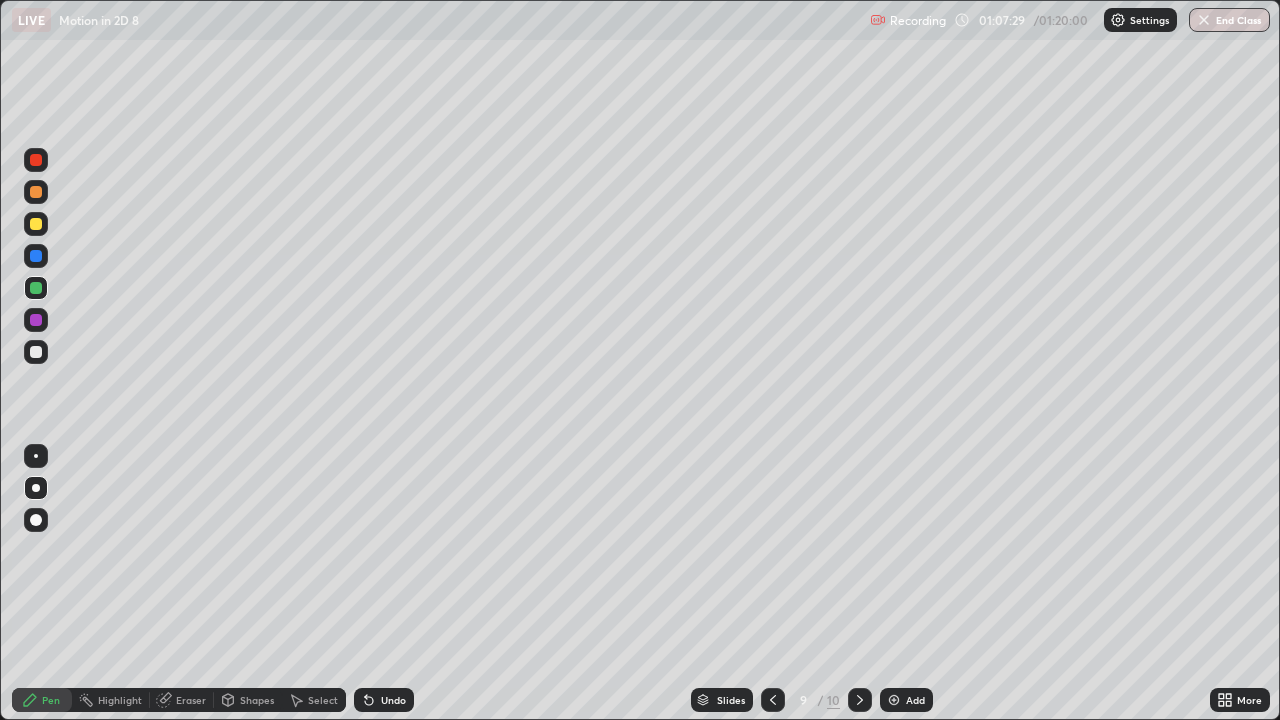 click 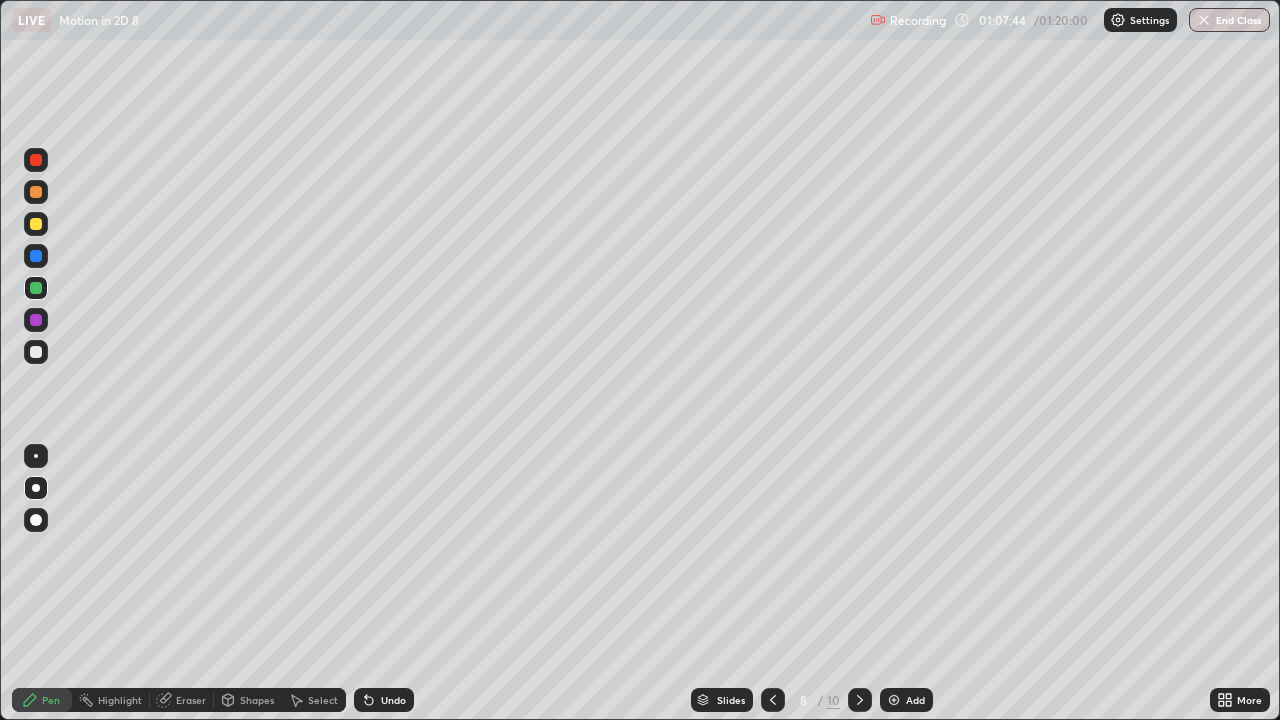 click 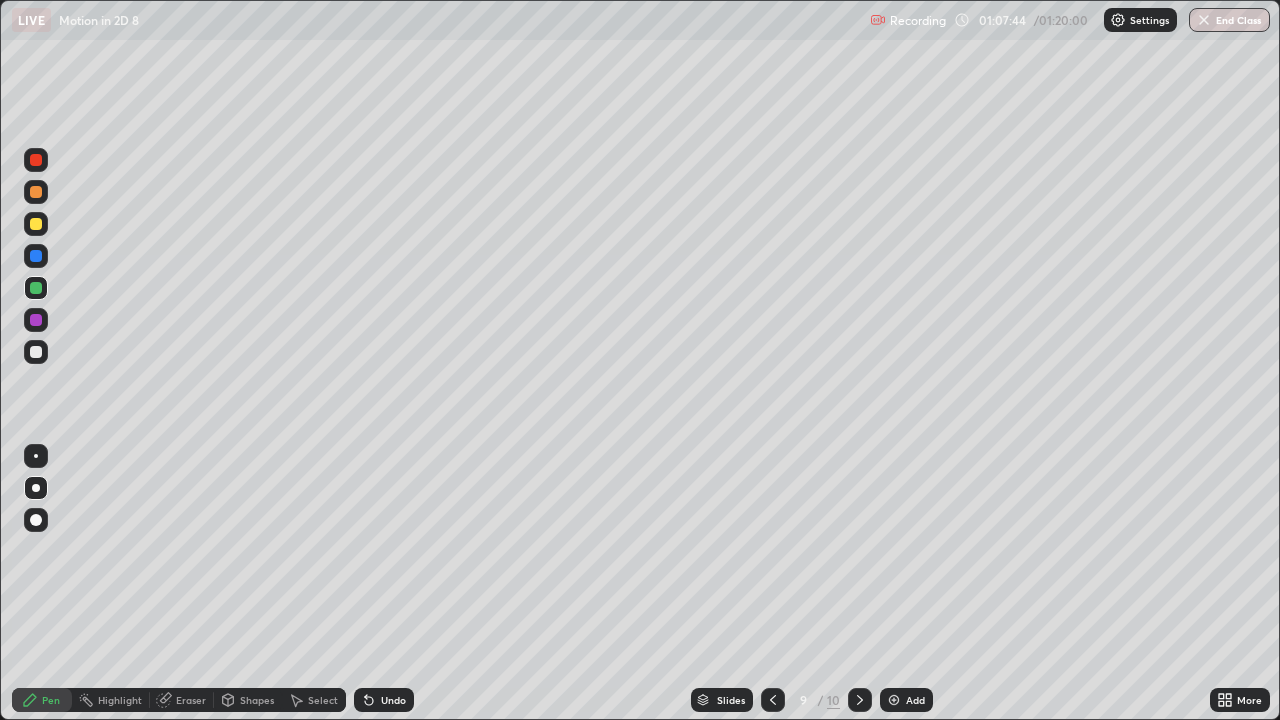 click 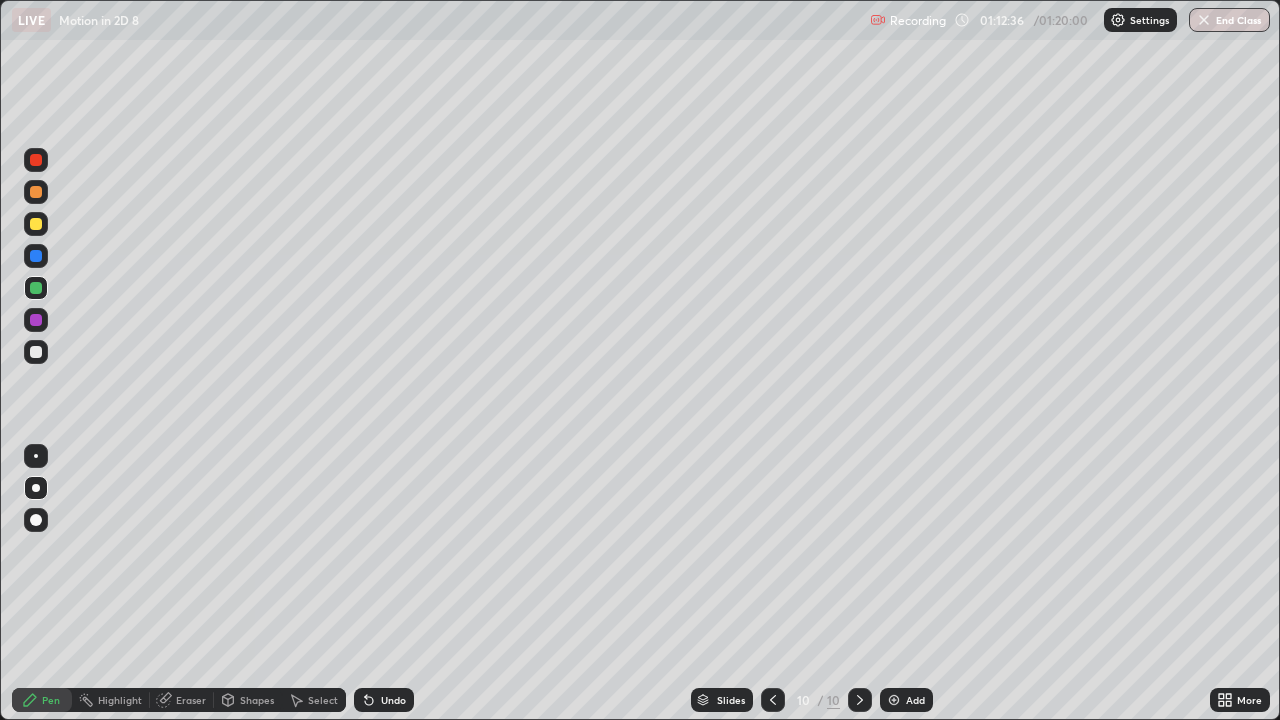 click on "Add" at bounding box center [906, 700] 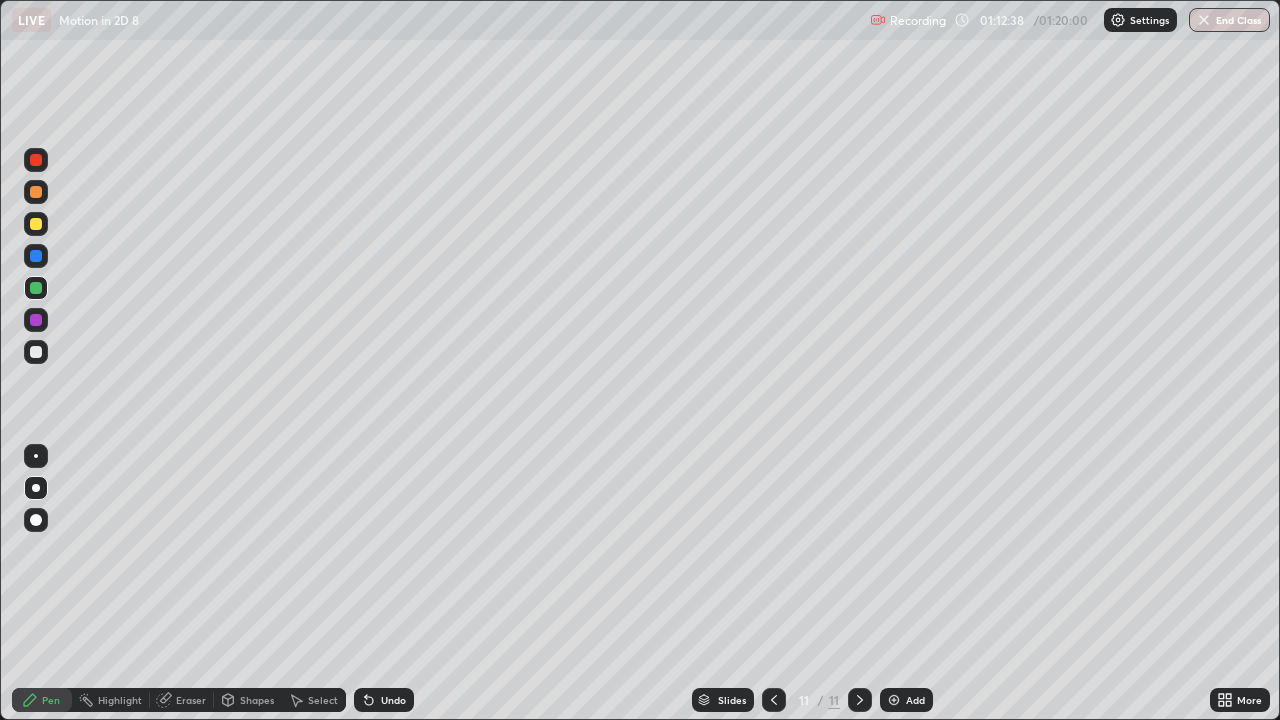 click at bounding box center (36, 352) 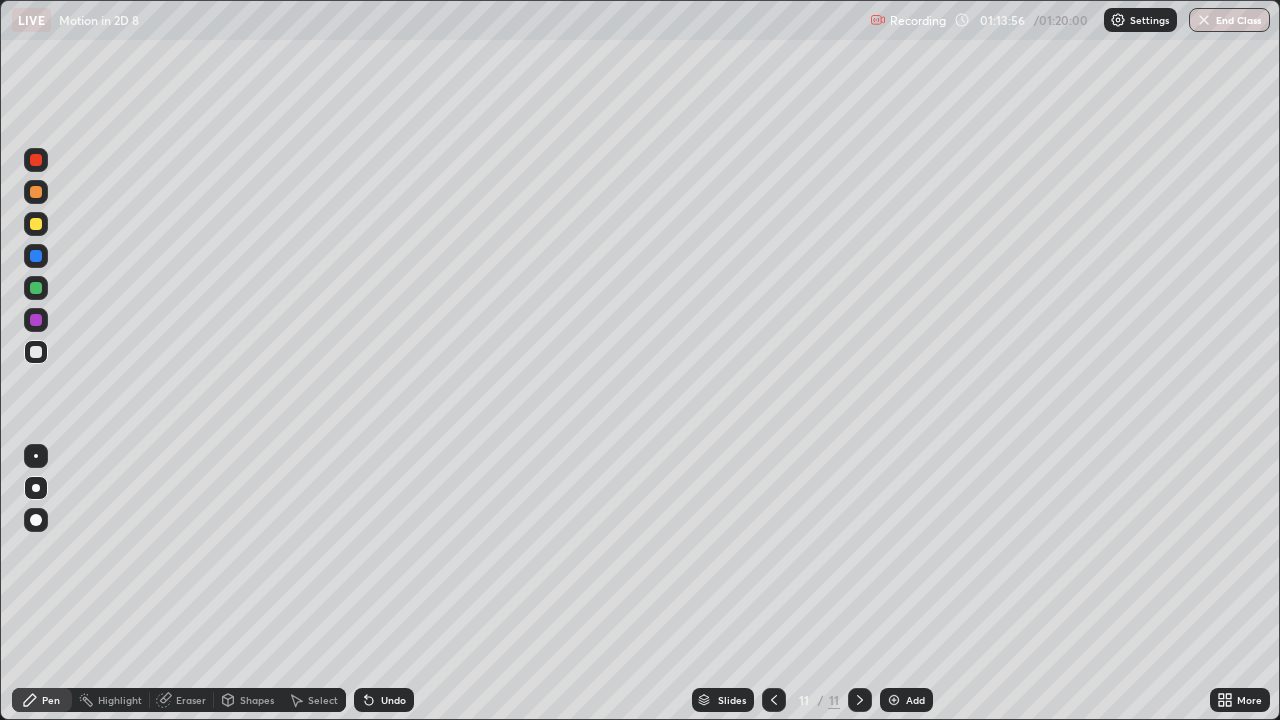 click at bounding box center (36, 224) 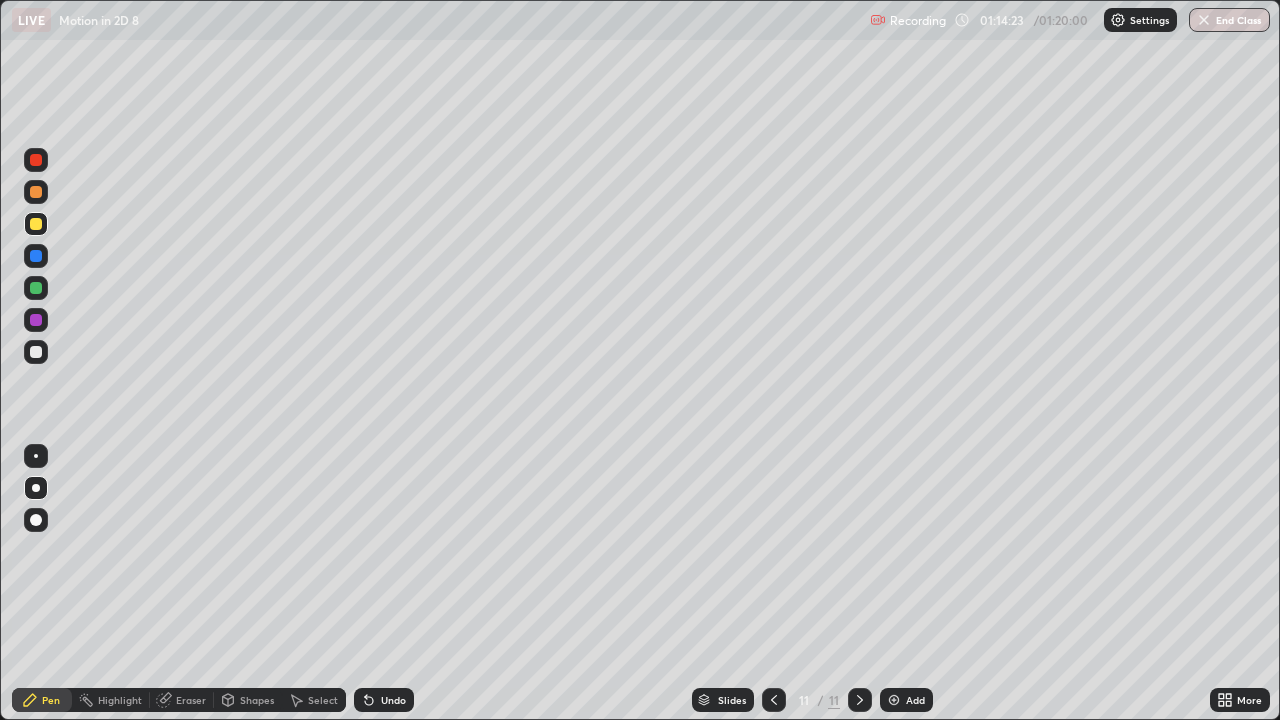 click at bounding box center (36, 256) 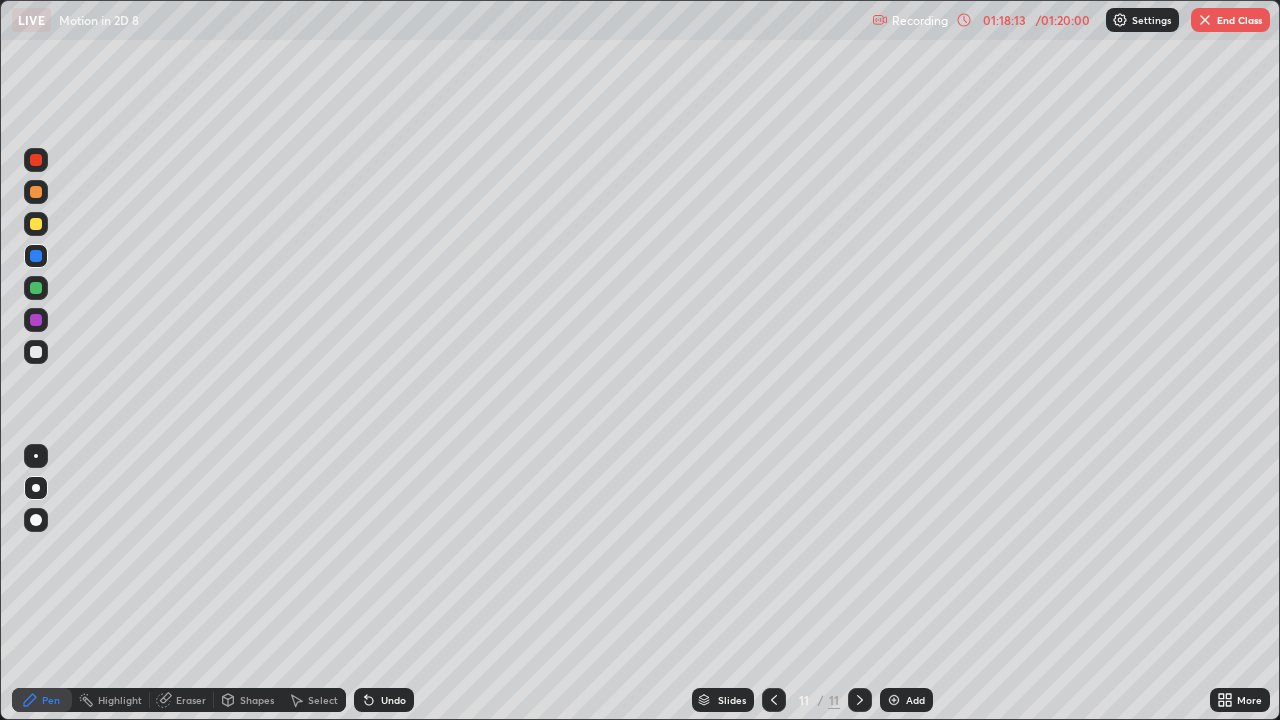 click at bounding box center [774, 700] 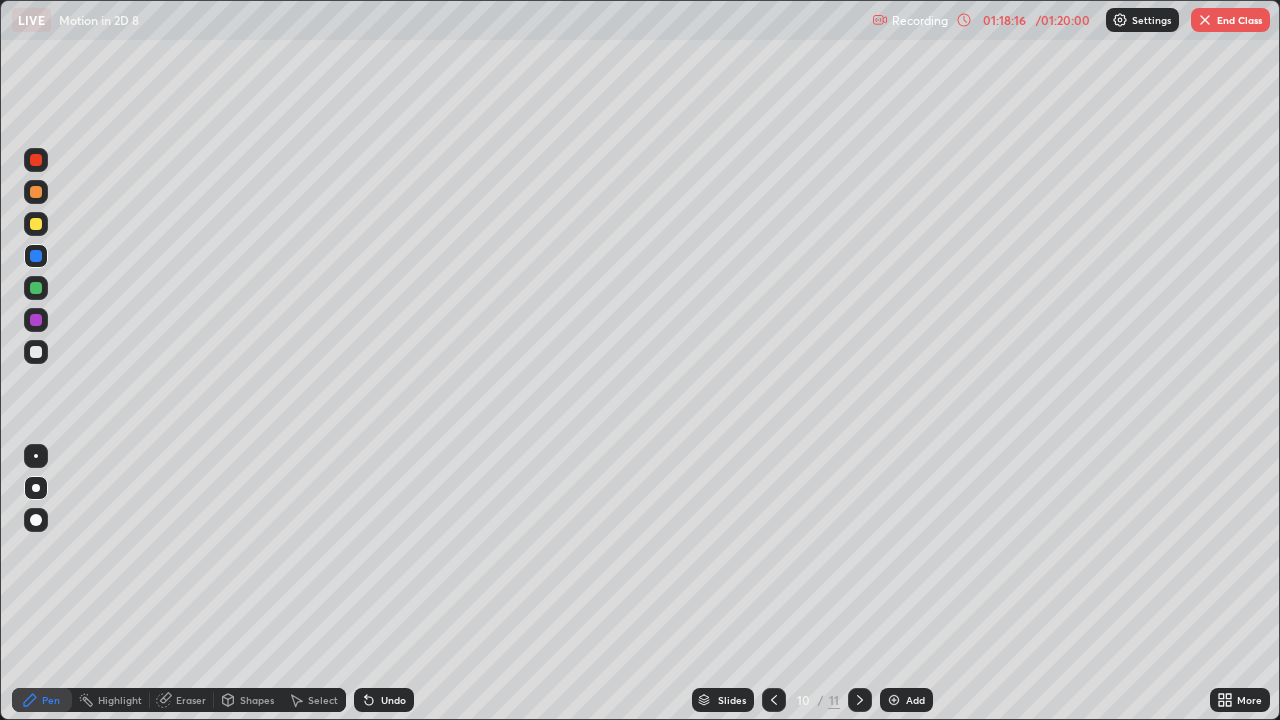 click at bounding box center (774, 700) 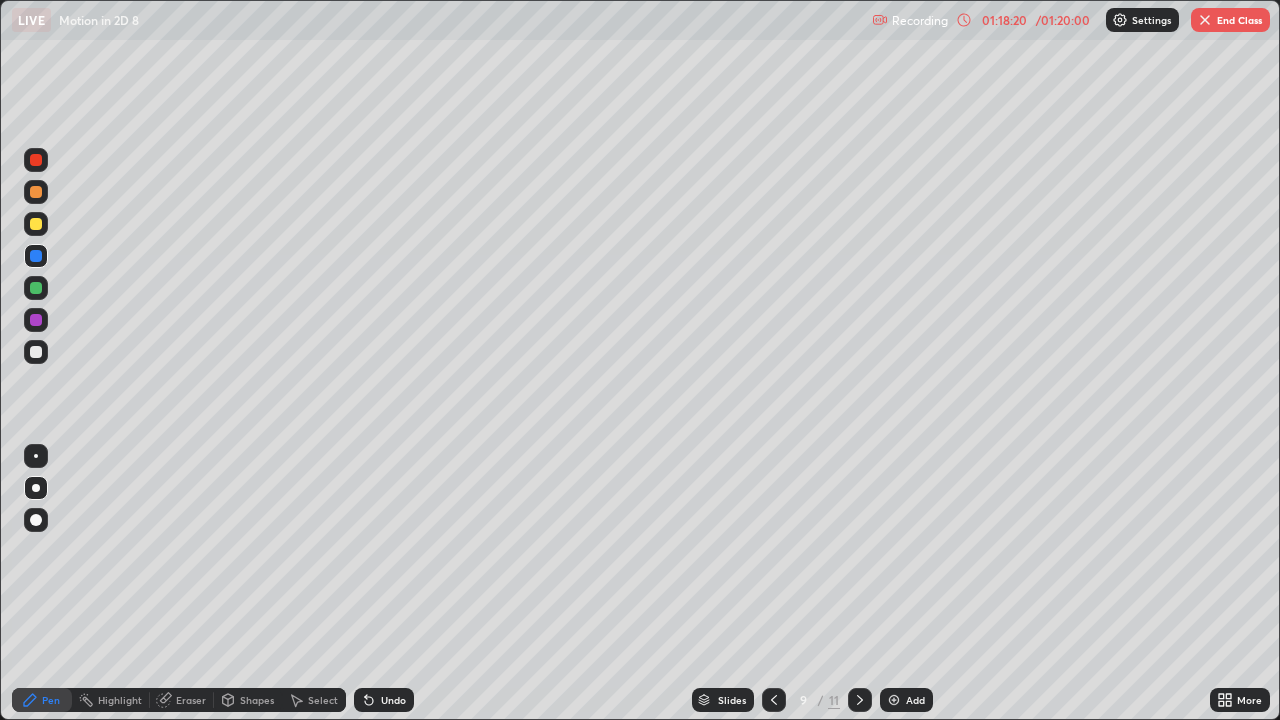 click 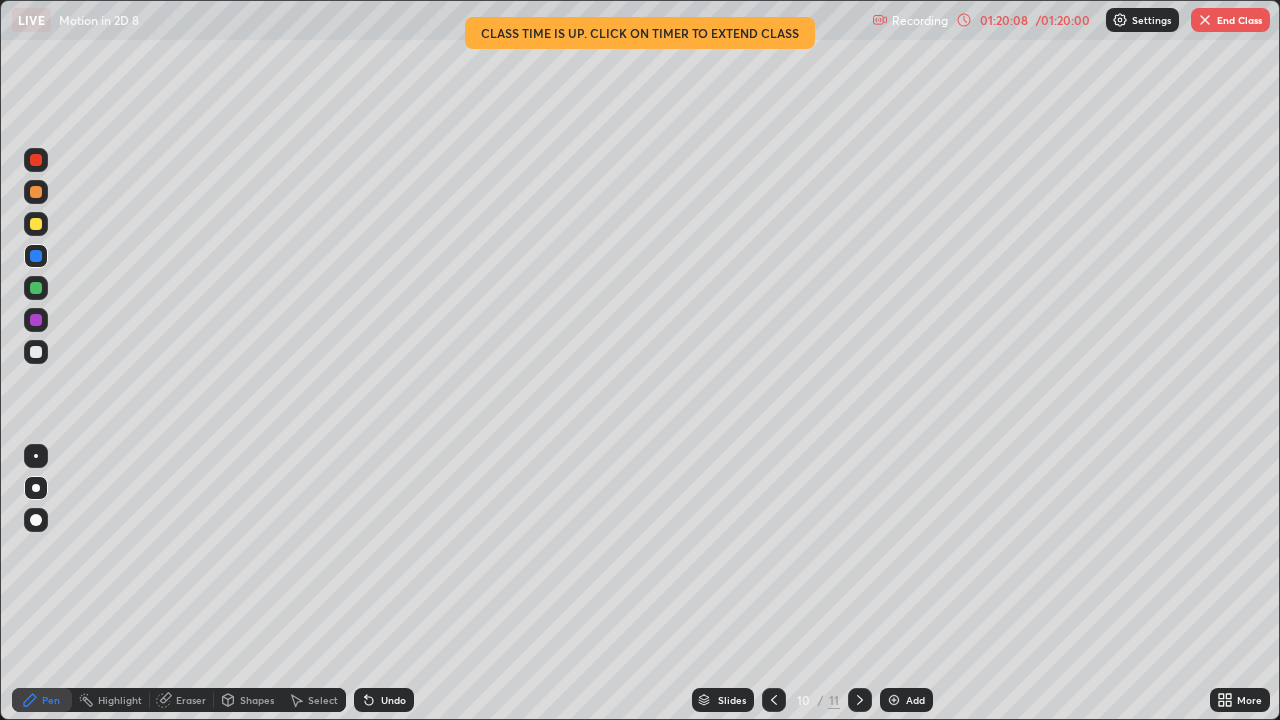 click 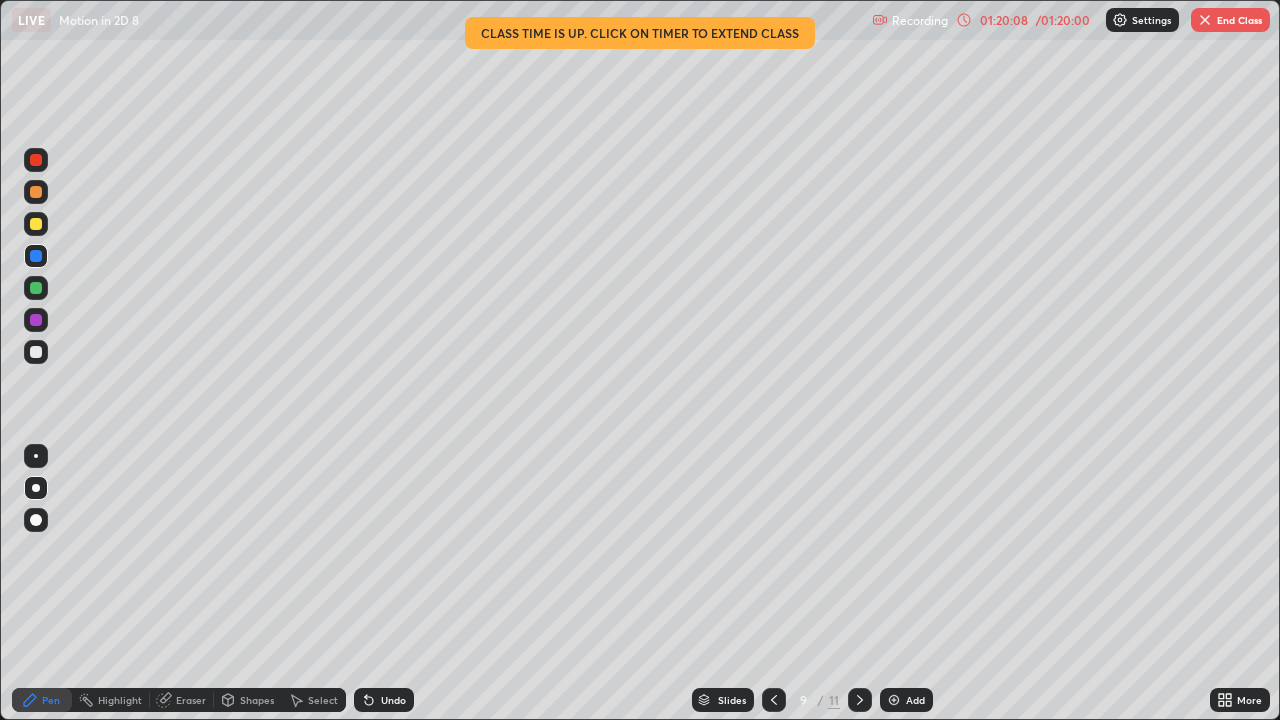 click 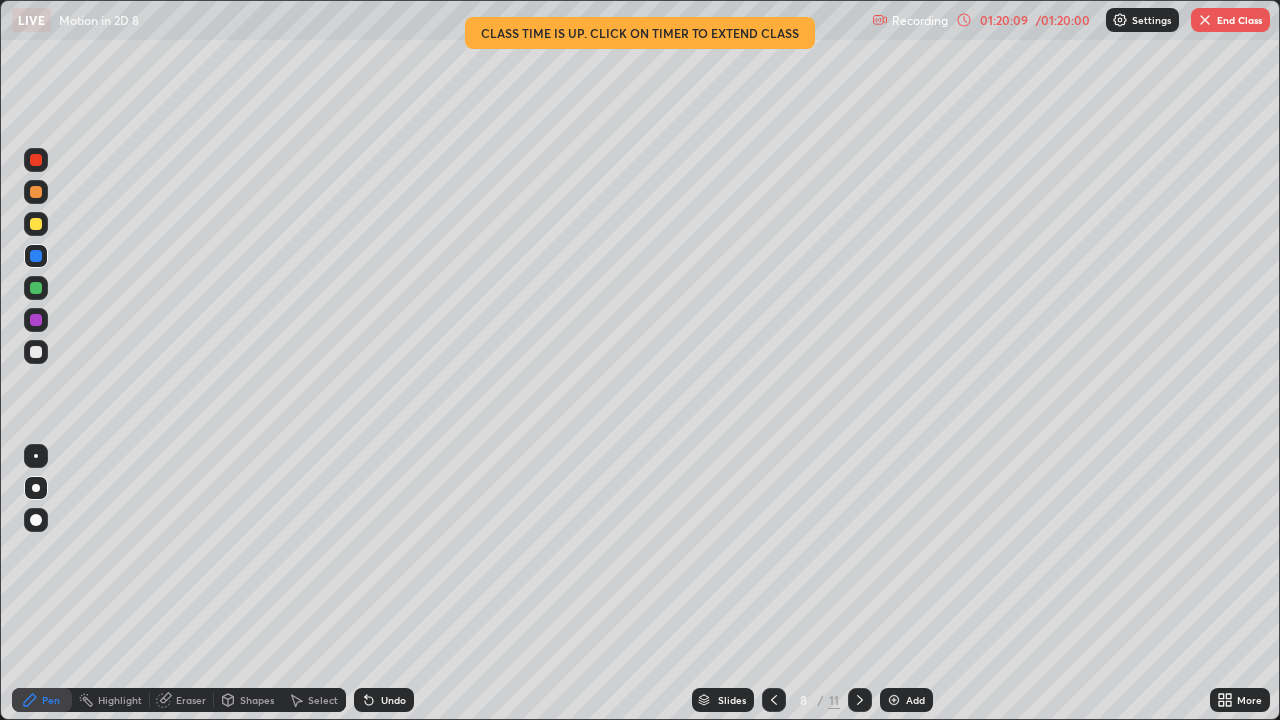 click 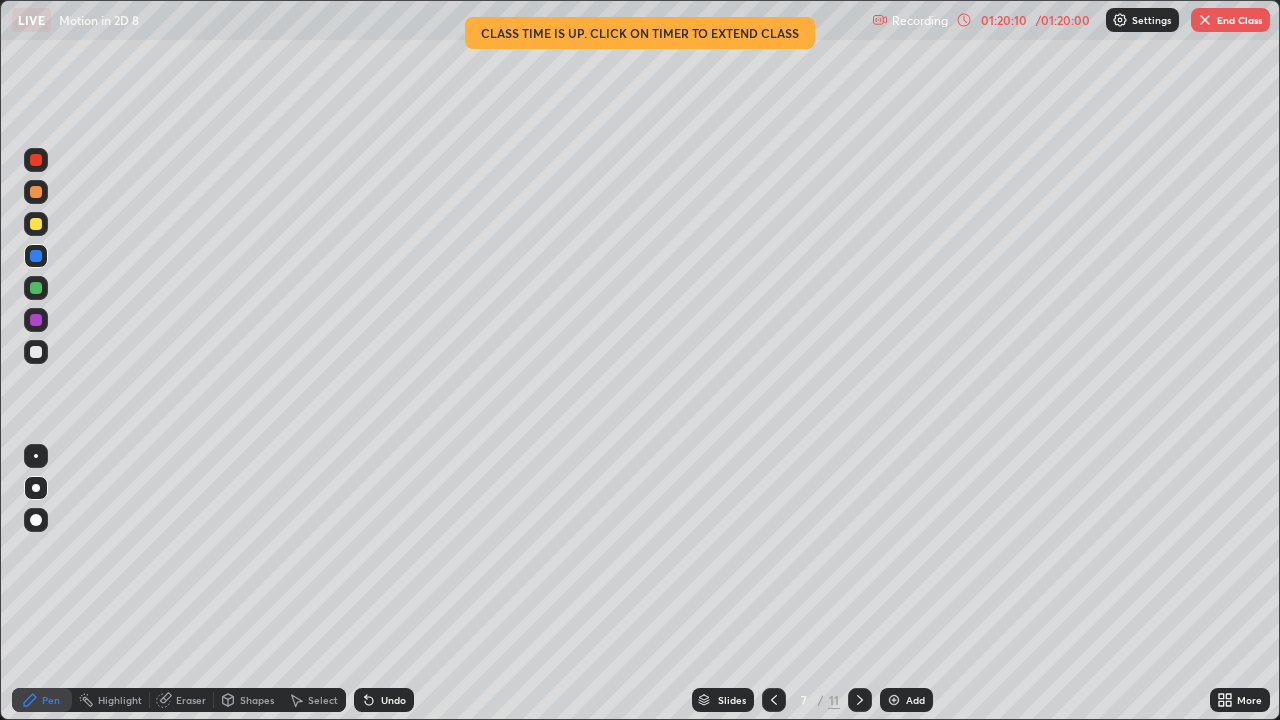 click 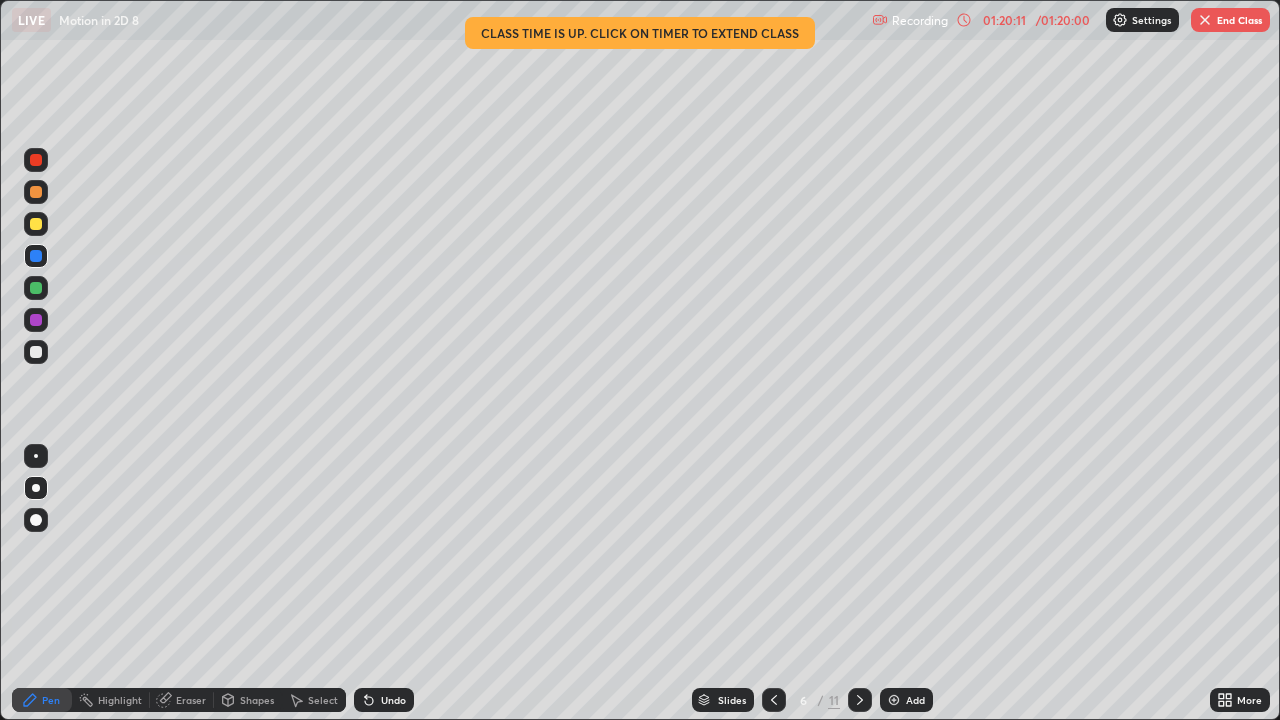 click 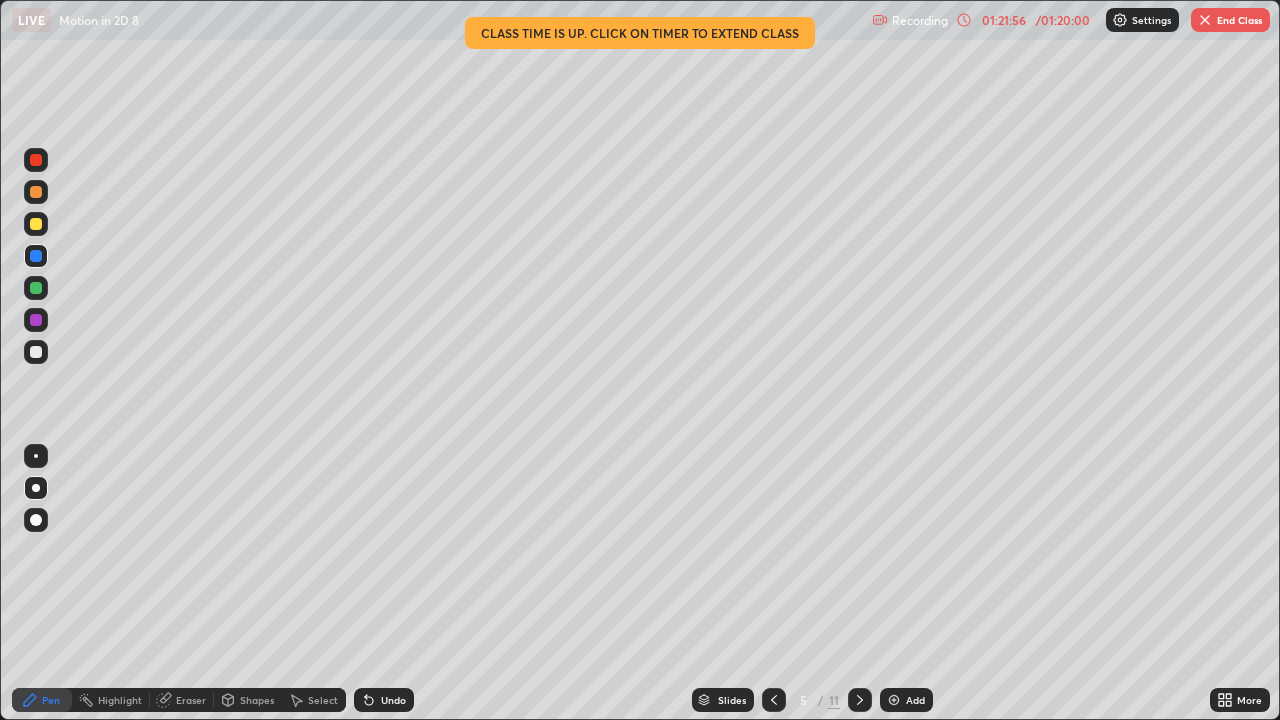 click 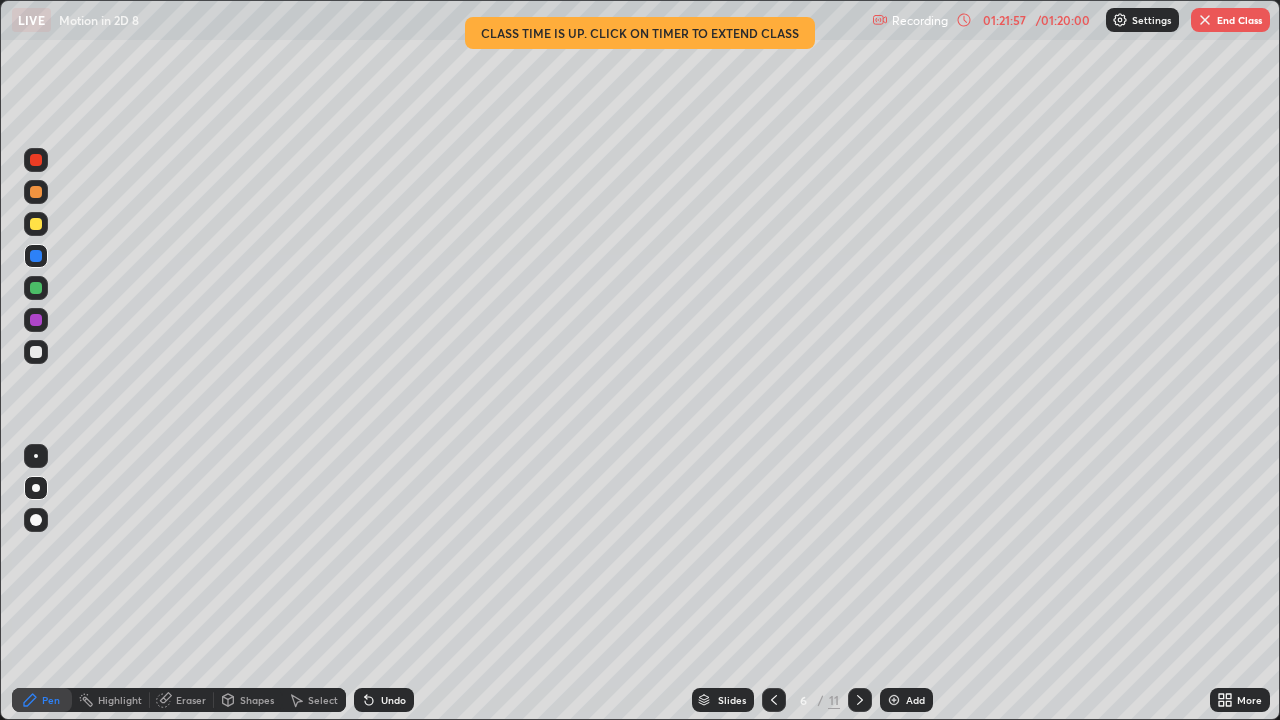 click 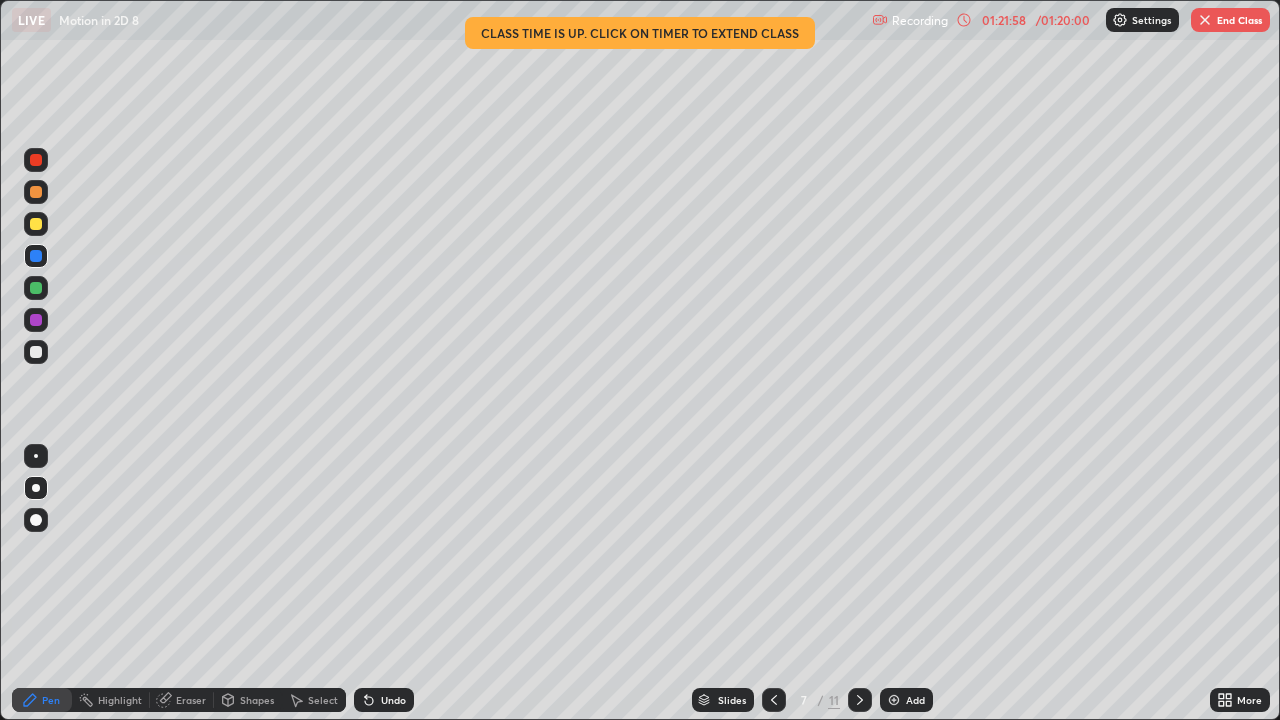 click at bounding box center (860, 700) 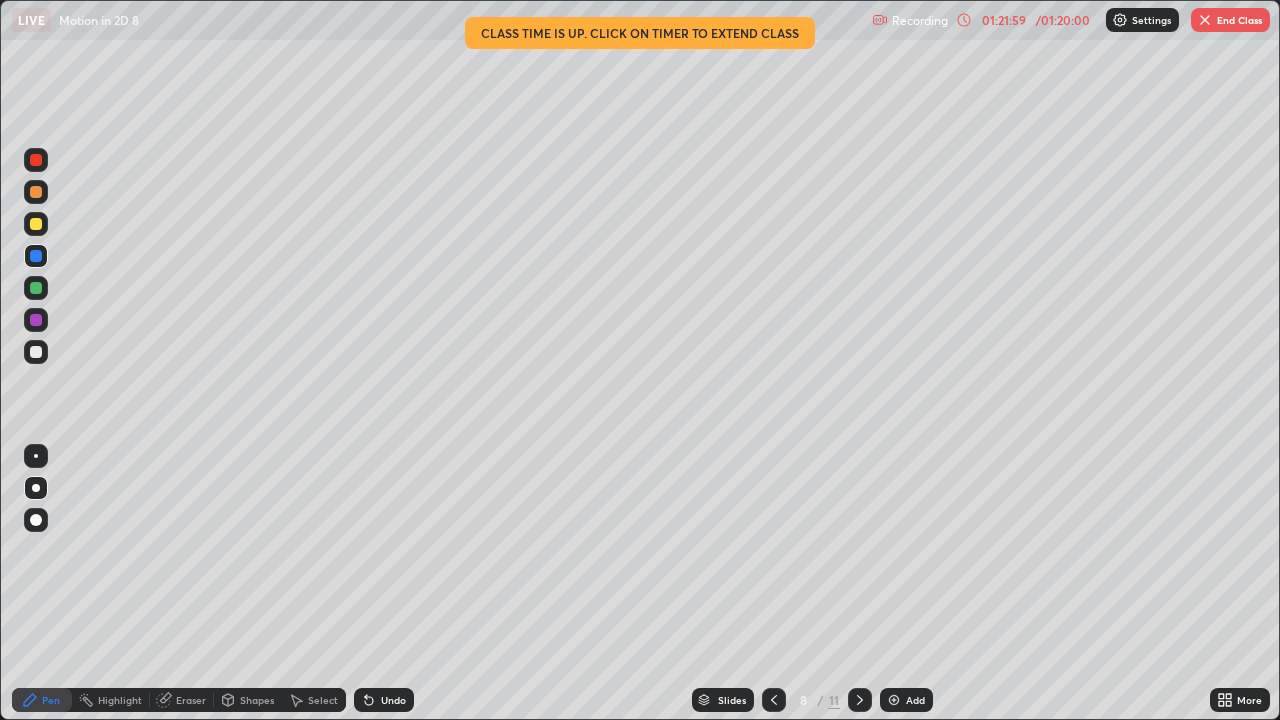 click 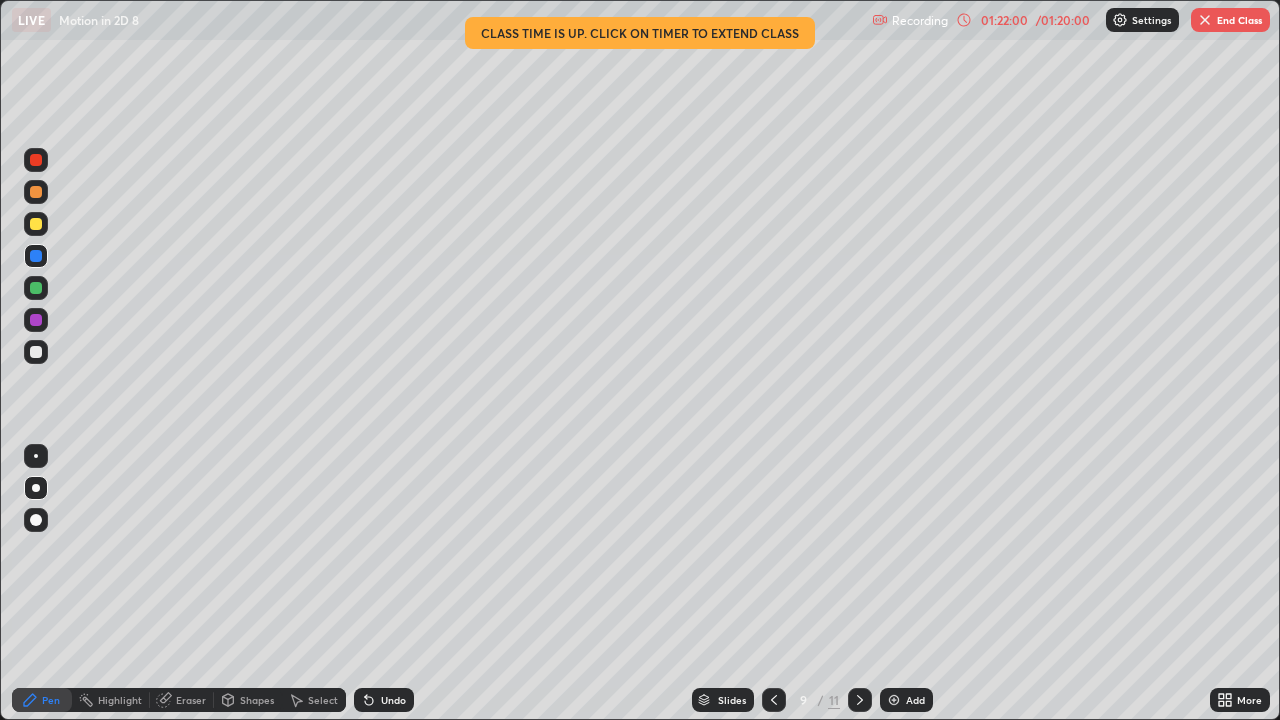 click 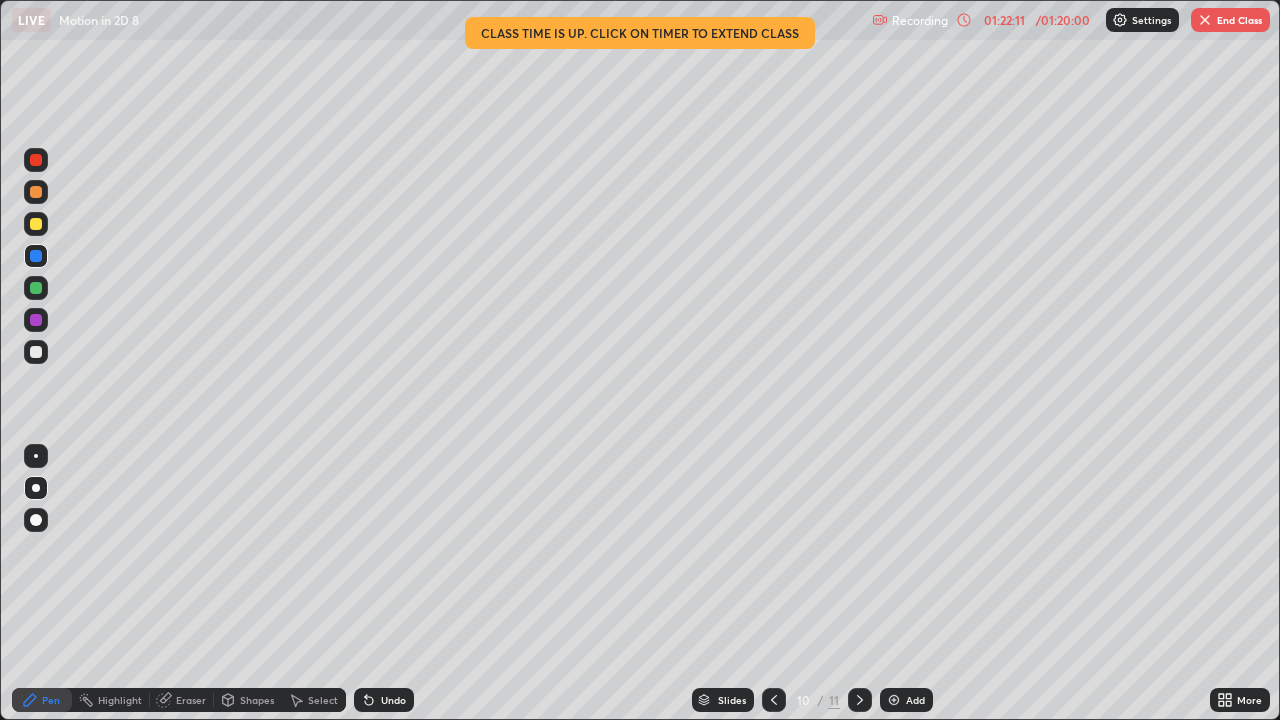 click 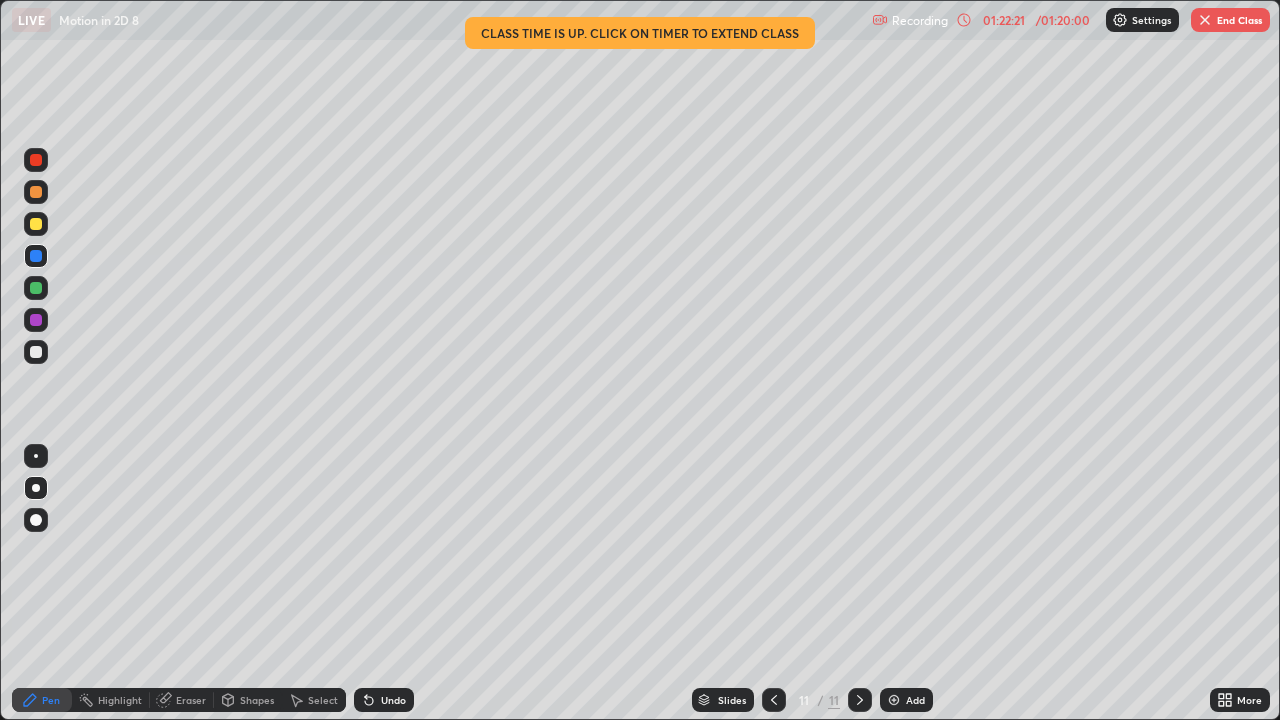 click 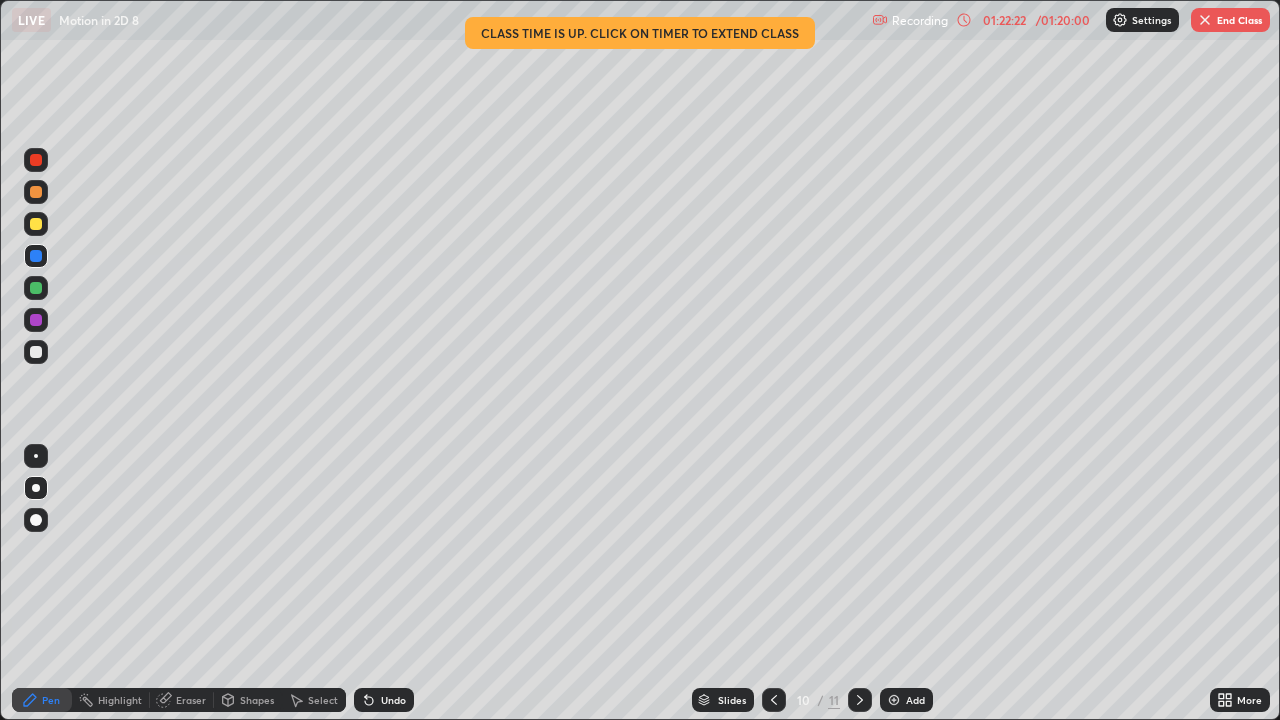 click 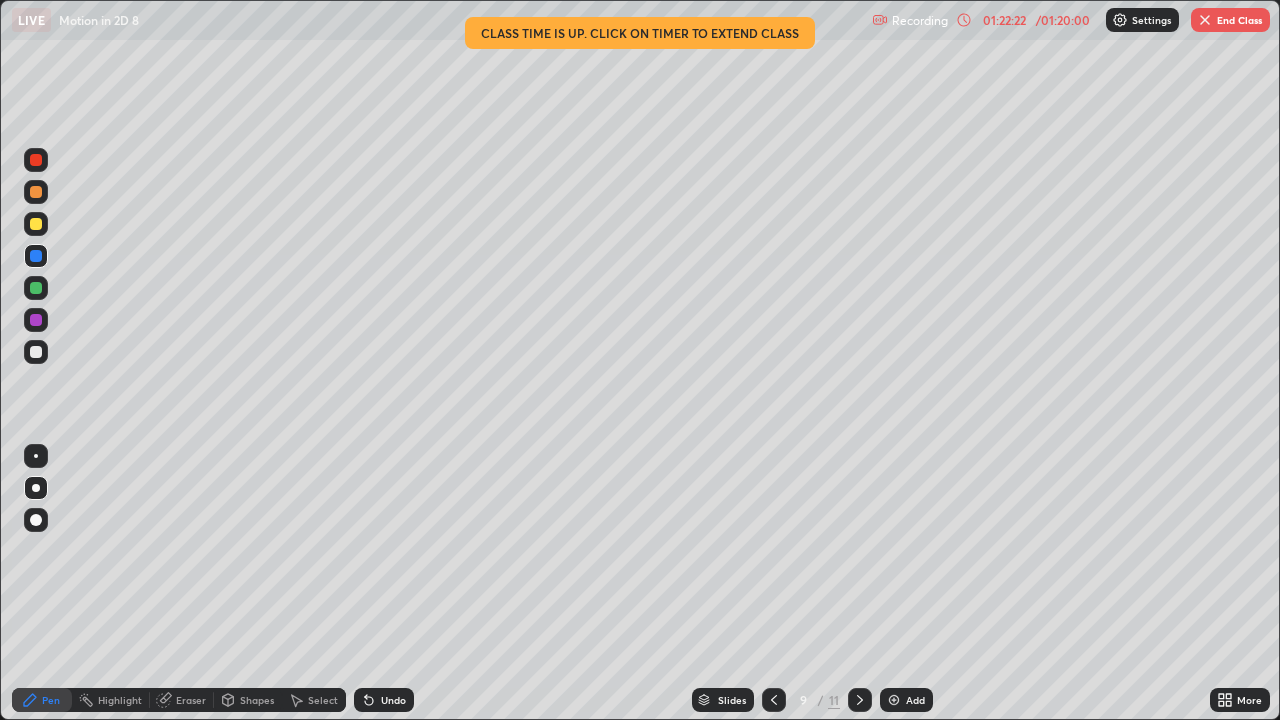 click 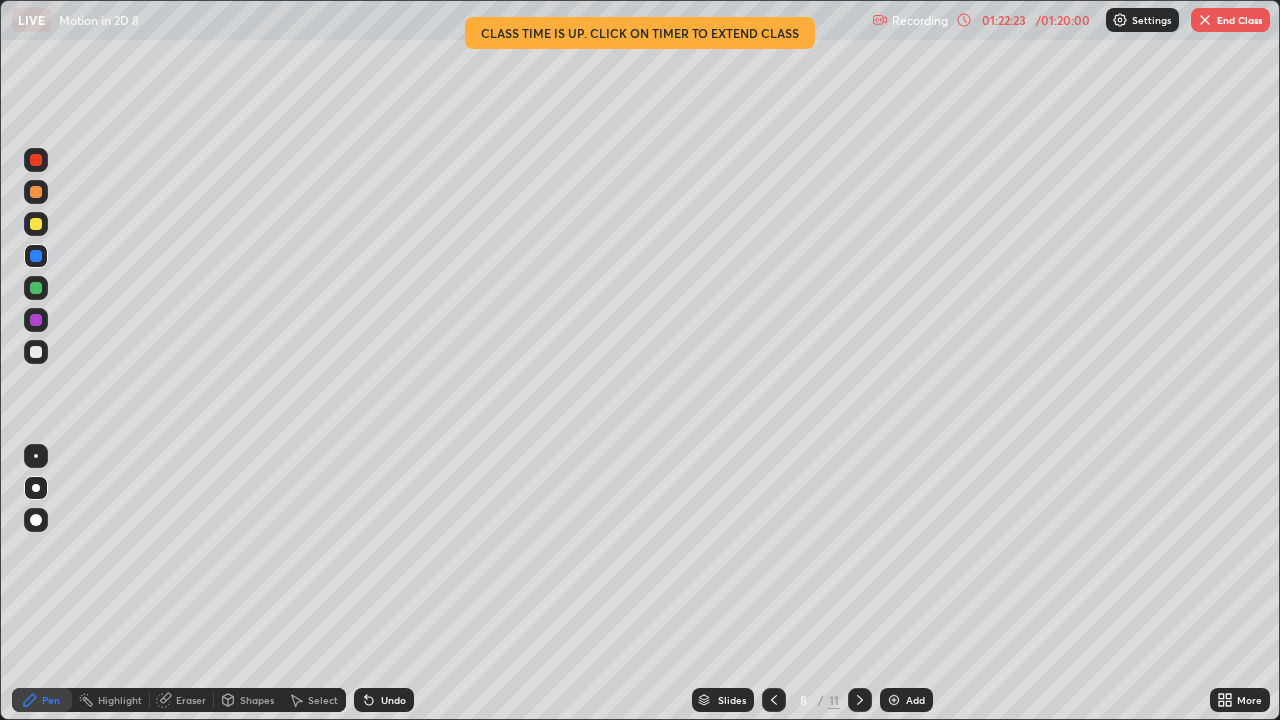 click 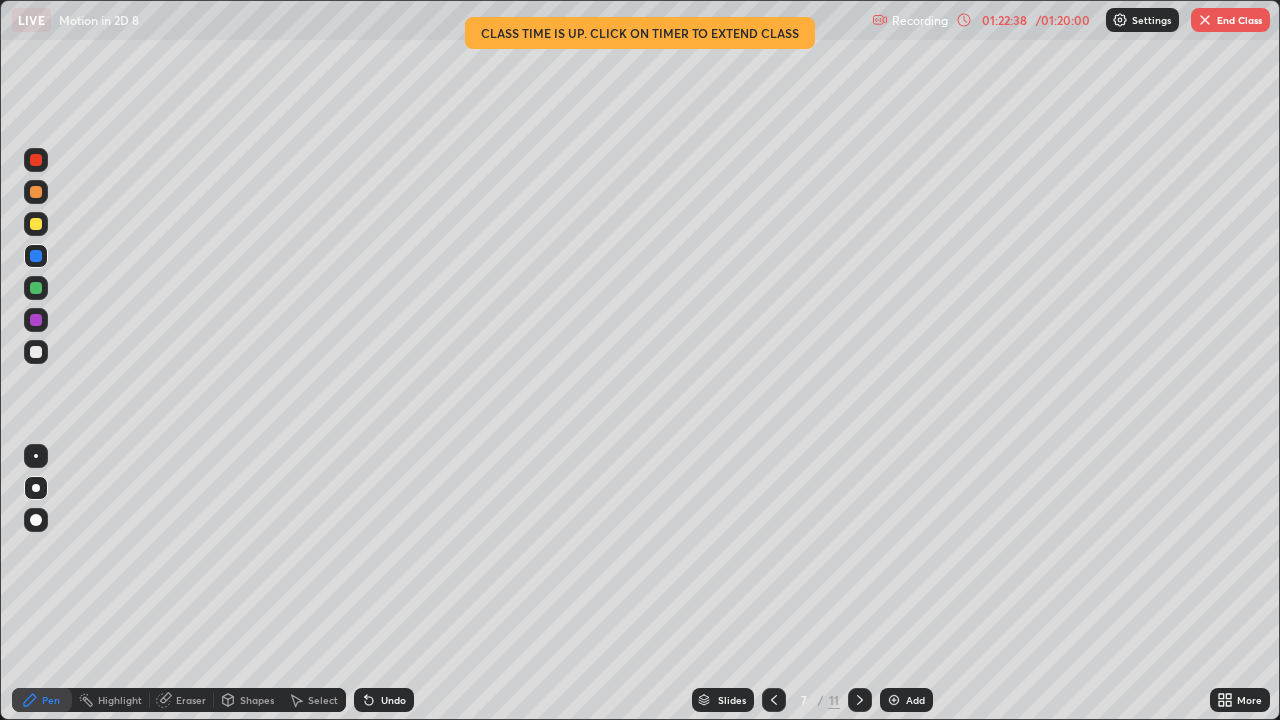 click 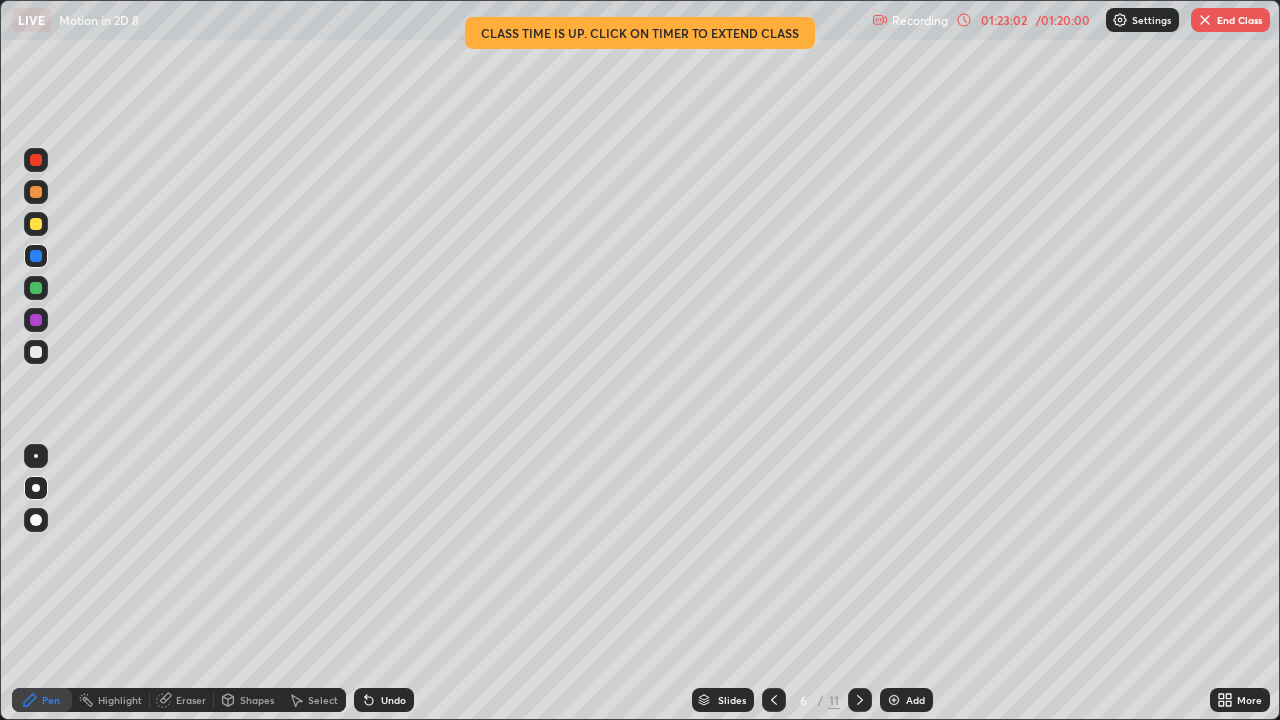 click 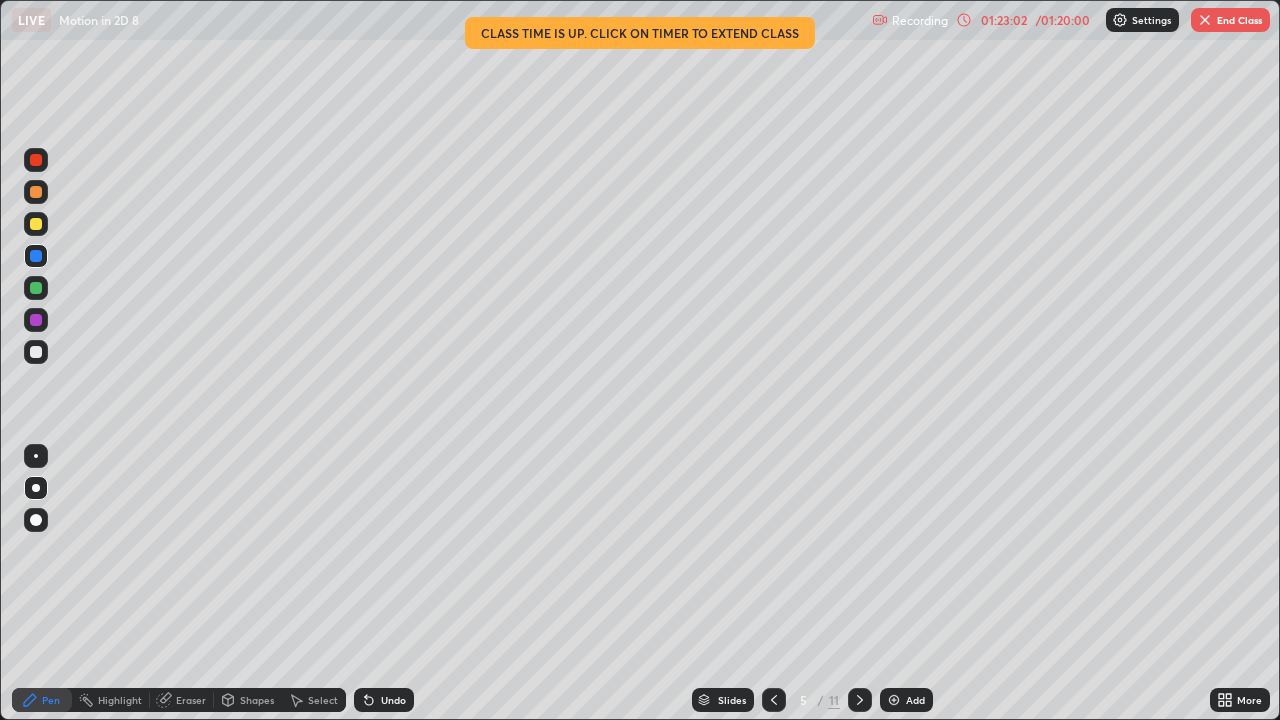 click 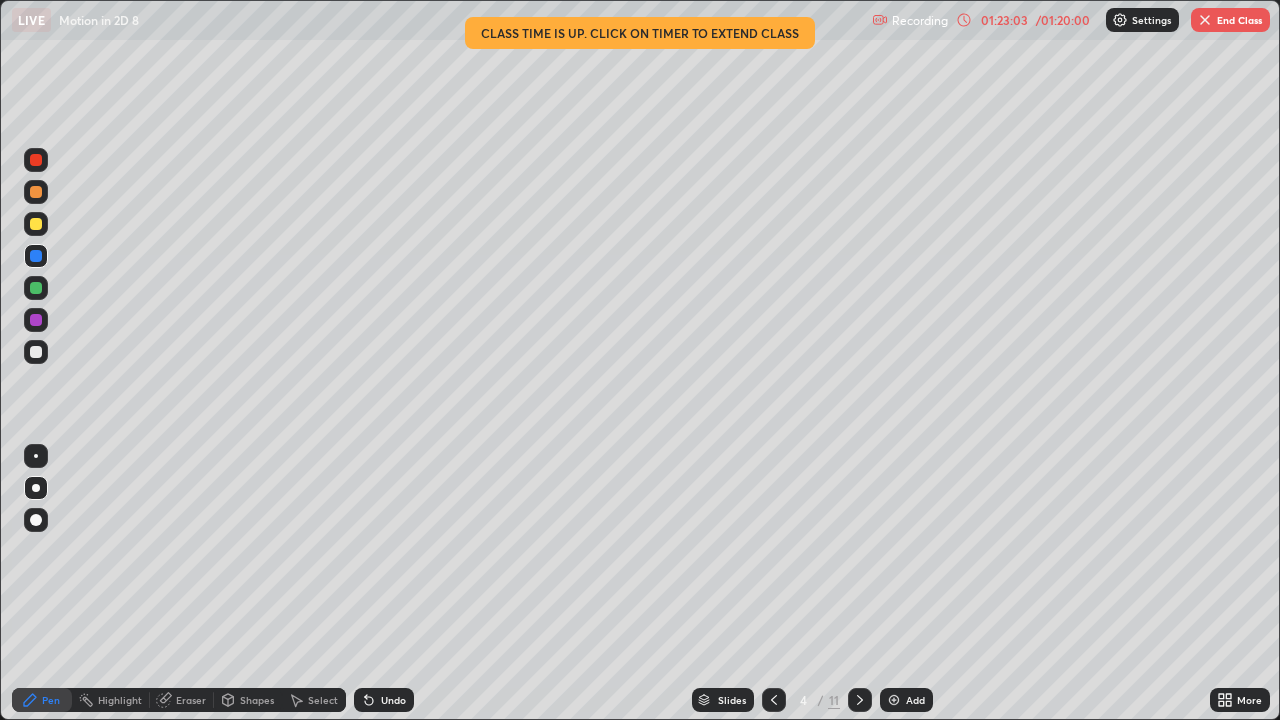 click 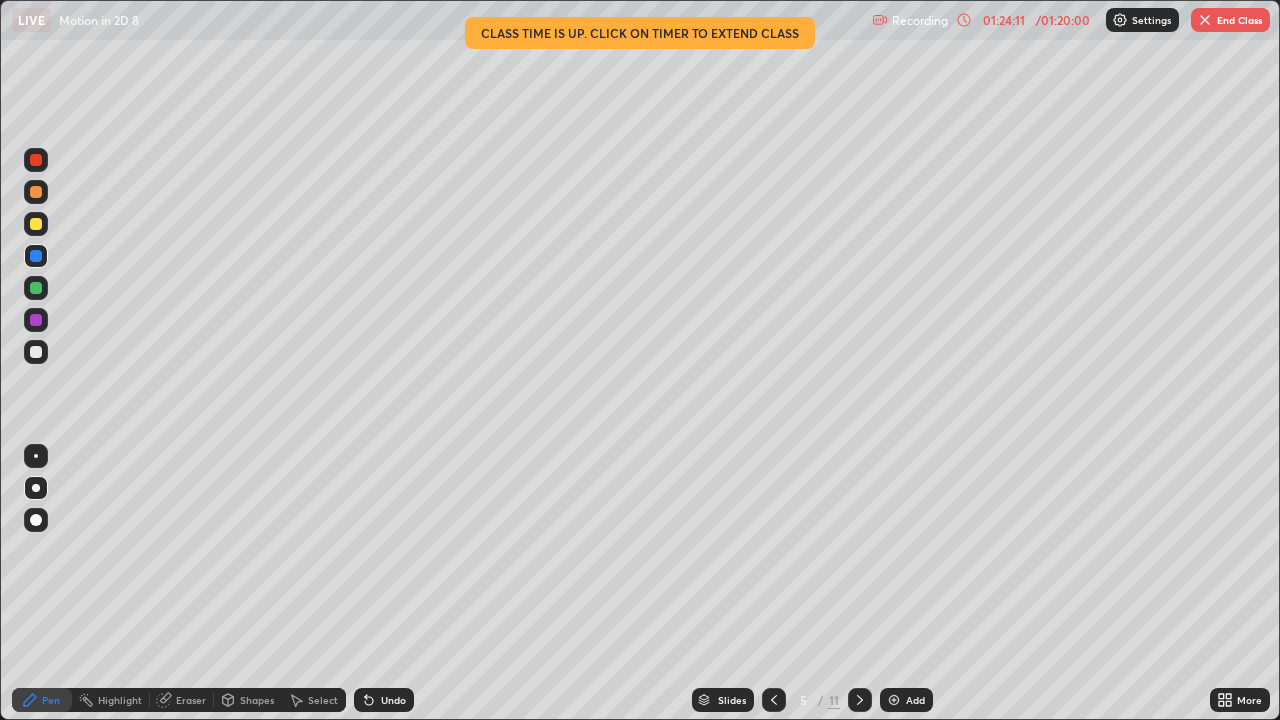 click 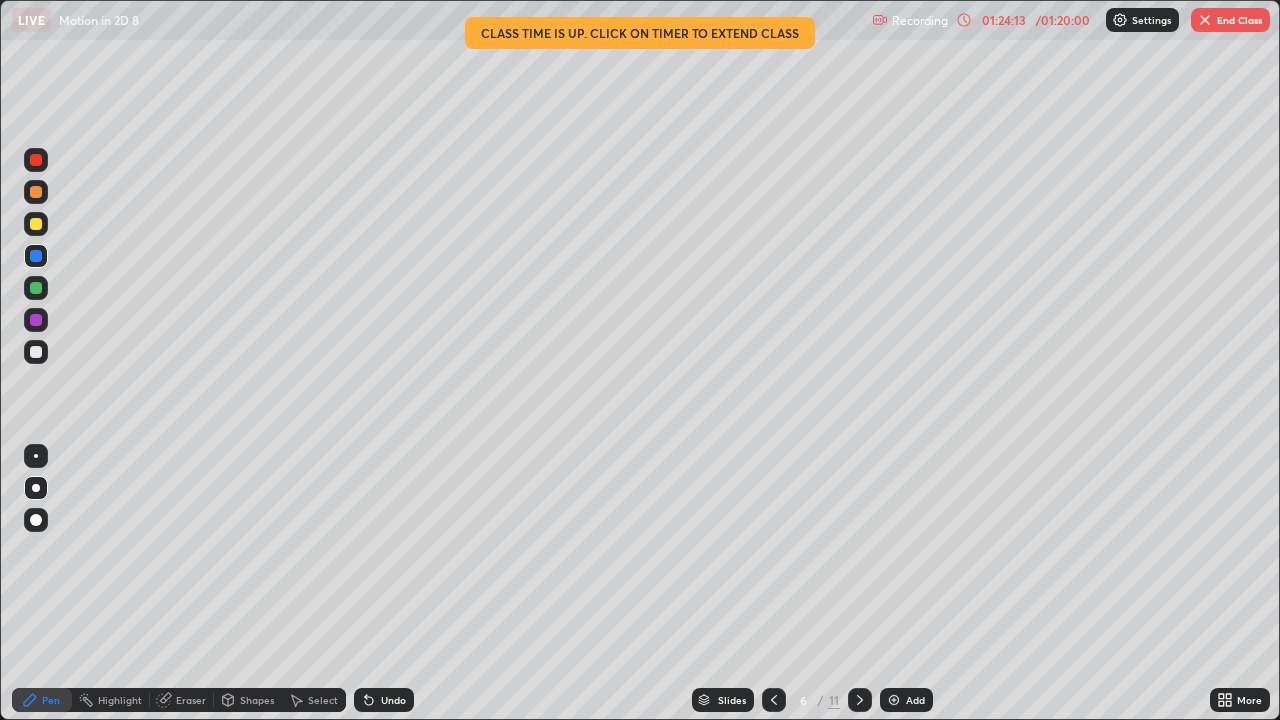 click 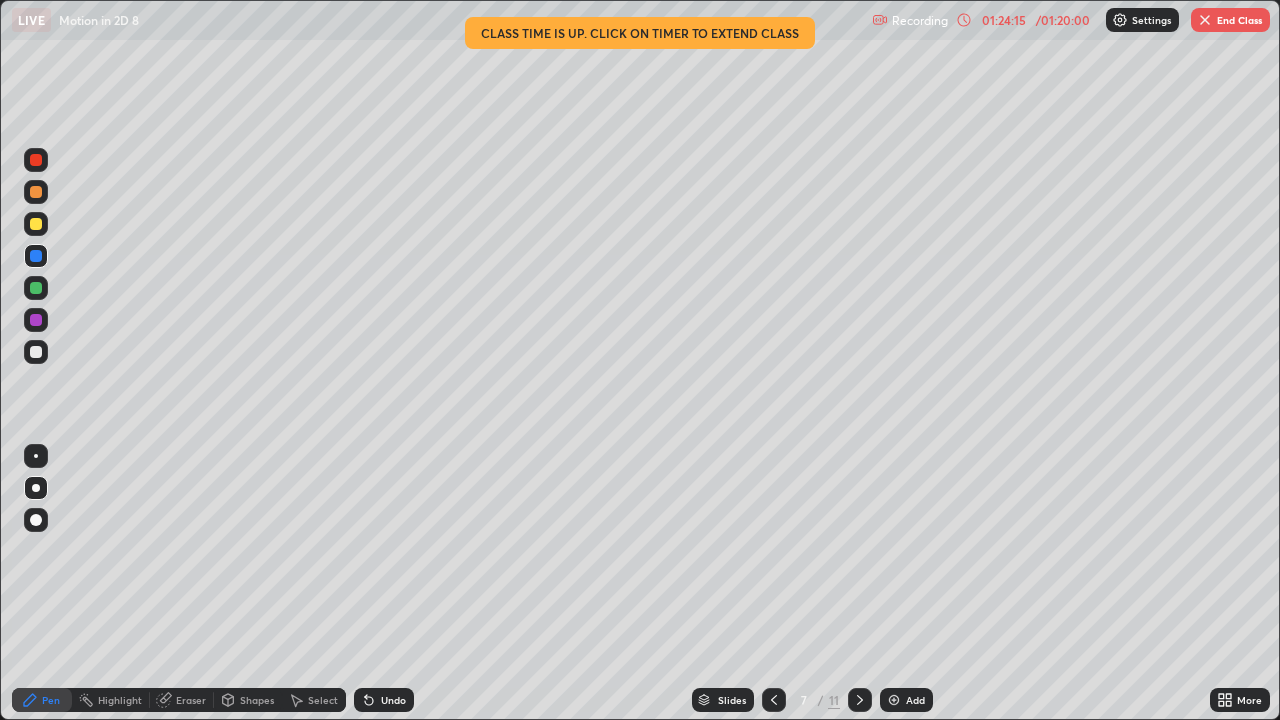 click 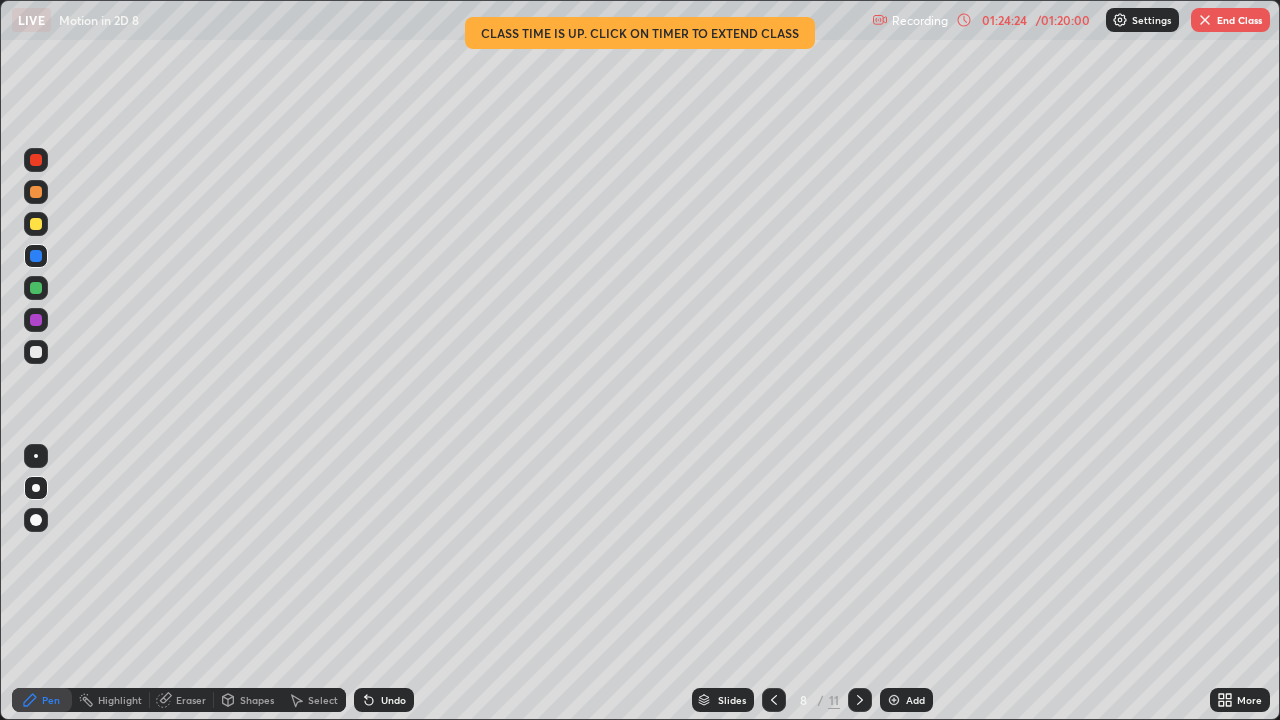 click 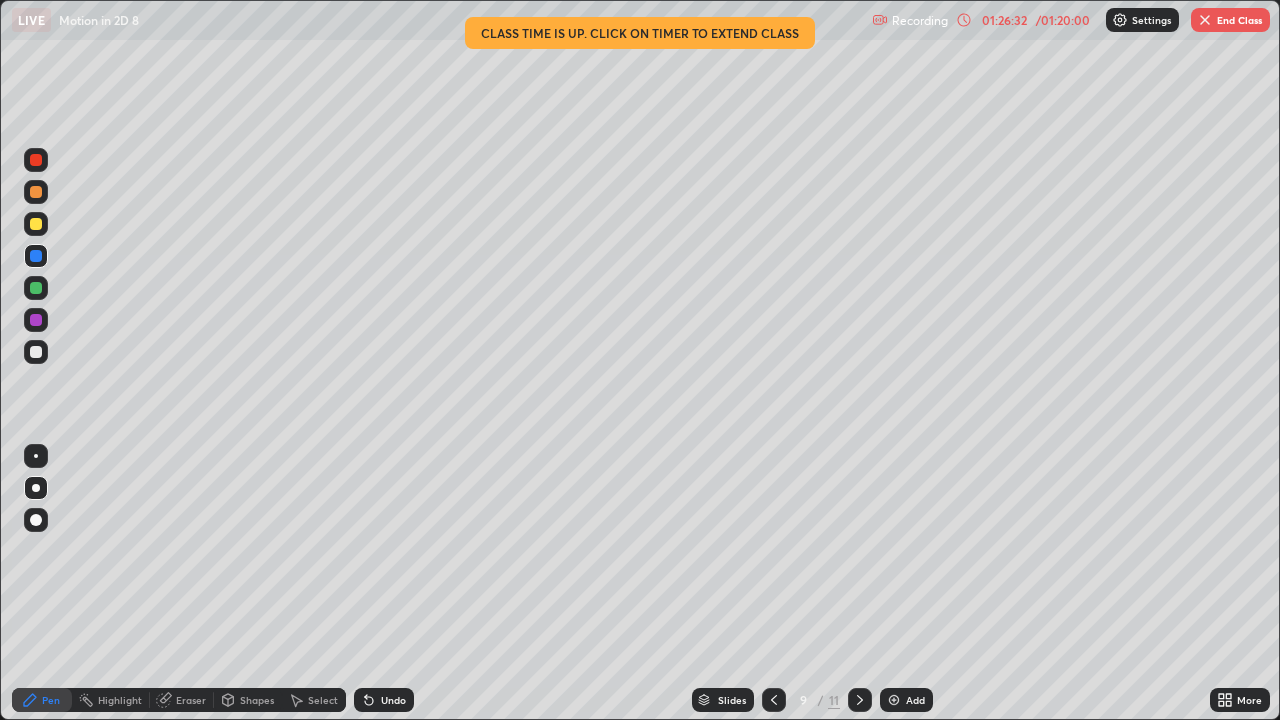 click 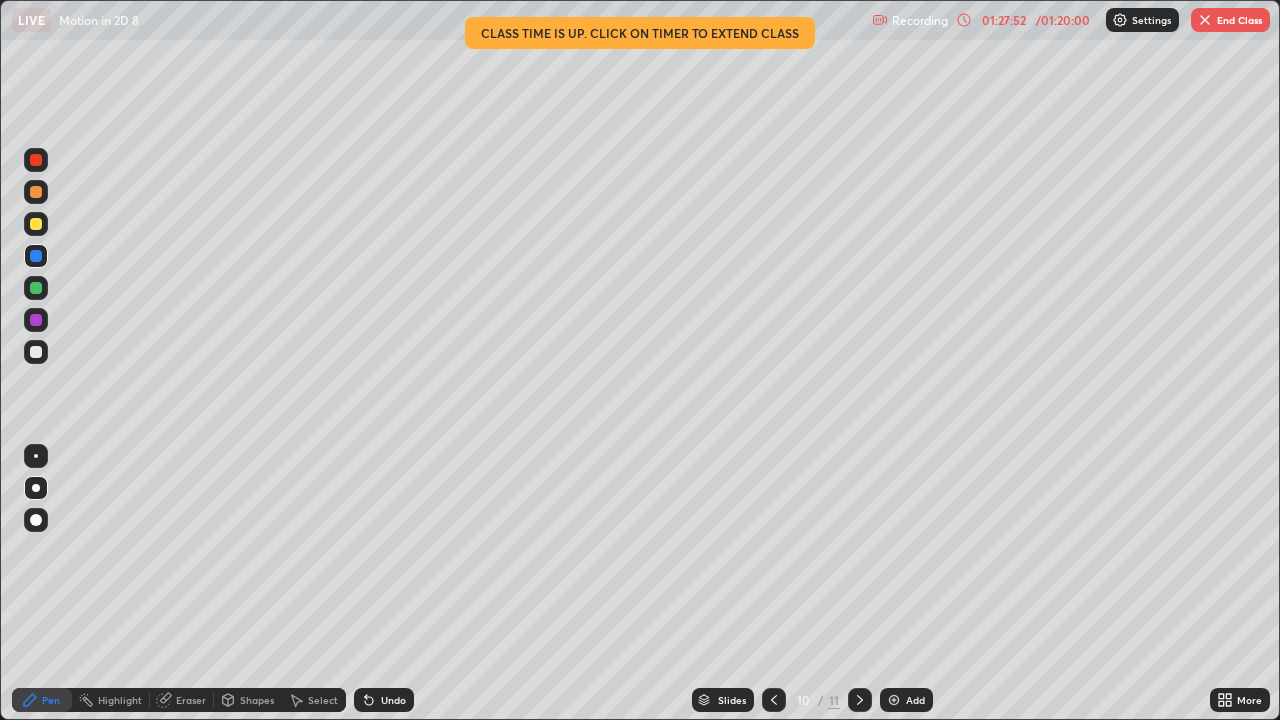 click at bounding box center (860, 700) 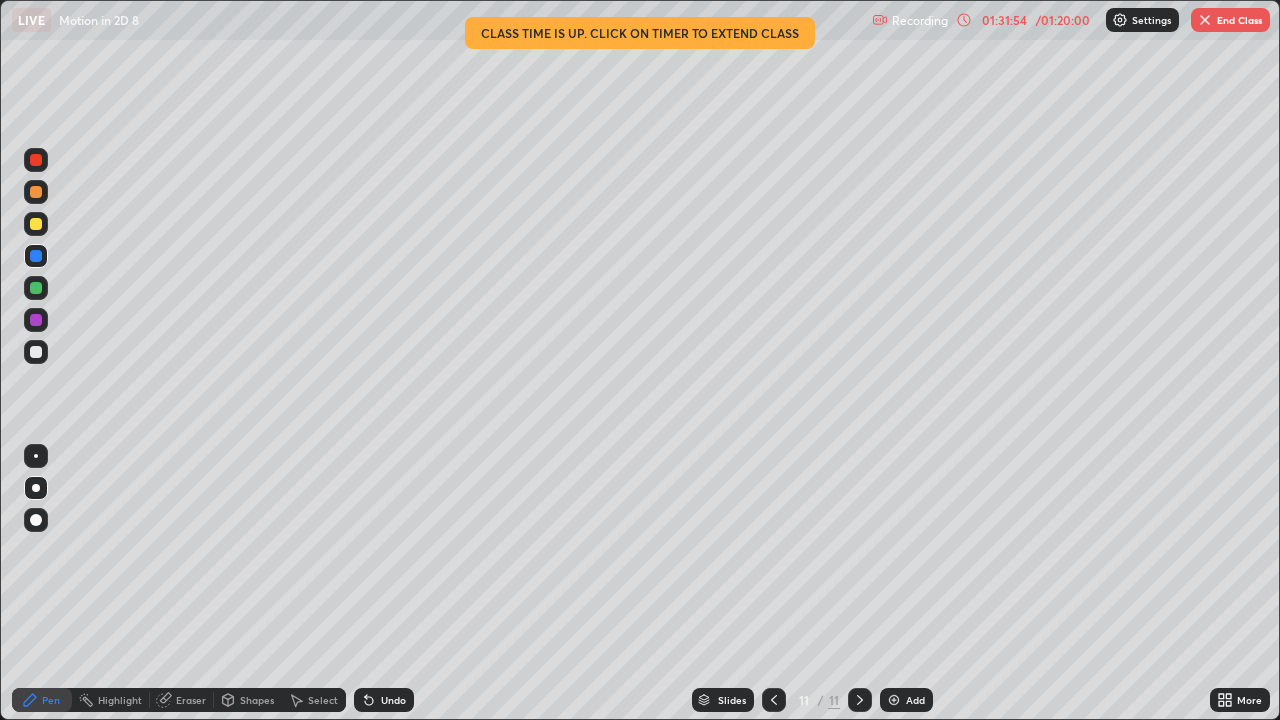 click on "End Class" at bounding box center [1230, 20] 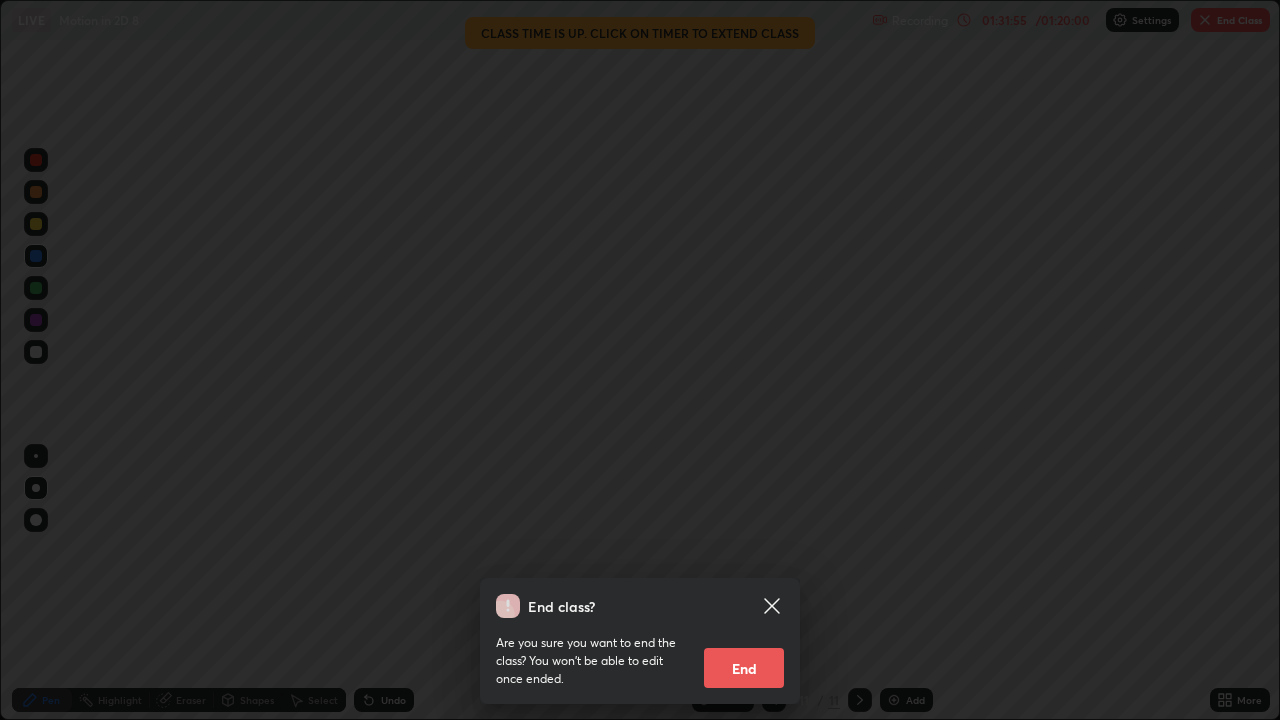 click on "End" at bounding box center (744, 668) 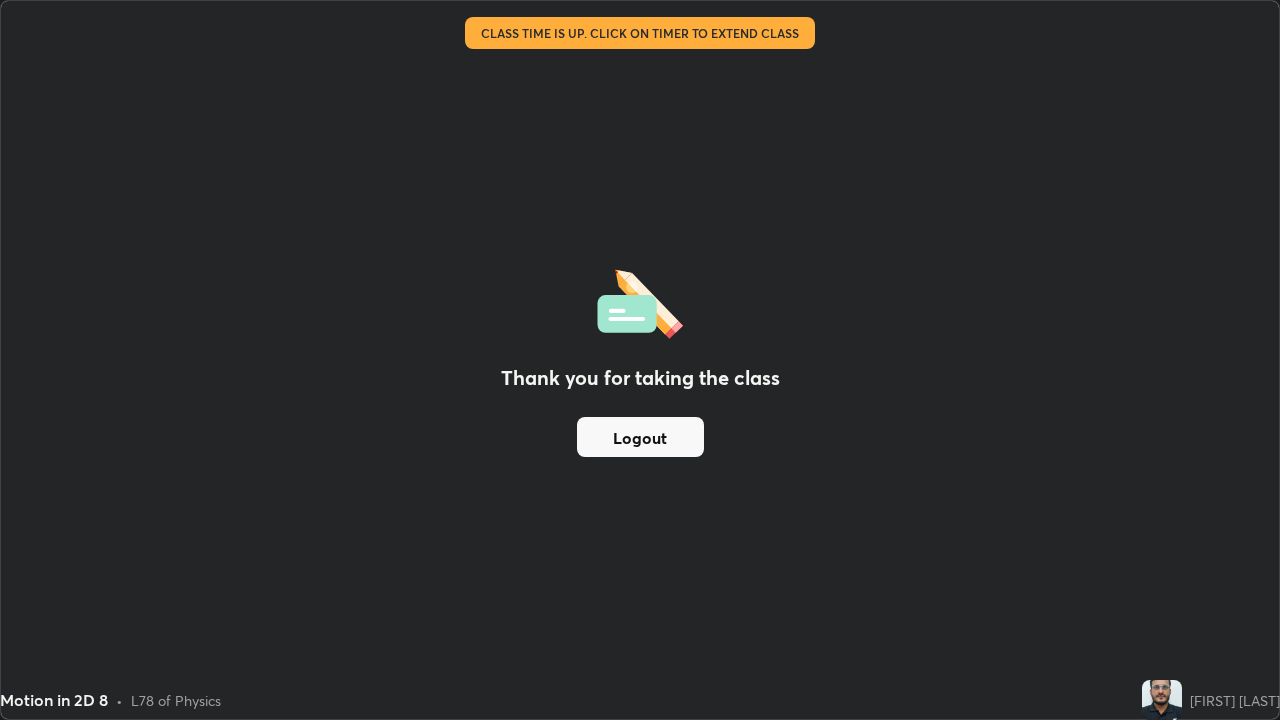click on "Logout" at bounding box center (640, 437) 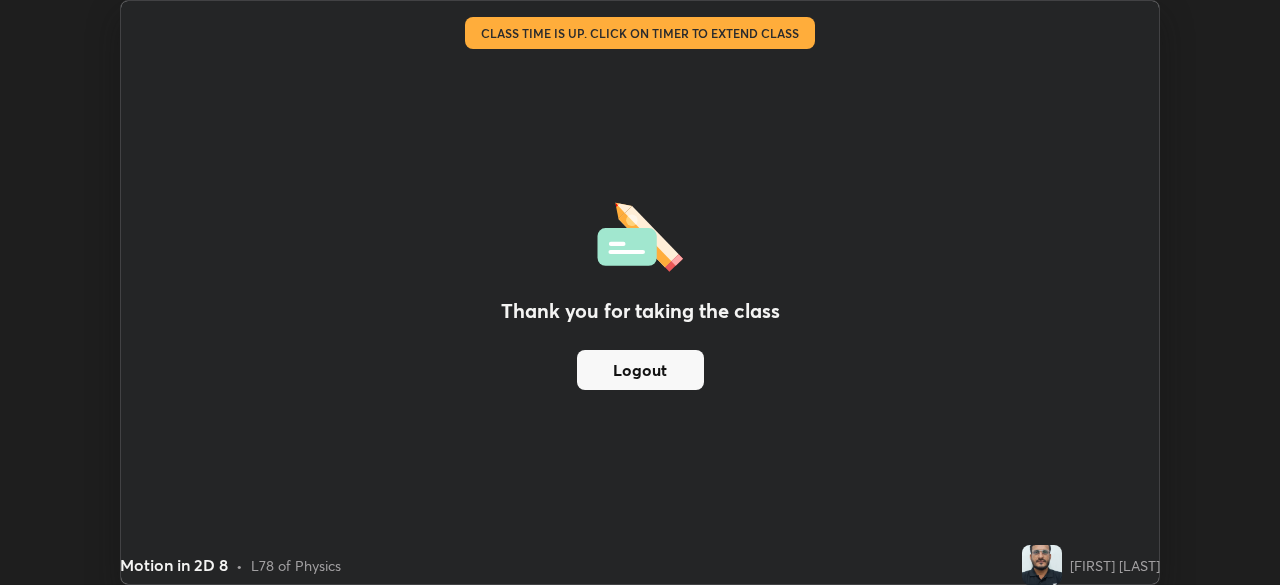scroll, scrollTop: 585, scrollLeft: 1280, axis: both 